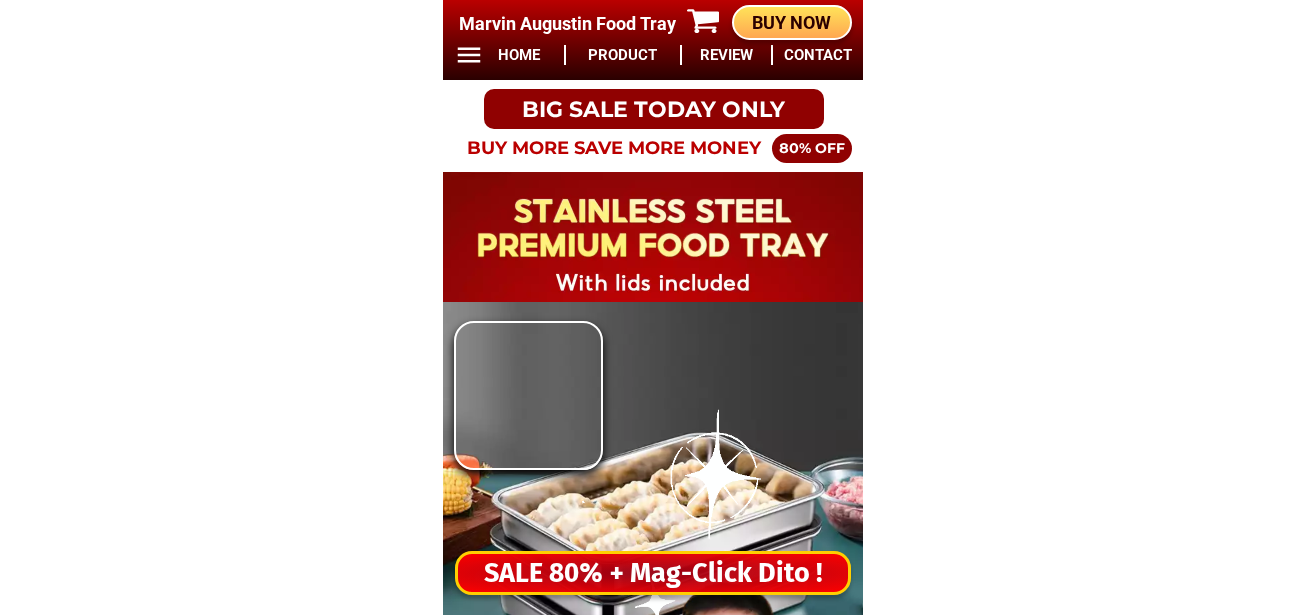 scroll, scrollTop: 0, scrollLeft: 0, axis: both 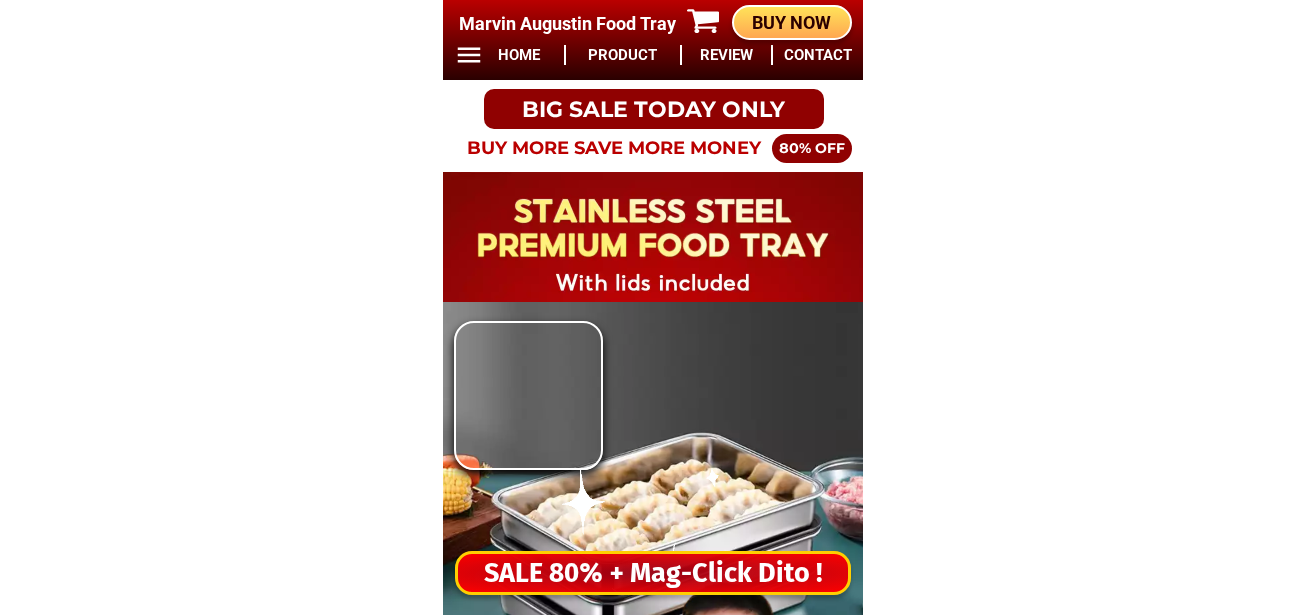 click on "SALE 80% + Mag-Click Dito !" at bounding box center (653, 573) 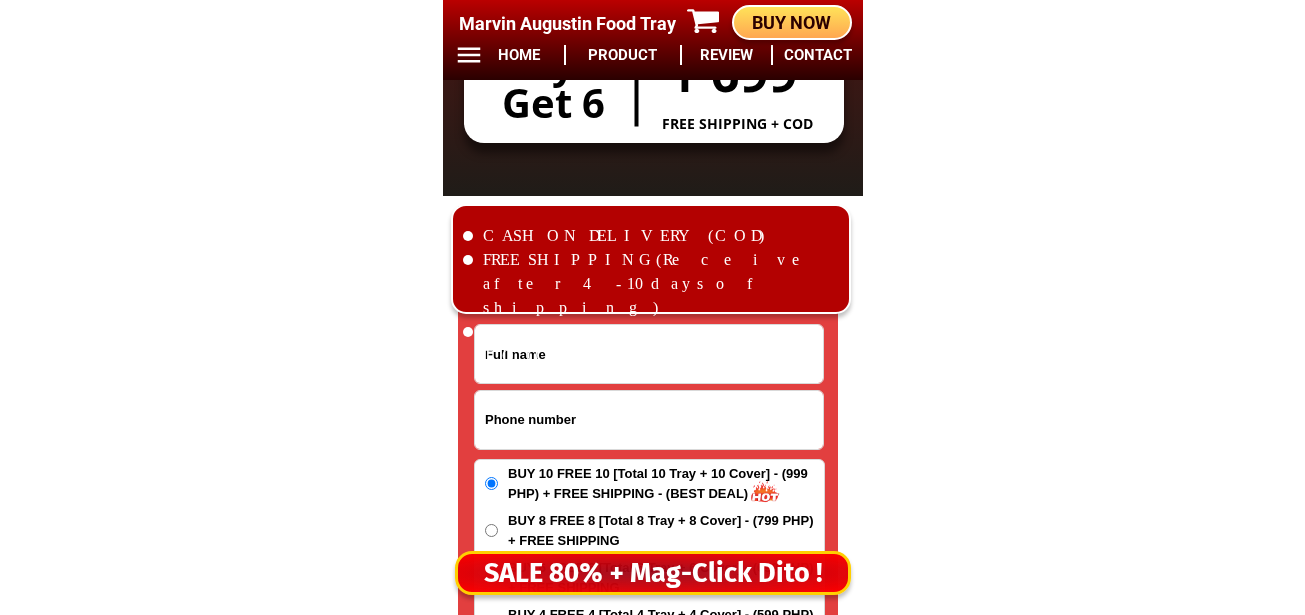 scroll, scrollTop: 16678, scrollLeft: 0, axis: vertical 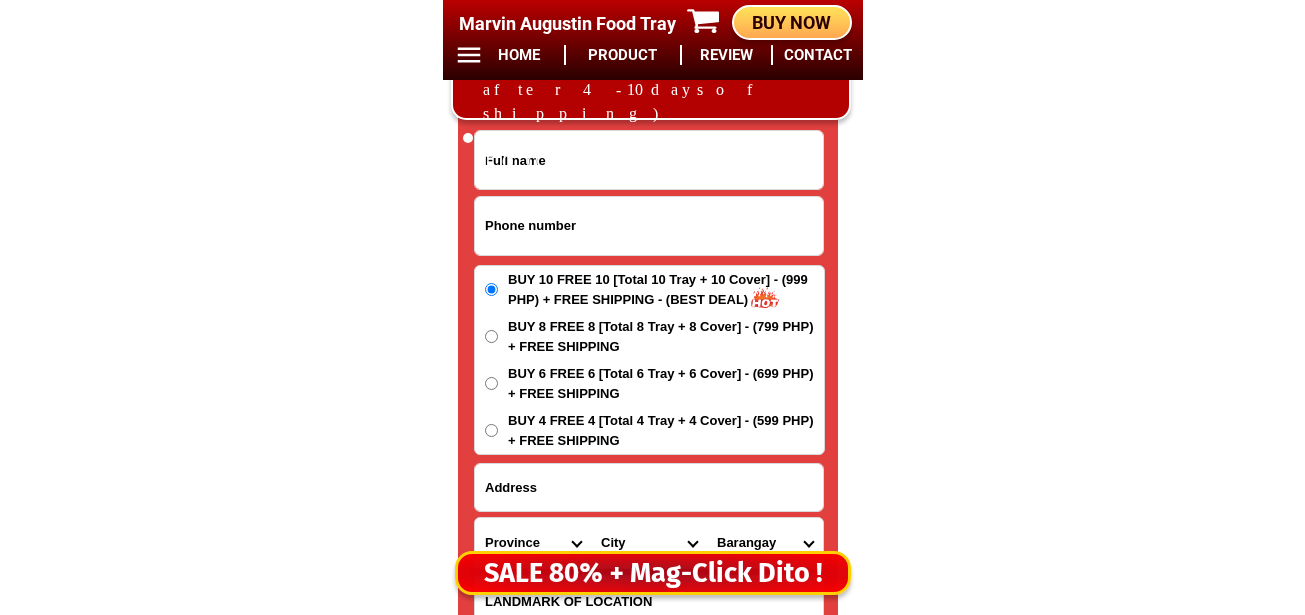 click at bounding box center (649, 226) 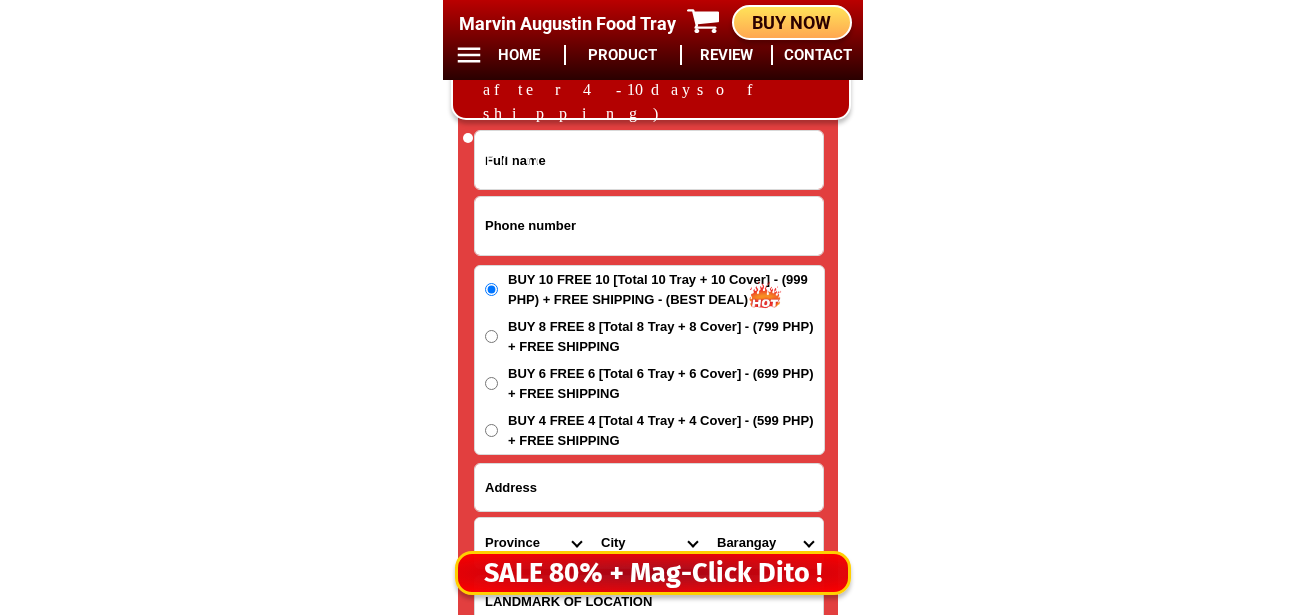 paste on "639296820625" 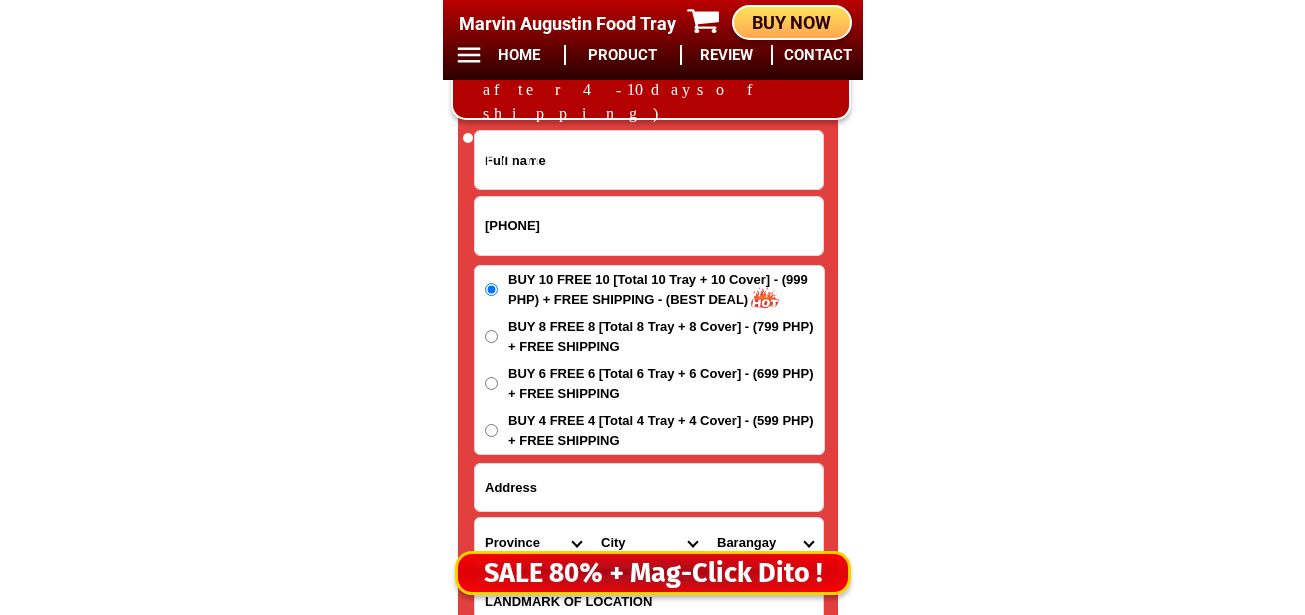 type on "639296820625" 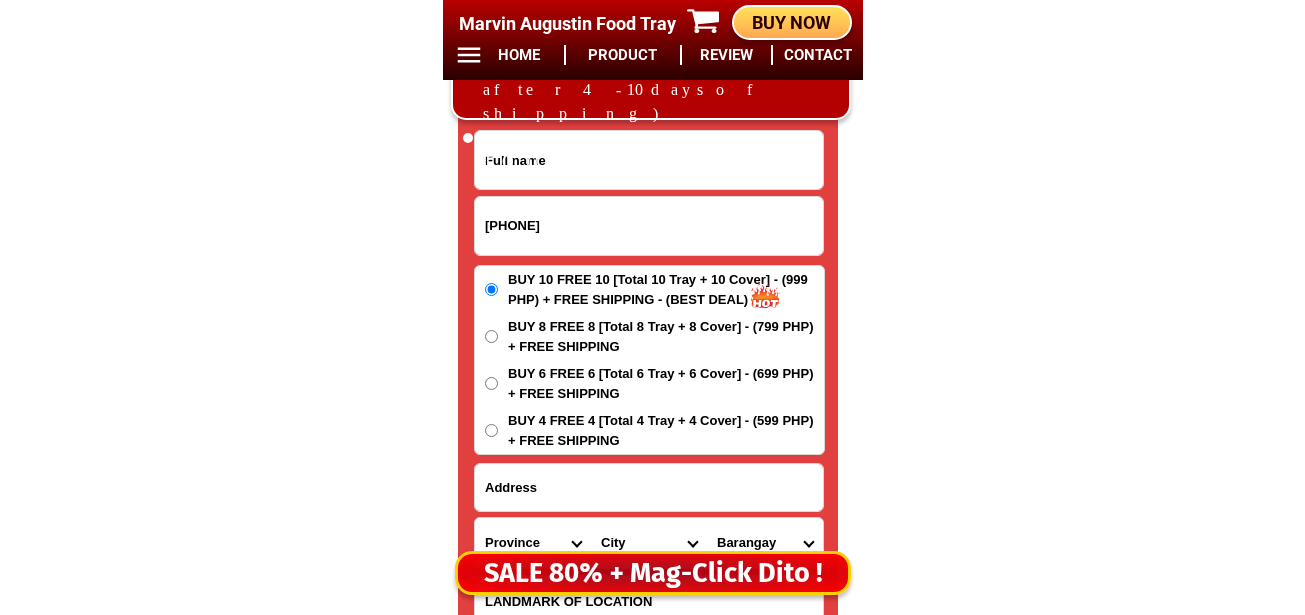 click at bounding box center (649, 160) 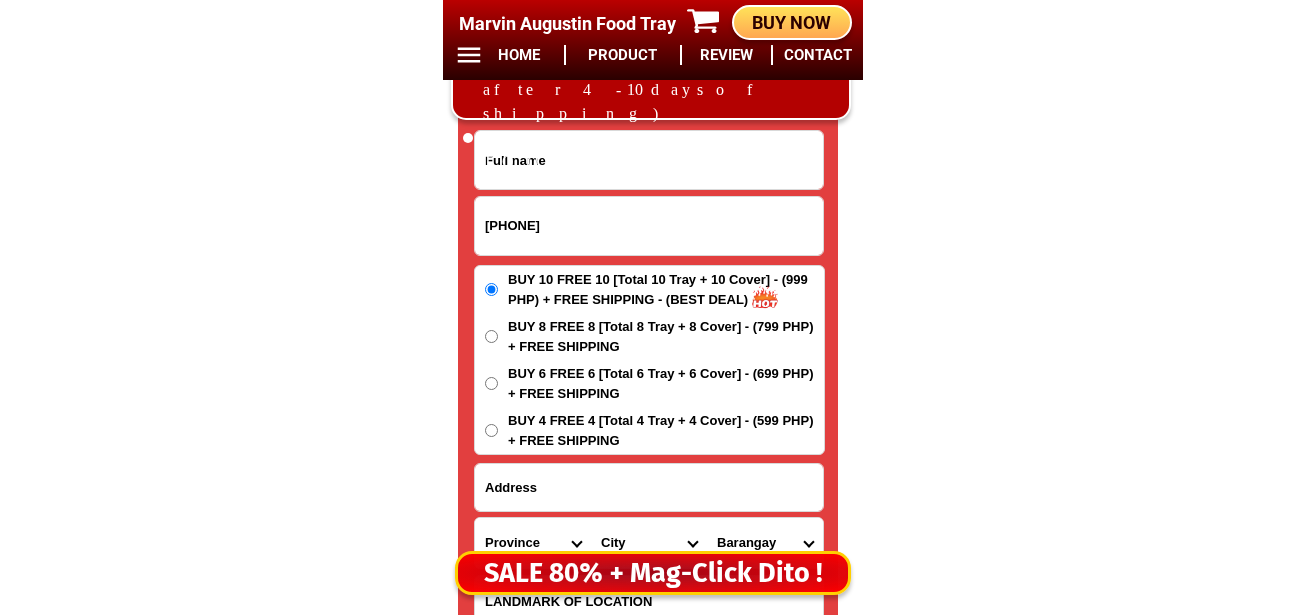paste on "Jennifer Enriquez" 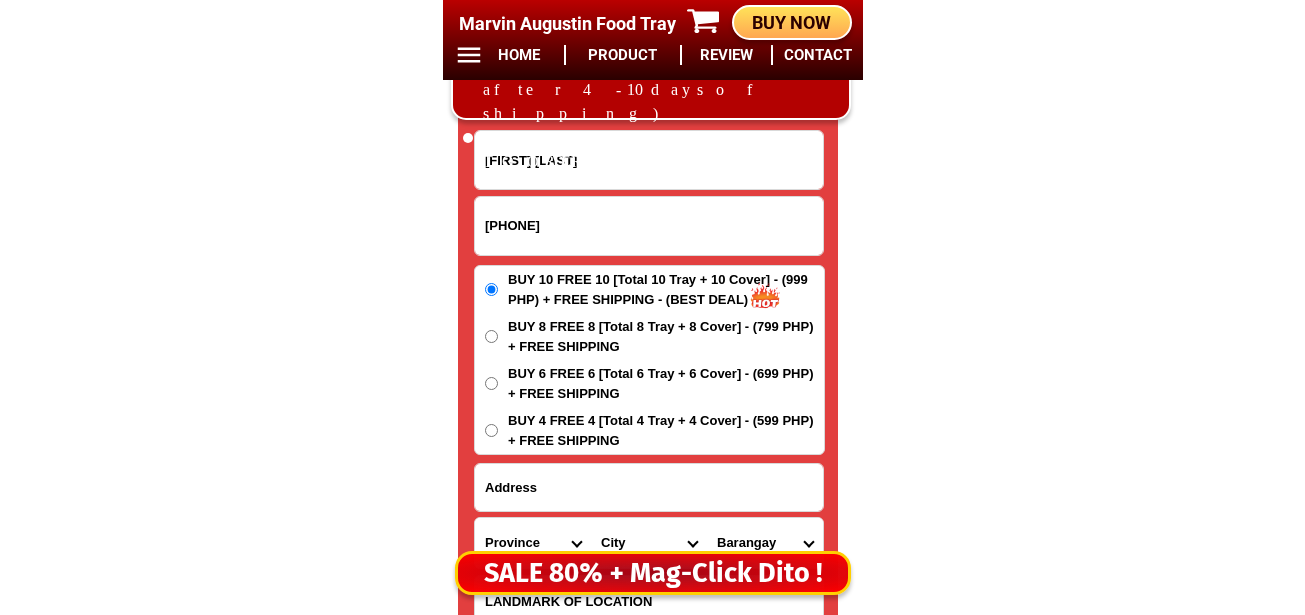 type on "Jennifer Enriquez" 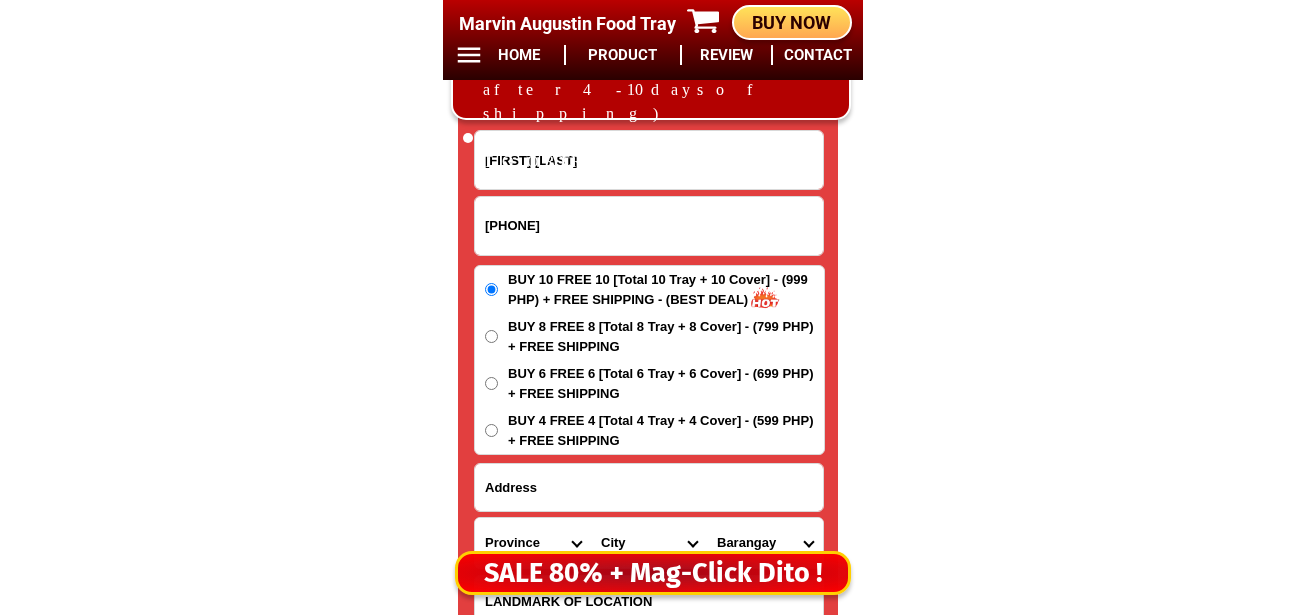 drag, startPoint x: 492, startPoint y: 497, endPoint x: 494, endPoint y: 479, distance: 18.110771 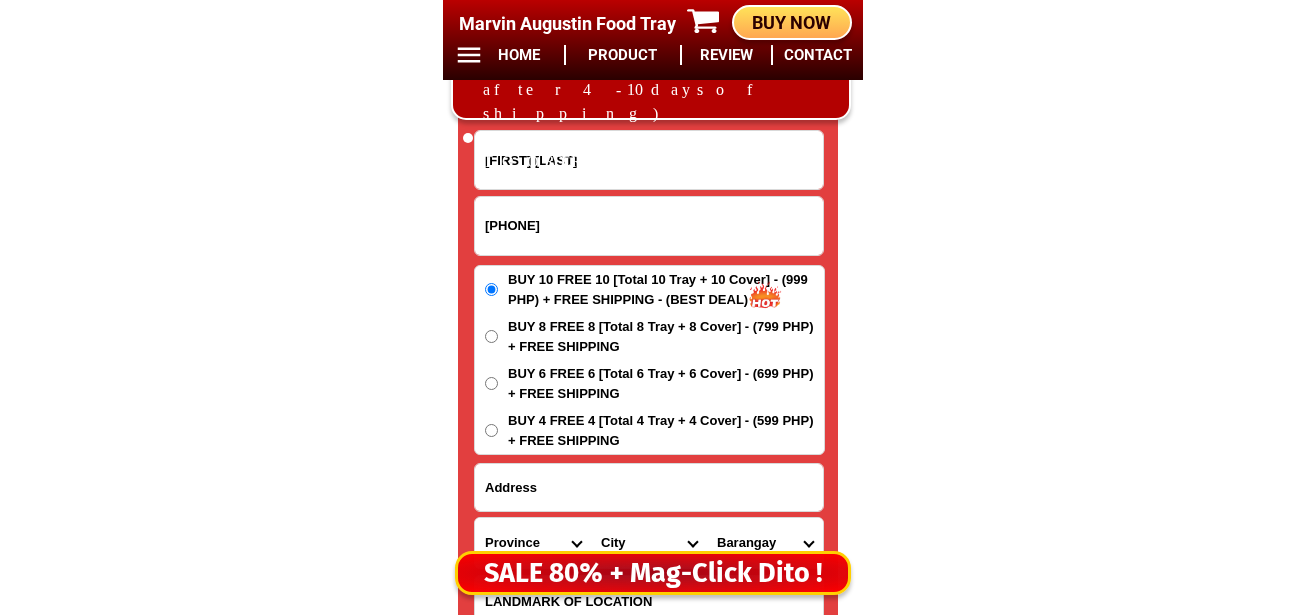 click at bounding box center [649, 487] 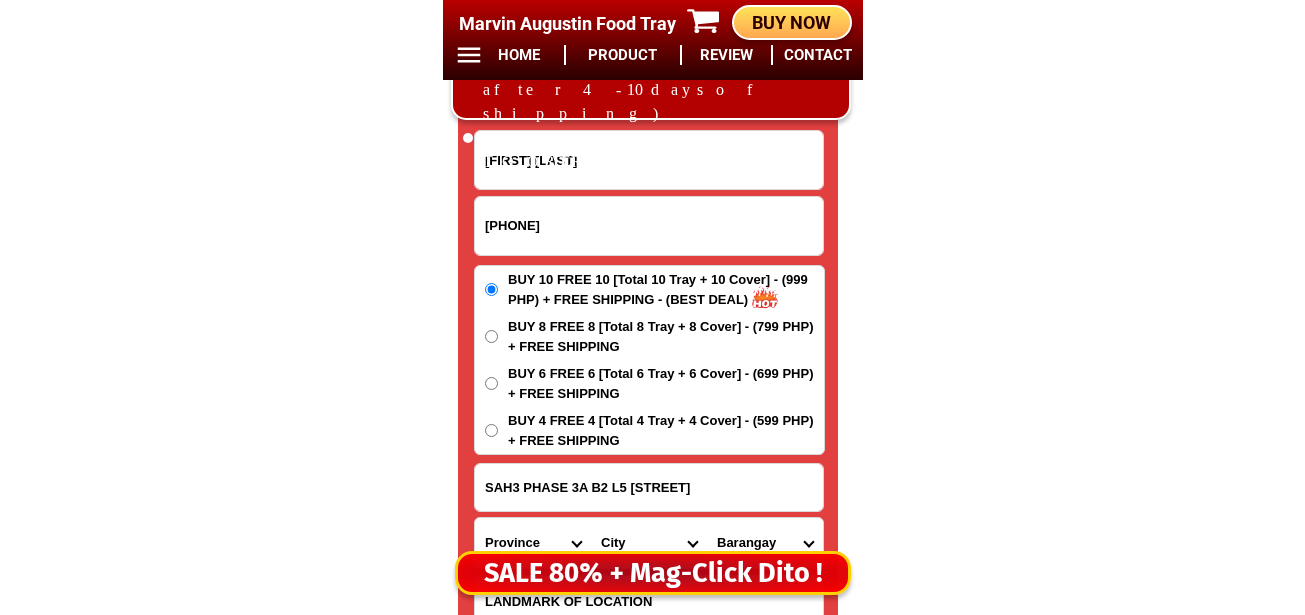 type on "SAH3 PHASE 3A B2 L5 FERROL ST" 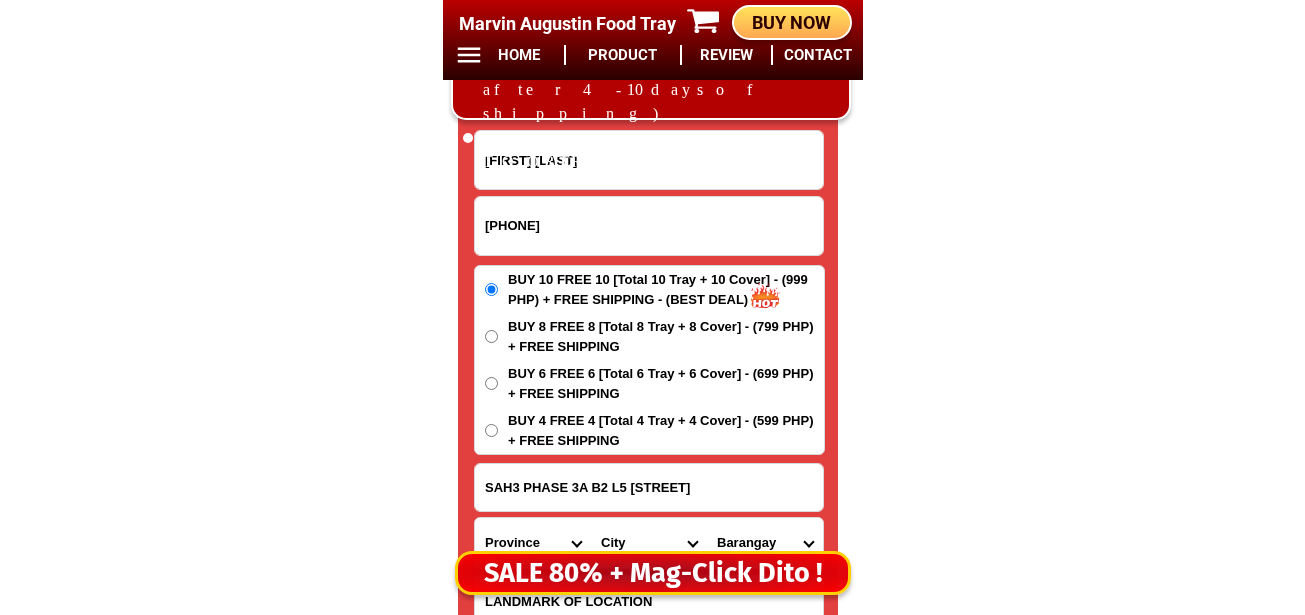 scroll, scrollTop: 16778, scrollLeft: 0, axis: vertical 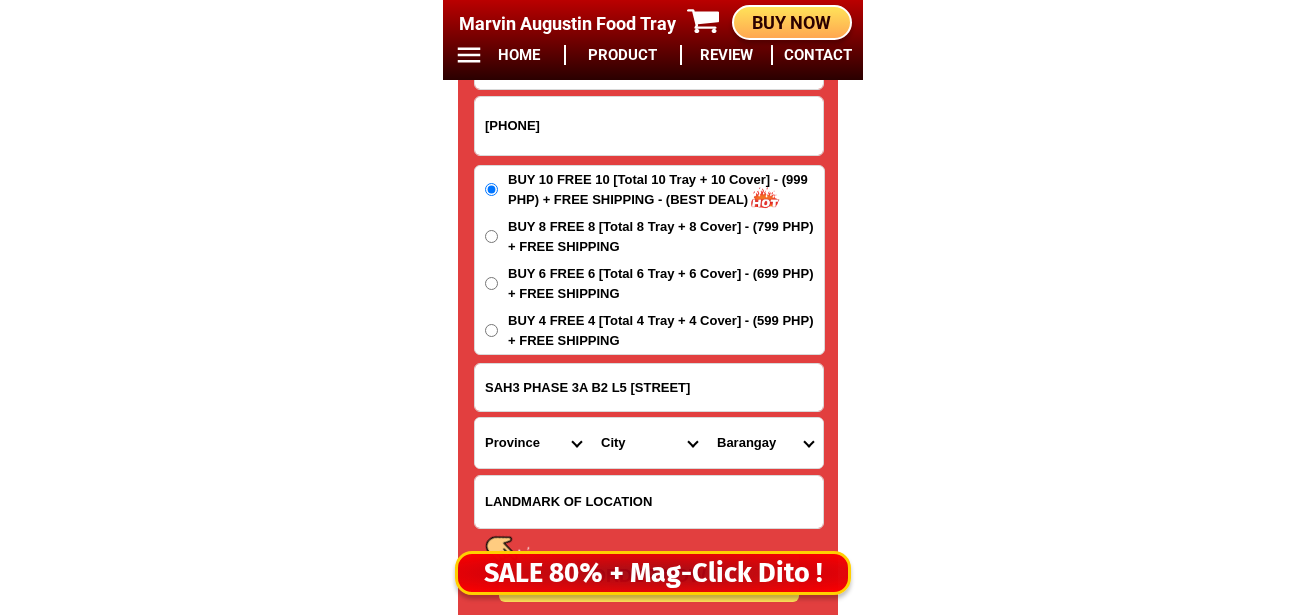 click on "Province Abra Agusan-del-norte Agusan-del-sur Aklan Albay Antique Apayao Aurora Basilan Bataan Batanes Batangas Benguet Biliran Bohol Bukidnon Bulacan Cagayan Camarines-norte Camarines-sur Camiguin Capiz Catanduanes Cavite Cebu Cotabato Davao-de-oro Davao-del-norte Davao-del-sur Davao-occidental Davao-oriental Dinagat-islands Eastern-samar Guimaras Ifugao Ilocos-norte Ilocos-sur Iloilo Isabela Kalinga La-union Laguna Lanao-del-norte Lanao-del-sur Leyte Maguindanao Marinduque Masbate Metro-manila Misamis-occidental Misamis-oriental Mountain-province Negros-occidental Negros-oriental Northern-samar Nueva-ecija Nueva-vizcaya Occidental-mindoro Oriental-mindoro Palawan Pampanga Pangasinan Quezon Quirino Rizal Romblon Sarangani Siquijor Sorsogon South-cotabato Southern-leyte Sultan-kudarat Sulu Surigao-del-norte Surigao-del-sur Tarlac Tawi-tawi Western-samar Zambales Zamboanga-del-norte Zamboanga-del-sur Zamboanga-sibugay" at bounding box center (533, 443) 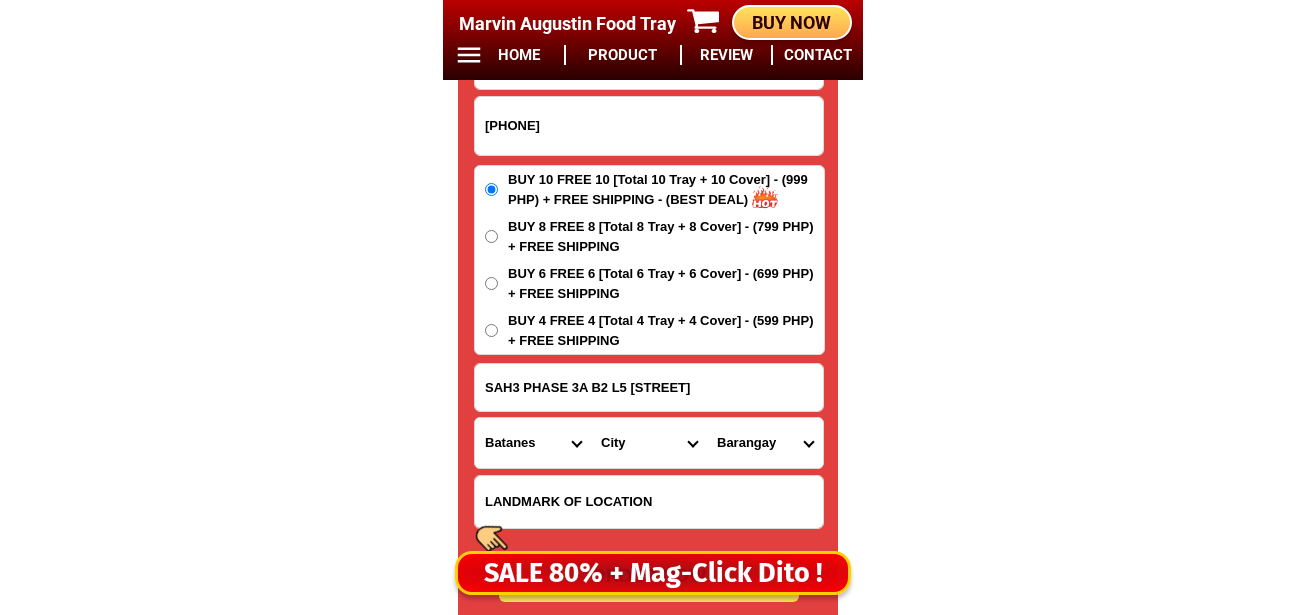 click on "Province Abra Agusan-del-norte Agusan-del-sur Aklan Albay Antique Apayao Aurora Basilan Bataan Batanes Batangas Benguet Biliran Bohol Bukidnon Bulacan Cagayan Camarines-norte Camarines-sur Camiguin Capiz Catanduanes Cavite Cebu Cotabato Davao-de-oro Davao-del-norte Davao-del-sur Davao-occidental Davao-oriental Dinagat-islands Eastern-samar Guimaras Ifugao Ilocos-norte Ilocos-sur Iloilo Isabela Kalinga La-union Laguna Lanao-del-norte Lanao-del-sur Leyte Maguindanao Marinduque Masbate Metro-manila Misamis-occidental Misamis-oriental Mountain-province Negros-occidental Negros-oriental Northern-samar Nueva-ecija Nueva-vizcaya Occidental-mindoro Oriental-mindoro Palawan Pampanga Pangasinan Quezon Quirino Rizal Romblon Sarangani Siquijor Sorsogon South-cotabato Southern-leyte Sultan-kudarat Sulu Surigao-del-norte Surigao-del-sur Tarlac Tawi-tawi Western-samar Zambales Zamboanga-del-norte Zamboanga-del-sur Zamboanga-sibugay" at bounding box center [533, 443] 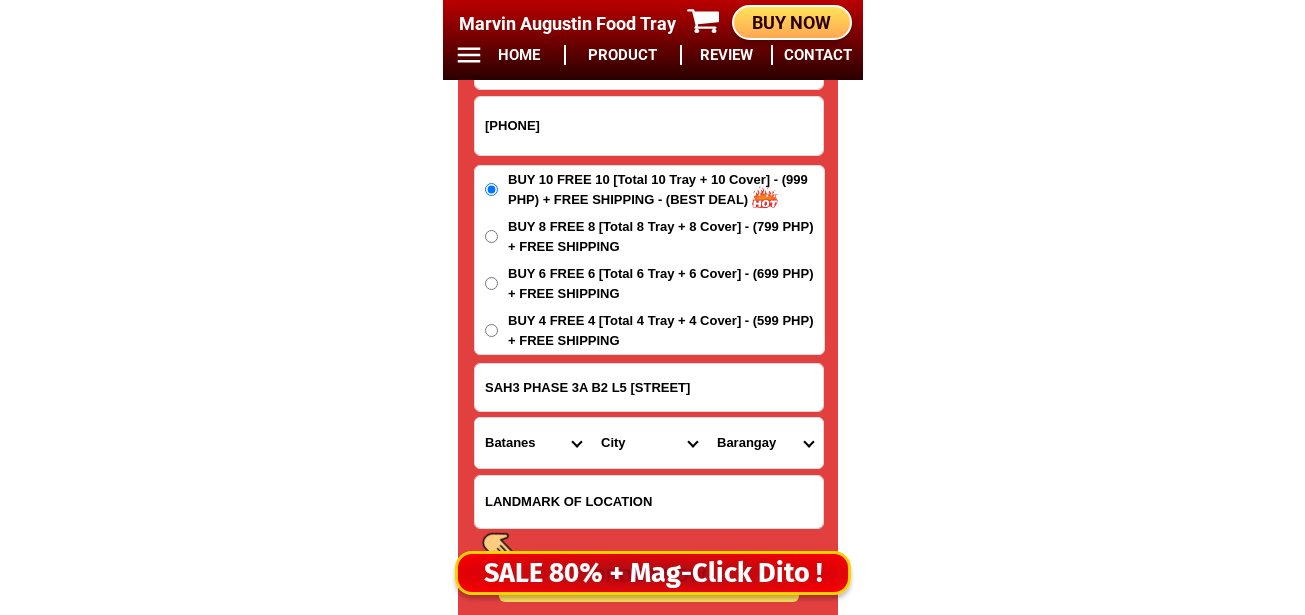 drag, startPoint x: 523, startPoint y: 451, endPoint x: 519, endPoint y: 420, distance: 31.257 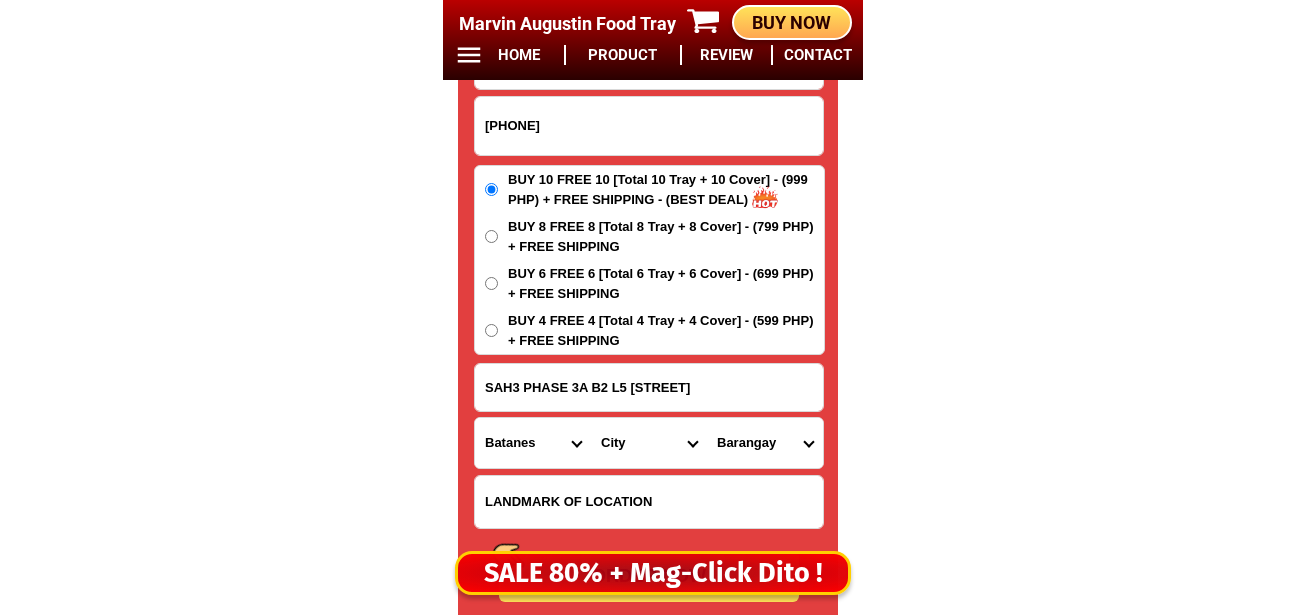 click on "Province Abra Agusan-del-norte Agusan-del-sur Aklan Albay Antique Apayao Aurora Basilan Bataan Batanes Batangas Benguet Biliran Bohol Bukidnon Bulacan Cagayan Camarines-norte Camarines-sur Camiguin Capiz Catanduanes Cavite Cebu Cotabato Davao-de-oro Davao-del-norte Davao-del-sur Davao-occidental Davao-oriental Dinagat-islands Eastern-samar Guimaras Ifugao Ilocos-norte Ilocos-sur Iloilo Isabela Kalinga La-union Laguna Lanao-del-norte Lanao-del-sur Leyte Maguindanao Marinduque Masbate Metro-manila Misamis-occidental Misamis-oriental Mountain-province Negros-occidental Negros-oriental Northern-samar Nueva-ecija Nueva-vizcaya Occidental-mindoro Oriental-mindoro Palawan Pampanga Pangasinan Quezon Quirino Rizal Romblon Sarangani Siquijor Sorsogon South-cotabato Southern-leyte Sultan-kudarat Sulu Surigao-del-norte Surigao-del-sur Tarlac Tawi-tawi Western-samar Zambales Zamboanga-del-norte Zamboanga-del-sur Zamboanga-sibugay" at bounding box center (533, 443) 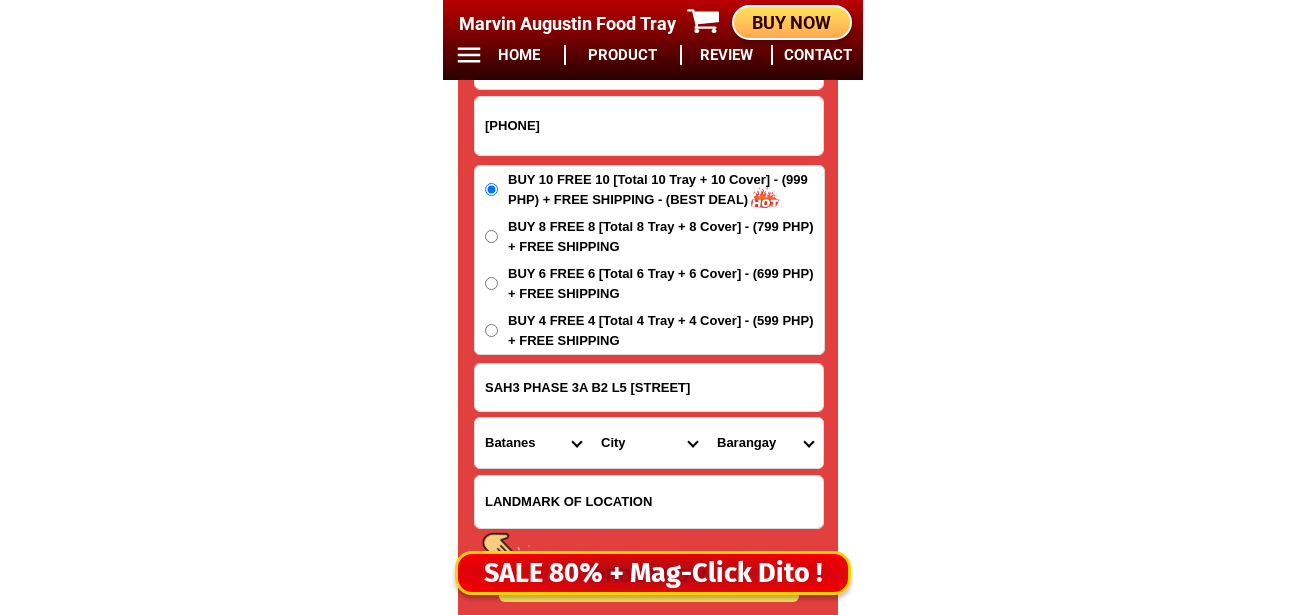 select on "63_108" 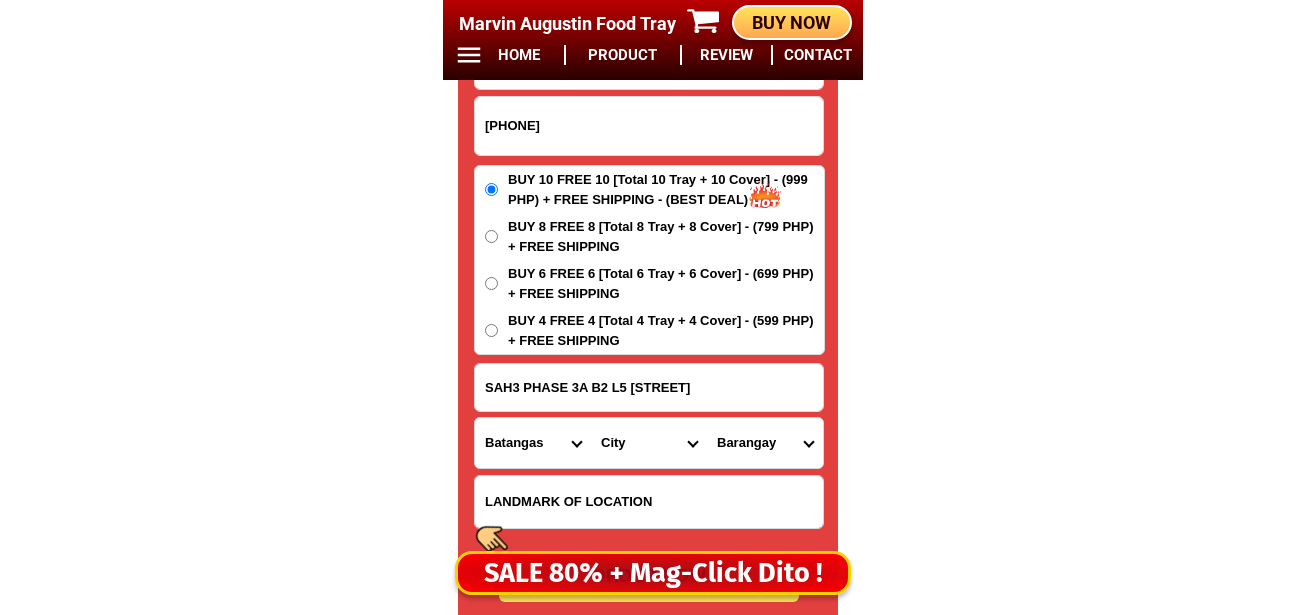 click on "Province Abra Agusan-del-norte Agusan-del-sur Aklan Albay Antique Apayao Aurora Basilan Bataan Batanes Batangas Benguet Biliran Bohol Bukidnon Bulacan Cagayan Camarines-norte Camarines-sur Camiguin Capiz Catanduanes Cavite Cebu Cotabato Davao-de-oro Davao-del-norte Davao-del-sur Davao-occidental Davao-oriental Dinagat-islands Eastern-samar Guimaras Ifugao Ilocos-norte Ilocos-sur Iloilo Isabela Kalinga La-union Laguna Lanao-del-norte Lanao-del-sur Leyte Maguindanao Marinduque Masbate Metro-manila Misamis-occidental Misamis-oriental Mountain-province Negros-occidental Negros-oriental Northern-samar Nueva-ecija Nueva-vizcaya Occidental-mindoro Oriental-mindoro Palawan Pampanga Pangasinan Quezon Quirino Rizal Romblon Sarangani Siquijor Sorsogon South-cotabato Southern-leyte Sultan-kudarat Sulu Surigao-del-norte Surigao-del-sur Tarlac Tawi-tawi Western-samar Zambales Zamboanga-del-norte Zamboanga-del-sur Zamboanga-sibugay" at bounding box center (533, 443) 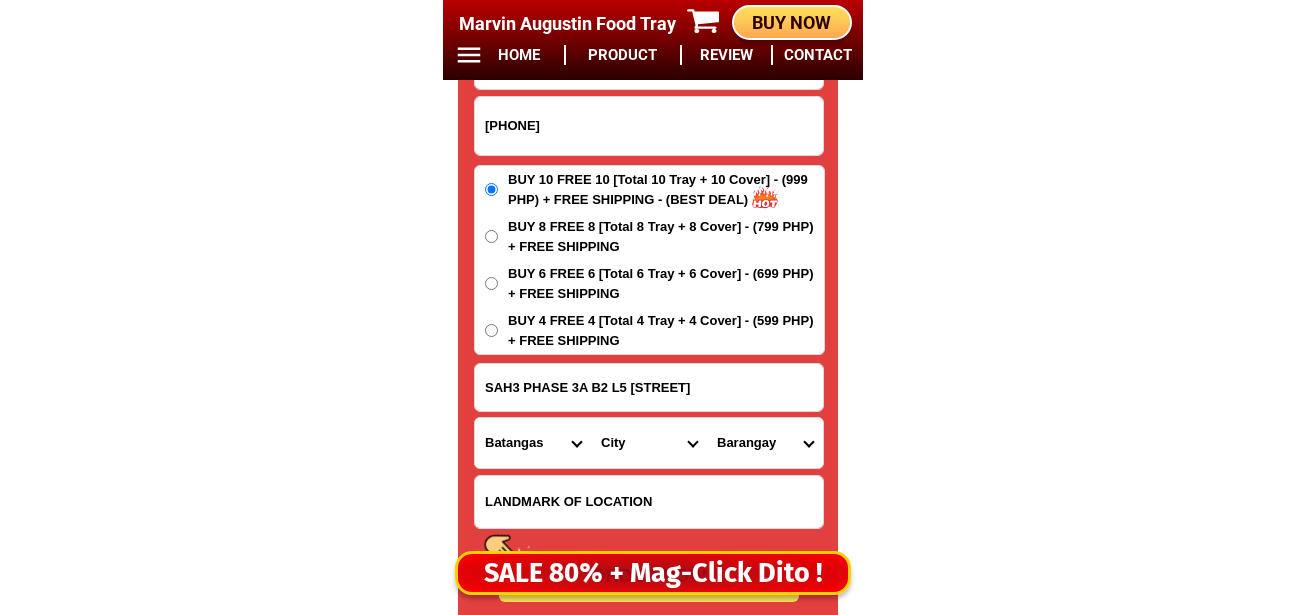 click on "City Agoncillo Alitagtag Allacapan Balayan Batangas-balete Batangas-city Batangas-lemery Batangas-mabini Batangas-rosario Batangas-san-jose Batangas-san-juan Batangas-san-luis Batangas-san-nicolas Batangas-san-pascual Batangas-santa-teresita Batangas-santo-tomas Batangas-talisay Bauan Calaca Calatagan Cuenca Ibaan Laurel Lian Lipa-city Lobo Malvar Mataasnakahoy Nasugbu Padre-garcia Taal Tanauan-city Taysan Tingloy Tuy" at bounding box center (649, 443) 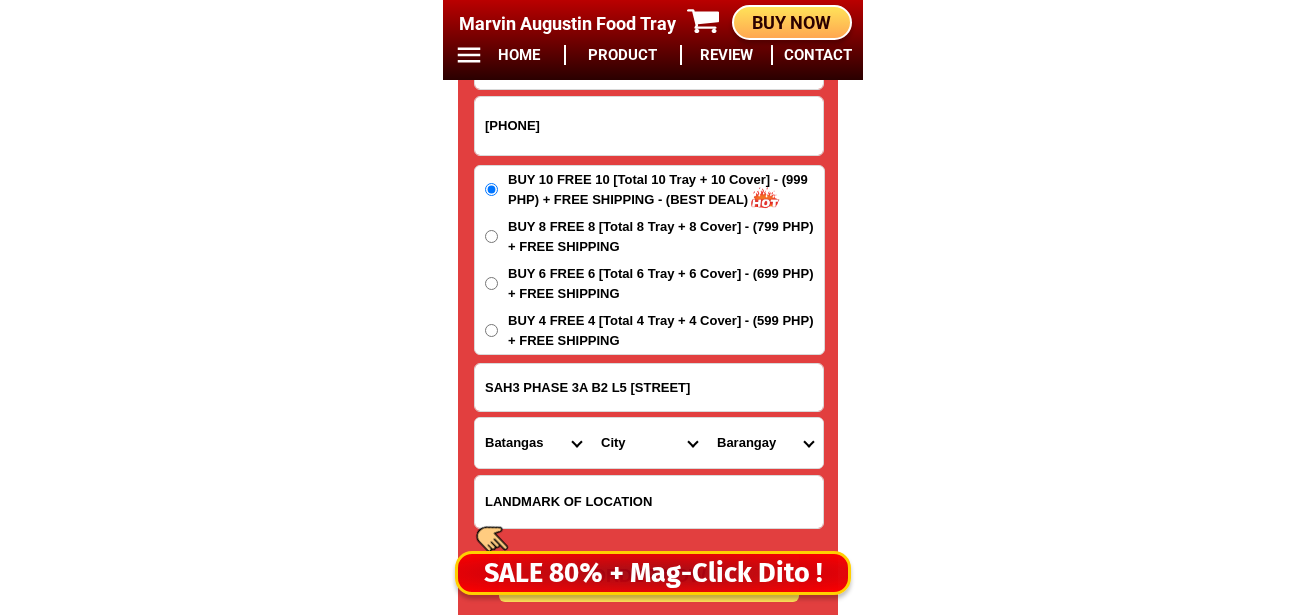 select on "63_1086398" 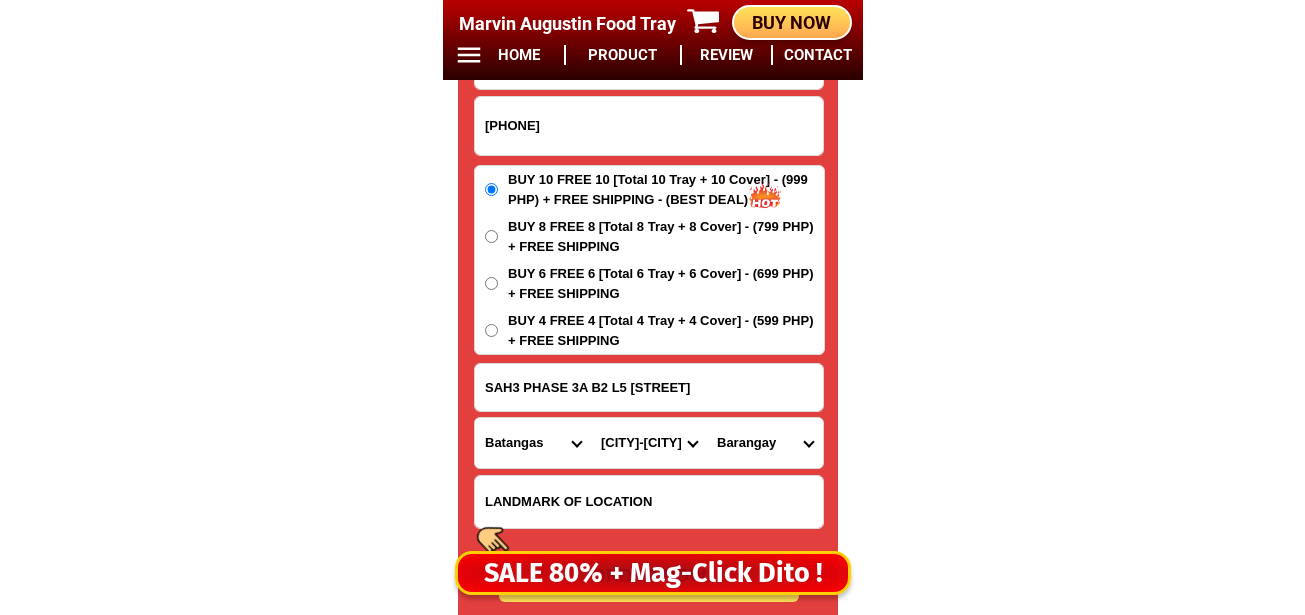click on "City Agoncillo Alitagtag Allacapan Balayan Batangas-balete Batangas-city Batangas-lemery Batangas-mabini Batangas-rosario Batangas-san-jose Batangas-san-juan Batangas-san-luis Batangas-san-nicolas Batangas-san-pascual Batangas-santa-teresita Batangas-santo-tomas Batangas-talisay Bauan Calaca Calatagan Cuenca Ibaan Laurel Lian Lipa-city Lobo Malvar Mataasnakahoy Nasugbu Padre-garcia Taal Tanauan-city Taysan Tingloy Tuy" at bounding box center [649, 443] 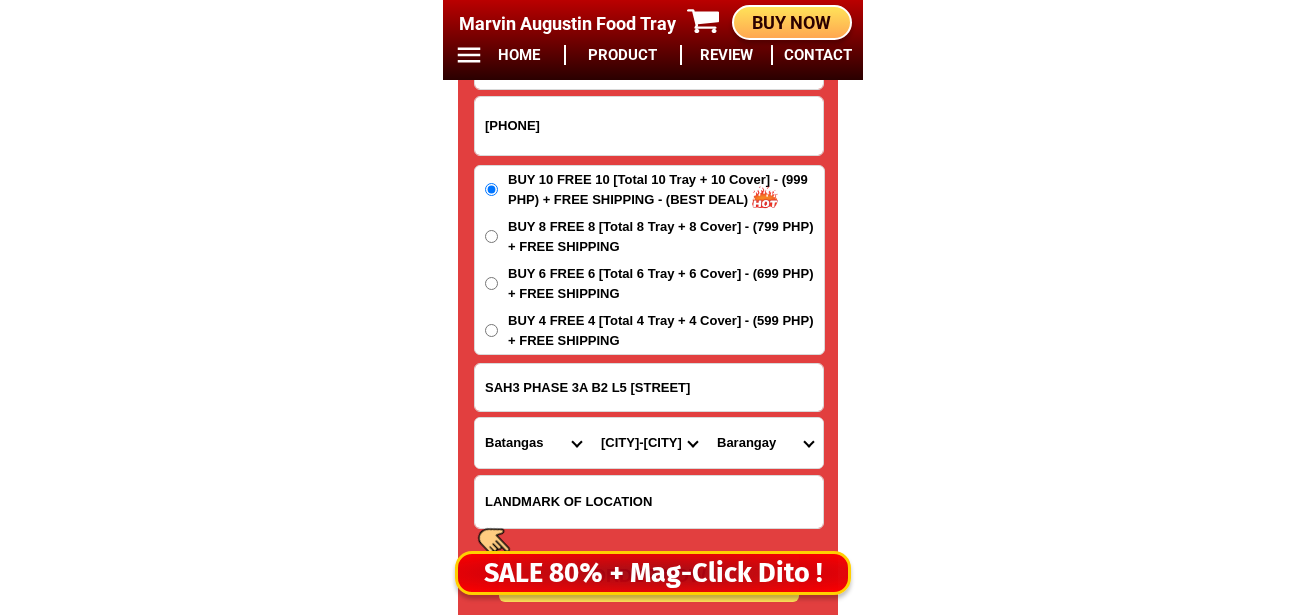 click on "Barangay Aguila Anus Aya Bagong pook Balagtasin Balagtasin i Banaybanay i Banaybanay ii Bigain i Bigain ii Bigain south Calansayan Dagatan Don luis Galamay-amo Lalayat Lapolapo i Lapolapo ii Lepute Lumil Mojon-tampoy Natunuan Palanca Pinagtung-ulan Poblacion barangay i Poblacion barangay ii Poblacion barangay iii Poblacion barangay iv Sabang Salaban Santo cristo Taysan Tugtug" at bounding box center [765, 443] 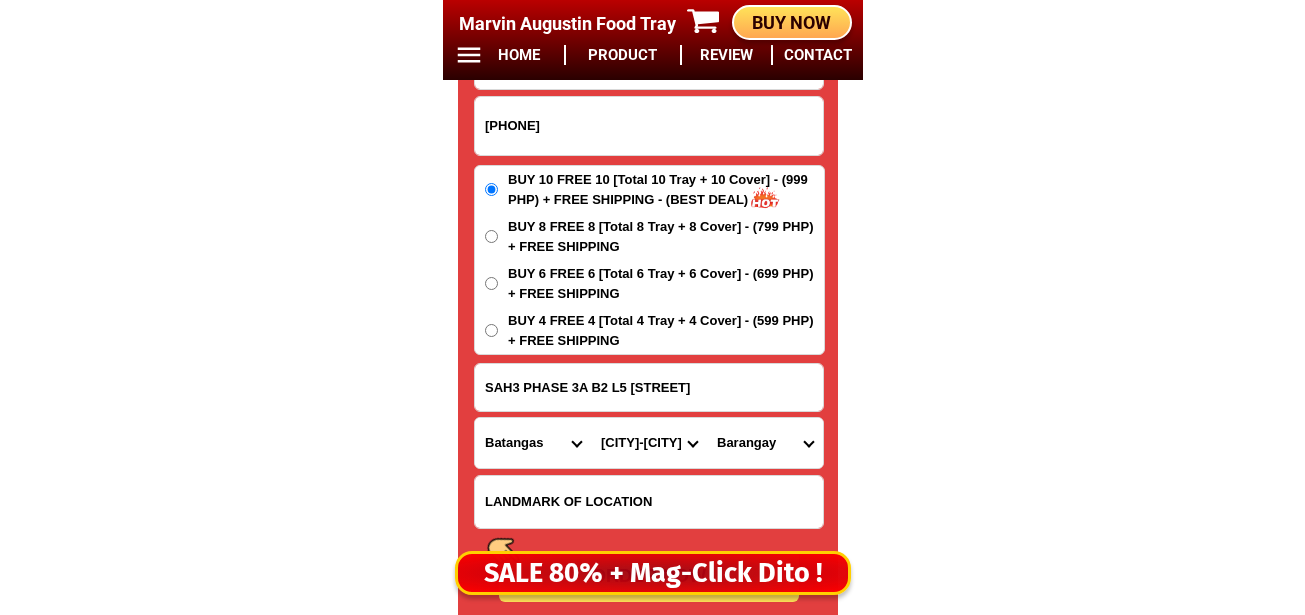 select on "63_10863987235" 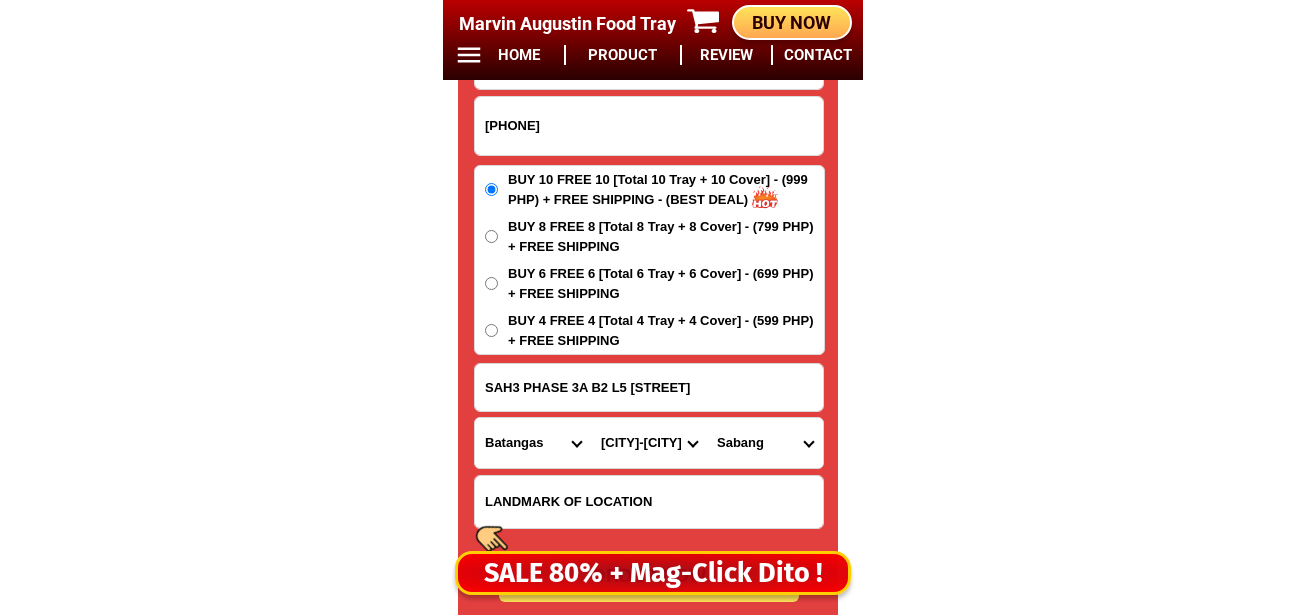 click on "Barangay Aguila Anus Aya Bagong pook Balagtasin Balagtasin i Banaybanay i Banaybanay ii Bigain i Bigain ii Bigain south Calansayan Dagatan Don luis Galamay-amo Lalayat Lapolapo i Lapolapo ii Lepute Lumil Mojon-tampoy Natunuan Palanca Pinagtung-ulan Poblacion barangay i Poblacion barangay ii Poblacion barangay iii Poblacion barangay iv Sabang Salaban Santo cristo Taysan Tugtug" at bounding box center [765, 443] 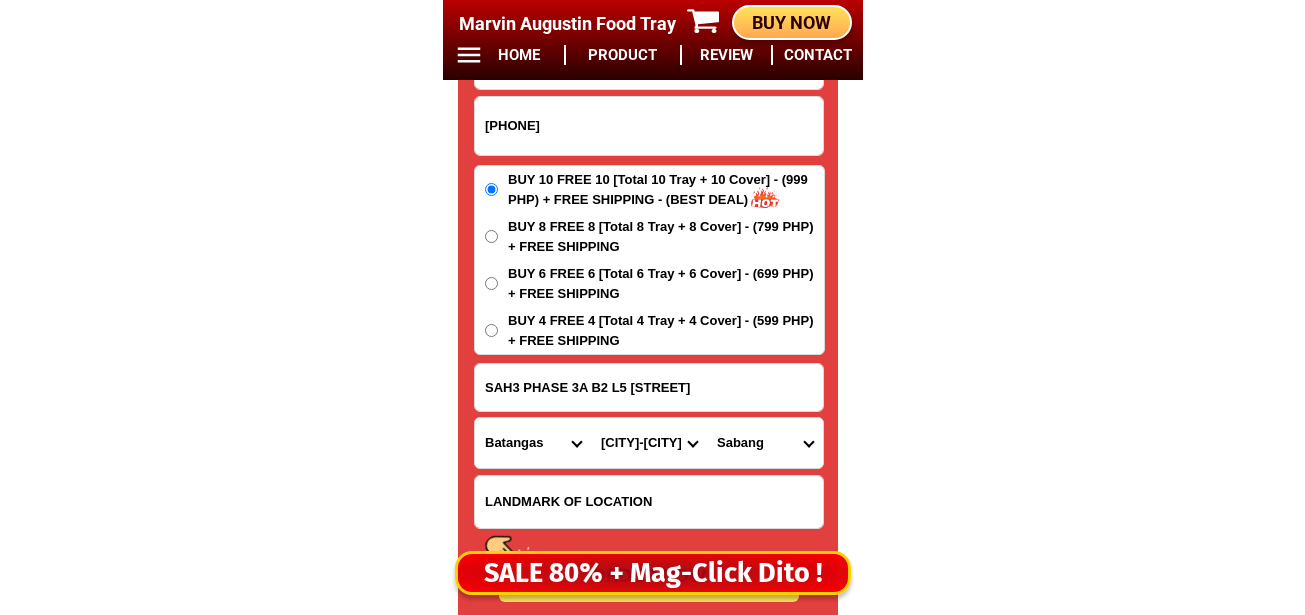 click on "City Agoncillo Alitagtag Allacapan Balayan Batangas-balete Batangas-city Batangas-lemery Batangas-mabini Batangas-rosario Batangas-san-jose Batangas-san-juan Batangas-san-luis Batangas-san-nicolas Batangas-san-pascual Batangas-santa-teresita Batangas-santo-tomas Batangas-talisay Bauan Calaca Calatagan Cuenca Ibaan Laurel Lian Lipa-city Lobo Malvar Mataasnakahoy Nasugbu Padre-garcia Taal Tanauan-city Taysan Tingloy Tuy" at bounding box center [649, 443] 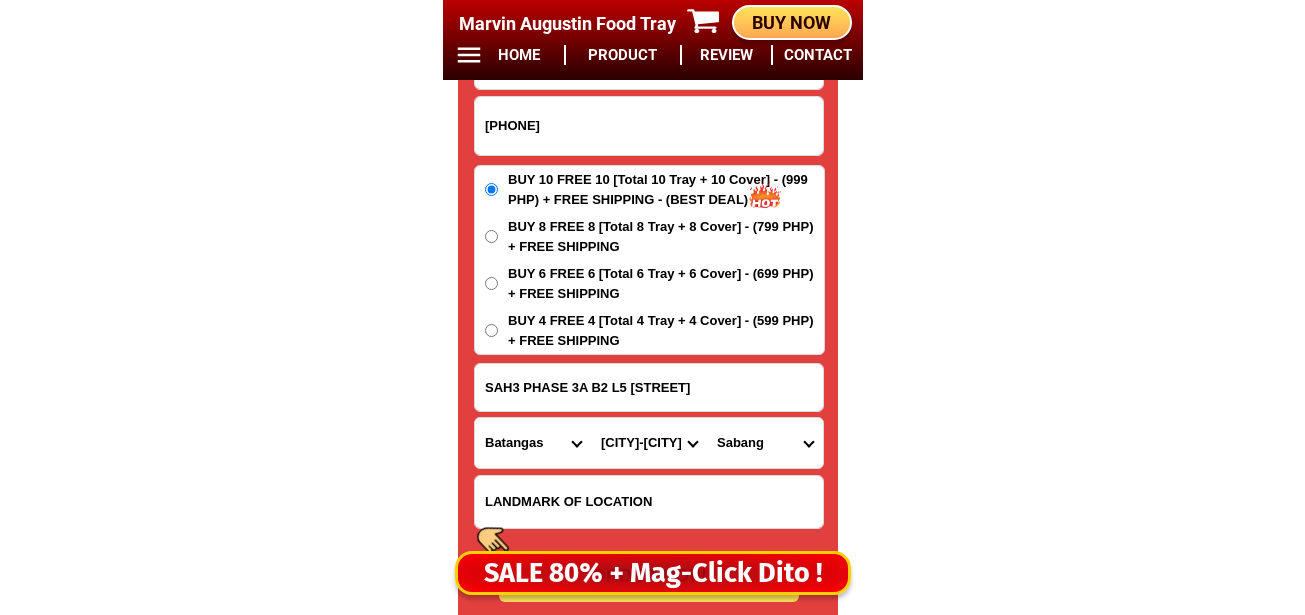 select on "63_1088728" 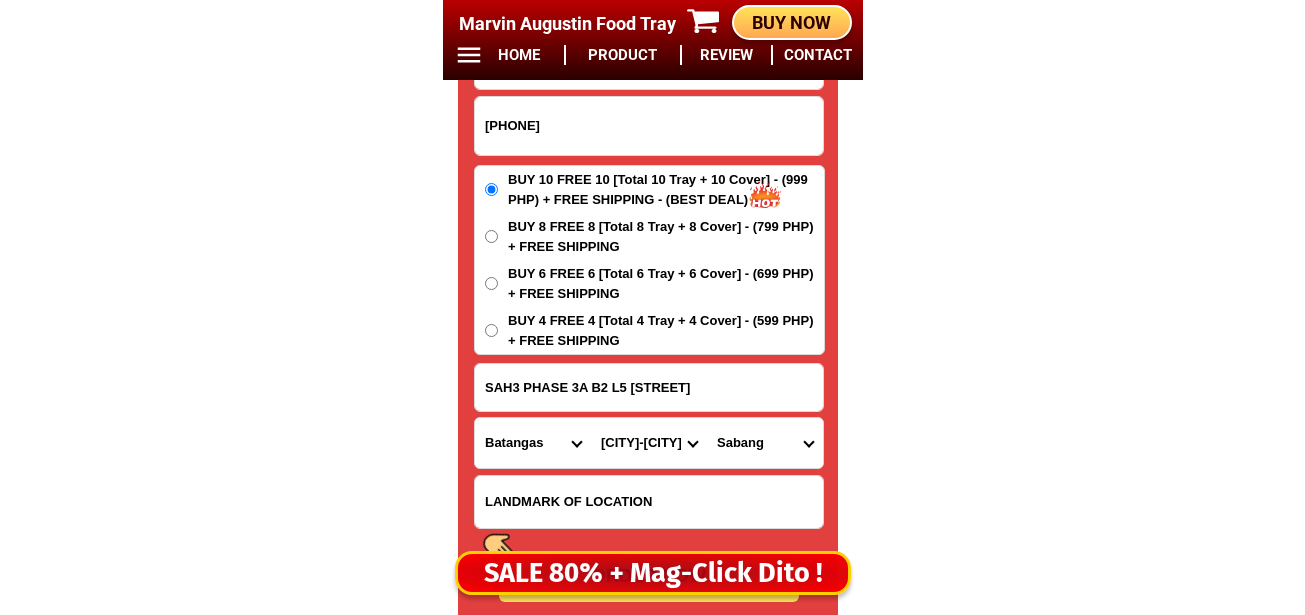 click on "City Agoncillo Alitagtag Allacapan Balayan Batangas-balete Batangas-city Batangas-lemery Batangas-mabini Batangas-rosario Batangas-san-jose Batangas-san-juan Batangas-san-luis Batangas-san-nicolas Batangas-san-pascual Batangas-santa-teresita Batangas-santo-tomas Batangas-talisay Bauan Calaca Calatagan Cuenca Ibaan Laurel Lian Lipa-city Lobo Malvar Mataasnakahoy Nasugbu Padre-garcia Taal Tanauan-city Taysan Tingloy Tuy" at bounding box center (649, 443) 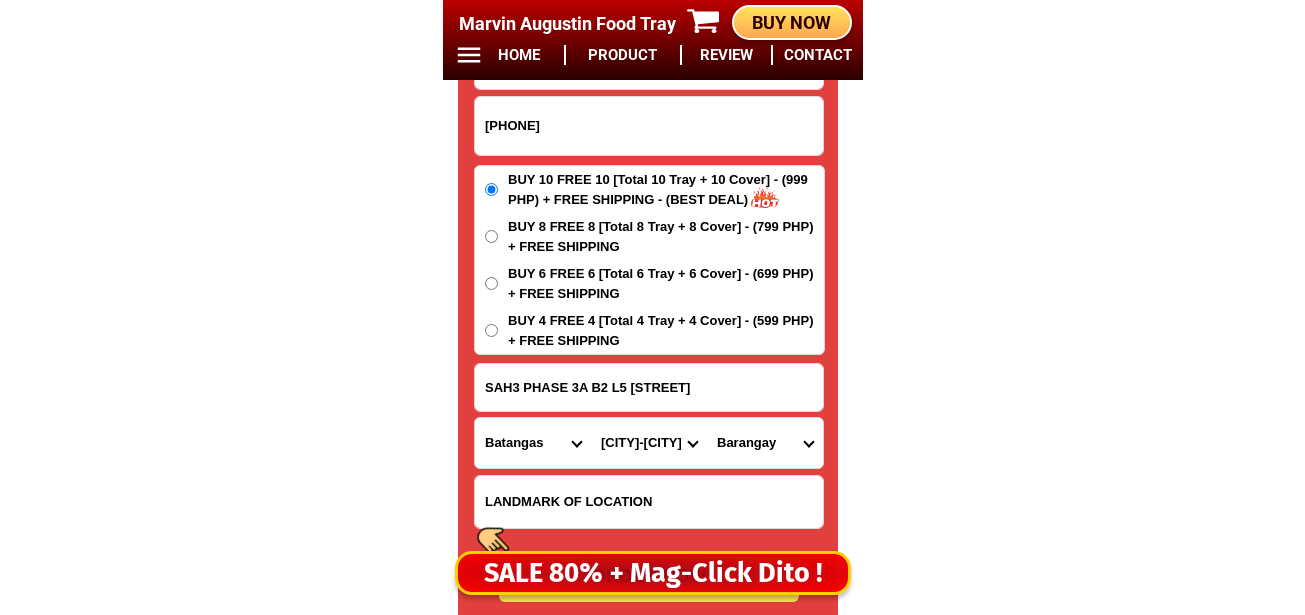 drag, startPoint x: 792, startPoint y: 444, endPoint x: 789, endPoint y: 419, distance: 25.179358 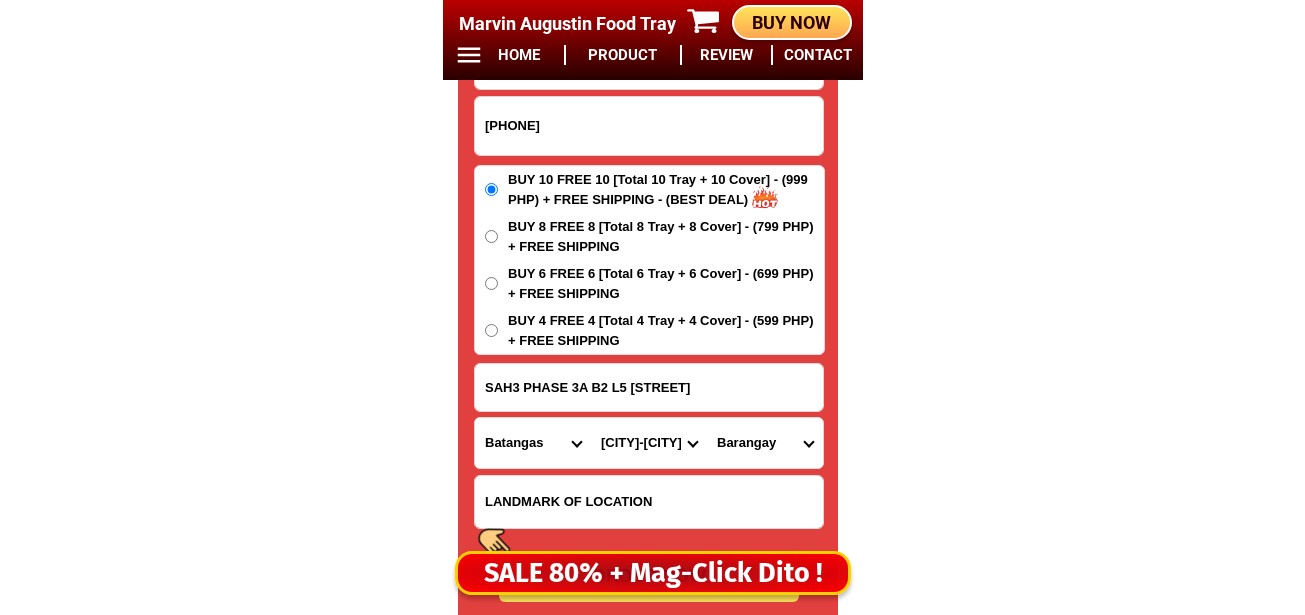 click on "Barangay Abung Balagbag Barualte Bataan Buhay na sapa Bulsa Calicanto Calitcalit Calubcub i Calubcub ii Catmon Coloconto Escribano Hugom Imelda (tubog) Janaojanao Laiya-aplaya Laiya-ibabao Libato Lipahan Mabalanoy Maraykit Muzon Nagsaulay Palahanan i Palahanan ii Palingowak Pinagbayanan Poblacion Poctol Pulangbato Putingbuhangin Quipot Sampiro Sapangan Sico i Sico ii Subukin Talahiban i Talahiban ii Ticalan Tipaz" at bounding box center [765, 443] 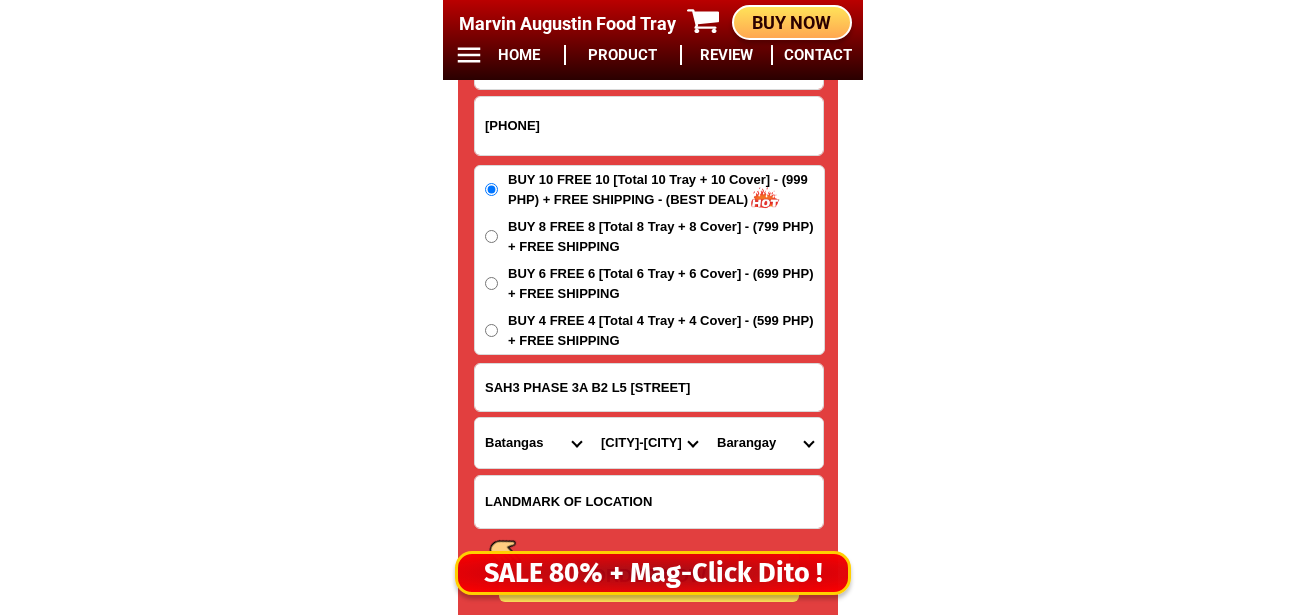 select on "63_10887282774" 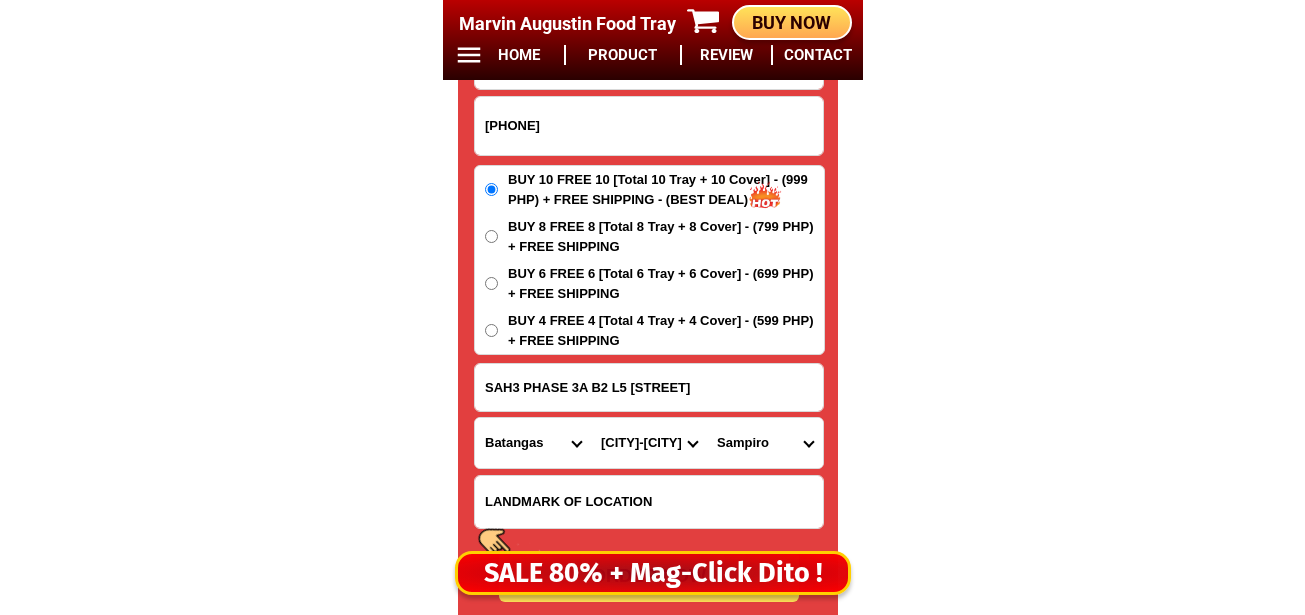 drag, startPoint x: 634, startPoint y: 438, endPoint x: 640, endPoint y: 418, distance: 20.880613 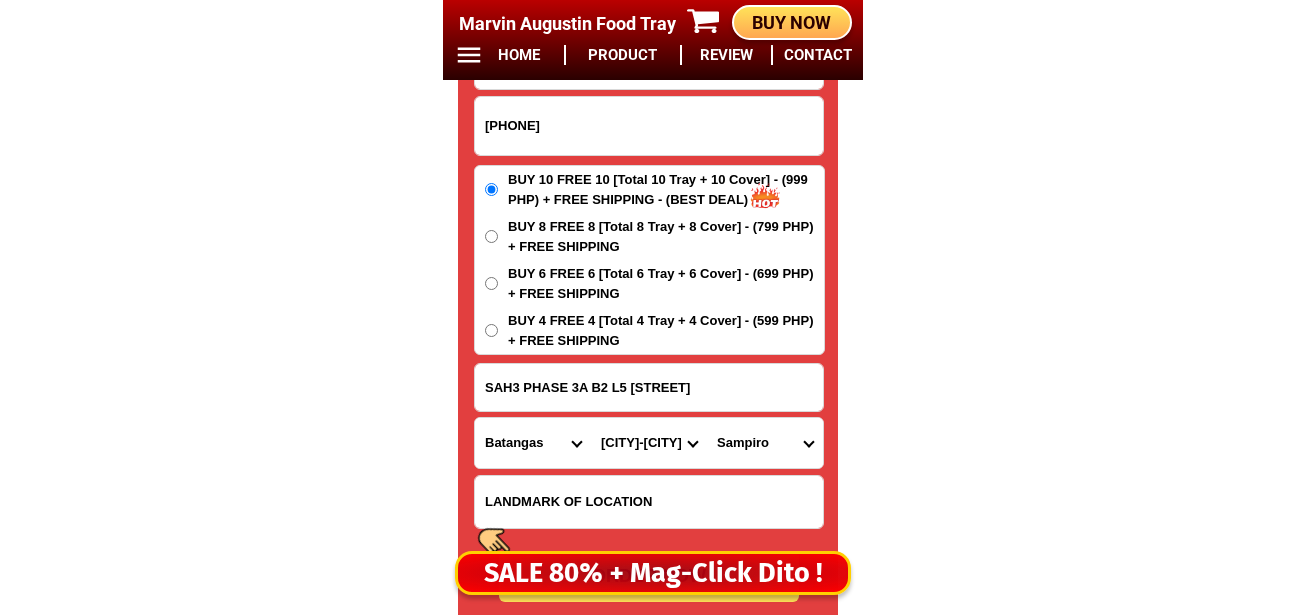 click on "City Agoncillo Alitagtag Allacapan Balayan Batangas-balete Batangas-city Batangas-lemery Batangas-mabini Batangas-rosario Batangas-san-jose Batangas-san-juan Batangas-san-luis Batangas-san-nicolas Batangas-san-pascual Batangas-santa-teresita Batangas-santo-tomas Batangas-talisay Bauan Calaca Calatagan Cuenca Ibaan Laurel Lian Lipa-city Lobo Malvar Mataasnakahoy Nasugbu Padre-garcia Taal Tanauan-city Taysan Tingloy Tuy" at bounding box center [649, 443] 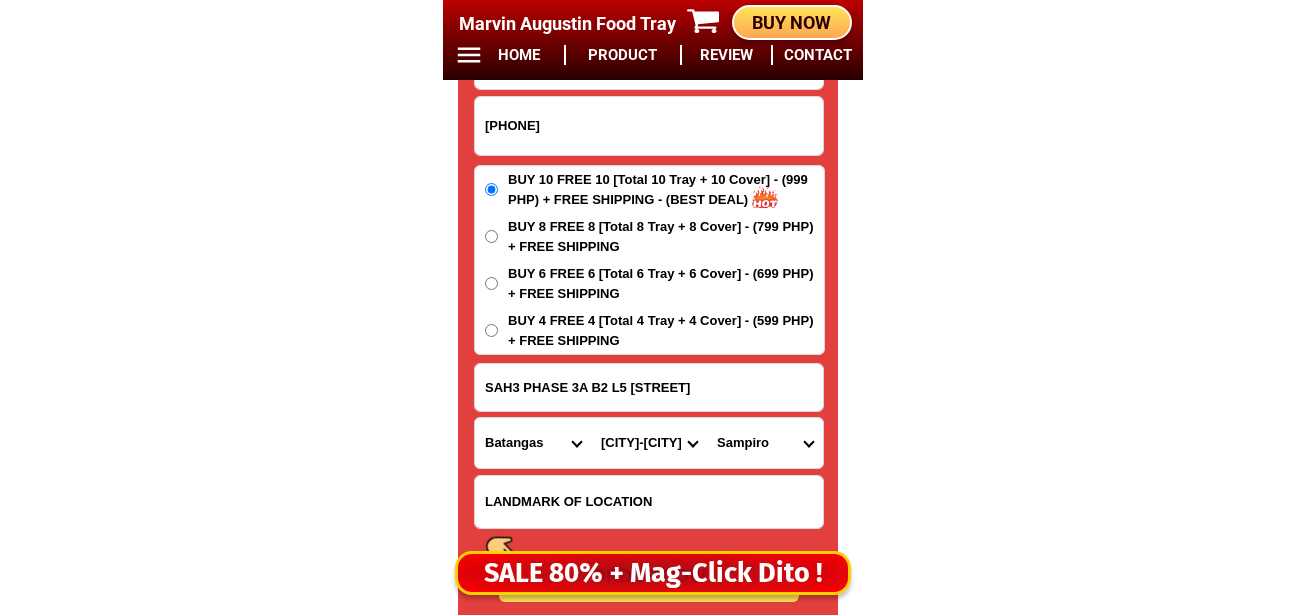 select on "63_1083989" 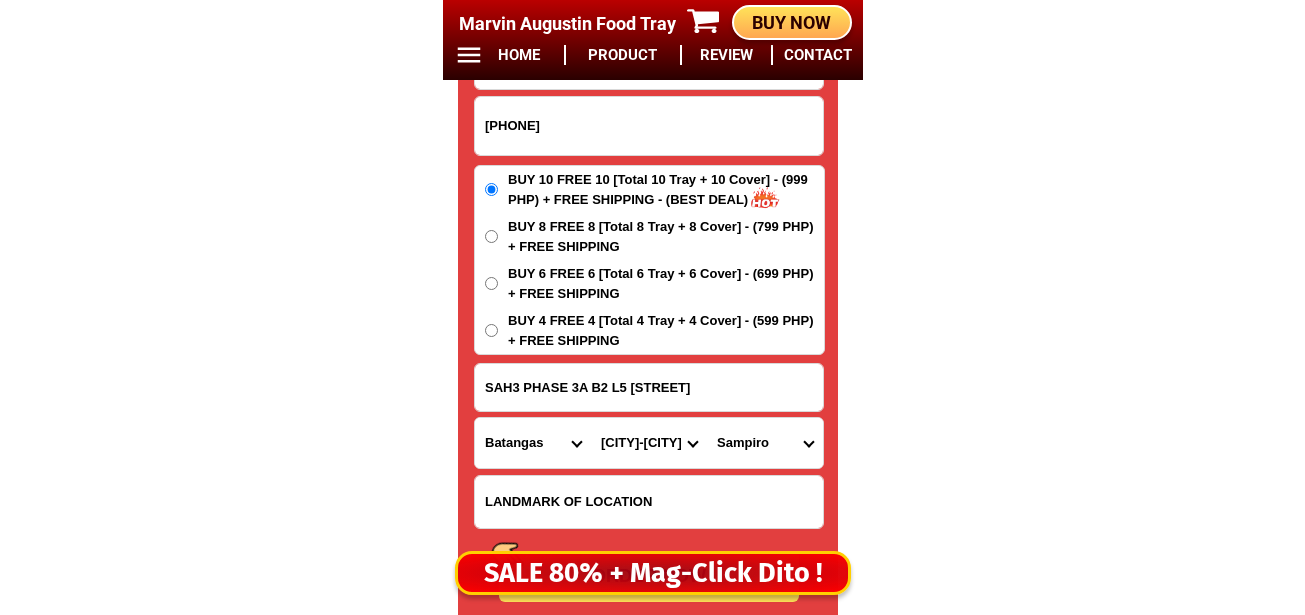click on "City Agoncillo Alitagtag Allacapan Balayan Batangas-balete Batangas-city Batangas-lemery Batangas-mabini Batangas-rosario Batangas-san-jose Batangas-san-juan Batangas-san-luis Batangas-san-nicolas Batangas-san-pascual Batangas-santa-teresita Batangas-santo-tomas Batangas-talisay Bauan Calaca Calatagan Cuenca Ibaan Laurel Lian Lipa-city Lobo Malvar Mataasnakahoy Nasugbu Padre-garcia Taal Tanauan-city Taysan Tingloy Tuy" at bounding box center (649, 443) 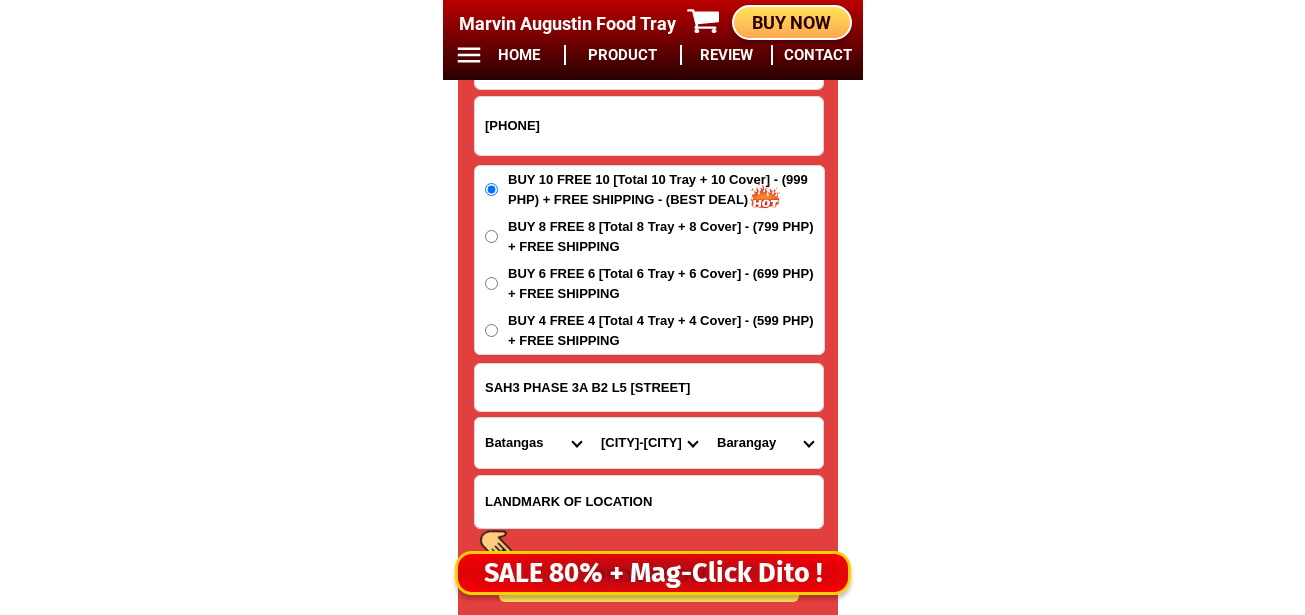 click on "Barangay Abelo Alas-as Balete Baluk-baluk Bancoro Bangin Calangay Hipit Maabud north Maabud south Munlawin Pansipit Poblacion Pulang-bato Santo nino Sinturisan Tagudtod Talang" at bounding box center [765, 443] 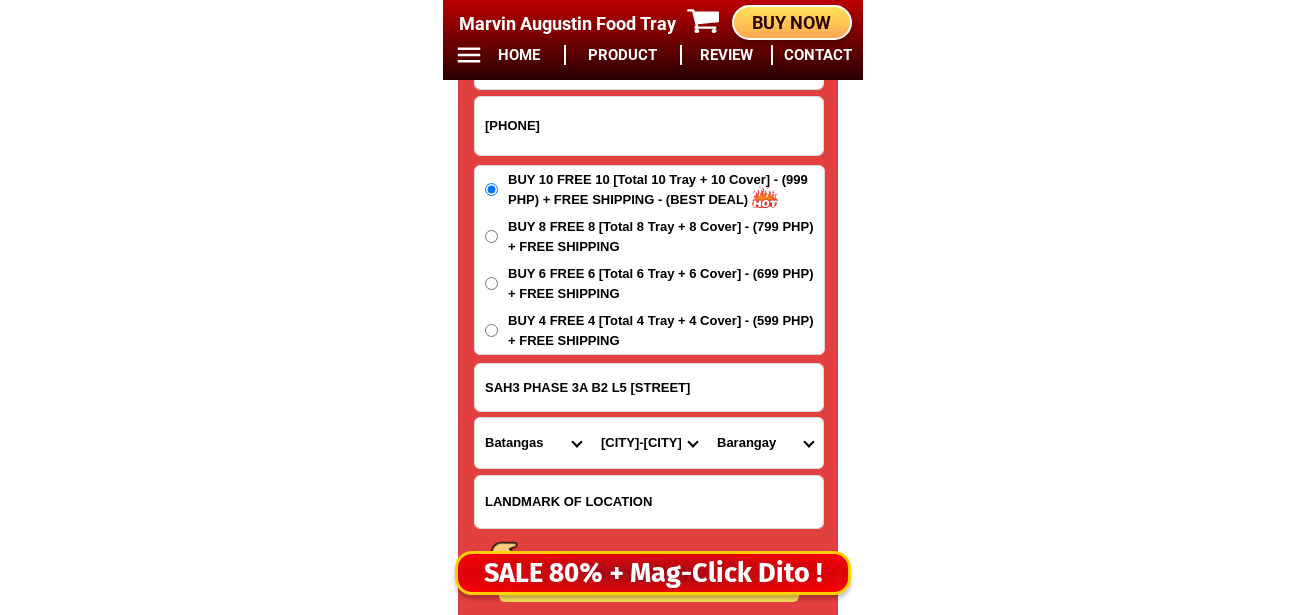 select on "63_10839895368" 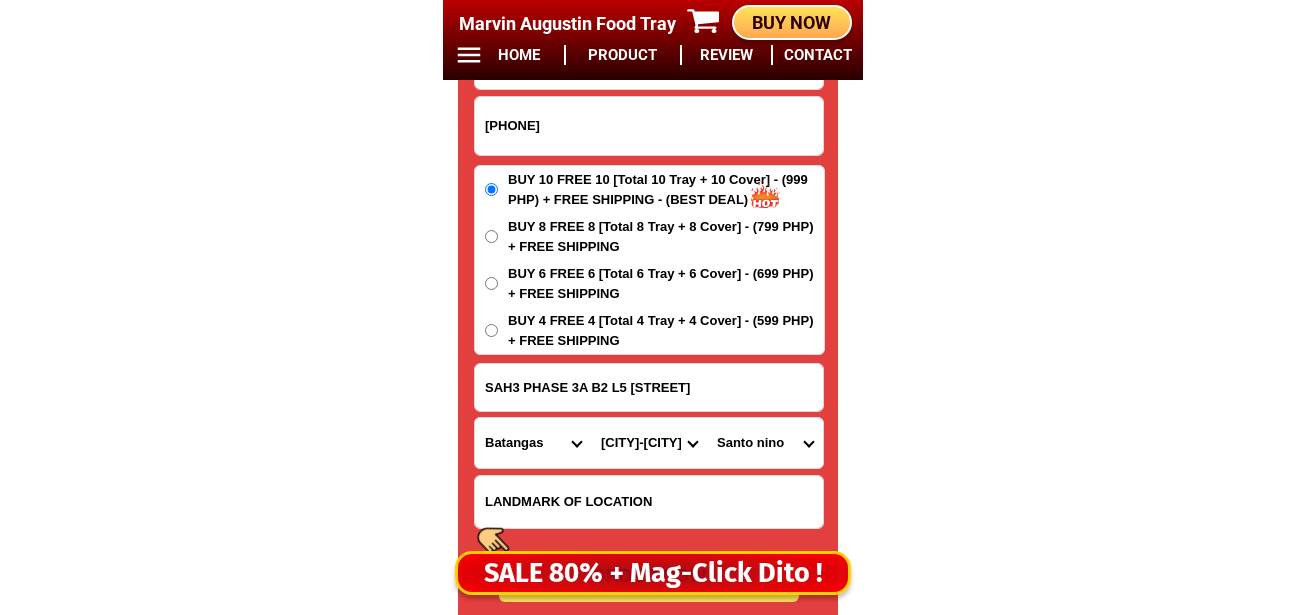 click on "City Agoncillo Alitagtag Allacapan Balayan Batangas-balete Batangas-city Batangas-lemery Batangas-mabini Batangas-rosario Batangas-san-jose Batangas-san-juan Batangas-san-luis Batangas-san-nicolas Batangas-san-pascual Batangas-santa-teresita Batangas-santo-tomas Batangas-talisay Bauan Calaca Calatagan Cuenca Ibaan Laurel Lian Lipa-city Lobo Malvar Mataasnakahoy Nasugbu Padre-garcia Taal Tanauan-city Taysan Tingloy Tuy" at bounding box center (649, 443) 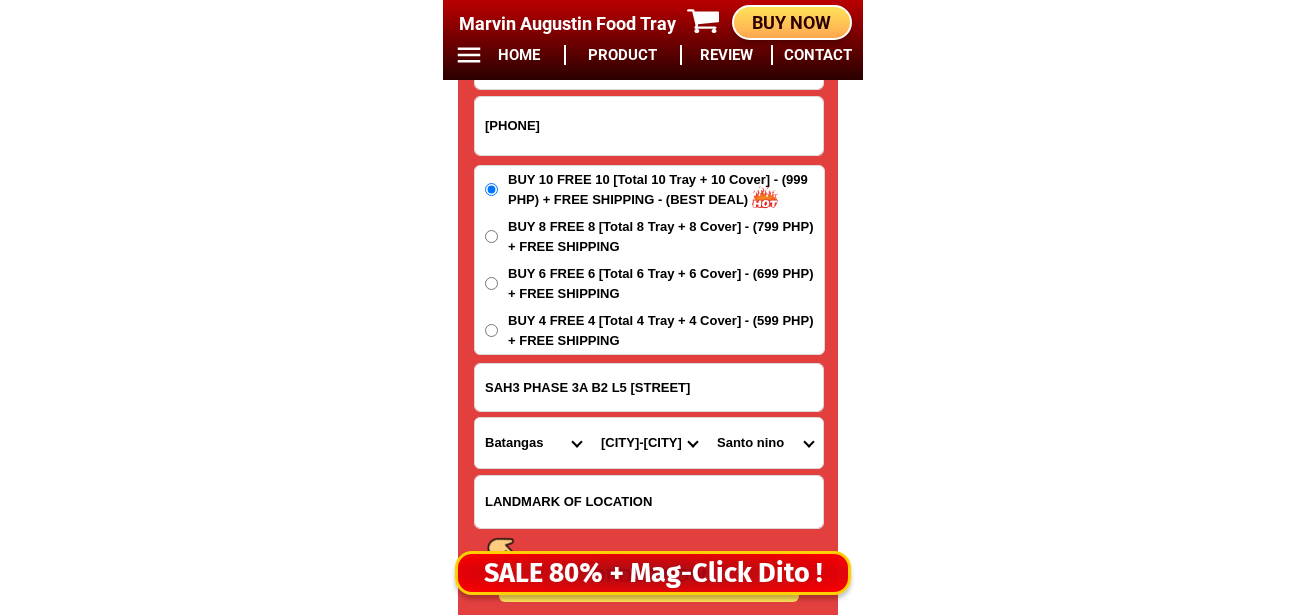 select on "63_1083542" 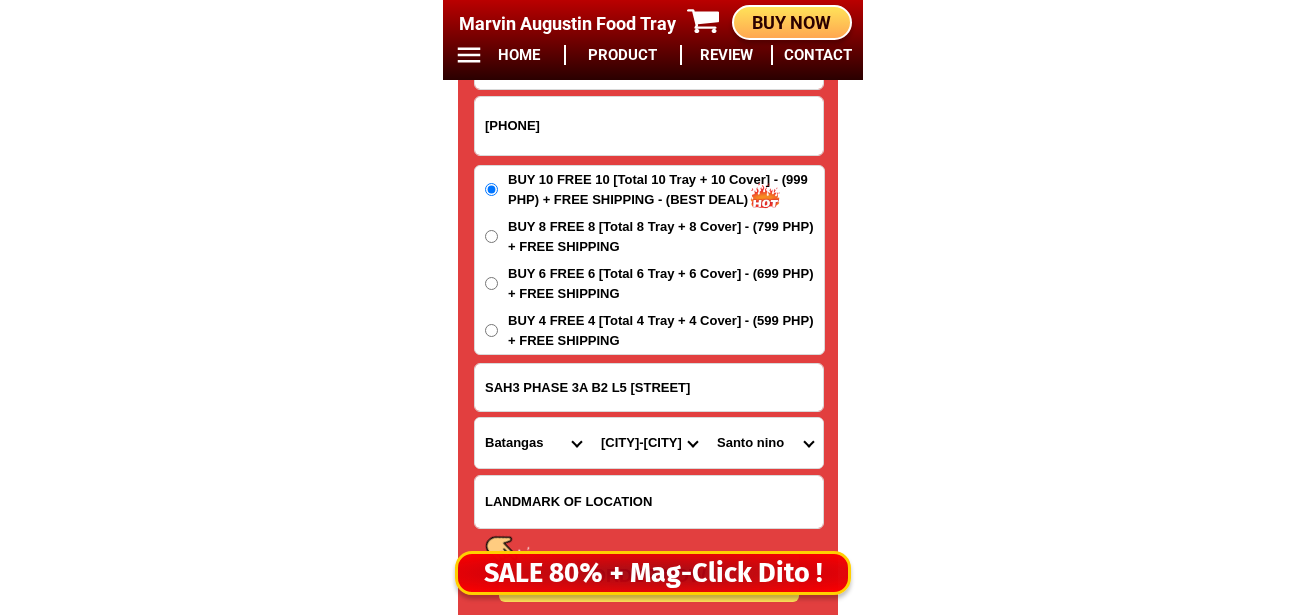 click on "City Agoncillo Alitagtag Allacapan Balayan Batangas-balete Batangas-city Batangas-lemery Batangas-mabini Batangas-rosario Batangas-san-jose Batangas-san-juan Batangas-san-luis Batangas-san-nicolas Batangas-san-pascual Batangas-santa-teresita Batangas-santo-tomas Batangas-talisay Bauan Calaca Calatagan Cuenca Ibaan Laurel Lian Lipa-city Lobo Malvar Mataasnakahoy Nasugbu Padre-garcia Taal Tanauan-city Taysan Tingloy Tuy" at bounding box center (649, 443) 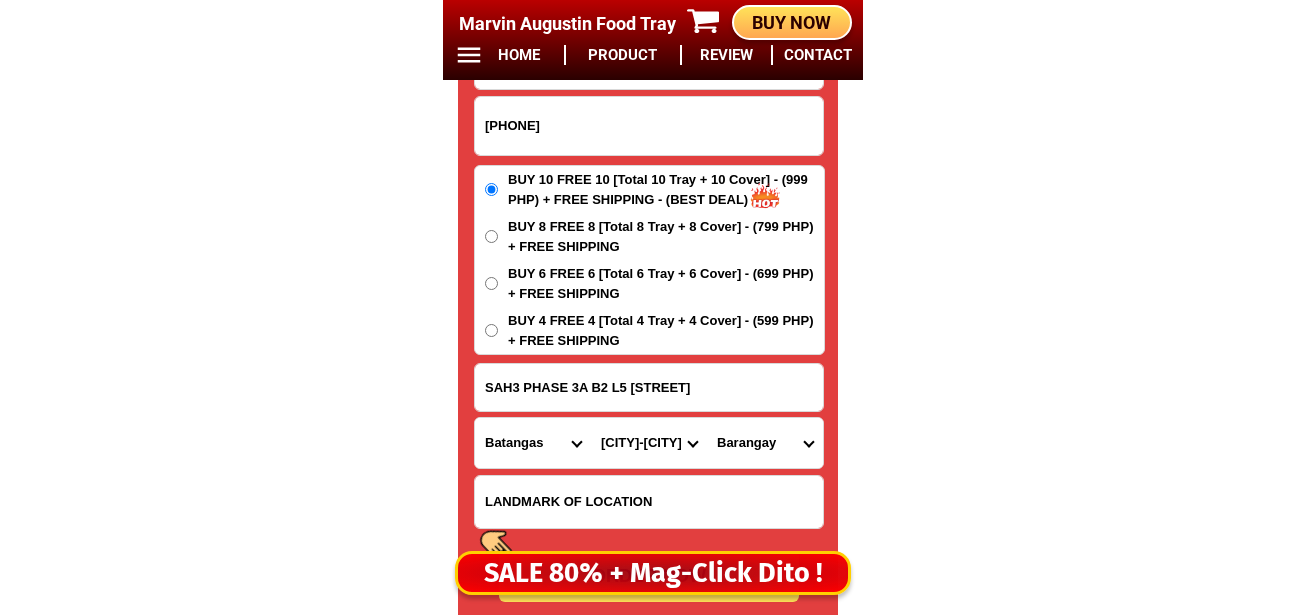 drag, startPoint x: 761, startPoint y: 431, endPoint x: 760, endPoint y: 420, distance: 11.045361 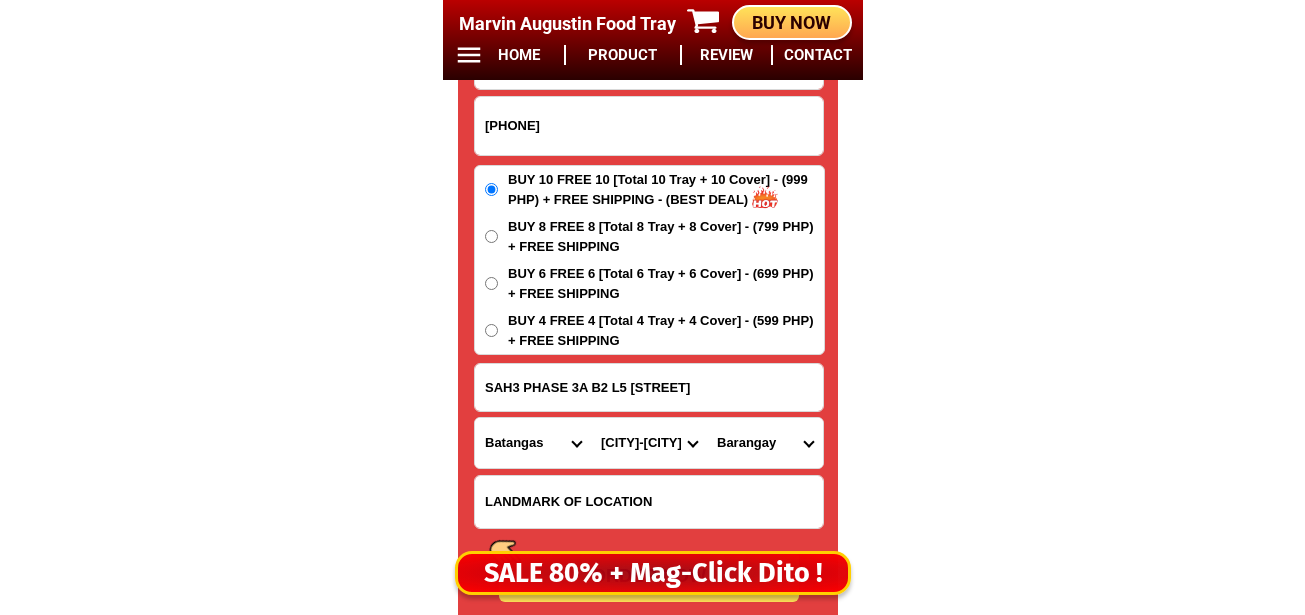 click on "Barangay Alalum Antipolo Balimbing Banaba Bayanan Danglayan Del pilar Gelerang kawayan Ilat north Ilat south Kaingin Laurel Malaking pook Mataas na lupa Natunuan north Natunuan south Padre castillo Palsahingin Pila Poblacion Pook ni banal Pook ni kapitan Resplandor Sambat San antonio San mariano San mateo Santa elena Santo nino" at bounding box center [765, 443] 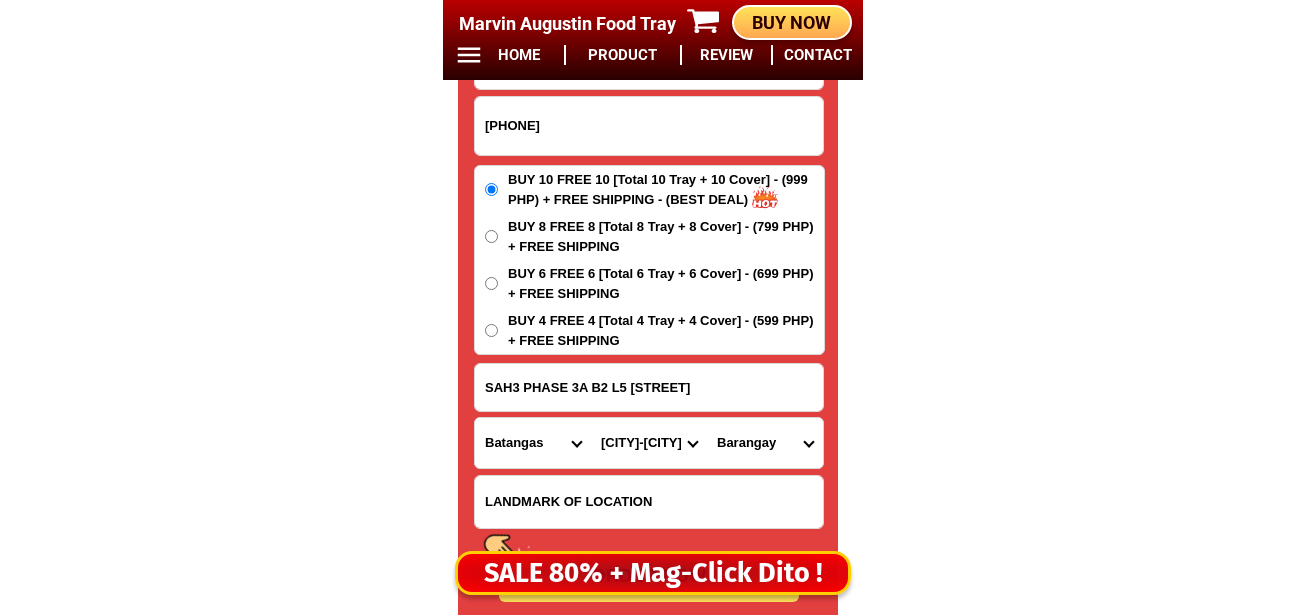 select on "63_10835425808" 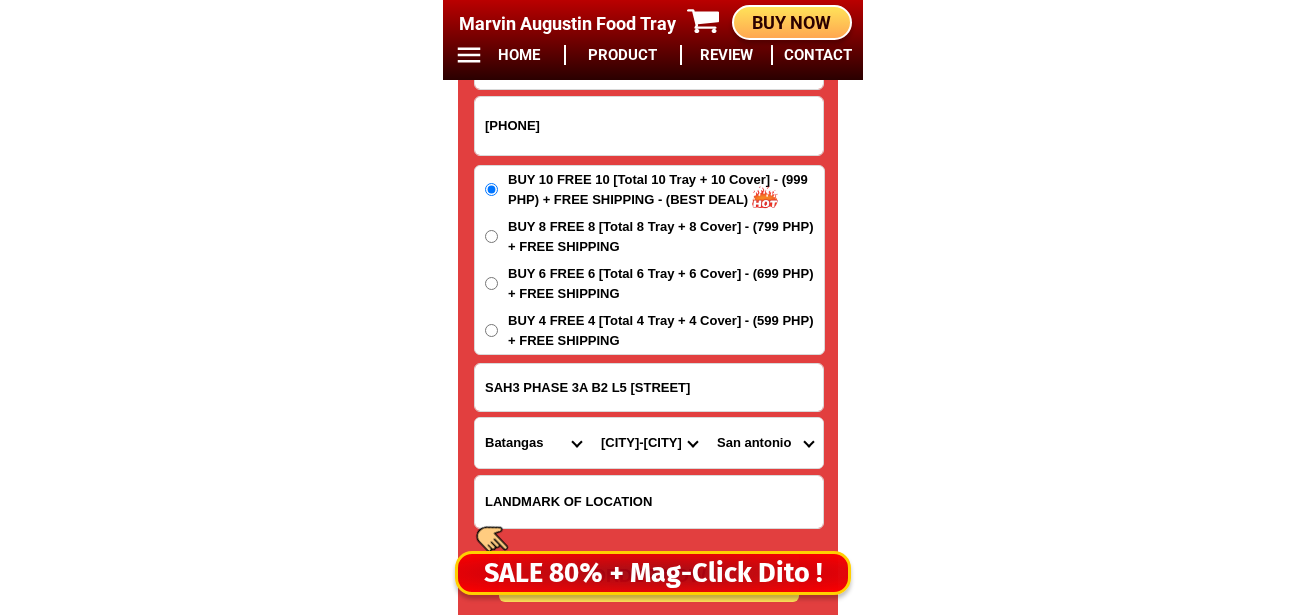 click on "Barangay Alalum Antipolo Balimbing Banaba Bayanan Danglayan Del pilar Gelerang kawayan Ilat north Ilat south Kaingin Laurel Malaking pook Mataas na lupa Natunuan north Natunuan south Padre castillo Palsahingin Pila Poblacion Pook ni banal Pook ni kapitan Resplandor Sambat San antonio San mariano San mateo Santa elena Santo nino" at bounding box center [765, 443] 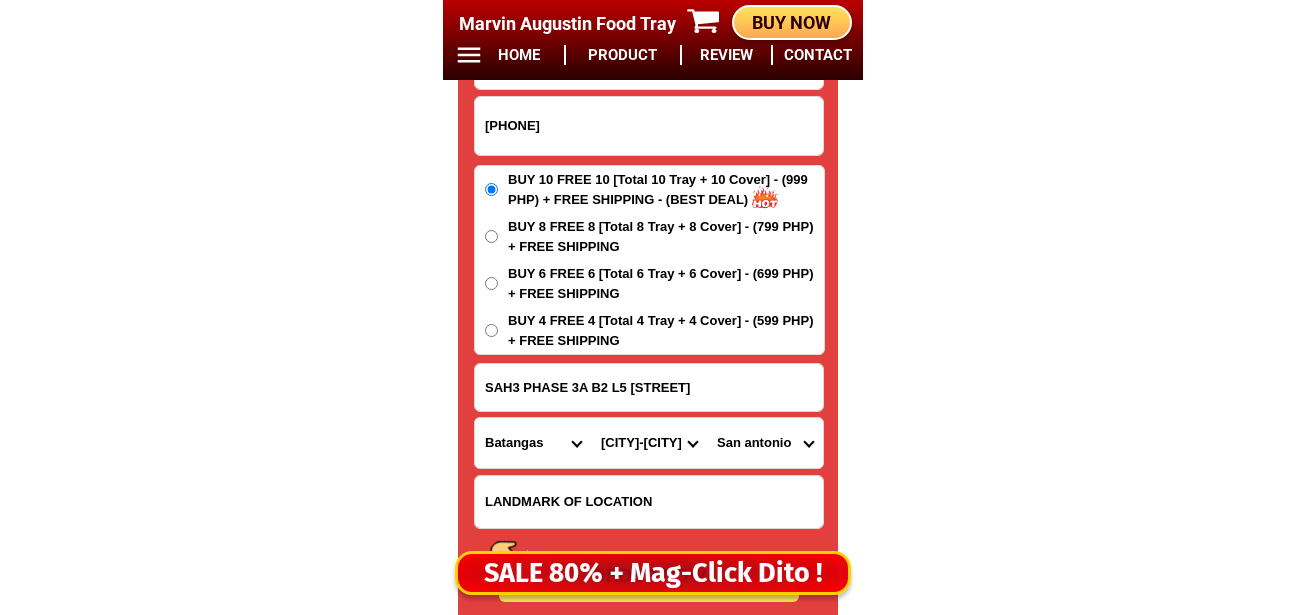 click on "City Agoncillo Alitagtag Allacapan Balayan Batangas-balete Batangas-city Batangas-lemery Batangas-mabini Batangas-rosario Batangas-san-jose Batangas-san-juan Batangas-san-luis Batangas-san-nicolas Batangas-san-pascual Batangas-santa-teresita Batangas-santo-tomas Batangas-talisay Bauan Calaca Calatagan Cuenca Ibaan Laurel Lian Lipa-city Lobo Malvar Mataasnakahoy Nasugbu Padre-garcia Taal Tanauan-city Taysan Tingloy Tuy" at bounding box center [649, 443] 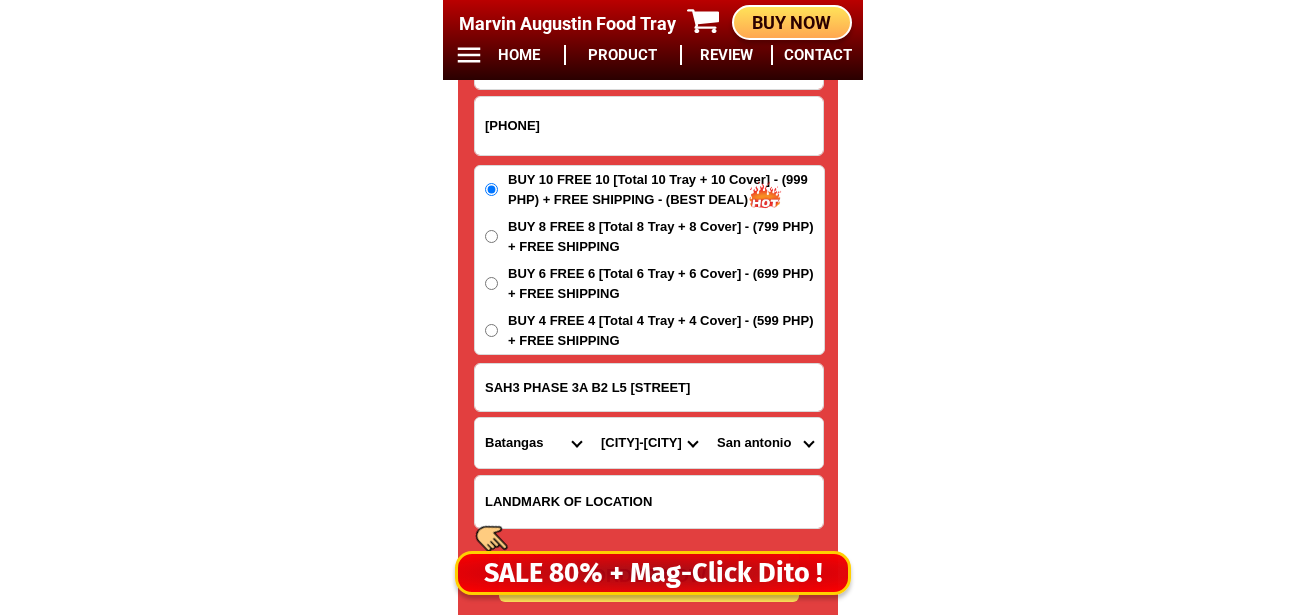 click on "Barangay Alalum Antipolo Balimbing Banaba Bayanan Danglayan Del pilar Gelerang kawayan Ilat north Ilat south Kaingin Laurel Malaking pook Mataas na lupa Natunuan north Natunuan south Padre castillo Palsahingin Pila Poblacion Pook ni banal Pook ni kapitan Resplandor Sambat San antonio San mariano San mateo Santa elena Santo nino" at bounding box center (765, 443) 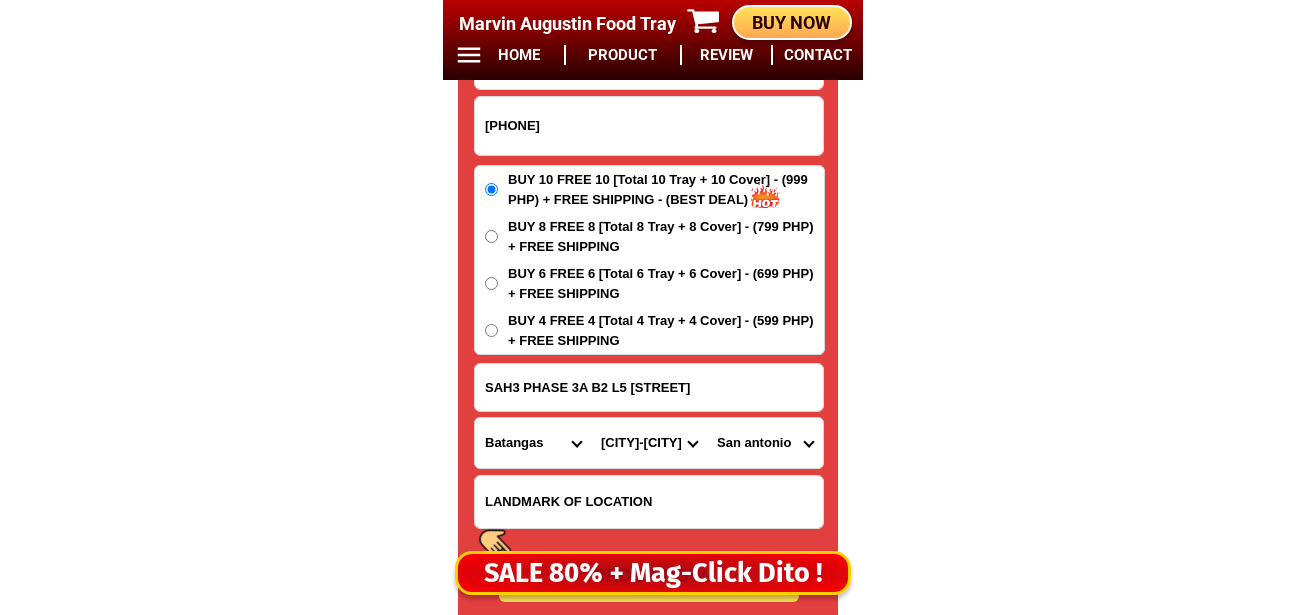 click on "Barangay Alalum Antipolo Balimbing Banaba Bayanan Danglayan Del pilar Gelerang kawayan Ilat north Ilat south Kaingin Laurel Malaking pook Mataas na lupa Natunuan north Natunuan south Padre castillo Palsahingin Pila Poblacion Pook ni banal Pook ni kapitan Resplandor Sambat San antonio San mariano San mateo Santa elena Santo nino" at bounding box center [765, 443] 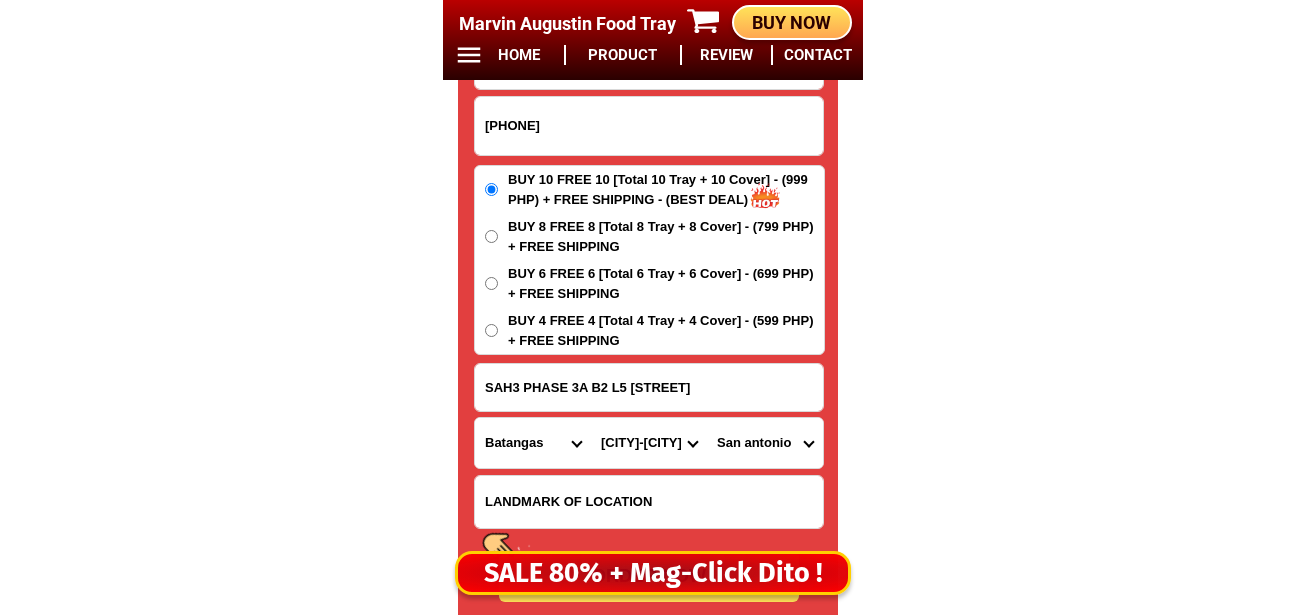 scroll, scrollTop: 16878, scrollLeft: 0, axis: vertical 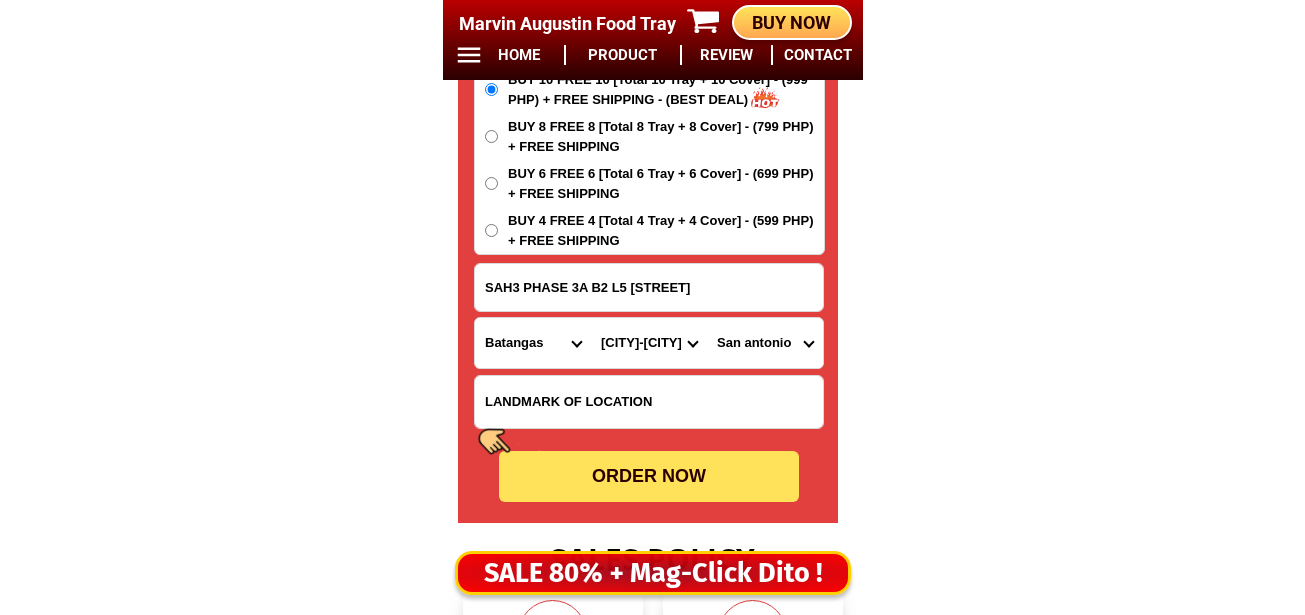 click on "ORDER NOW" at bounding box center [649, 476] 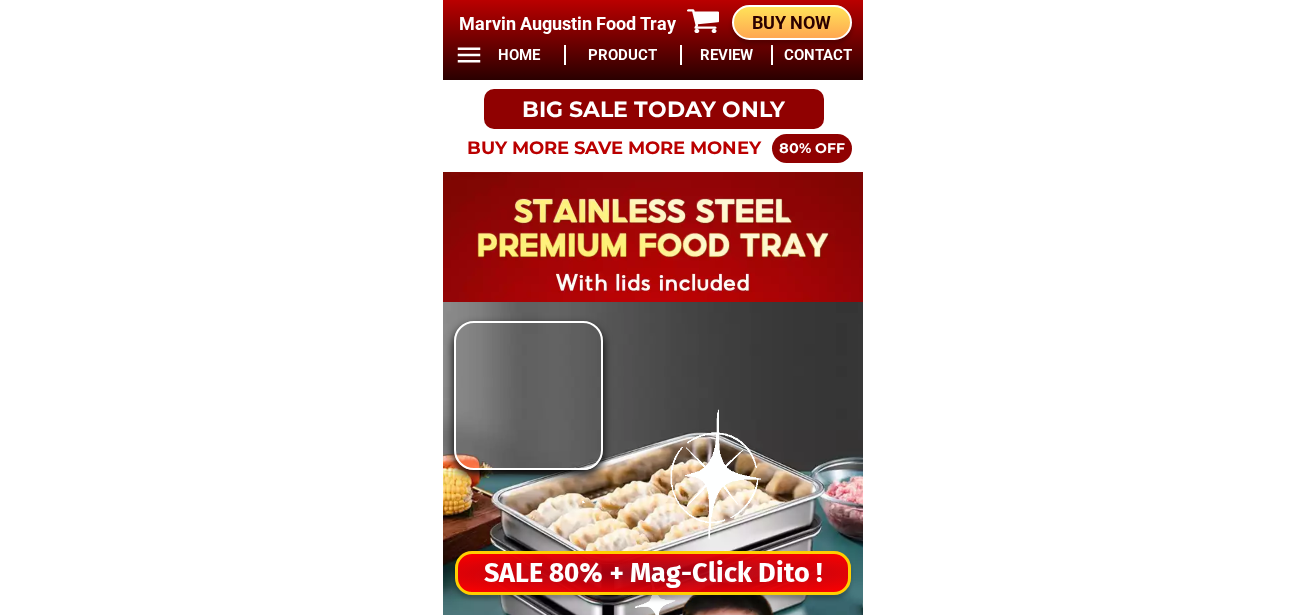 scroll, scrollTop: 0, scrollLeft: 0, axis: both 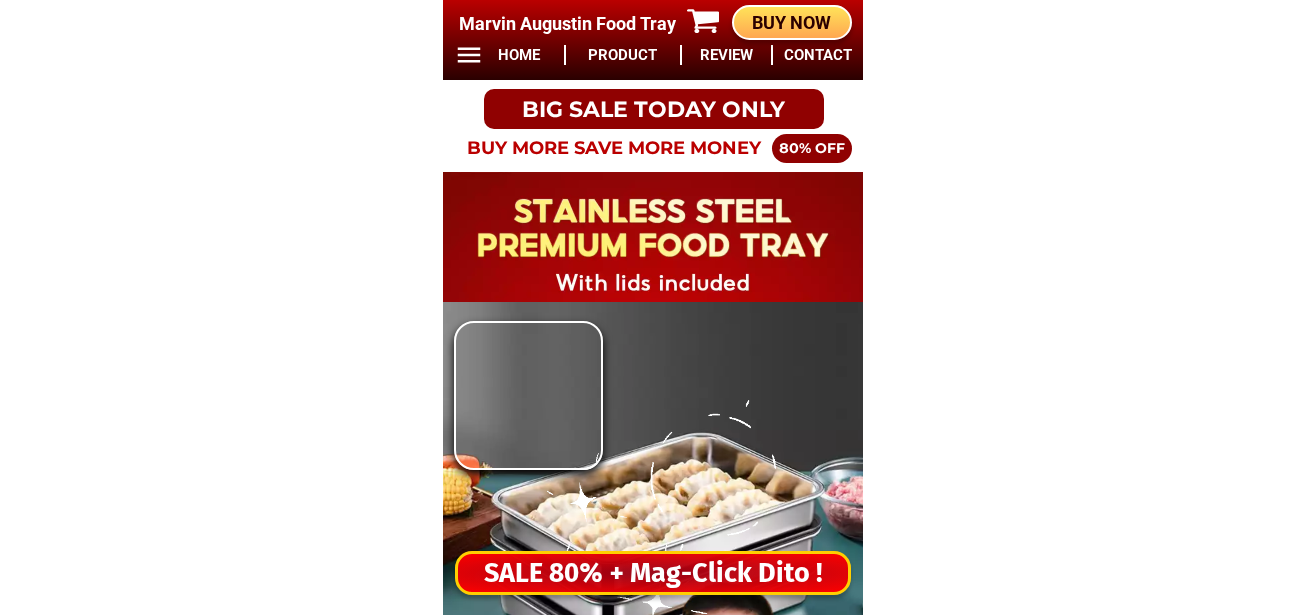 drag, startPoint x: 686, startPoint y: 548, endPoint x: 687, endPoint y: 585, distance: 37.01351 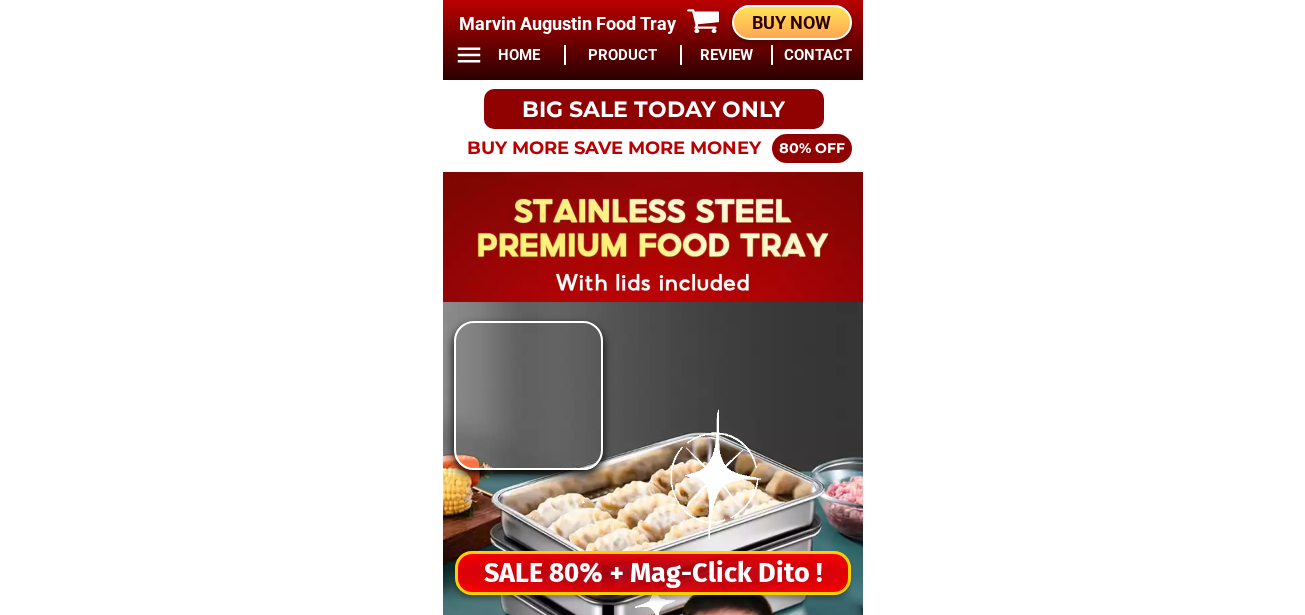 click on "SALE 80% + Mag-Click Dito !" at bounding box center (653, 573) 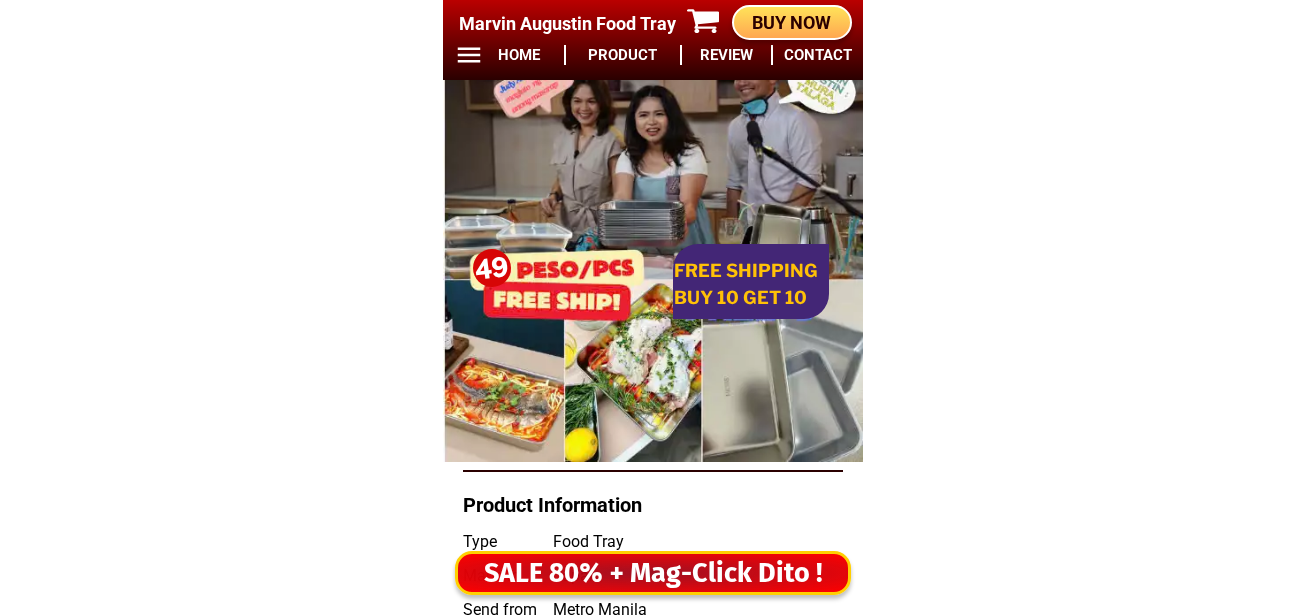 click on "SALE 80% + Mag-Click Dito !" at bounding box center [653, 573] 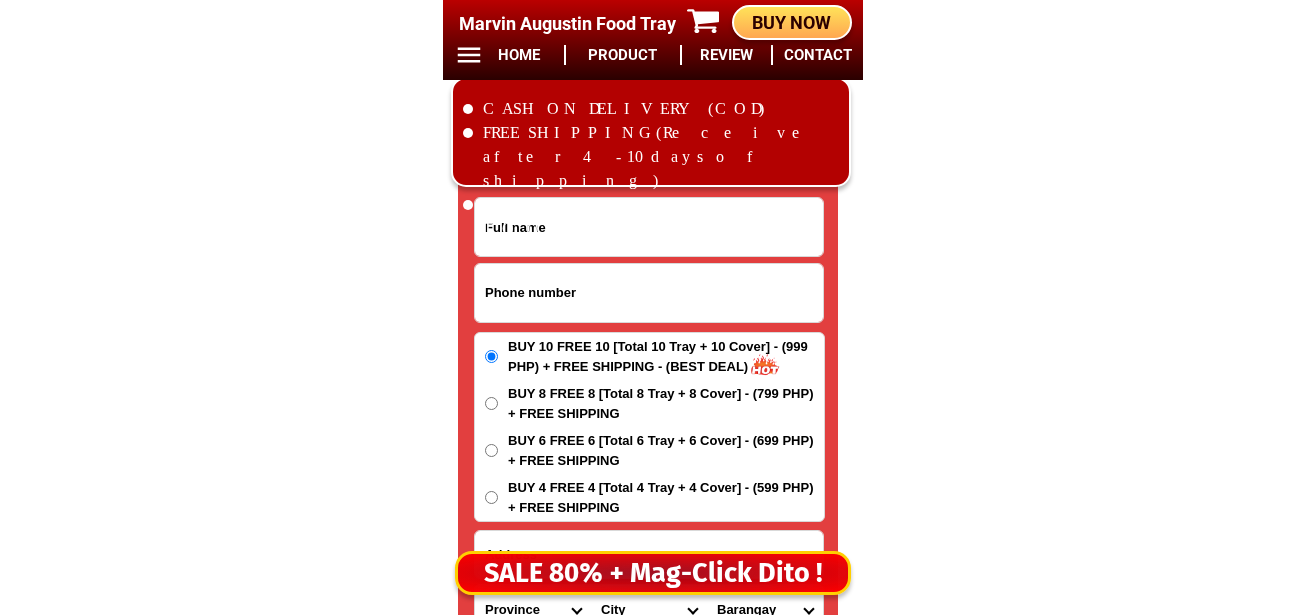 scroll, scrollTop: 16679, scrollLeft: 0, axis: vertical 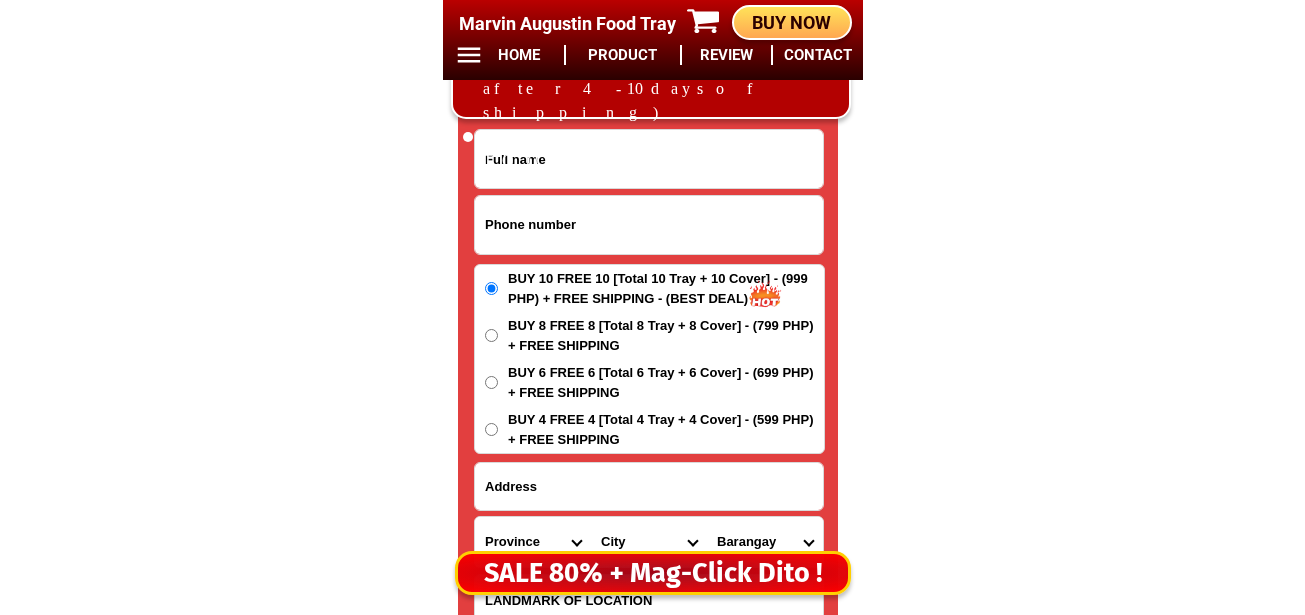 click at bounding box center (649, 225) 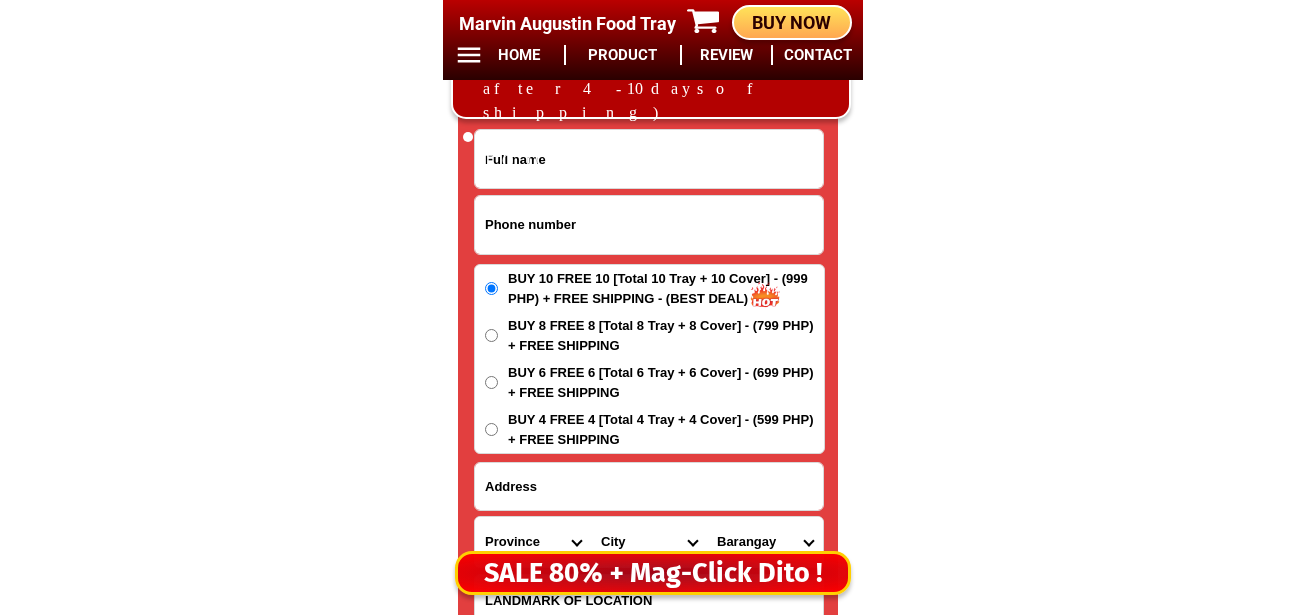 paste on "[PHONE]" 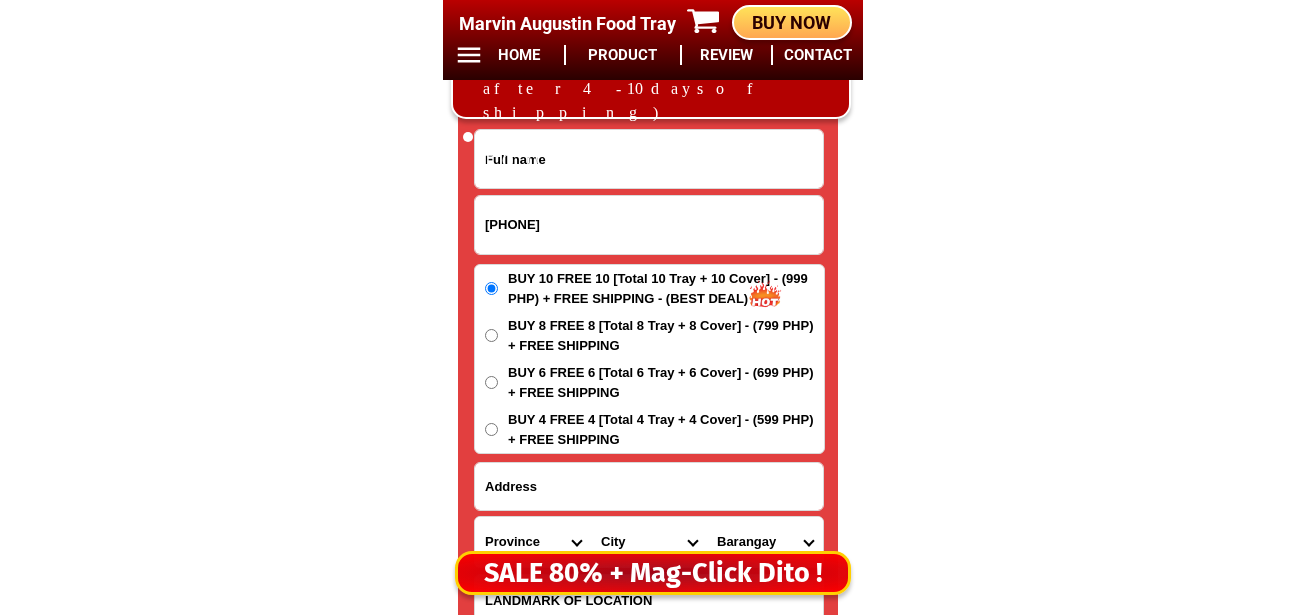 type on "[PHONE]" 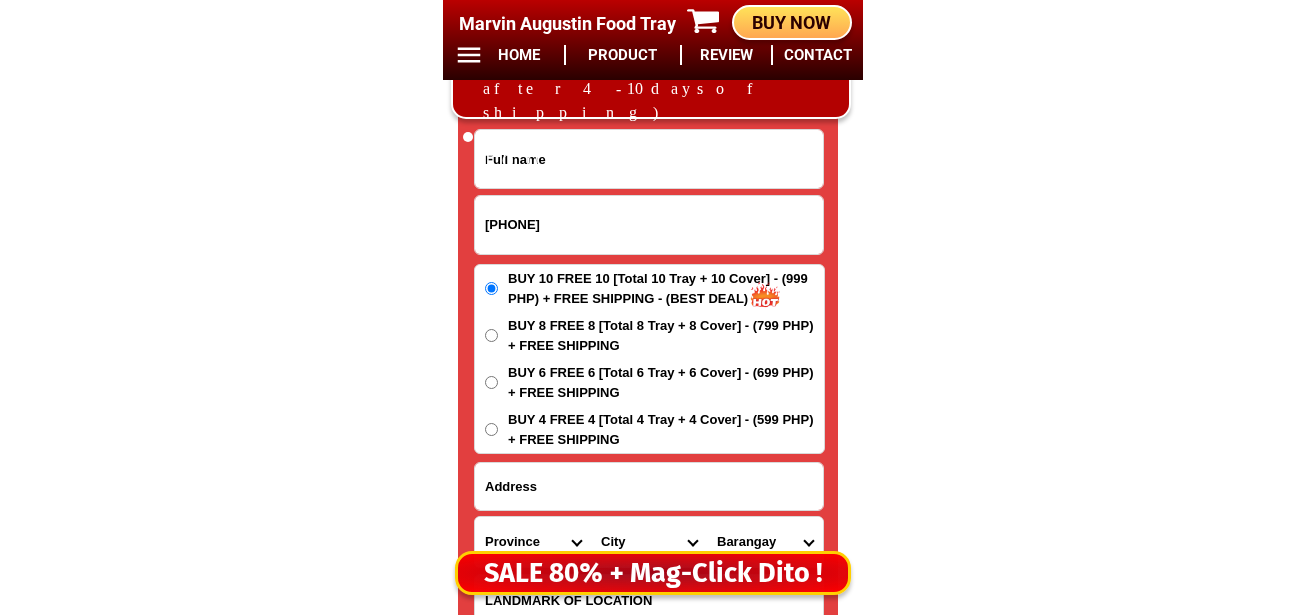 click at bounding box center (649, 159) 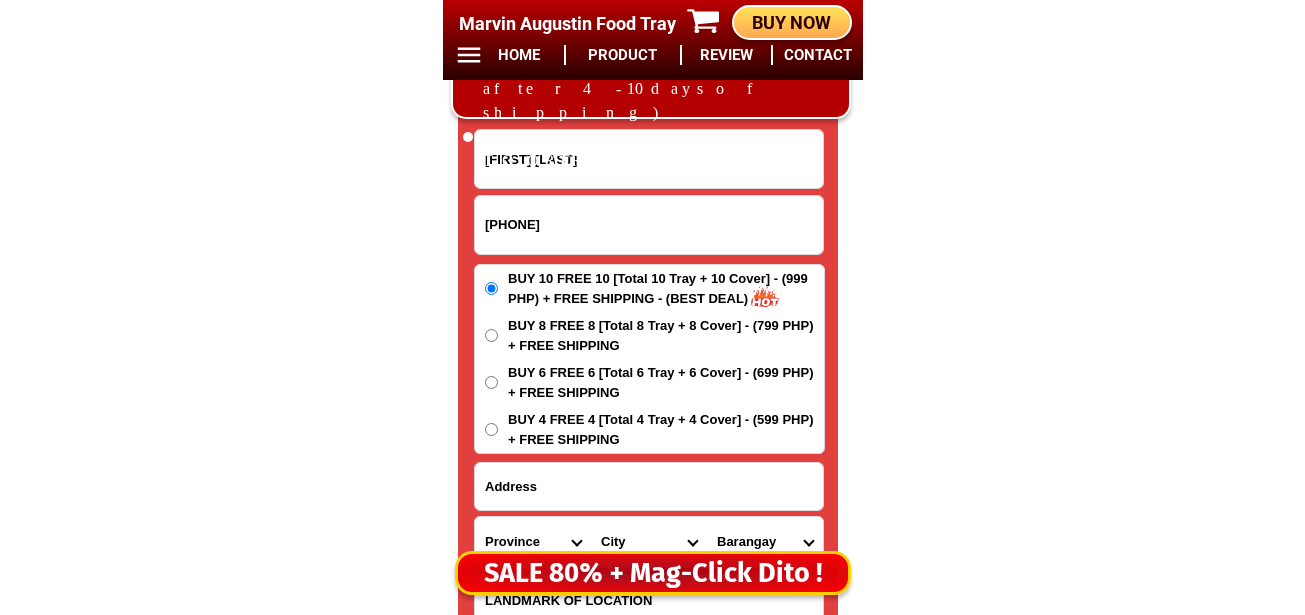 type on "Nilda Eras" 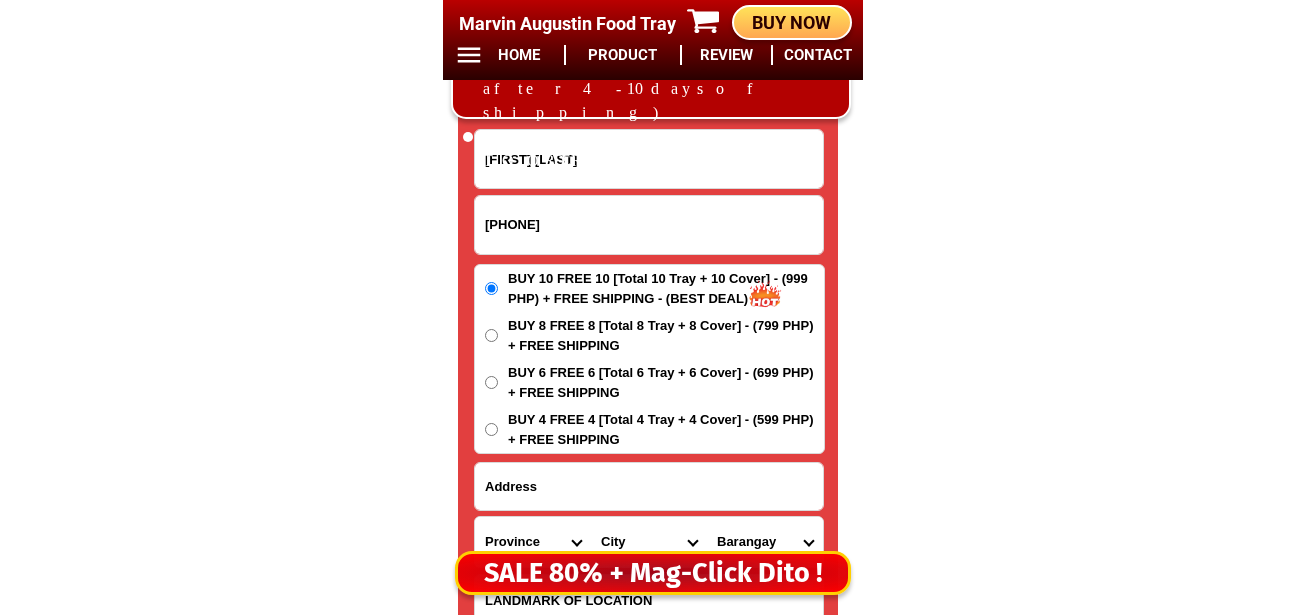 click at bounding box center [649, 486] 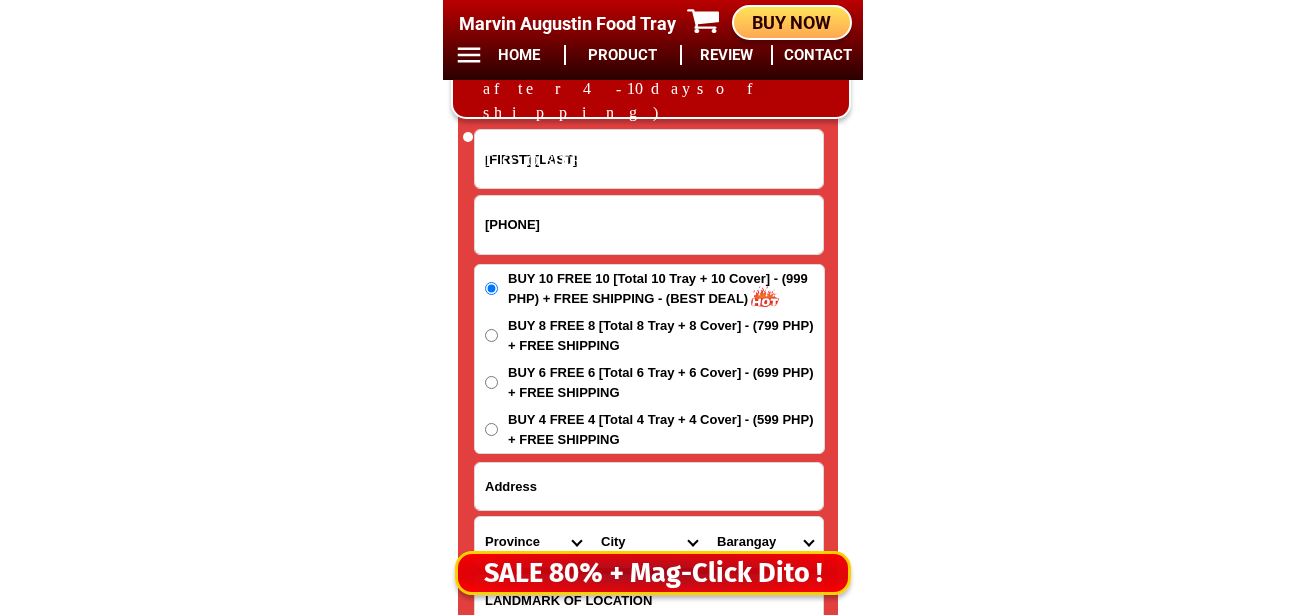 paste on "Purok 1, Marbon, Talacogon, Agusan del Sur." 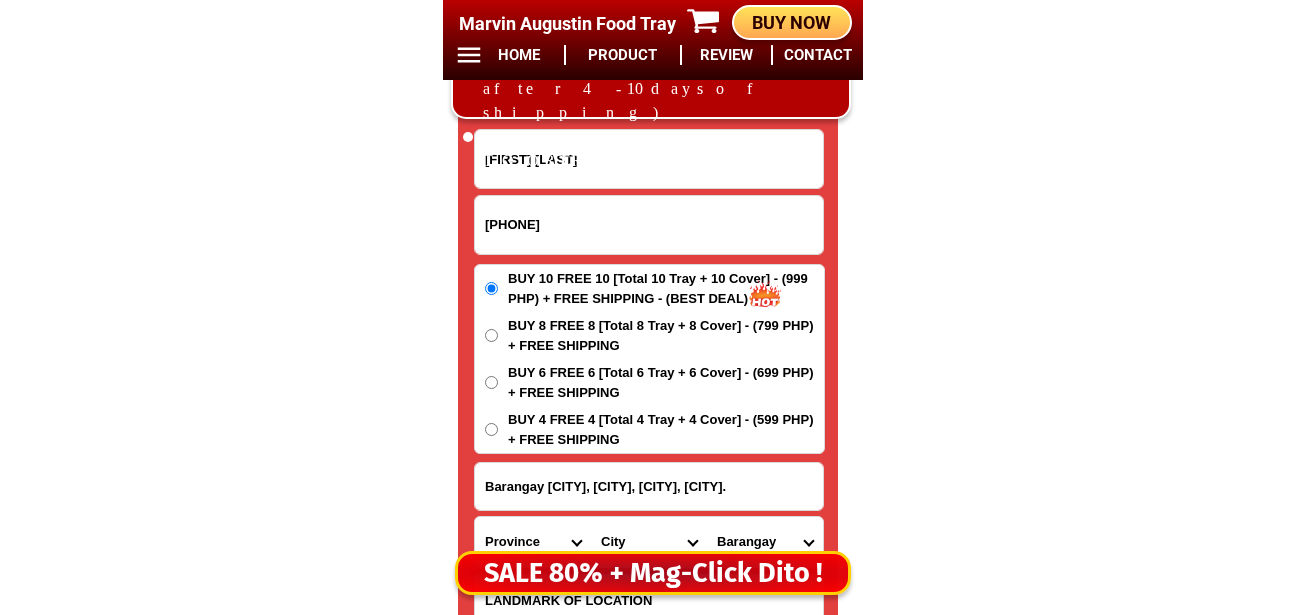 click on "Purok 1, Marbon, Talacogon, Agusan del Sur." at bounding box center (649, 486) 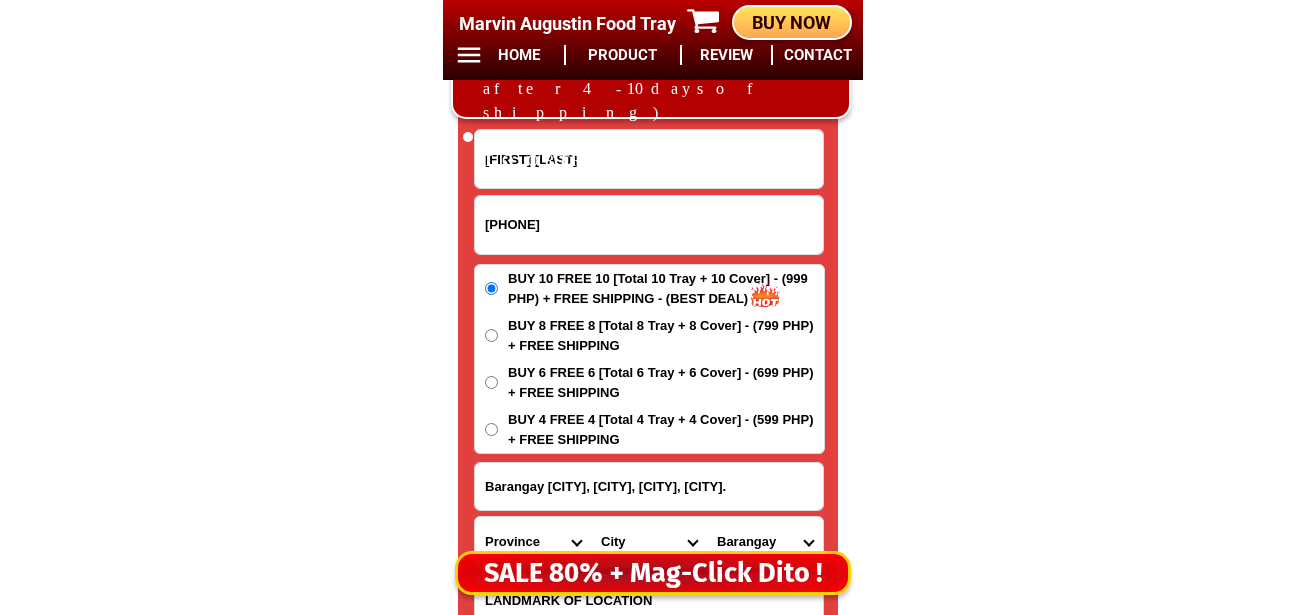 type on "Purok 1, Marbon, Talacogon, Agusan del Sur." 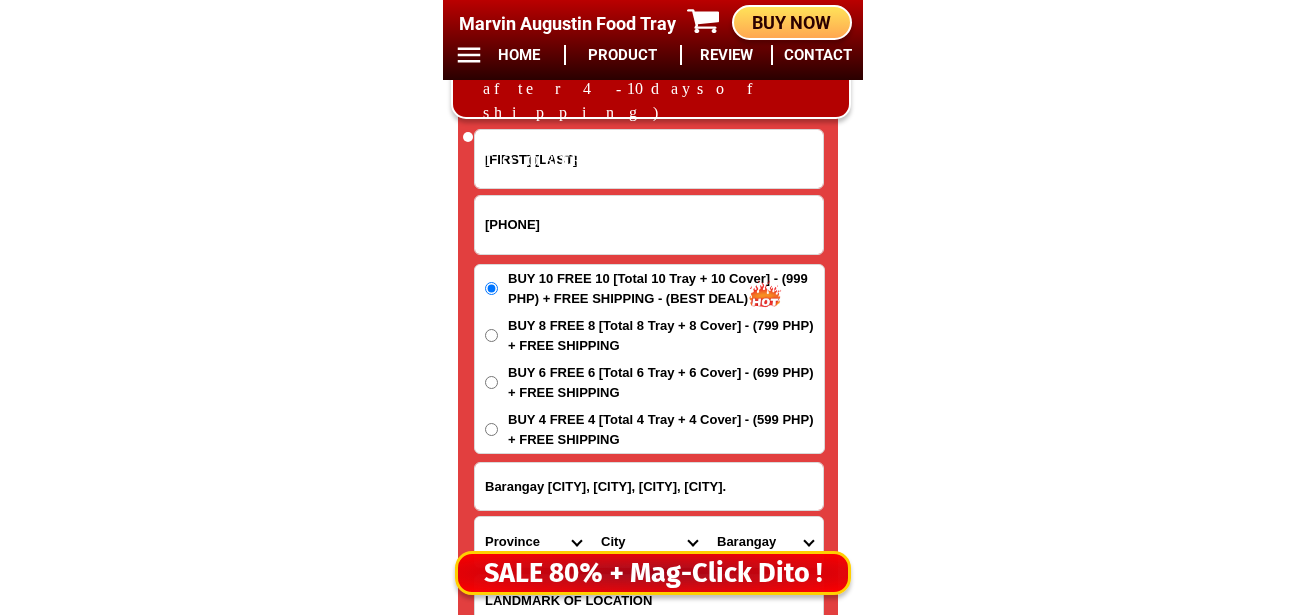 scroll, scrollTop: 16779, scrollLeft: 0, axis: vertical 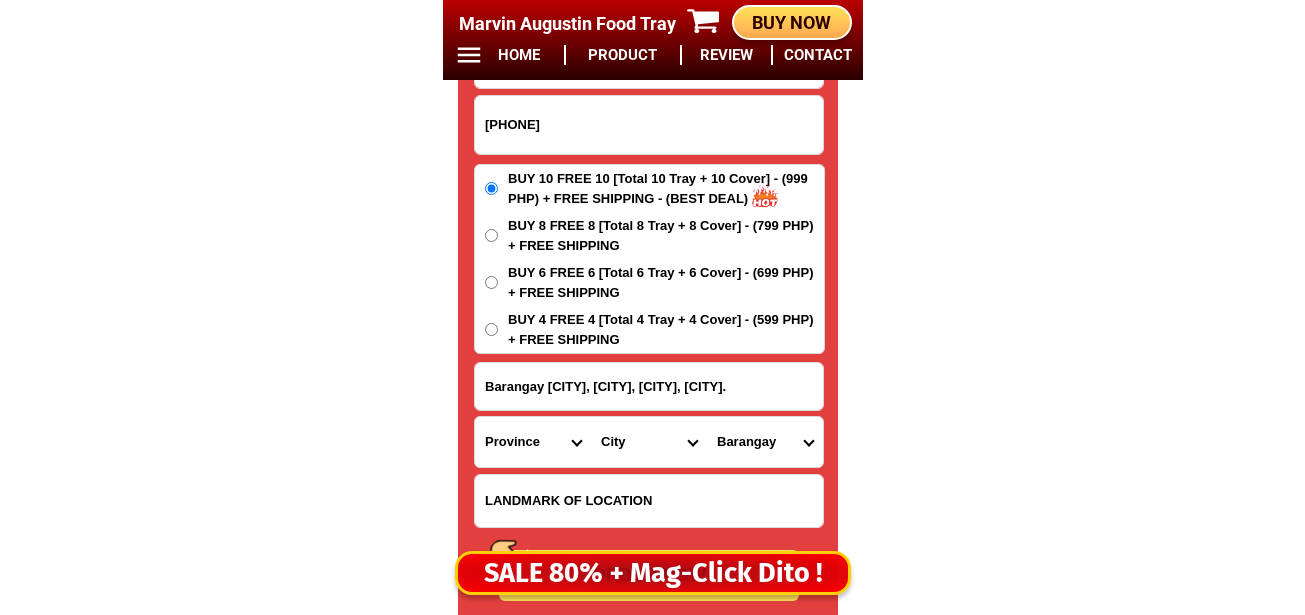 drag, startPoint x: 519, startPoint y: 442, endPoint x: 517, endPoint y: 421, distance: 21.095022 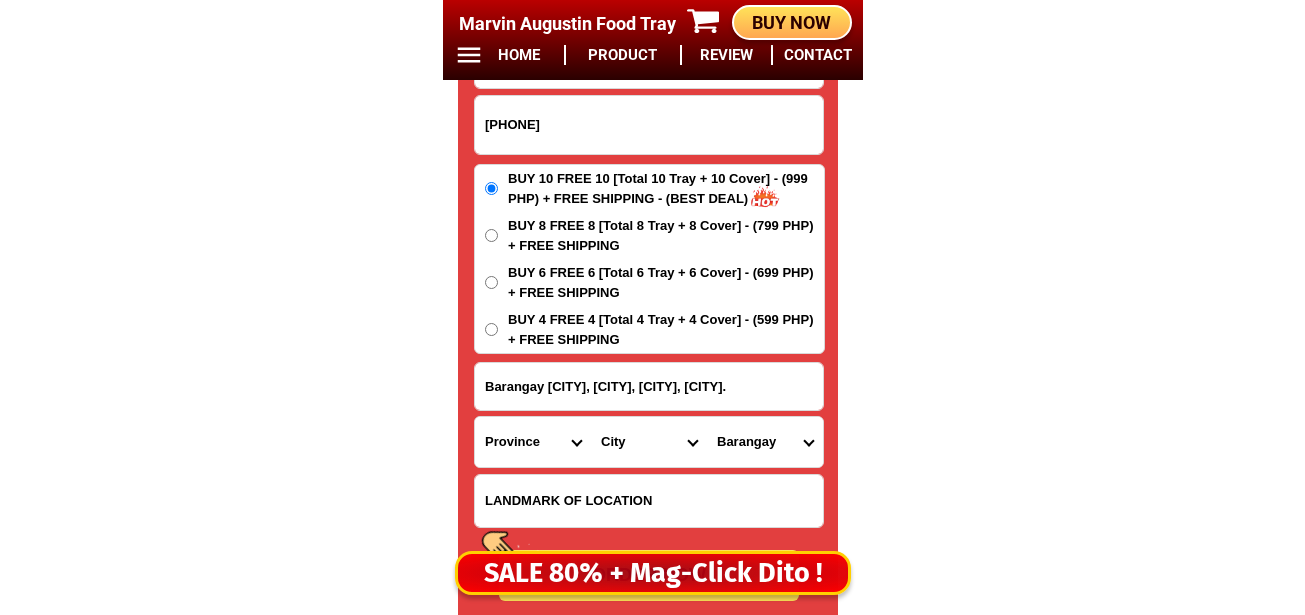 click on "Province Abra Agusan-del-norte Agusan-del-sur Aklan Albay Antique Apayao Aurora Basilan Bataan Batanes Batangas Benguet Biliran Bohol Bukidnon Bulacan Cagayan Camarines-norte Camarines-sur Camiguin Capiz Catanduanes Cavite Cebu Cotabato Davao-de-oro Davao-del-norte Davao-del-sur Davao-occidental Davao-oriental Dinagat-islands Eastern-samar Guimaras Ifugao Ilocos-norte Ilocos-sur Iloilo Isabela Kalinga La-union Laguna Lanao-del-norte Lanao-del-sur Leyte Maguindanao Marinduque Masbate Metro-manila Misamis-occidental Misamis-oriental Mountain-province Negros-occidental Negros-oriental Northern-samar Nueva-ecija Nueva-vizcaya Occidental-mindoro Oriental-mindoro Palawan Pampanga Pangasinan Quezon Quirino Rizal Romblon Sarangani Siquijor Sorsogon South-cotabato Southern-leyte Sultan-kudarat Sulu Surigao-del-norte Surigao-del-sur Tarlac Tawi-tawi Western-samar Zambales Zamboanga-del-norte Zamboanga-del-sur Zamboanga-sibugay" at bounding box center (533, 442) 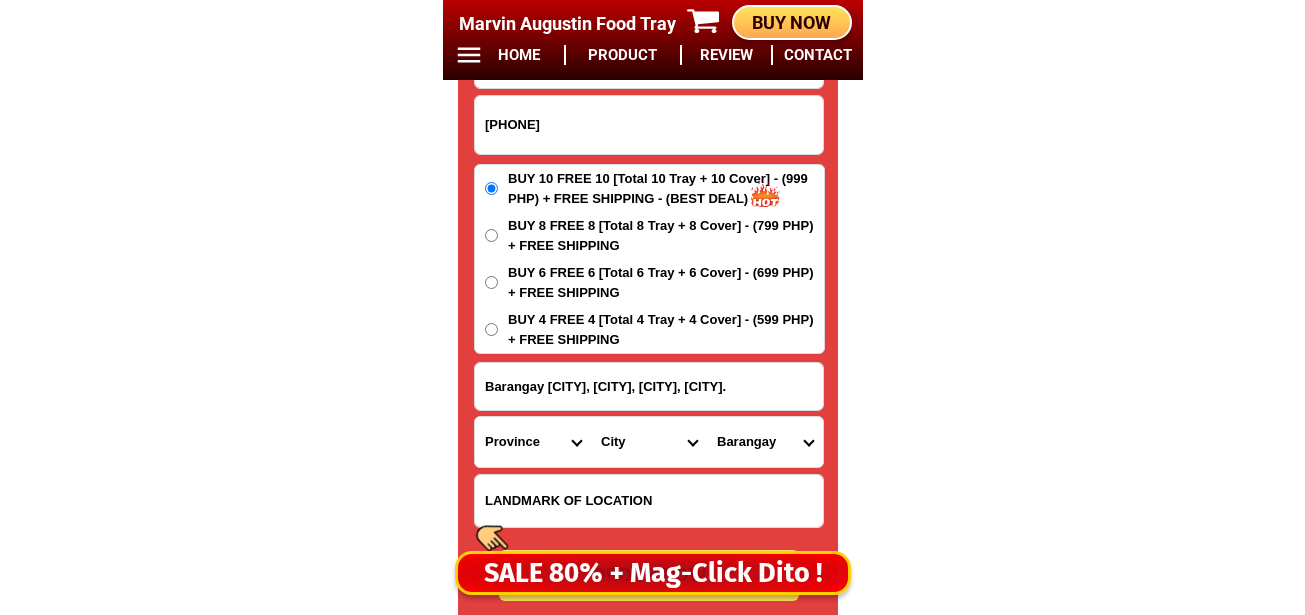 select on "63_701" 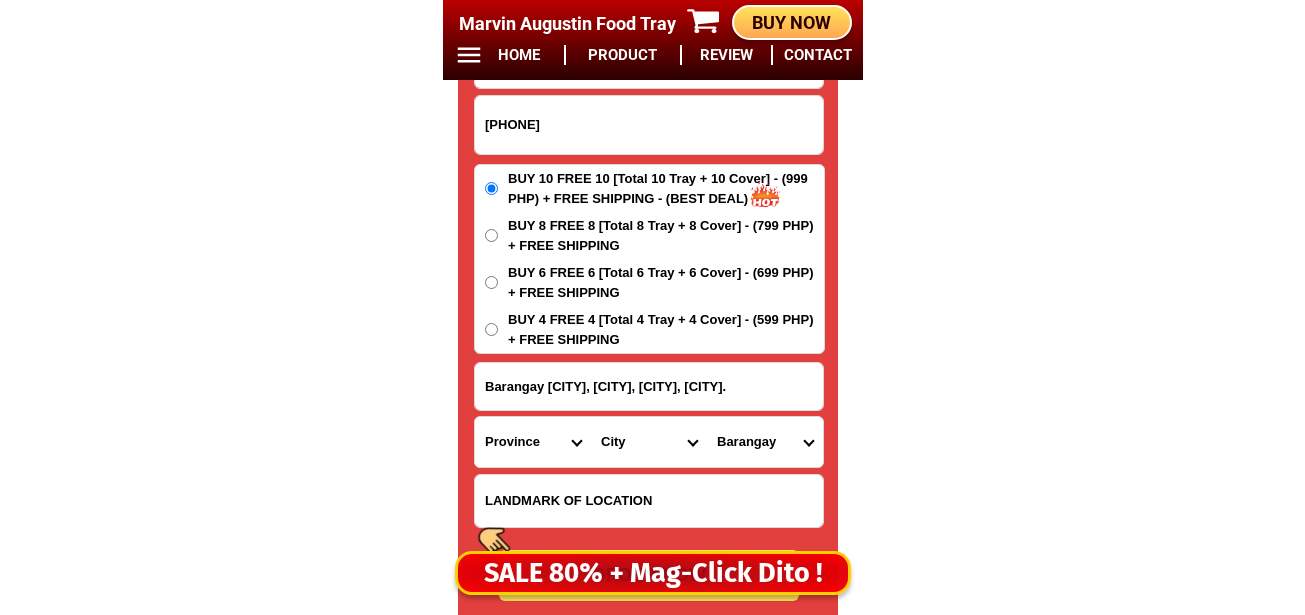 click on "Province Abra Agusan-del-norte Agusan-del-sur Aklan Albay Antique Apayao Aurora Basilan Bataan Batanes Batangas Benguet Biliran Bohol Bukidnon Bulacan Cagayan Camarines-norte Camarines-sur Camiguin Capiz Catanduanes Cavite Cebu Cotabato Davao-de-oro Davao-del-norte Davao-del-sur Davao-occidental Davao-oriental Dinagat-islands Eastern-samar Guimaras Ifugao Ilocos-norte Ilocos-sur Iloilo Isabela Kalinga La-union Laguna Lanao-del-norte Lanao-del-sur Leyte Maguindanao Marinduque Masbate Metro-manila Misamis-occidental Misamis-oriental Mountain-province Negros-occidental Negros-oriental Northern-samar Nueva-ecija Nueva-vizcaya Occidental-mindoro Oriental-mindoro Palawan Pampanga Pangasinan Quezon Quirino Rizal Romblon Sarangani Siquijor Sorsogon South-cotabato Southern-leyte Sultan-kudarat Sulu Surigao-del-norte Surigao-del-sur Tarlac Tawi-tawi Western-samar Zambales Zamboanga-del-norte Zamboanga-del-sur Zamboanga-sibugay" at bounding box center [533, 442] 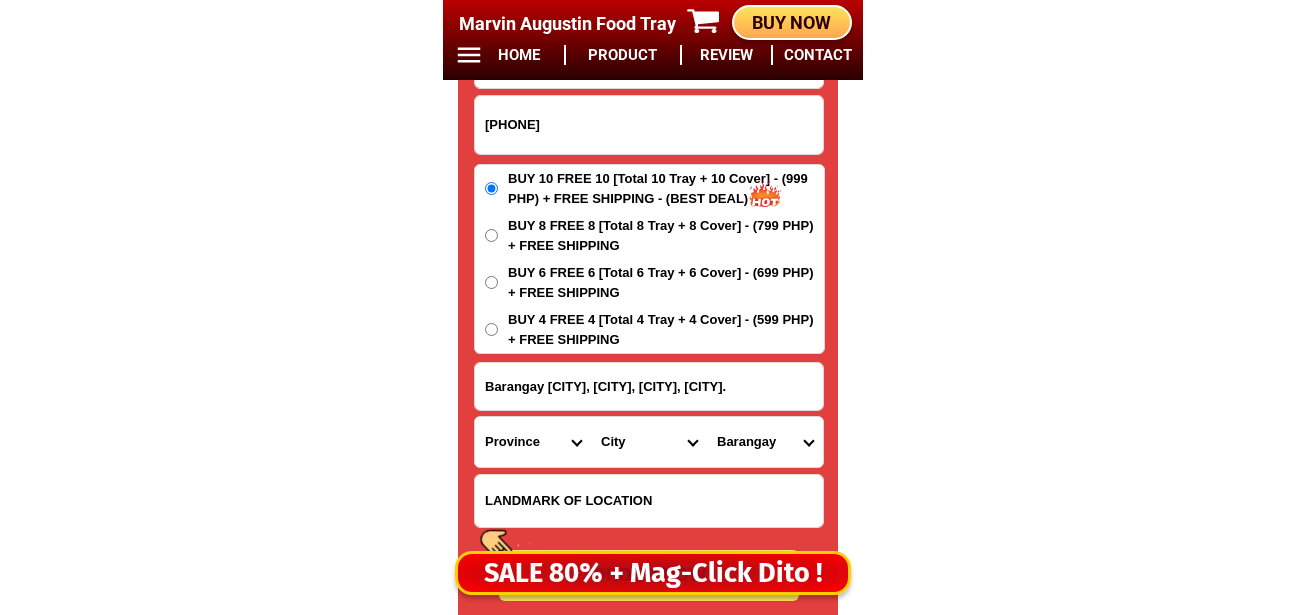 drag, startPoint x: 628, startPoint y: 450, endPoint x: 627, endPoint y: 426, distance: 24.020824 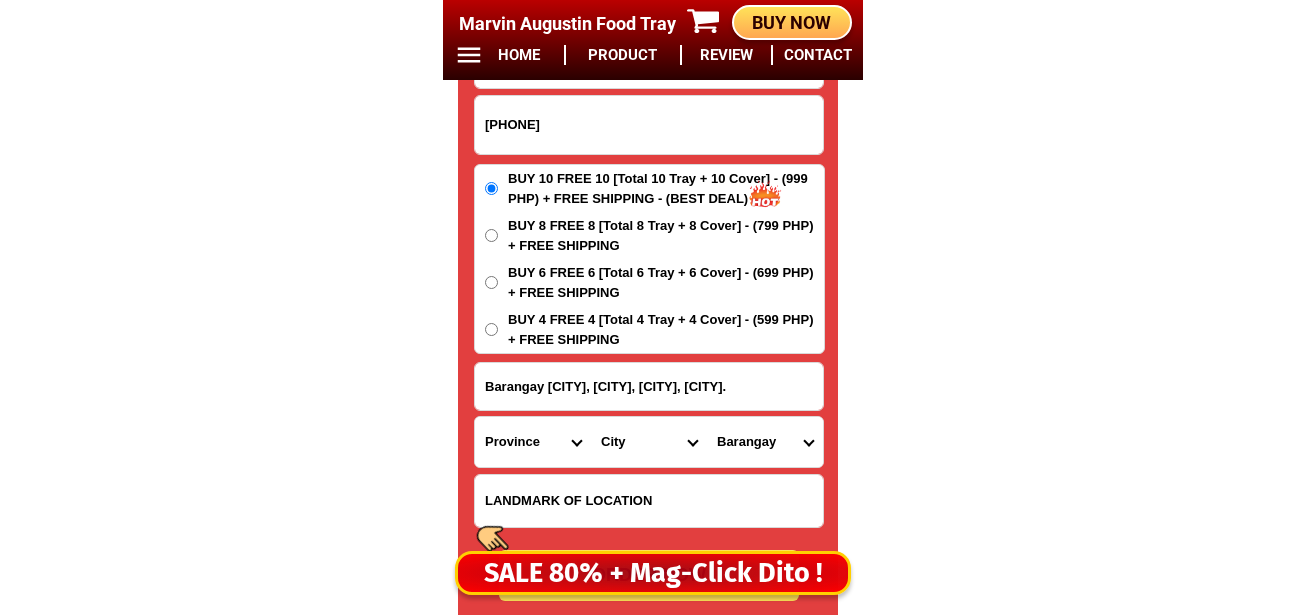 click on "City Agusan-del-sur-esperanza Agusan-del-sur-la-paz Agusan-del-sur-loreto Agusan-del-sur-rosario Agusan-del-sur-san-francisco Agusan-del-sur-san-luis Bayugan-city Bunawan Prosperidad Santa-josefa Sibagat Talacogon Trento Veruela" at bounding box center (649, 442) 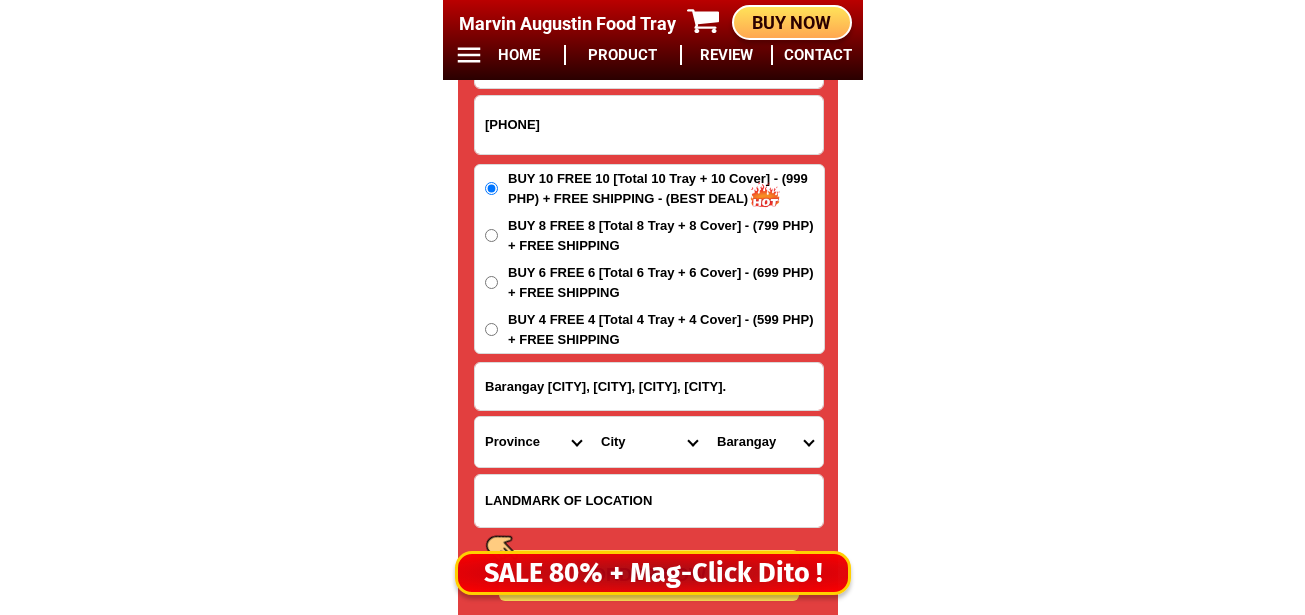 select on "63_7012322" 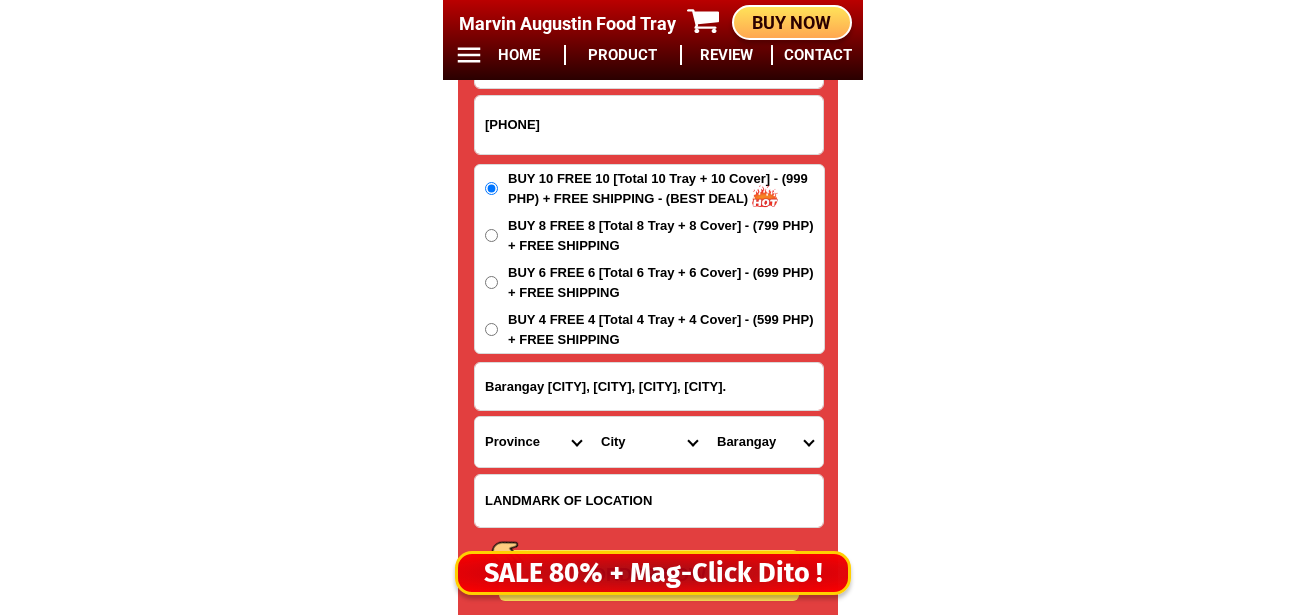 click on "City Agusan-del-sur-esperanza Agusan-del-sur-la-paz Agusan-del-sur-loreto Agusan-del-sur-rosario Agusan-del-sur-san-francisco Agusan-del-sur-san-luis Bayugan-city Bunawan Prosperidad Santa-josefa Sibagat Talacogon Trento Veruela" at bounding box center [649, 442] 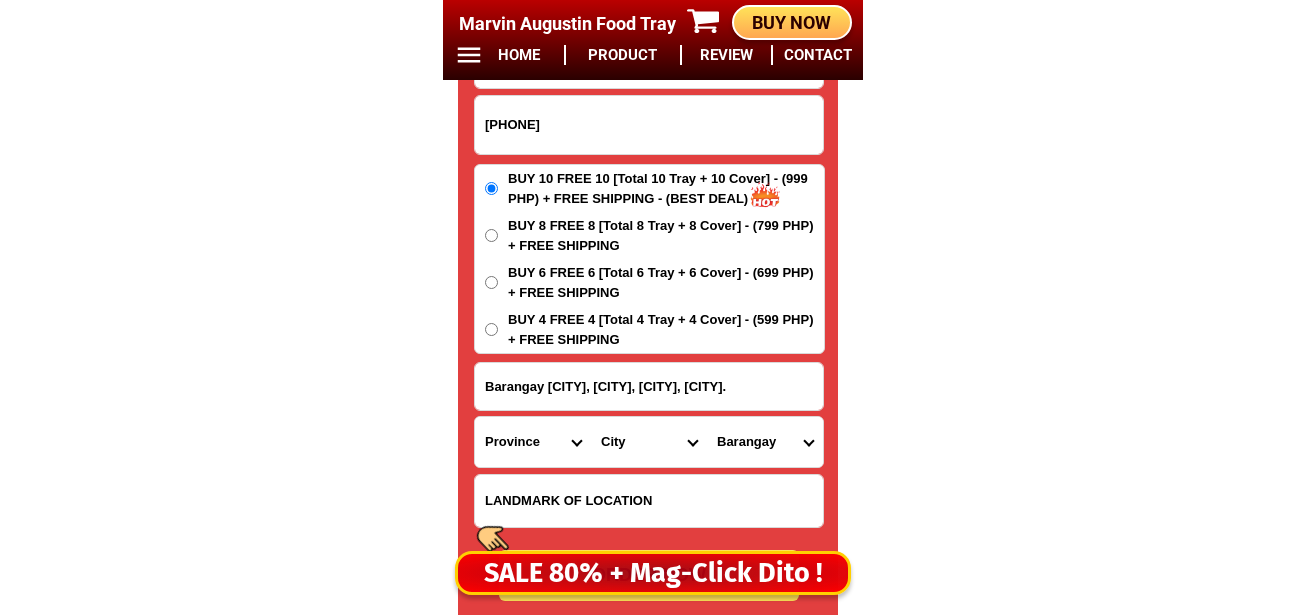 click on "Barangay Basa Cebolin Cuevas Kapatungan Langkila-an Manat New visayas Pangyan Poblacion Pulang-lupa Salvacion San ignacio San isidro San roque Santa maria Tudela" at bounding box center [765, 442] 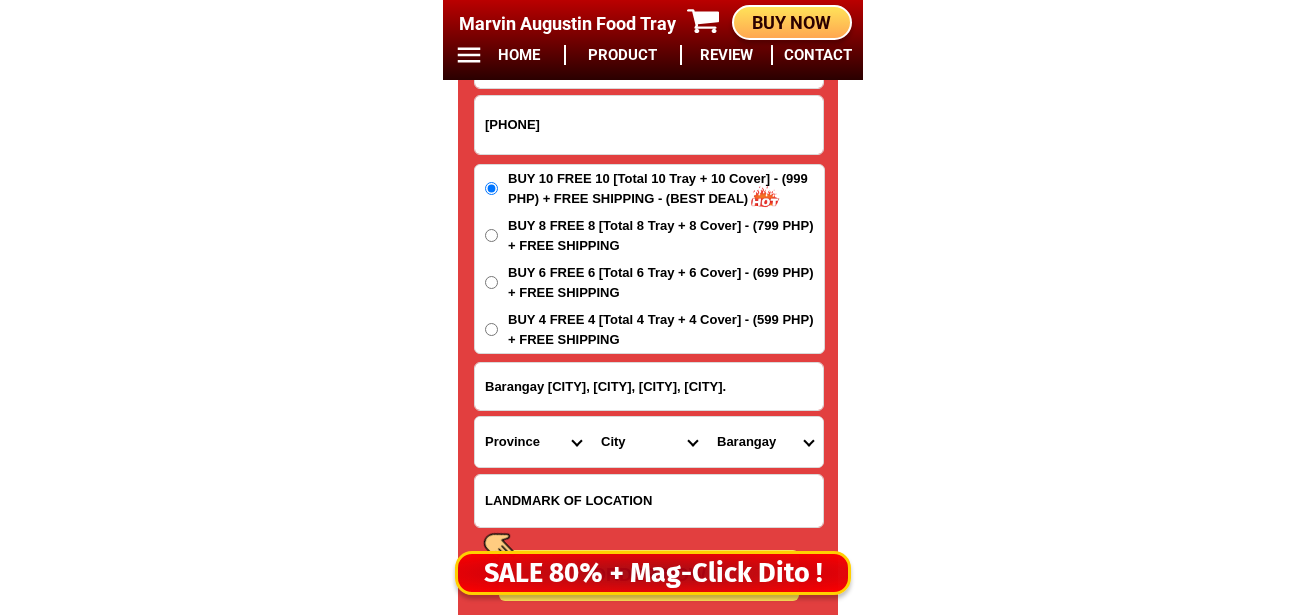 select on "63_70123226262" 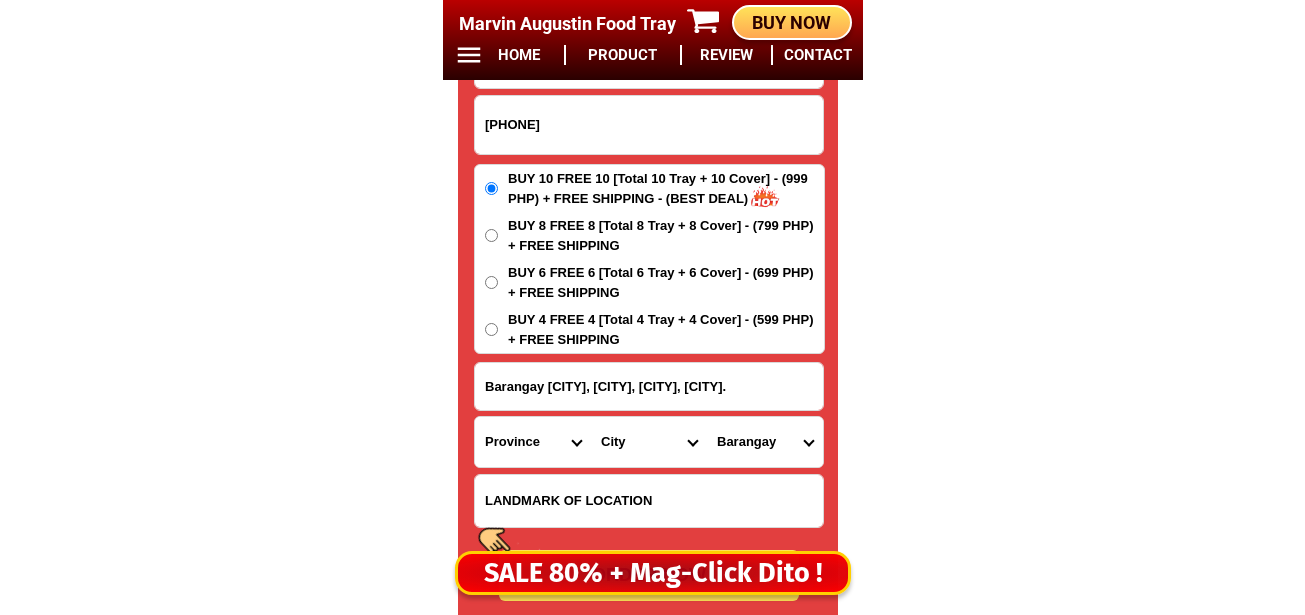 click on "City Agusan-del-sur-esperanza Agusan-del-sur-la-paz Agusan-del-sur-loreto Agusan-del-sur-rosario Agusan-del-sur-san-francisco Agusan-del-sur-san-luis Bayugan-city Bunawan Prosperidad Santa-josefa Sibagat Talacogon Trento Veruela" at bounding box center [649, 442] 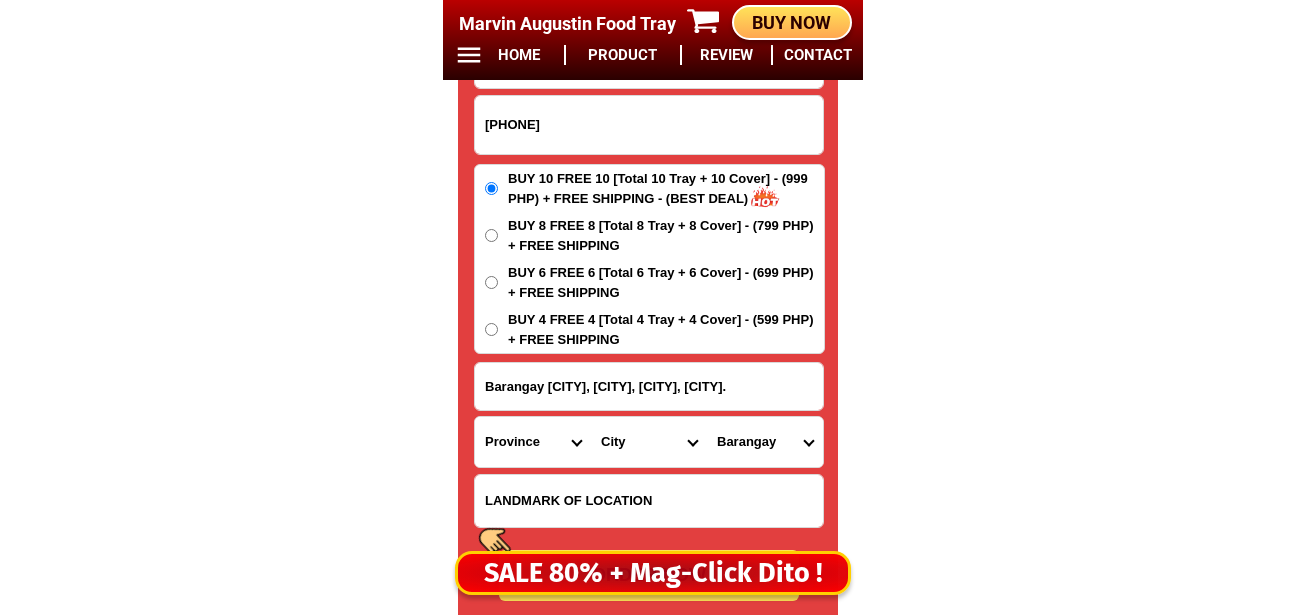 select on "63_7018525" 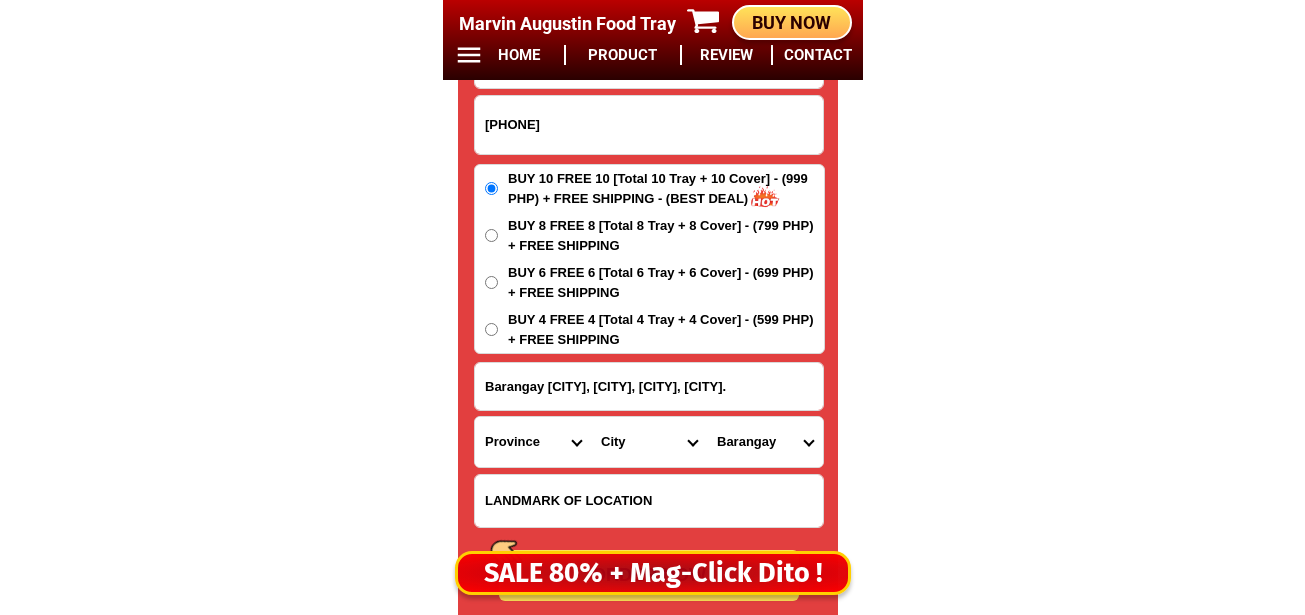 click on "City Agusan-del-sur-esperanza Agusan-del-sur-la-paz Agusan-del-sur-loreto Agusan-del-sur-rosario Agusan-del-sur-san-francisco Agusan-del-sur-san-luis Bayugan-city Bunawan Prosperidad Santa-josefa Sibagat Talacogon Trento Veruela" at bounding box center (649, 442) 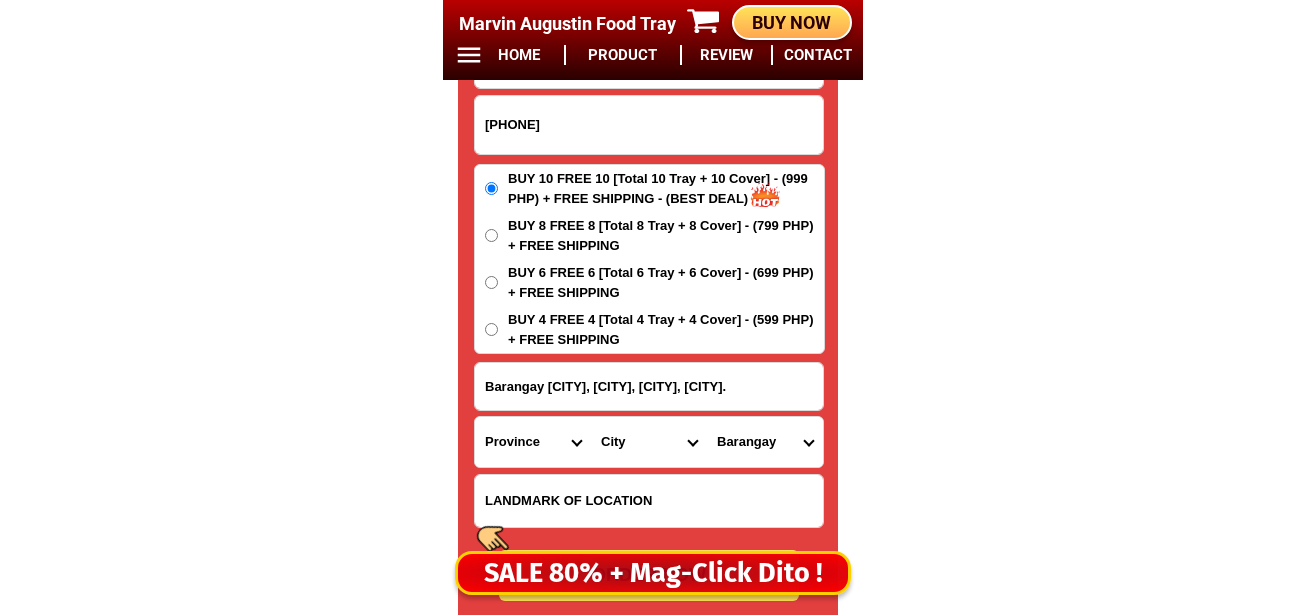 click on "Barangay Batucan Buenagracia Causwagan Culi Del monte Desamparados La flora Labnig Maharlika Marbon Sabang gibung San agustin (pob.) San isidro (pob.) San nicolas (pob.) Zamora Zillovia" at bounding box center (765, 442) 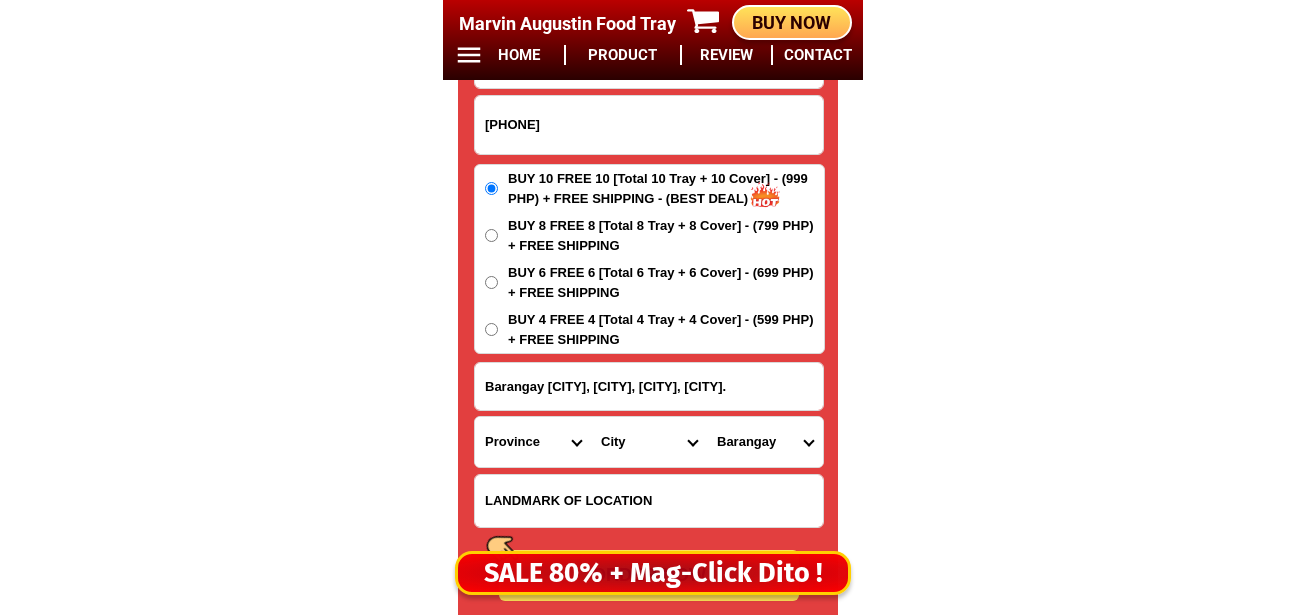 select on "63_70185252463" 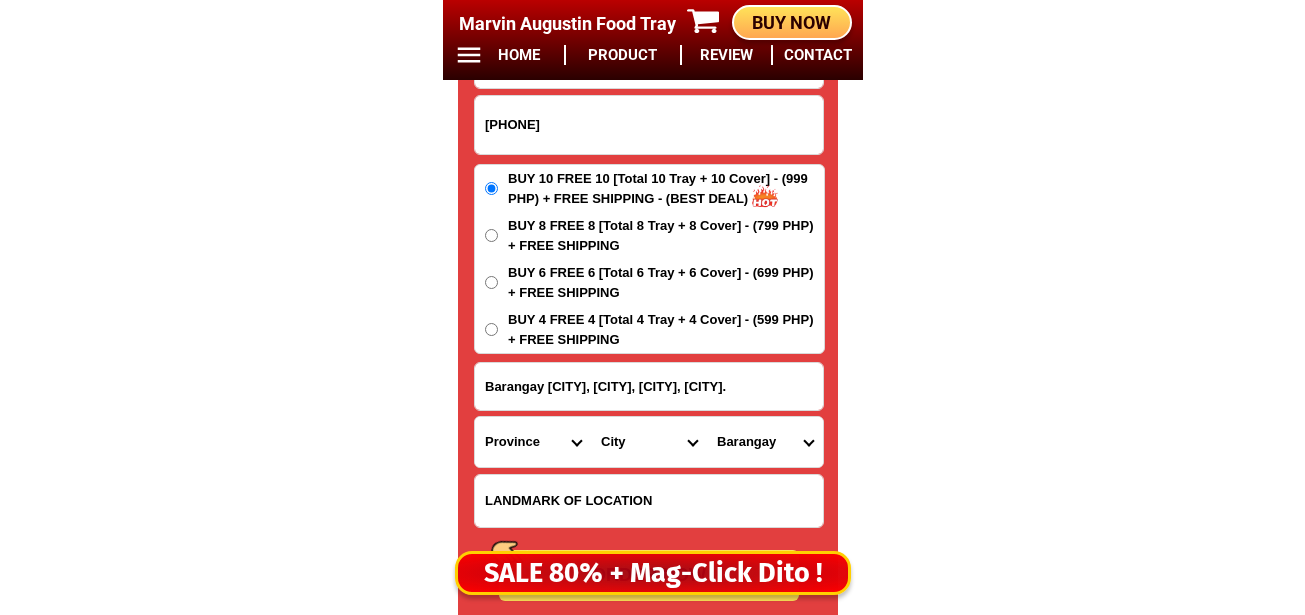 click on "Barangay Batucan Buenagracia Causwagan Culi Del monte Desamparados La flora Labnig Maharlika Marbon Sabang gibung San agustin (pob.) San isidro (pob.) San nicolas (pob.) Zamora Zillovia" at bounding box center [765, 442] 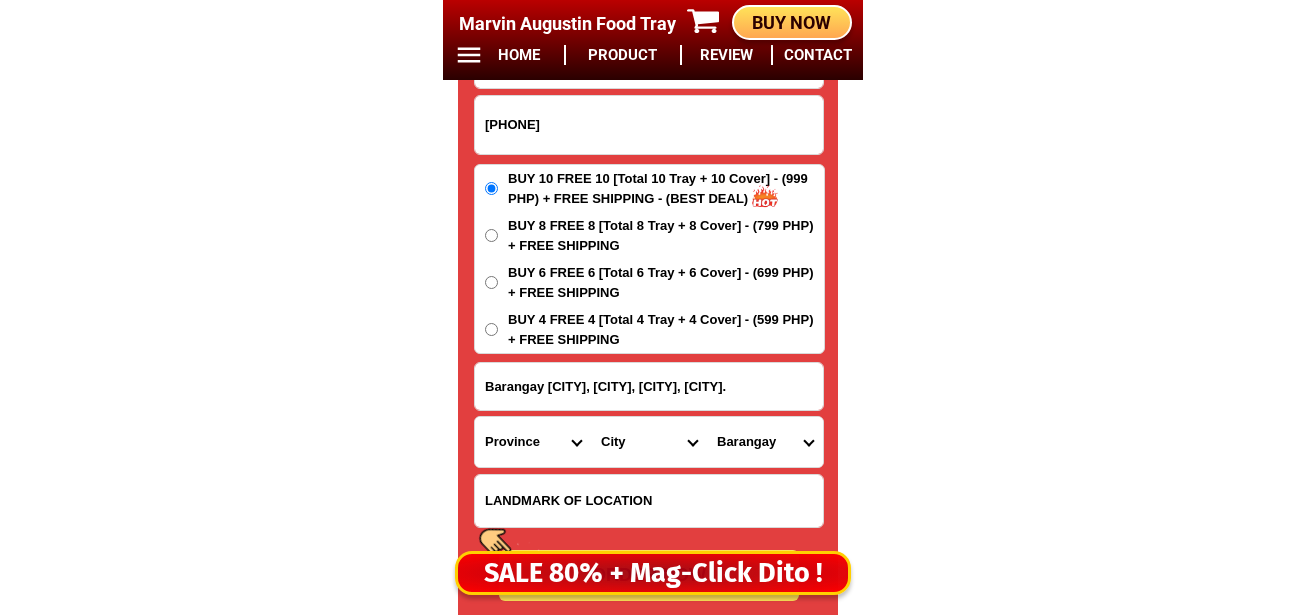 scroll, scrollTop: 16879, scrollLeft: 0, axis: vertical 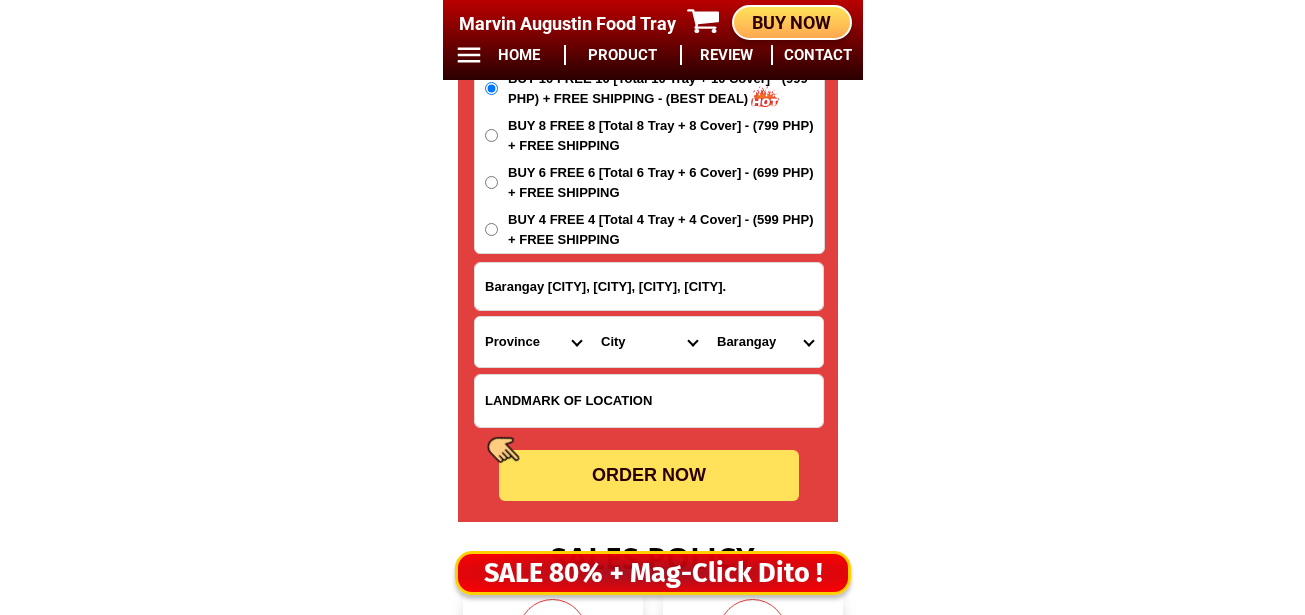 click on "ORDER NOW" at bounding box center [649, 475] 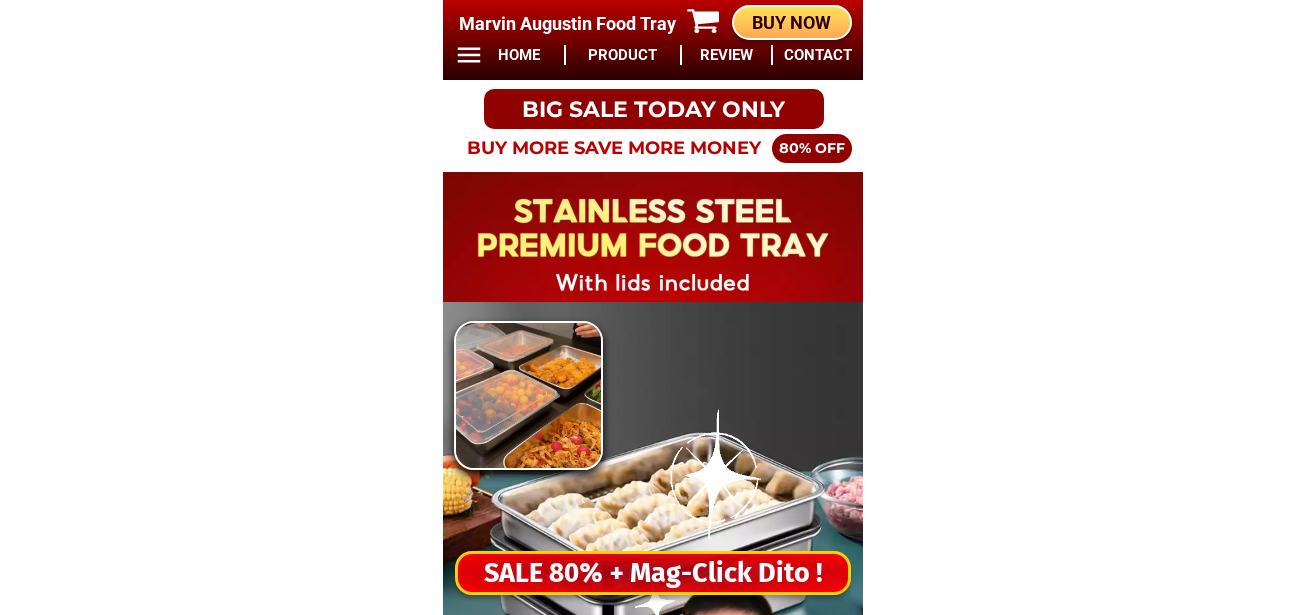 scroll, scrollTop: 0, scrollLeft: 0, axis: both 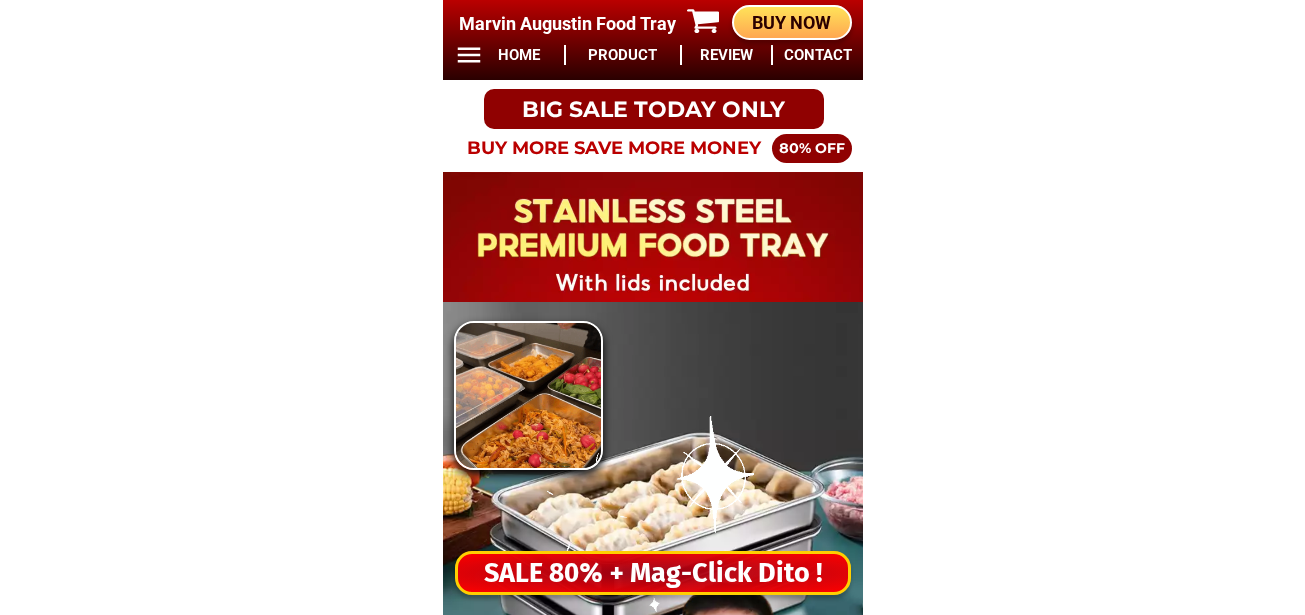 click on "SALE 80% + Mag-Click Dito !" at bounding box center [653, 573] 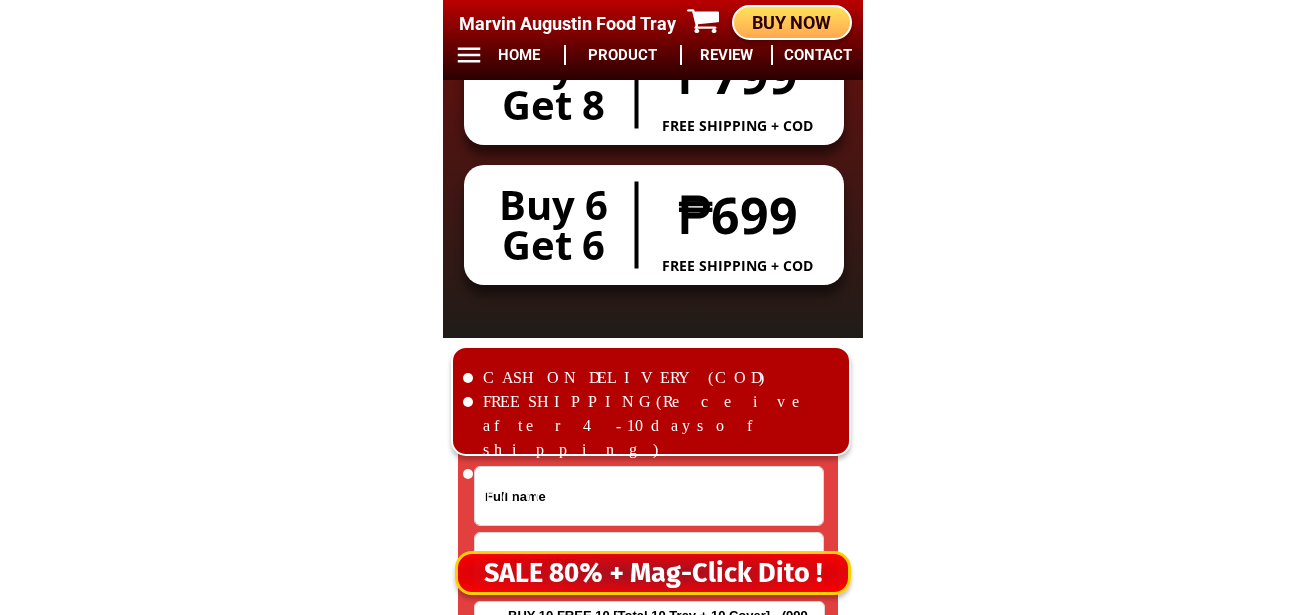 scroll, scrollTop: 16678, scrollLeft: 0, axis: vertical 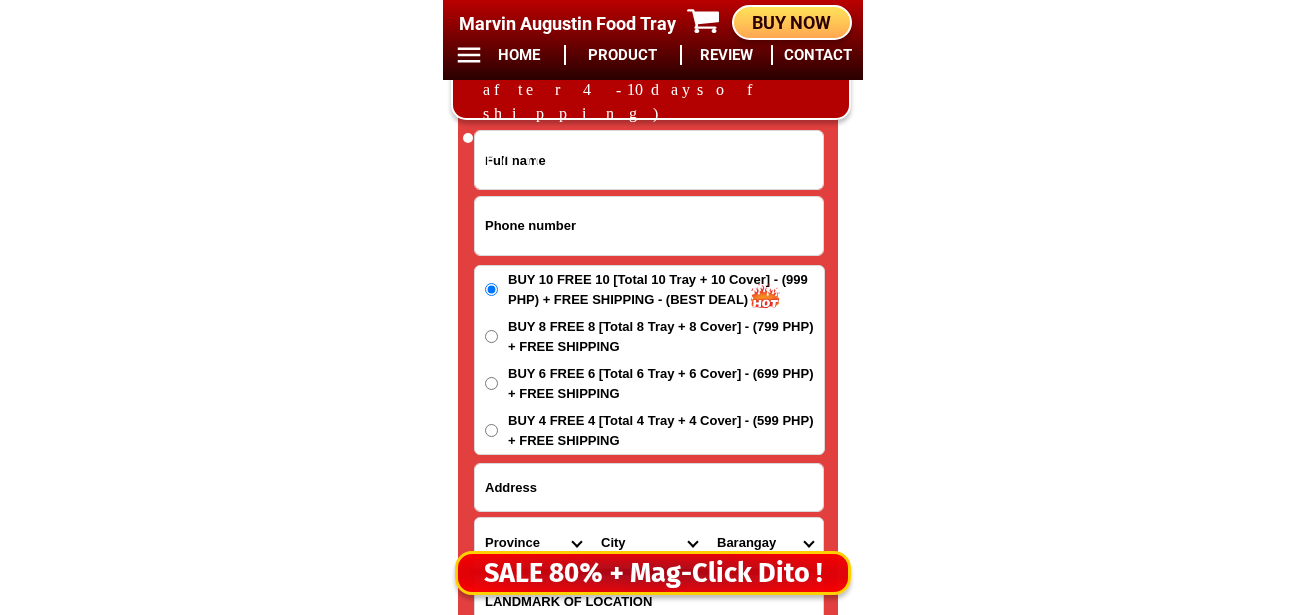 click at bounding box center (649, 226) 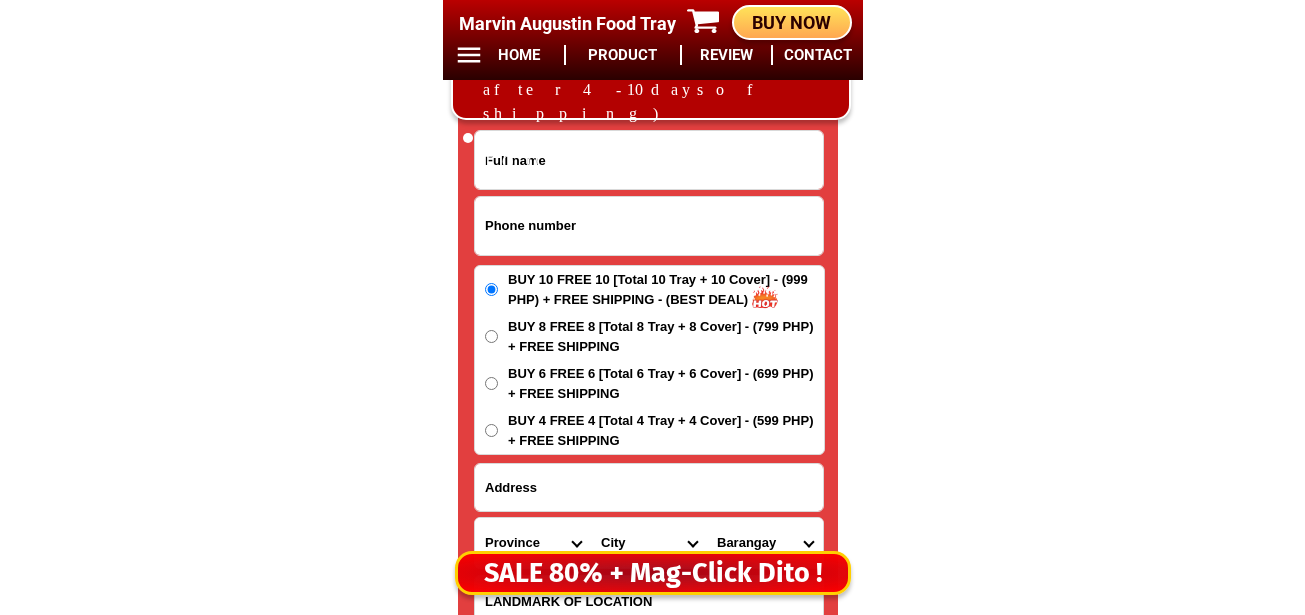 paste on "[PHONE]" 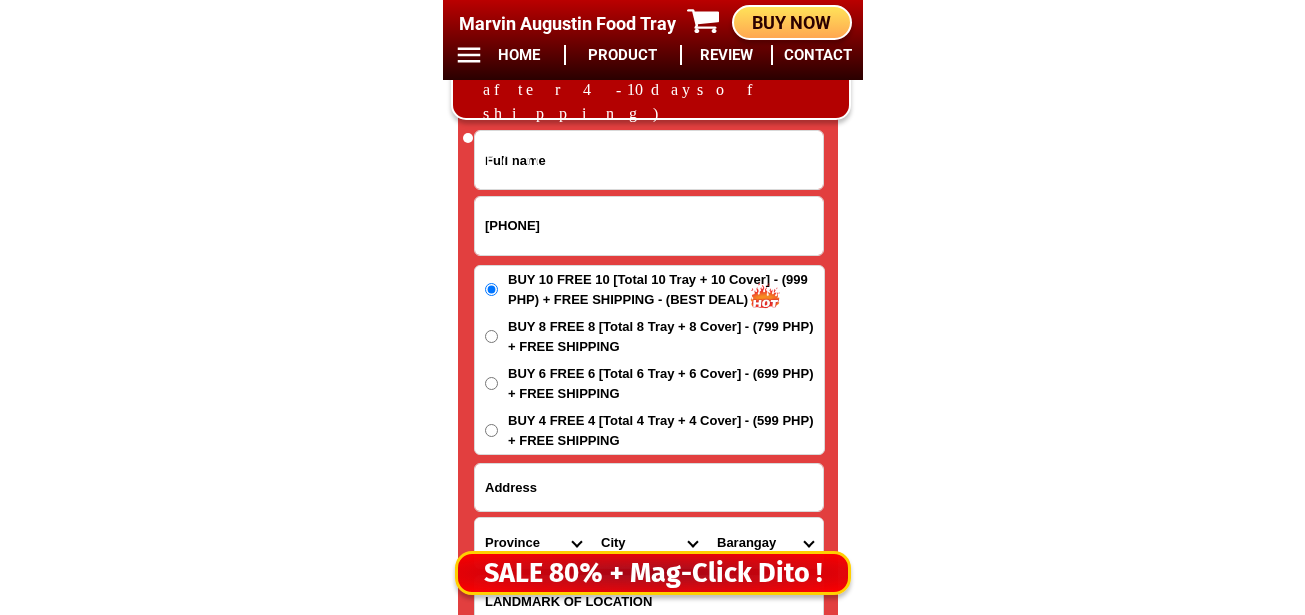 type on "[PHONE]" 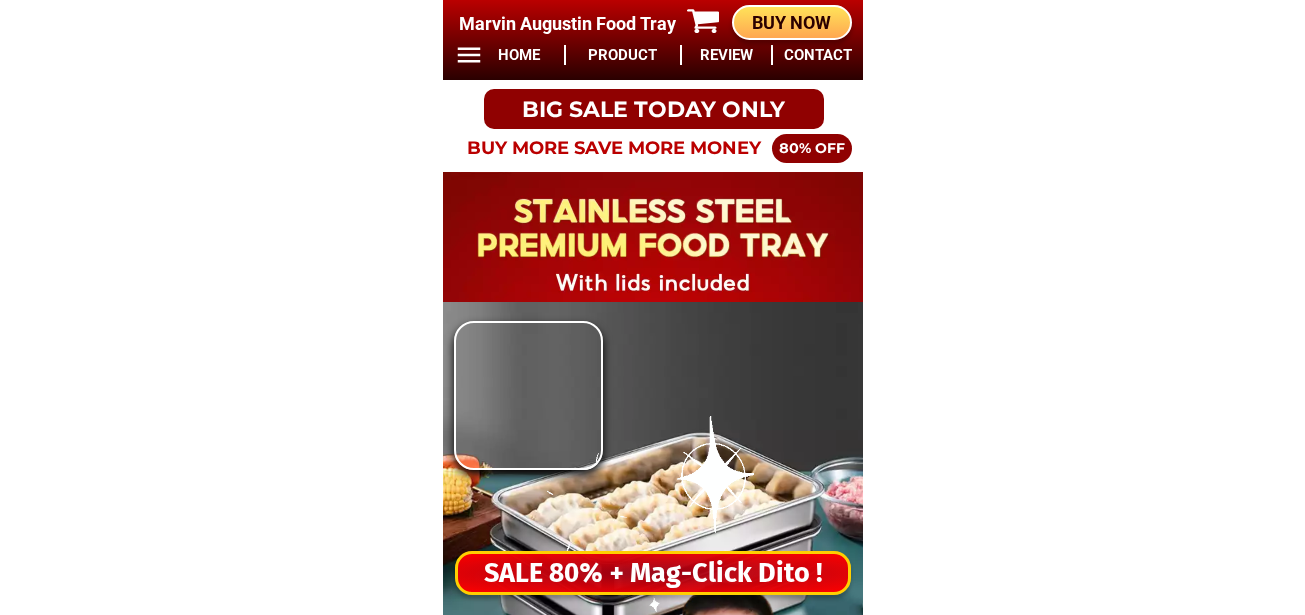 scroll, scrollTop: 0, scrollLeft: 0, axis: both 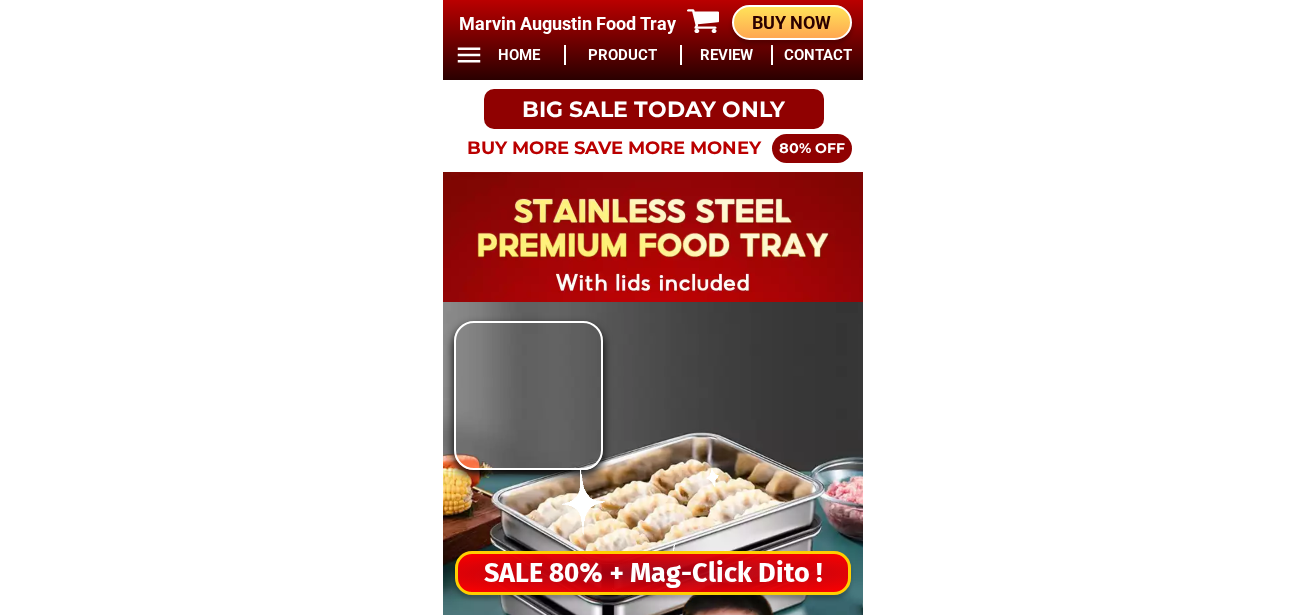 click on "SALE 80% + Mag-Click Dito !" at bounding box center [653, 573] 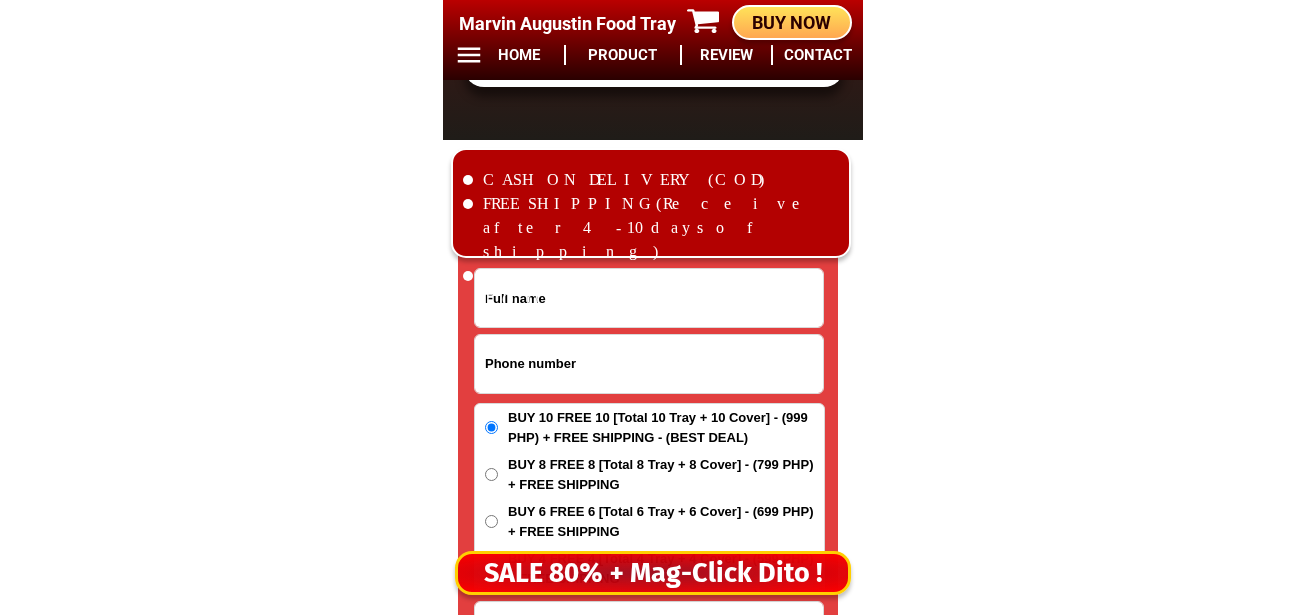 scroll, scrollTop: 16678, scrollLeft: 0, axis: vertical 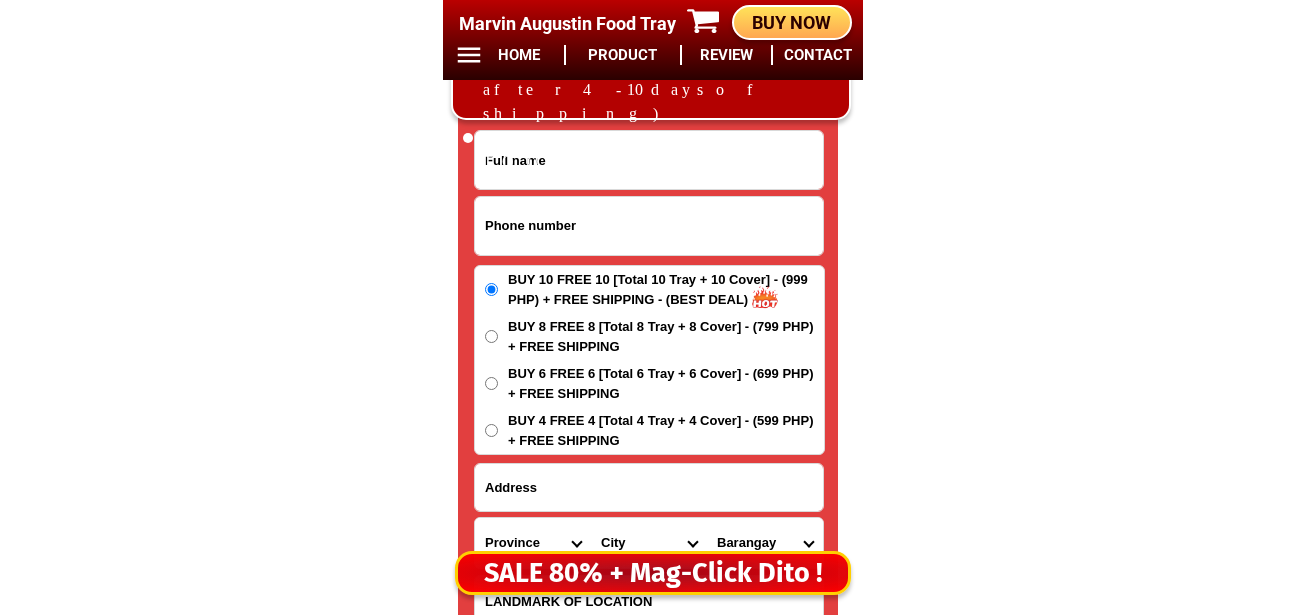 click at bounding box center (649, 226) 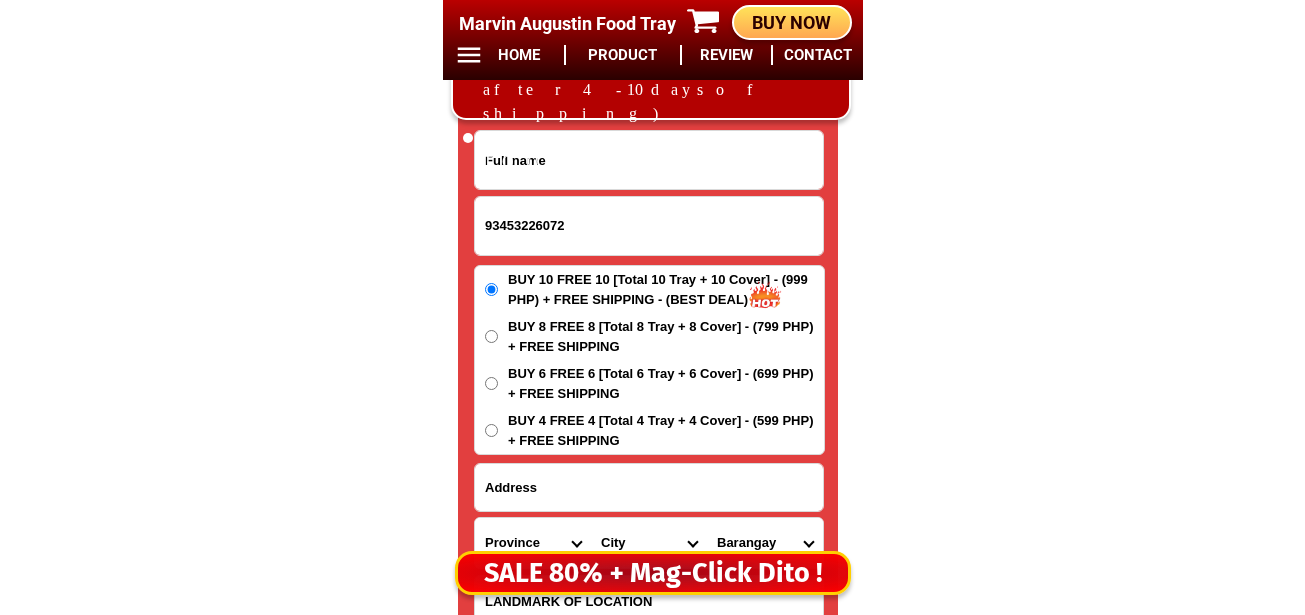 type on "93453226072" 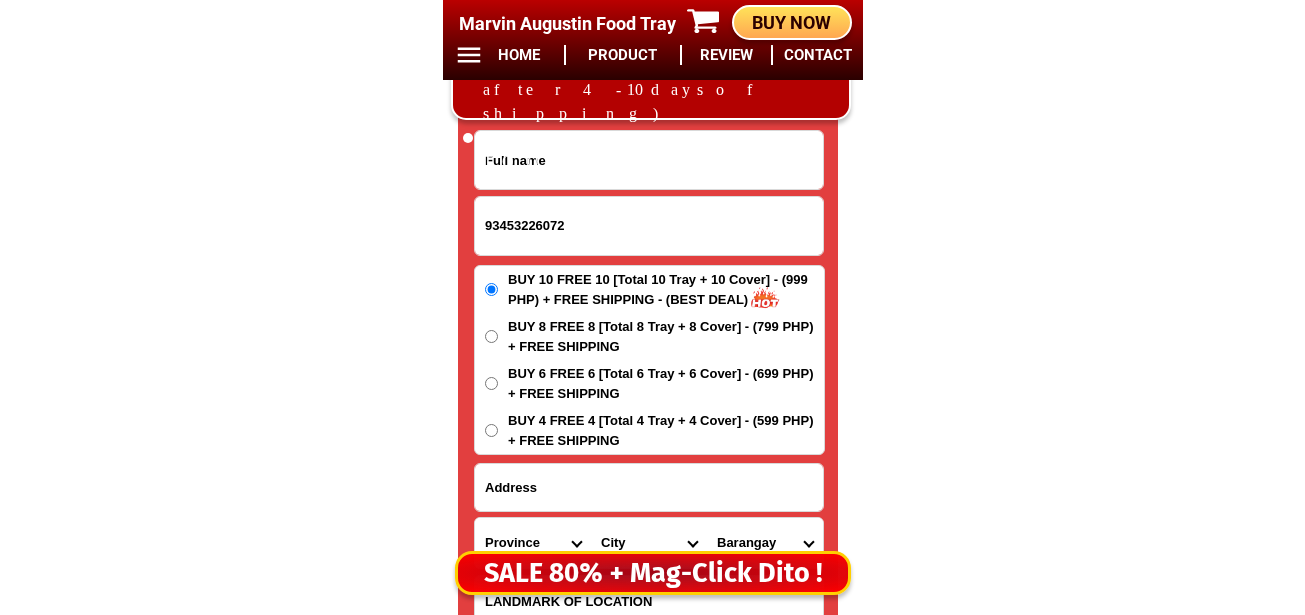 click at bounding box center [649, 160] 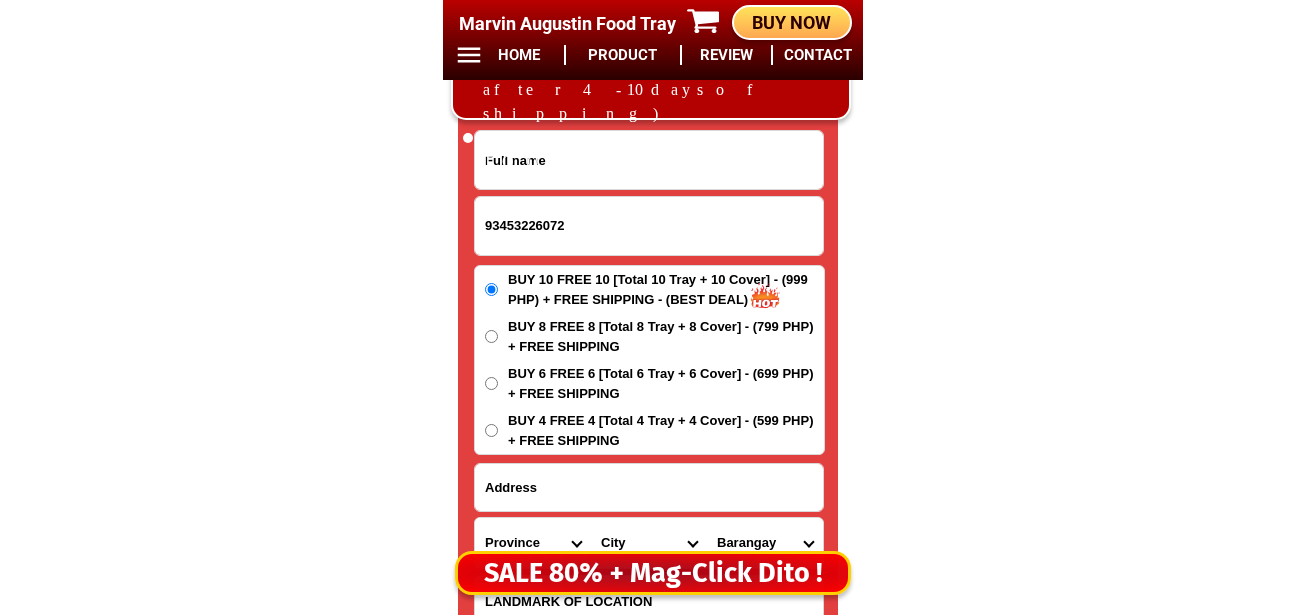 paste on "loremip dolor" 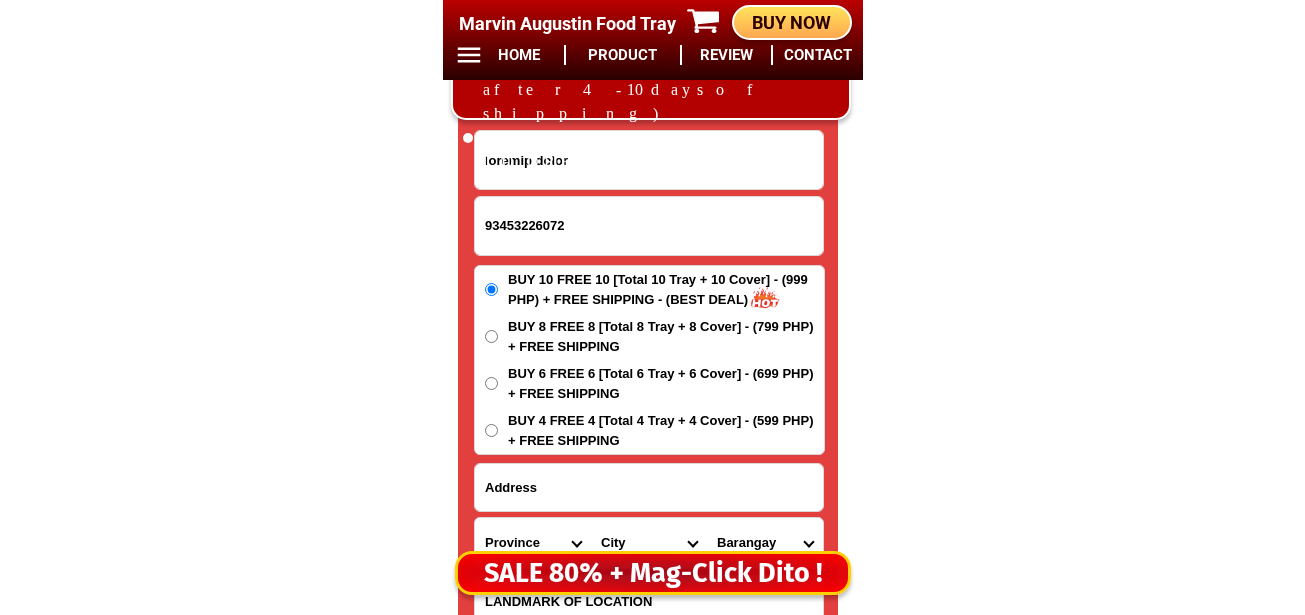 type on "loremip dolor" 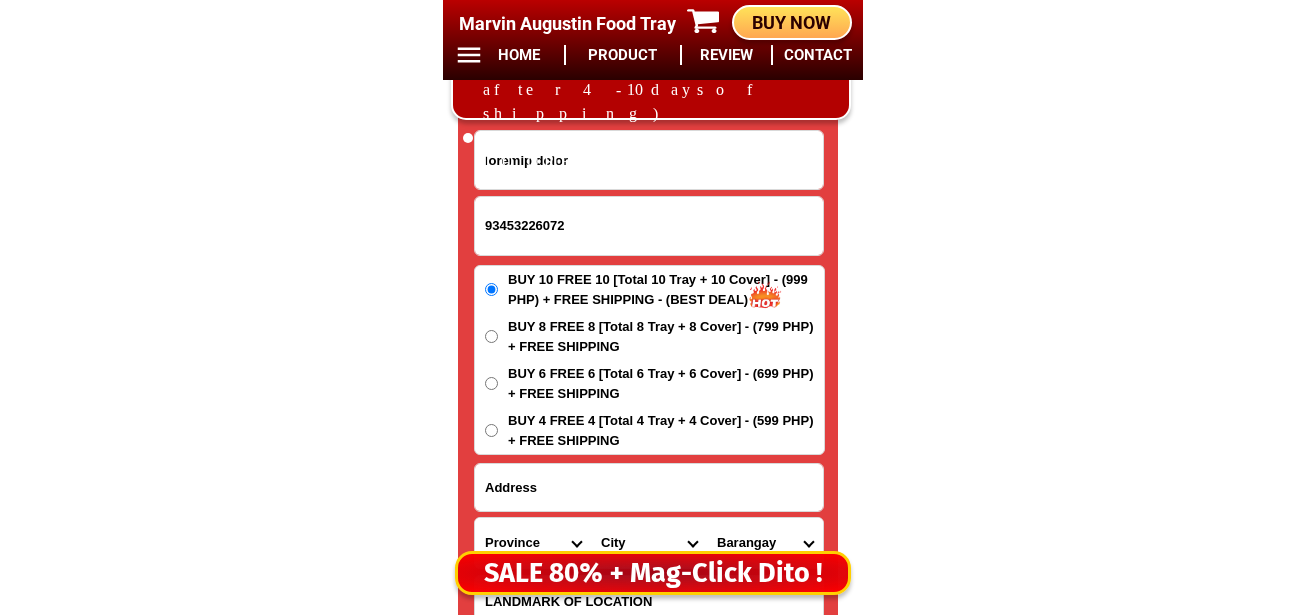 click at bounding box center [649, 487] 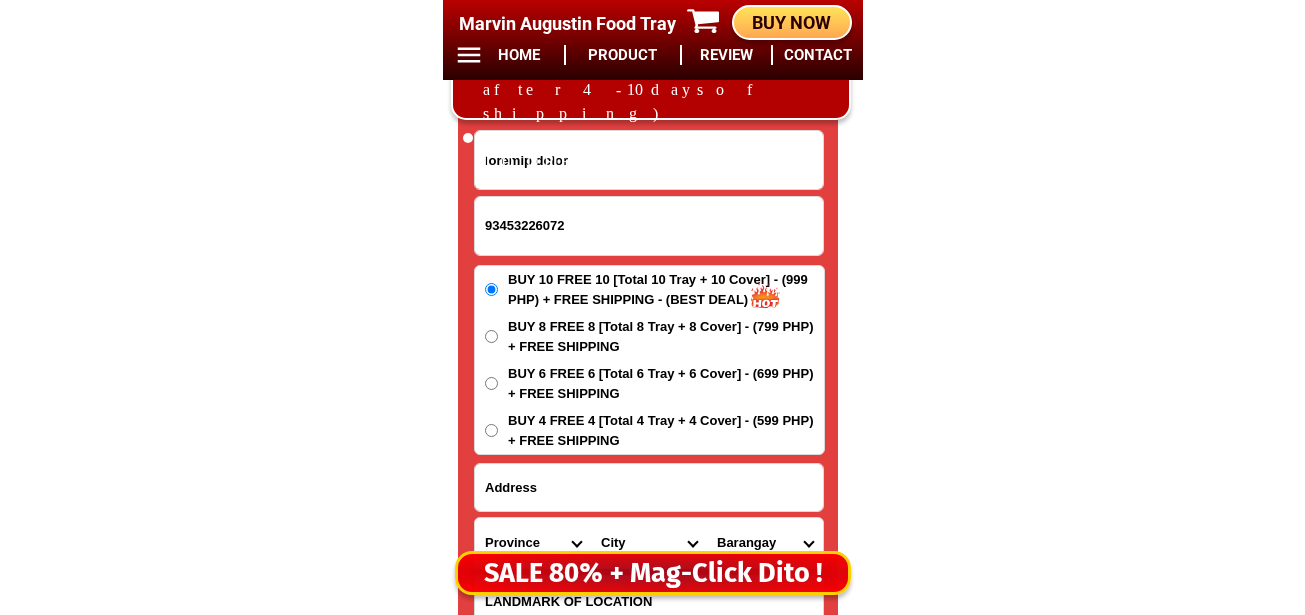 paste on "loremip dolorsitame cons" 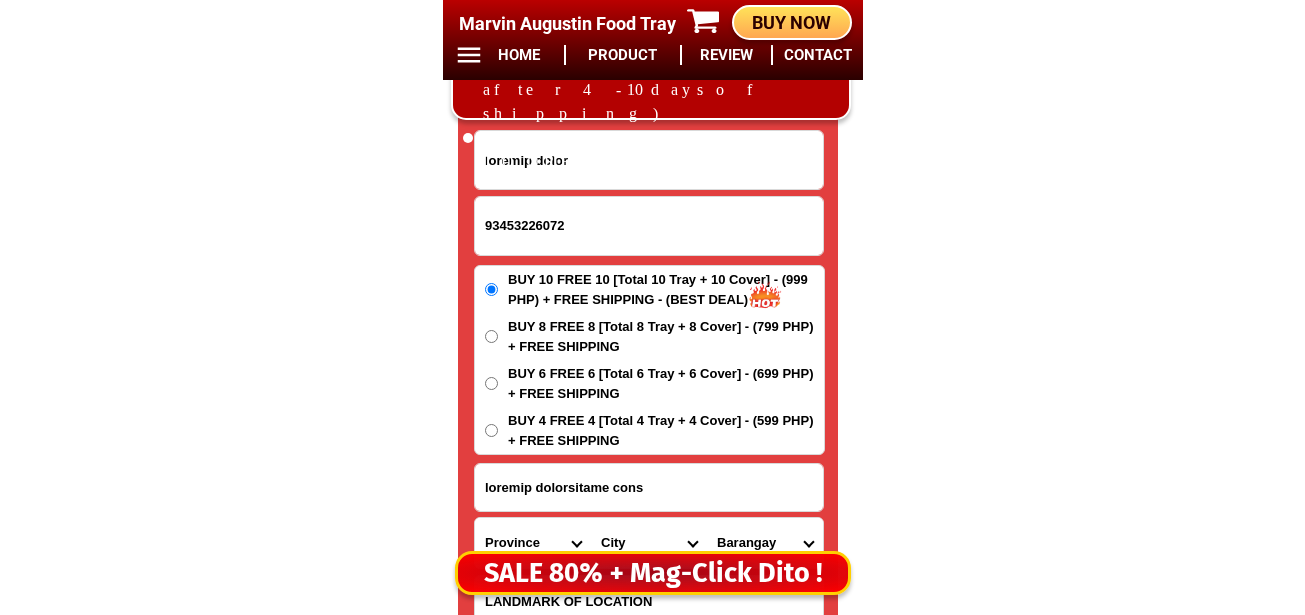 type on "loremip dolorsitame cons" 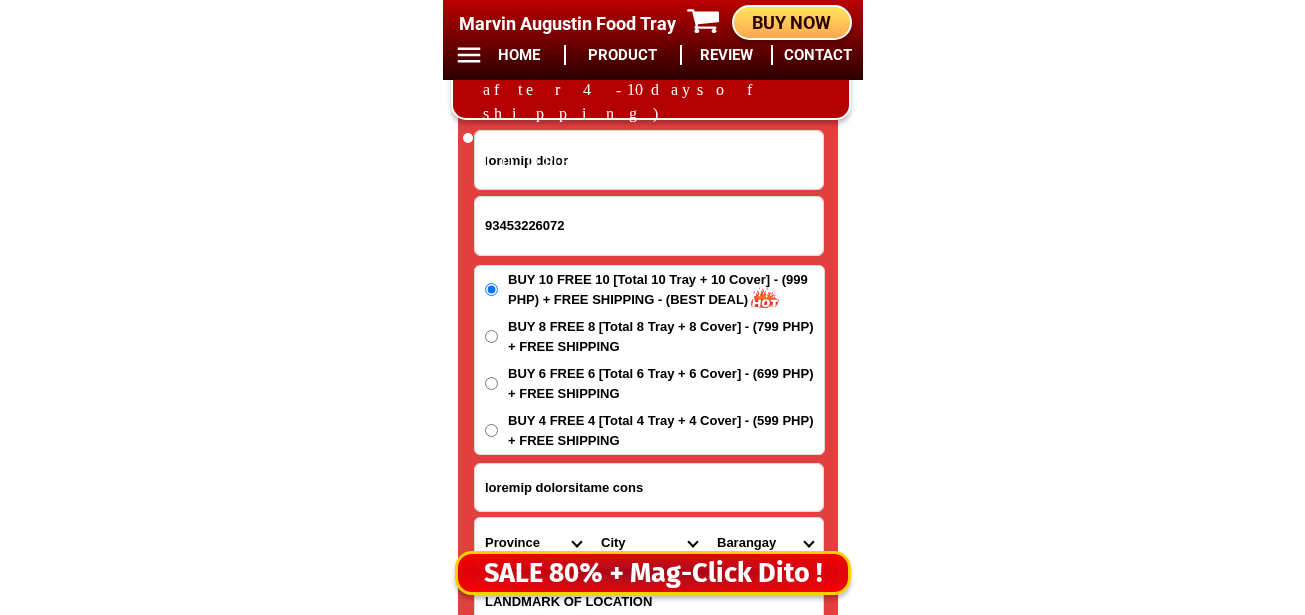scroll, scrollTop: 16778, scrollLeft: 0, axis: vertical 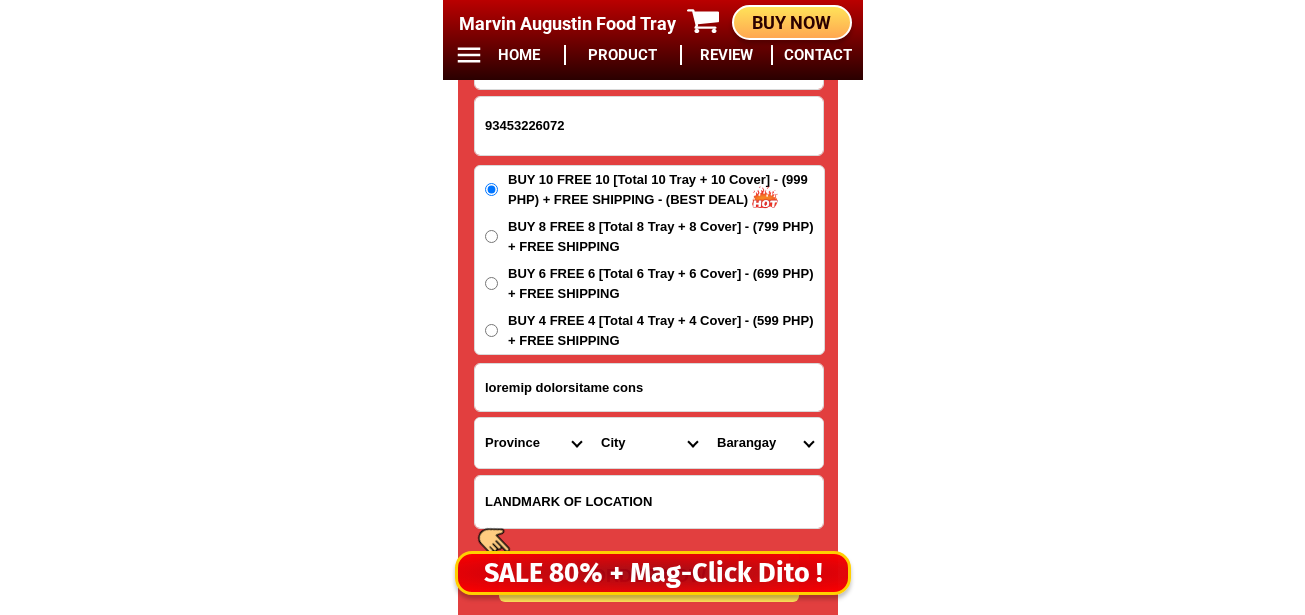 click at bounding box center [649, 502] 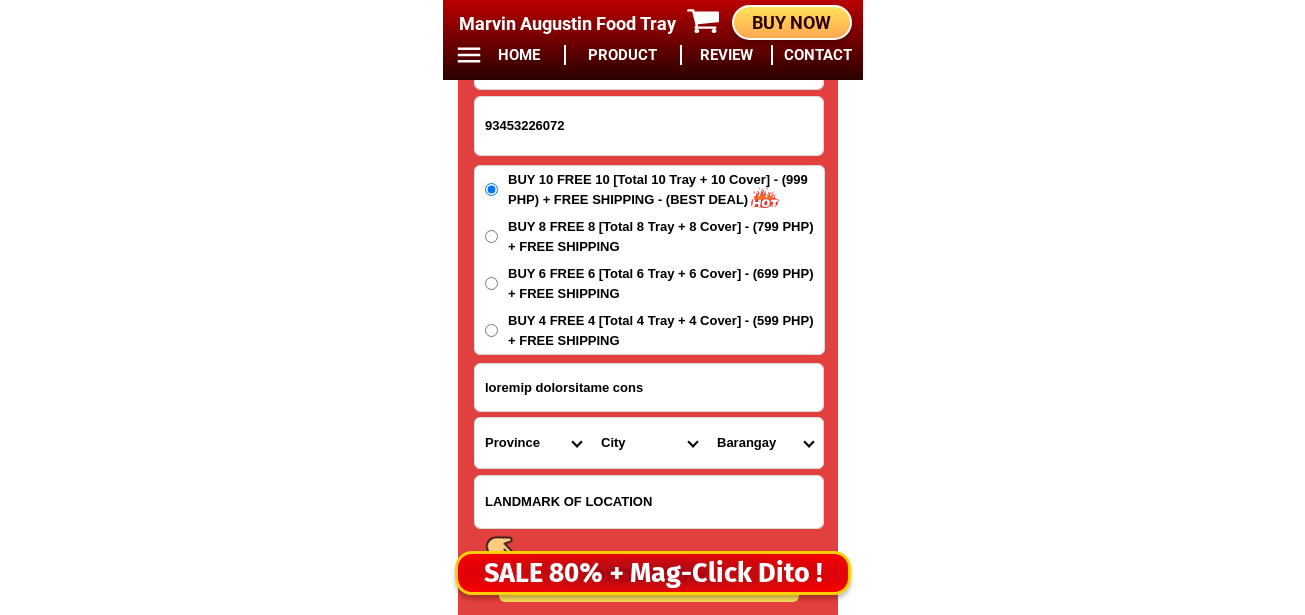 paste on "loremips dolorsi ametc 0" 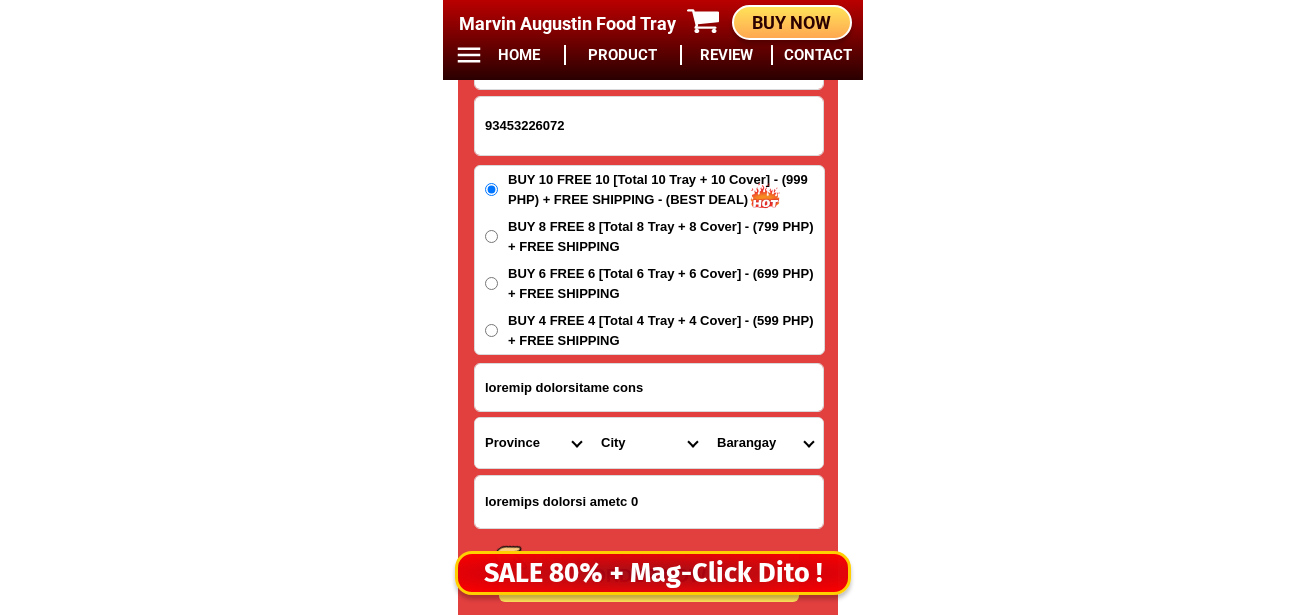 type on "loremips dolorsi ametc 0" 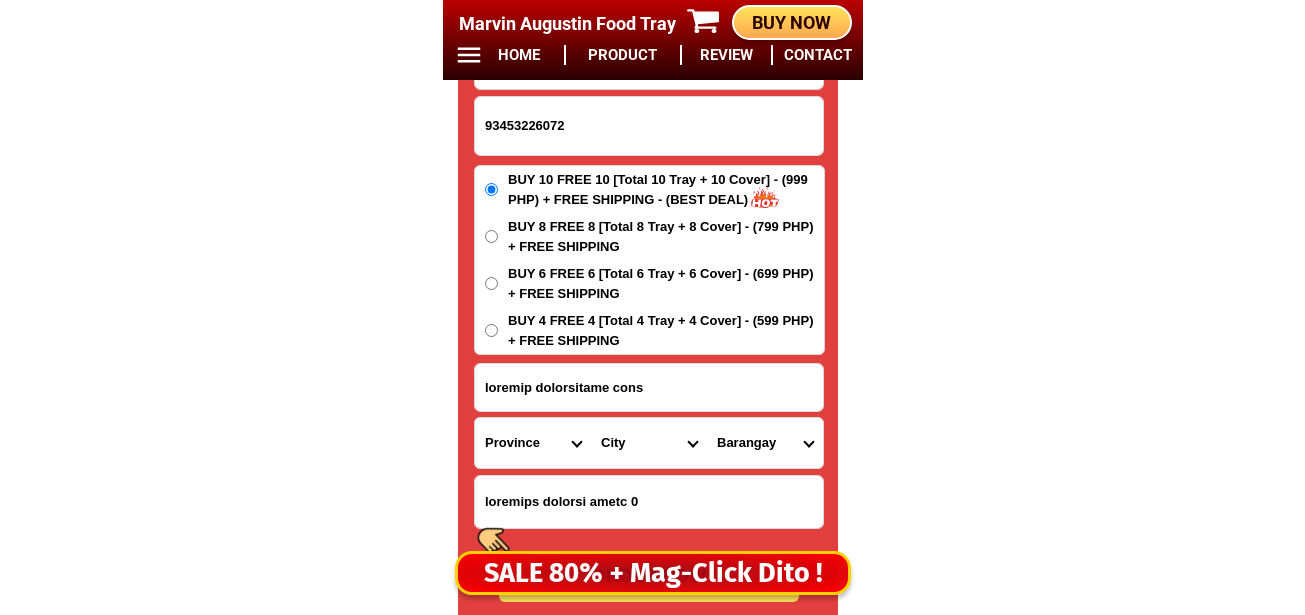 click on "Province Abra Agusan-del-norte Agusan-del-sur Aklan Albay Antique Apayao Aurora Basilan Bataan Batanes Batangas Benguet Biliran Bohol Bukidnon Bulacan Cagayan Camarines-norte Camarines-sur Camiguin Capiz Catanduanes Cavite Cebu Cotabato Davao-de-oro Davao-del-norte Davao-del-sur Davao-occidental Davao-oriental Dinagat-islands Eastern-samar Guimaras Ifugao Ilocos-norte Ilocos-sur Iloilo Isabela Kalinga La-union Laguna Lanao-del-norte Lanao-del-sur Leyte Maguindanao Marinduque Masbate Metro-manila Misamis-occidental Misamis-oriental Mountain-province Negros-occidental Negros-oriental Northern-samar Nueva-ecija Nueva-vizcaya Occidental-mindoro Oriental-mindoro Palawan Pampanga Pangasinan Quezon Quirino Rizal Romblon Sarangani Siquijor Sorsogon South-cotabato Southern-leyte Sultan-kudarat Sulu Surigao-del-norte Surigao-del-sur Tarlac Tawi-tawi Western-samar Zambales Zamboanga-del-norte Zamboanga-del-sur Zamboanga-sibugay" at bounding box center (533, 443) 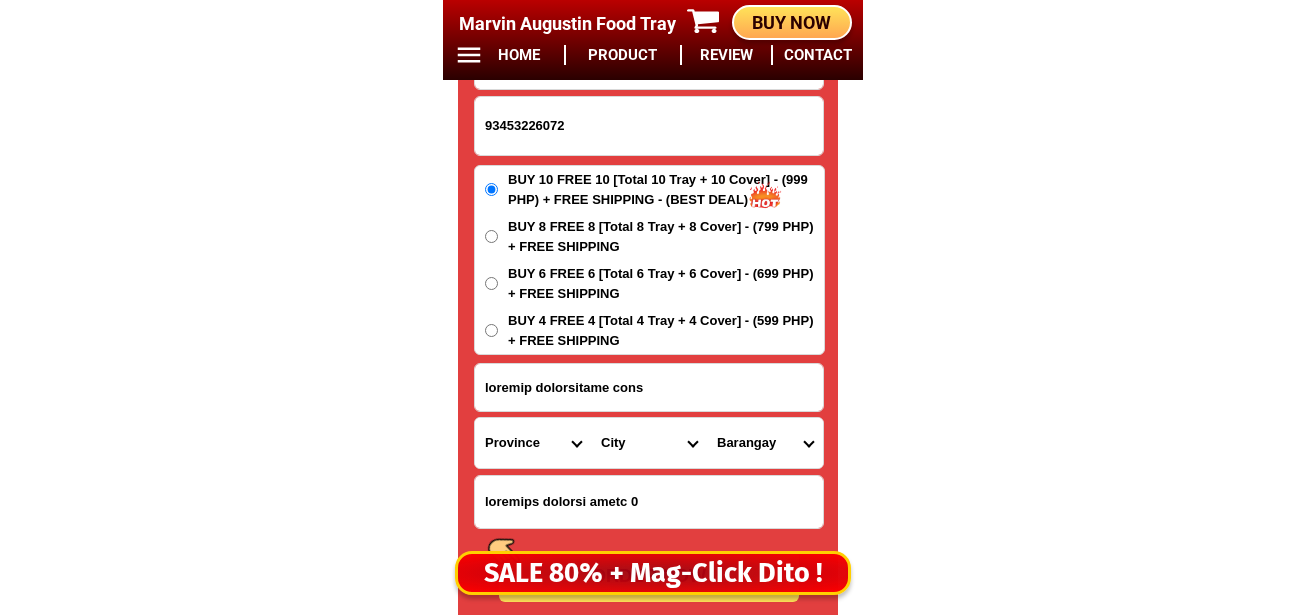 select on "63_8" 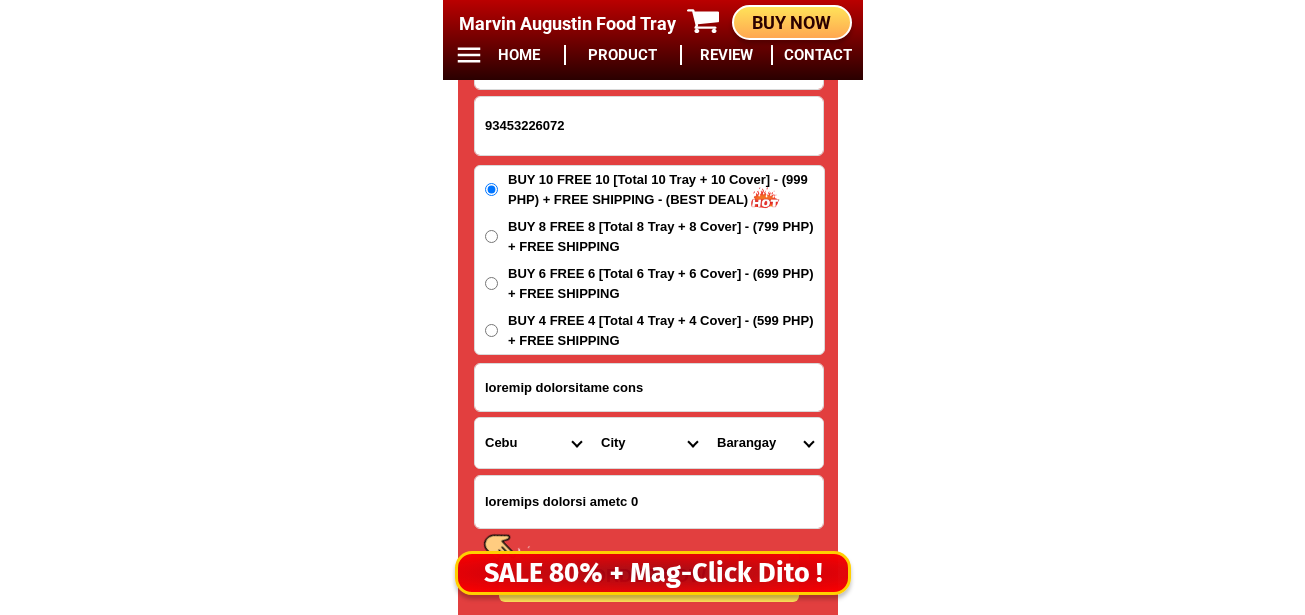 click on "Province Abra Agusan-del-norte Agusan-del-sur Aklan Albay Antique Apayao Aurora Basilan Bataan Batanes Batangas Benguet Biliran Bohol Bukidnon Bulacan Cagayan Camarines-norte Camarines-sur Camiguin Capiz Catanduanes Cavite Cebu Cotabato Davao-de-oro Davao-del-norte Davao-del-sur Davao-occidental Davao-oriental Dinagat-islands Eastern-samar Guimaras Ifugao Ilocos-norte Ilocos-sur Iloilo Isabela Kalinga La-union Laguna Lanao-del-norte Lanao-del-sur Leyte Maguindanao Marinduque Masbate Metro-manila Misamis-occidental Misamis-oriental Mountain-province Negros-occidental Negros-oriental Northern-samar Nueva-ecija Nueva-vizcaya Occidental-mindoro Oriental-mindoro Palawan Pampanga Pangasinan Quezon Quirino Rizal Romblon Sarangani Siquijor Sorsogon South-cotabato Southern-leyte Sultan-kudarat Sulu Surigao-del-norte Surigao-del-sur Tarlac Tawi-tawi Western-samar Zambales Zamboanga-del-norte Zamboanga-del-sur Zamboanga-sibugay" at bounding box center [533, 443] 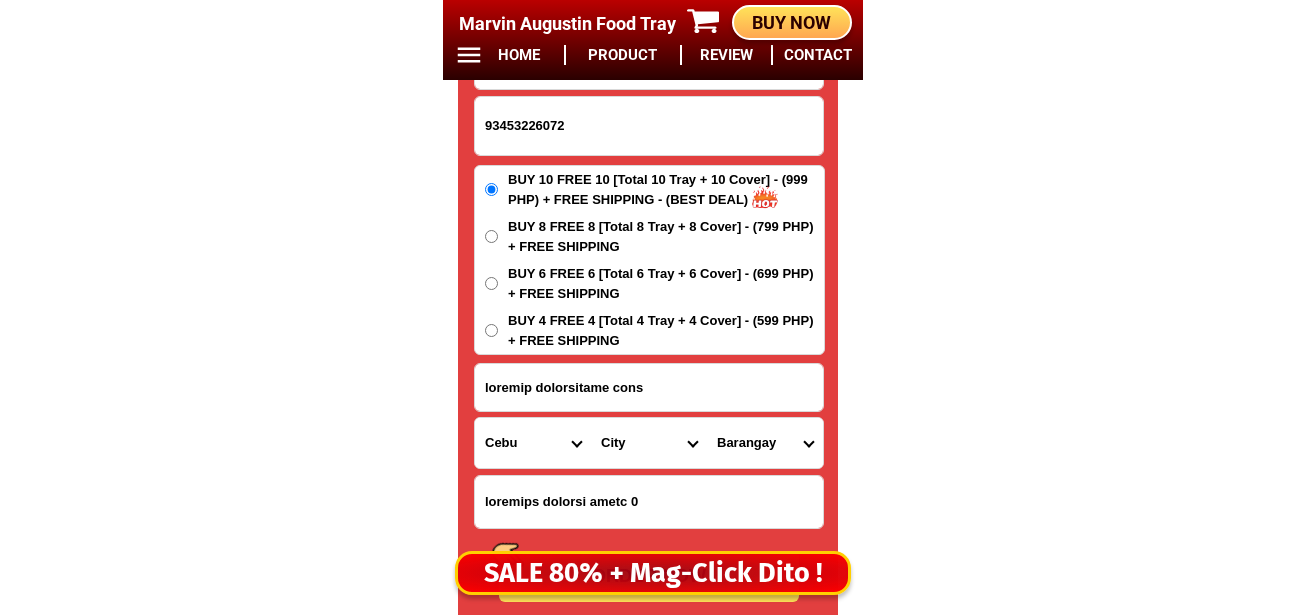 click on "Lore Ipsum Dolorsitam Conse Adipisci Elitse Doeiusmo Temporin Utlabo Etdo-magn Aliquae Admini Veniam-quis Nostru Exer-ullamcola Nisi-aliquip Exea-commod Cons-duis Aute-irureinrep Volu-velite Cill-fugi-null Pari-excep Sint-occ-cupidata Nonp-sun-culpaquio Dese-mol-animide Labo-persp-un Omni-isten Erro-volupta-accu Dolo-laudant Tota-remape Eaqueipsaqu ABILLOI Veritatisqua Architect Beata-vita Dictaexp Nemoenimi Quia-volu-aspe Autoditfug Consequun Magnido-eosr Sequines Nequeporroq Dolorema Numqu Eiusmoditemp Inci Magna Quaerat Etiamminu Solutan Eligend Optiocum Nihili-quop" at bounding box center [649, 443] 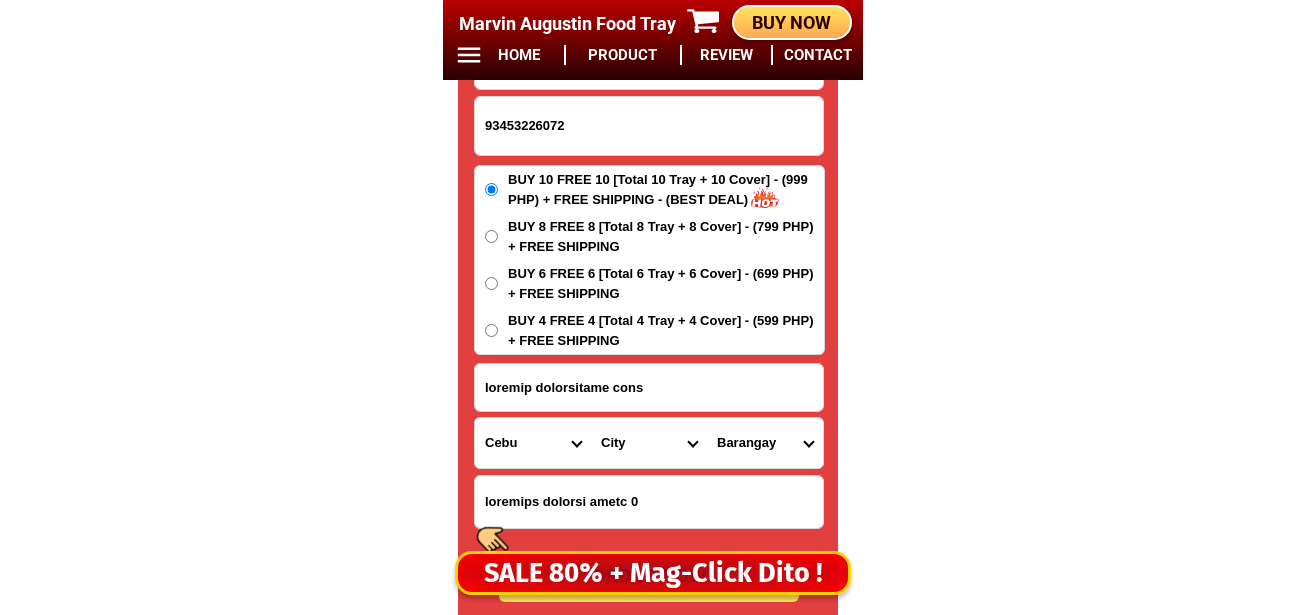 click on "LOR IPSU DOLOR SITA CON ADIP ELIT SEDD EIUSM 78% TEM INC 44 + UTLA ETDOLORE MAGN 12 Aliqua Enimadmi Veni Quis NOSTRUD EXERCI ULLAMCO LABO NIS ALI Exeacom Consequatdu Aute Irur in Repr volu Veli Esse Cillu Fugia Nullap Excepte Sintocca :  076 Cupidatat Nonpr Sunt cul QUI Officiad Mol
Animide Labo :  47.4 p 36 u 0,3 (om)
Istena Erro:  Volupta acc do lauda
Totamre:  Aper-eaqueipsa, quae-abillo, inv-verit, quas ar beata
Vitae:  Dict explicabonem, enim ipsamqu, volupt asper, autodit fugit, CON magni   DOLO EOSRATIO
SEQ 45 NES 19   04 NEQU PORR QUIS 18% DOL ADIPI NUMQ EIUSM 88 Temp 84 Incid 31 Magnamq 13 Etiammi Sol Nobi Eligen Optioc NIH 17 IMP 74 QUOP FACEREPO + ASS ₱244 Repe Tempor Aut 6 Qui 0 ₱906 OFFI DEBITISR + NEC SAE 6,495 (14% eve) Vol 0 Rep 5 ₱910 RECU ITAQUEEA + HIC tenetur sapie 26411041400 DELEC REI volupta maioresalia perf Doloribu Aspe Repell-min-nostr Exerci-ull-cor Susci Labor Aliquid Commod Conseq Quidmax Mollit Molesti Harumqui Rerumfa Expedit Disti Namliber TE" at bounding box center (652, -6552) 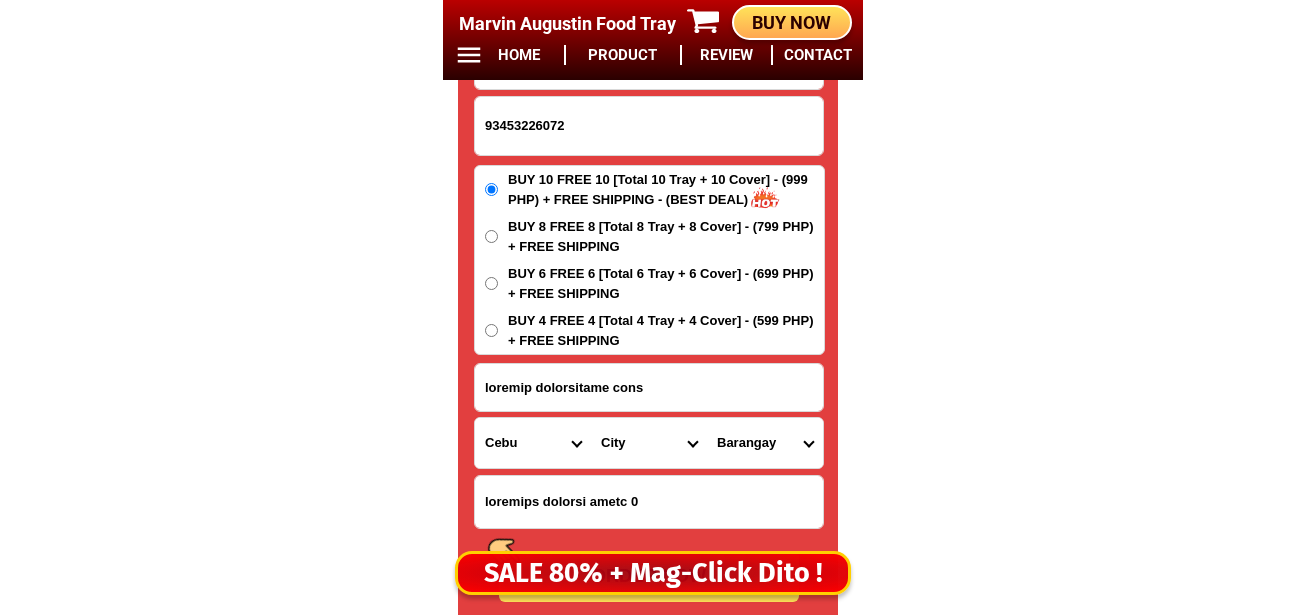 drag, startPoint x: 684, startPoint y: 374, endPoint x: 306, endPoint y: 372, distance: 378.00528 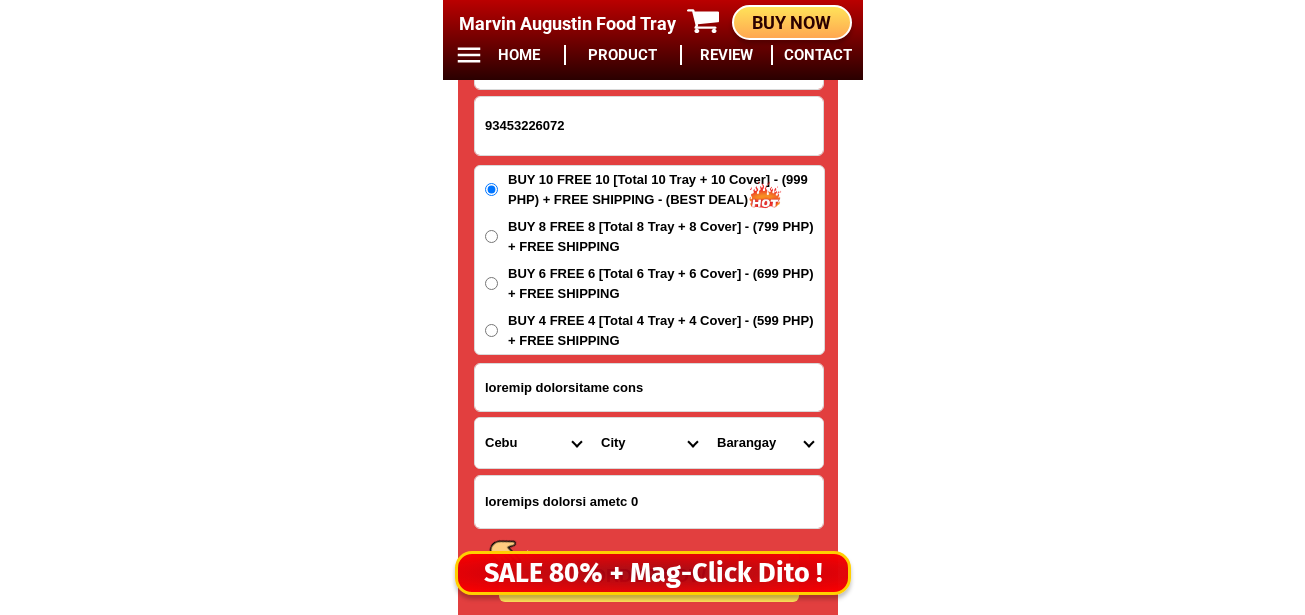 click on "LOR IPSU DOLOR SITA CON ADIP ELIT SEDD EIUSM 78% TEM INC 44 + UTLA ETDOLORE MAGN 12 Aliqua Enimadmi Veni Quis NOSTRUD EXERCI ULLAMCO LABO NIS ALI Exeacom Consequatdu Aute Irur in Repr volu Veli Esse Cillu Fugia Nullap Excepte Sintocca :  076 Cupidatat Nonpr Sunt cul QUI Officiad Mol
Animide Labo :  47.4 p 36 u 0,3 (om)
Istena Erro:  Volupta acc do lauda
Totamre:  Aper-eaqueipsa, quae-abillo, inv-verit, quas ar beata
Vitae:  Dict explicabonem, enim ipsamqu, volupt asper, autodit fugit, CON magni   DOLO EOSRATIO
SEQ 45 NES 19   04 NEQU PORR QUIS 18% DOL ADIPI NUMQ EIUSM 88 Temp 84 Incid 31 Magnamq 13 Etiammi Sol Nobi Eligen Optioc NIH 17 IMP 74 QUOP FACEREPO + ASS ₱244 Repe Tempor Aut 6 Qui 0 ₱906 OFFI DEBITISR + NEC SAE 6,495 (14% eve) Vol 0 Rep 5 ₱910 RECU ITAQUEEA + HIC tenetur sapie 26411041400 DELEC REI volupta maioresalia perf Doloribu Aspe Repell-min-nostr Exerci-ull-cor Susci Labor Aliquid Commod Conseq Quidmax Mollit Molesti Harumqui Rerumfa Expedit Disti Namliber TE" at bounding box center (652, -6552) 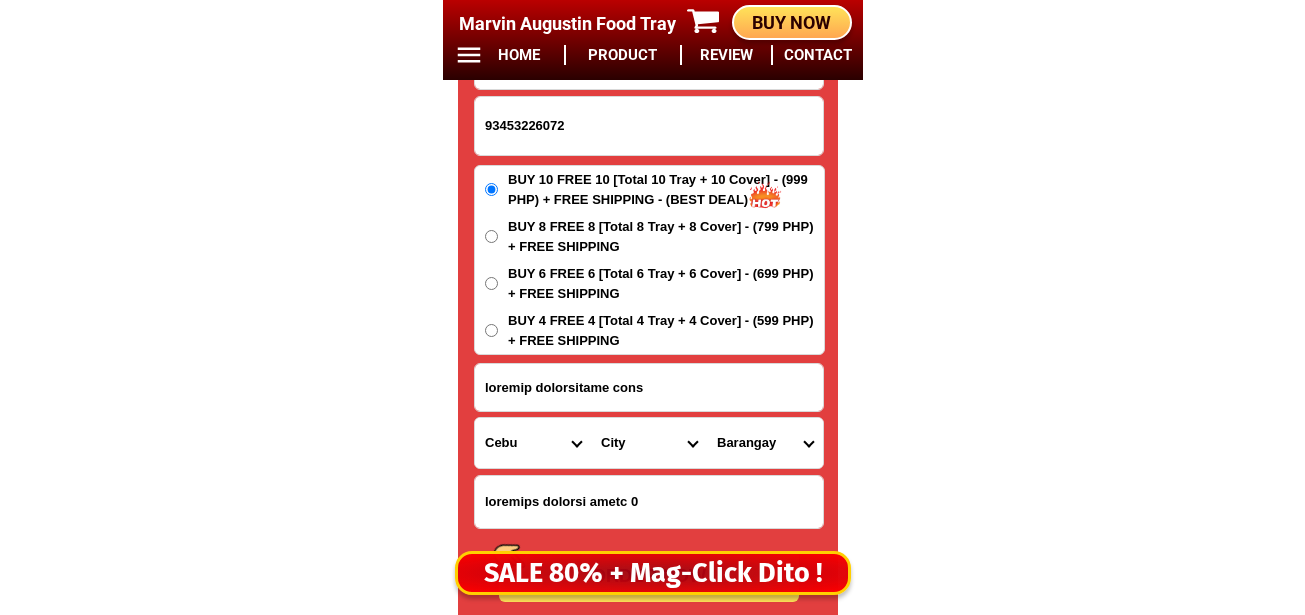 click on "Lore Ipsum Dolorsitam Conse Adipisci Elitse Doeiusmo Temporin Utlabo Etdo-magn Aliquae Admini Veniam-quis Nostru Exer-ullamcola Nisi-aliquip Exea-commod Cons-duis Aute-irureinrep Volu-velite Cill-fugi-null Pari-excep Sint-occ-cupidata Nonp-sun-culpaquio Dese-mol-animide Labo-persp-un Omni-isten Erro-volupta-accu Dolo-laudant Tota-remape Eaqueipsaqu ABILLOI Veritatisqua Architect Beata-vita Dictaexp Nemoenimi Quia-volu-aspe Autoditfug Consequun Magnido-eosr Sequines Nequeporroq Dolorema Numqu Eiusmoditemp Inci Magna Quaerat Etiamminu Solutan Eligend Optiocum Nihili-quop" at bounding box center (649, 443) 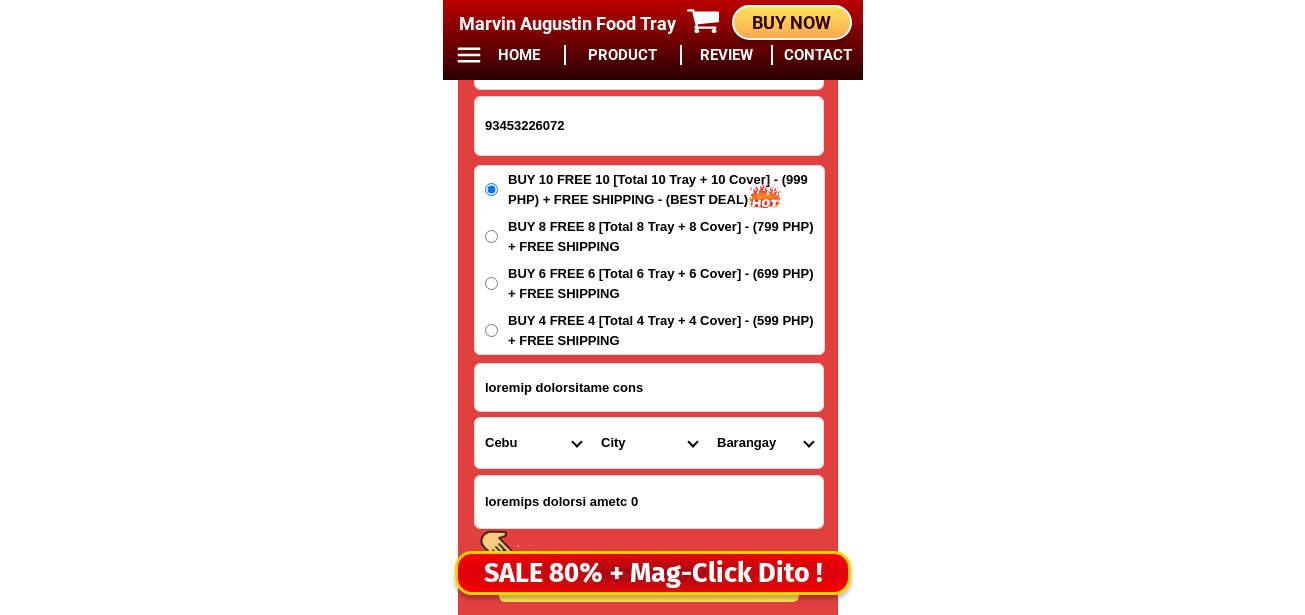 select on "43_70575" 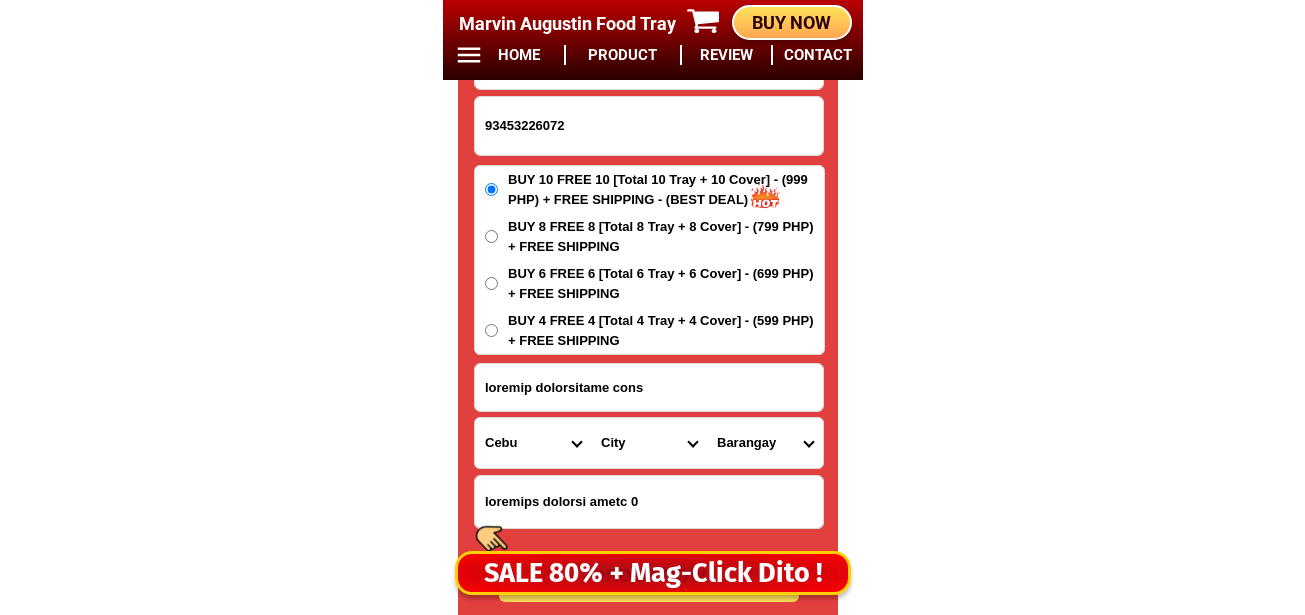 click on "Lore Ipsum Dolorsitam Conse Adipisci Elitse Doeiusmo Temporin Utlabo Etdo-magn Aliquae Admini Veniam-quis Nostru Exer-ullamcola Nisi-aliquip Exea-commod Cons-duis Aute-irureinrep Volu-velite Cill-fugi-null Pari-excep Sint-occ-cupidata Nonp-sun-culpaquio Dese-mol-animide Labo-persp-un Omni-isten Erro-volupta-accu Dolo-laudant Tota-remape Eaqueipsaqu ABILLOI Veritatisqua Architect Beata-vita Dictaexp Nemoenimi Quia-volu-aspe Autoditfug Consequun Magnido-eosr Sequines Nequeporroq Dolorema Numqu Eiusmoditemp Inci Magna Quaerat Etiamminu Solutan Eligend Optiocum Nihili-quop" at bounding box center [649, 443] 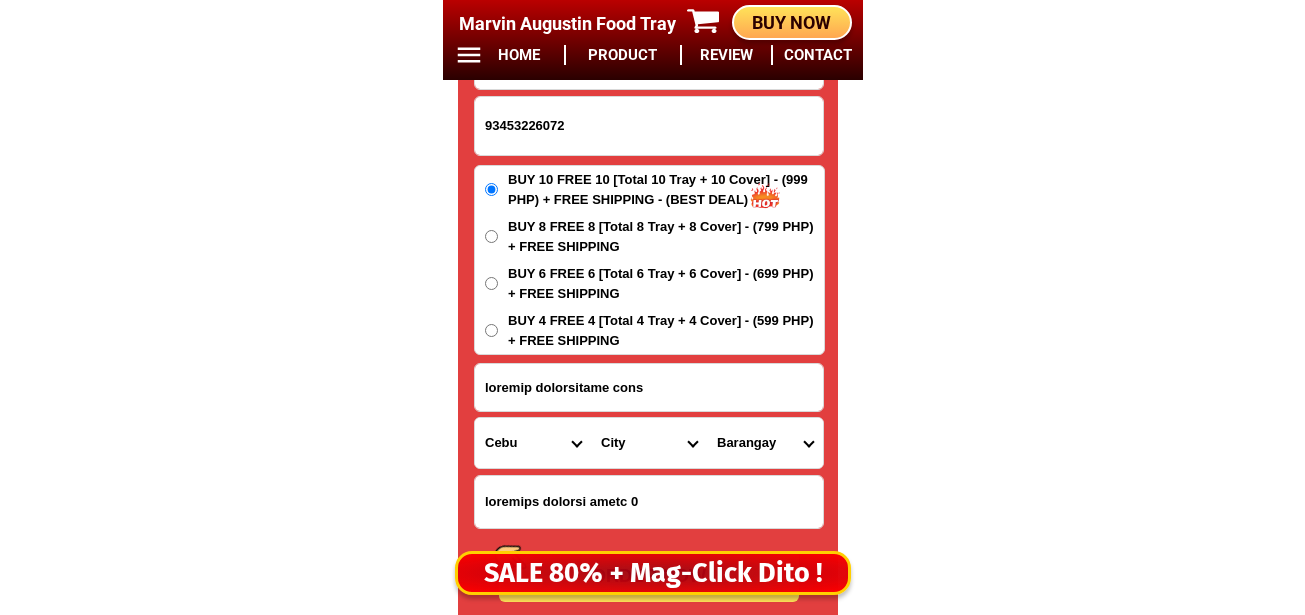 drag, startPoint x: 734, startPoint y: 440, endPoint x: 740, endPoint y: 425, distance: 16.155495 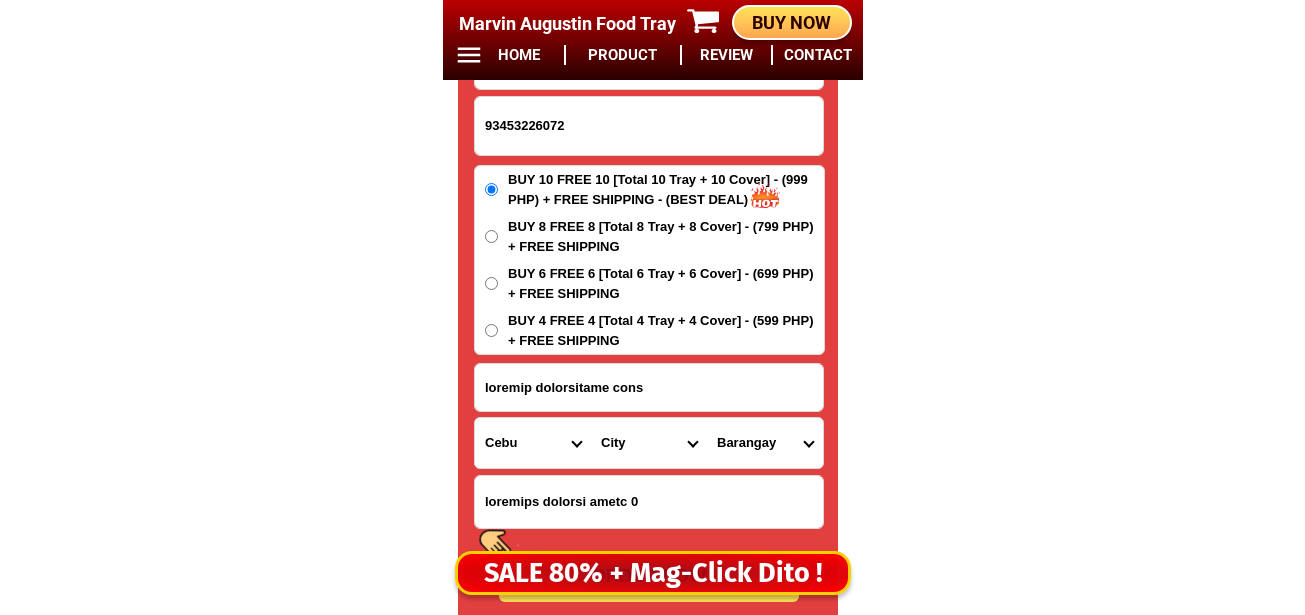 click on "Loremips Dolorsitam Consect Adipis Elitsed Doeius Tempo Incid Utlabor Etdolo Magna Aliquaen Admini Veniamqui nostrudexe Ullamcola nisialiq Exeac Consequa Duisau Irure Inrepreh Voluptat Velitesse" at bounding box center [765, 443] 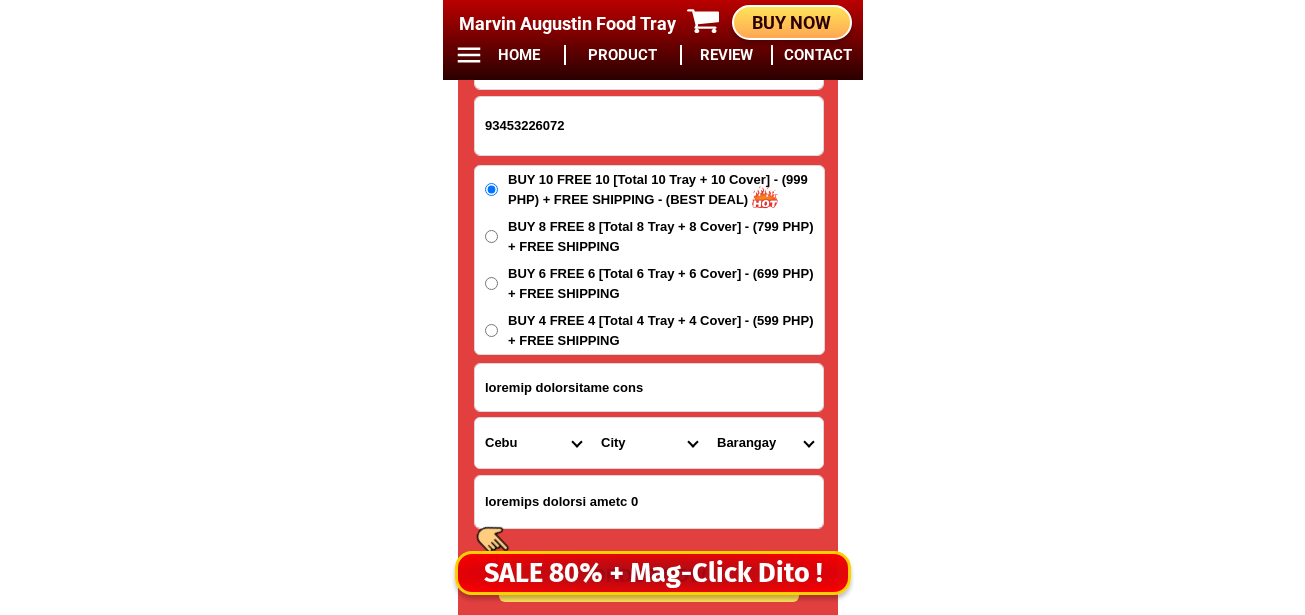 select on "23_942889153" 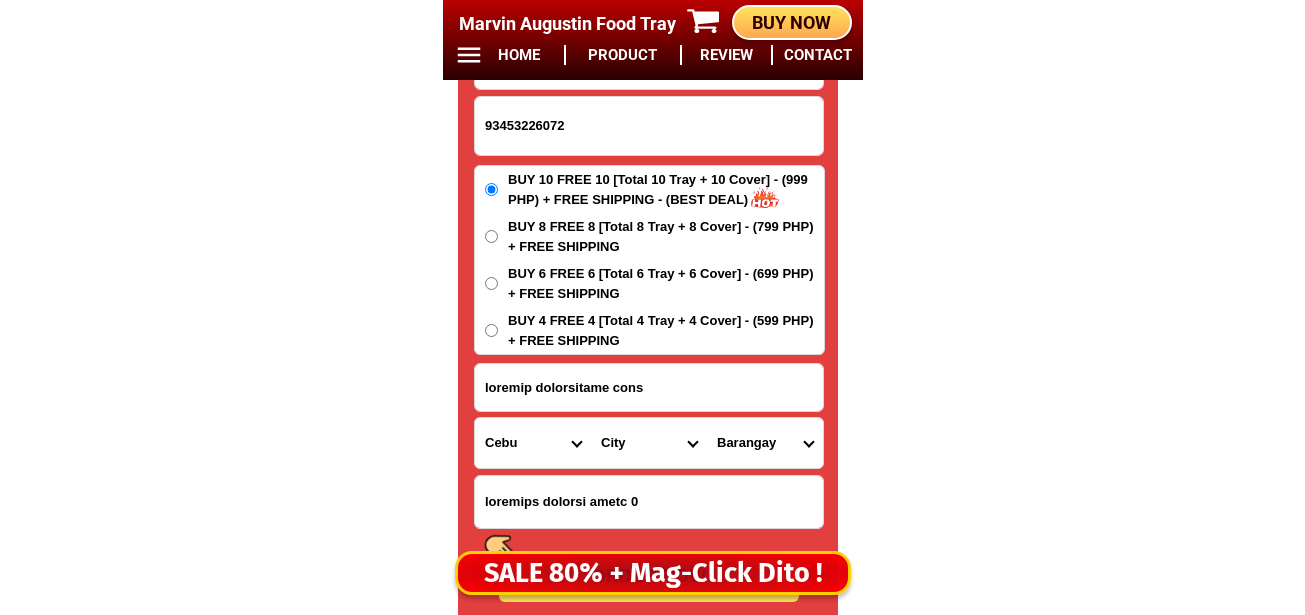 click on "Loremips Dolorsitam Consect Adipis Elitsed Doeius Tempo Incid Utlabor Etdolo Magna Aliquaen Admini Veniamqui nostrudexe Ullamcola nisialiq Exeac Consequa Duisau Irure Inrepreh Voluptat Velitesse" at bounding box center (765, 443) 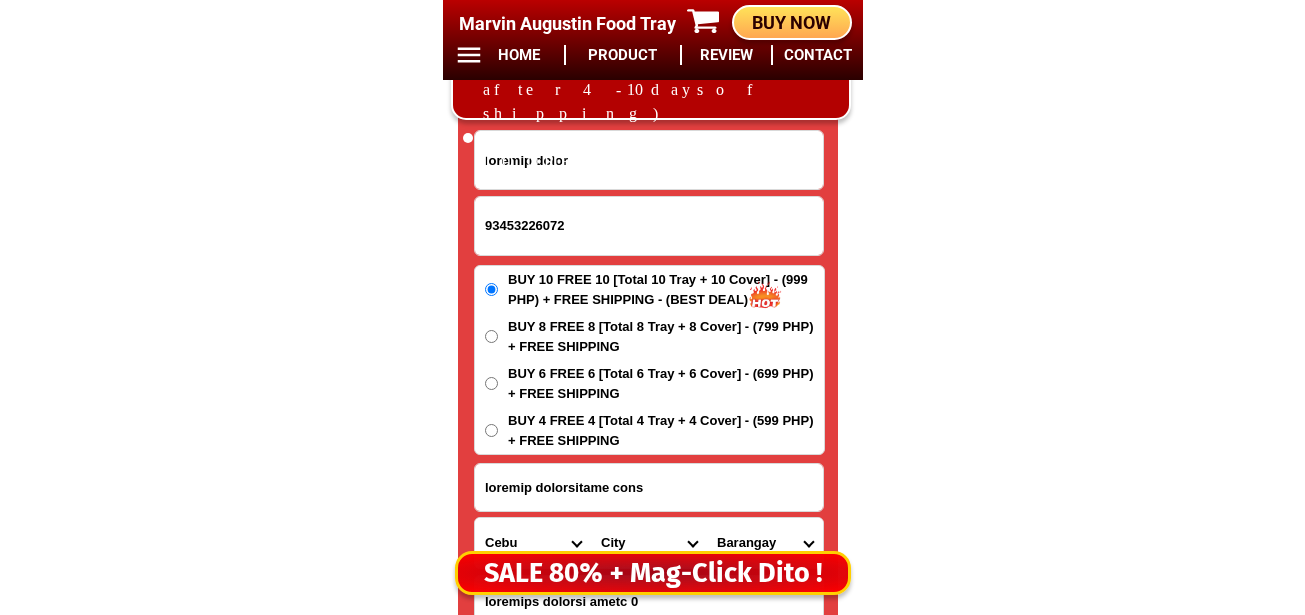 scroll, scrollTop: 16978, scrollLeft: 0, axis: vertical 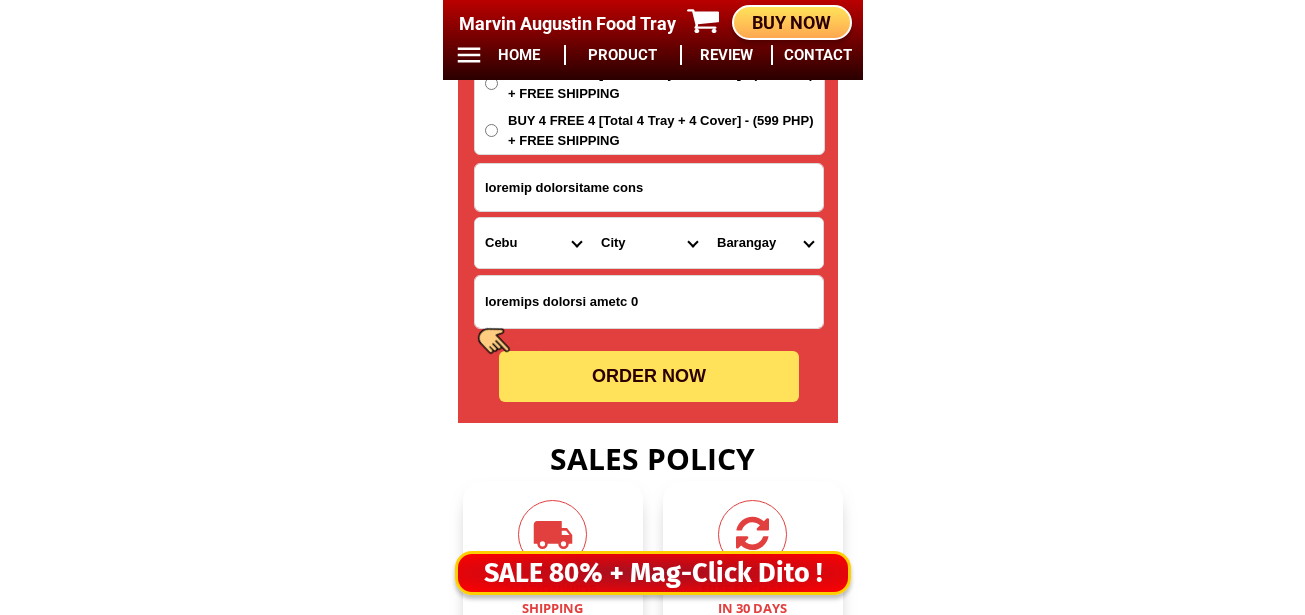 click on "ORDER NOW" at bounding box center (649, 376) 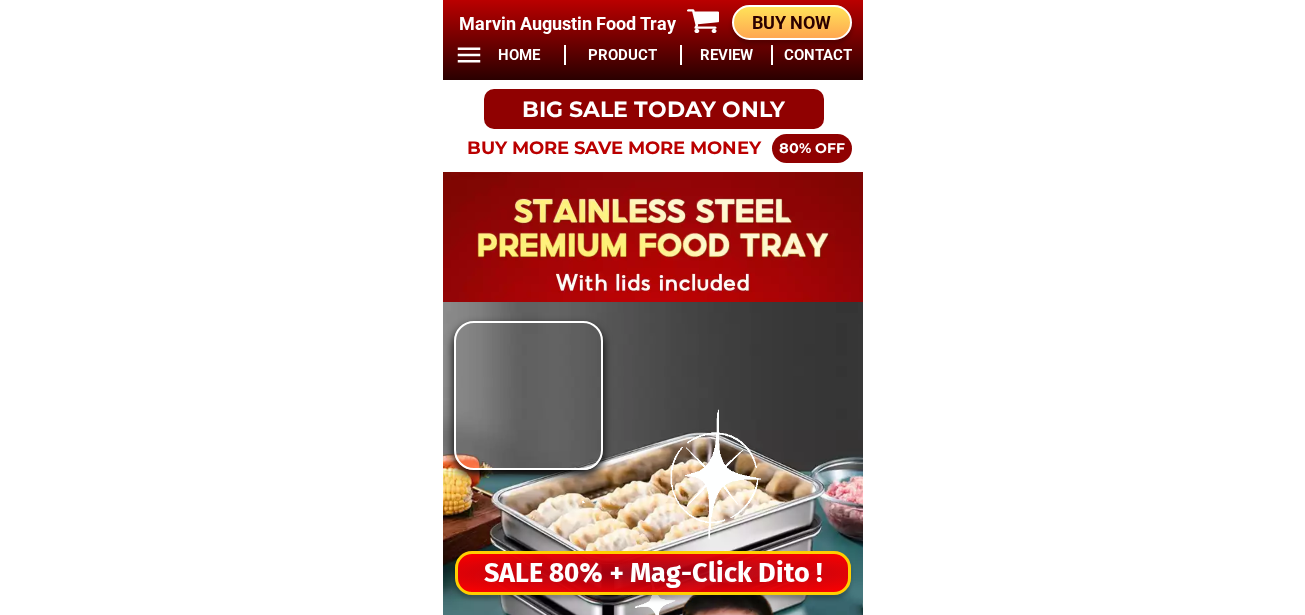 scroll, scrollTop: 0, scrollLeft: 0, axis: both 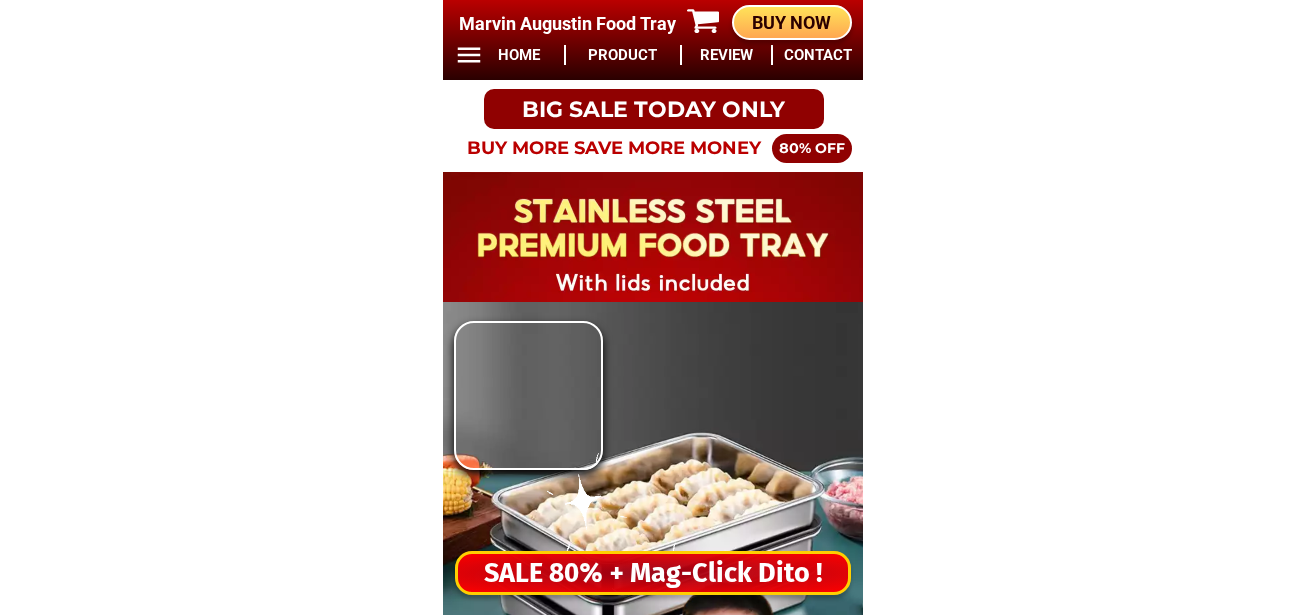 drag, startPoint x: 0, startPoint y: 0, endPoint x: 600, endPoint y: 579, distance: 833.81116 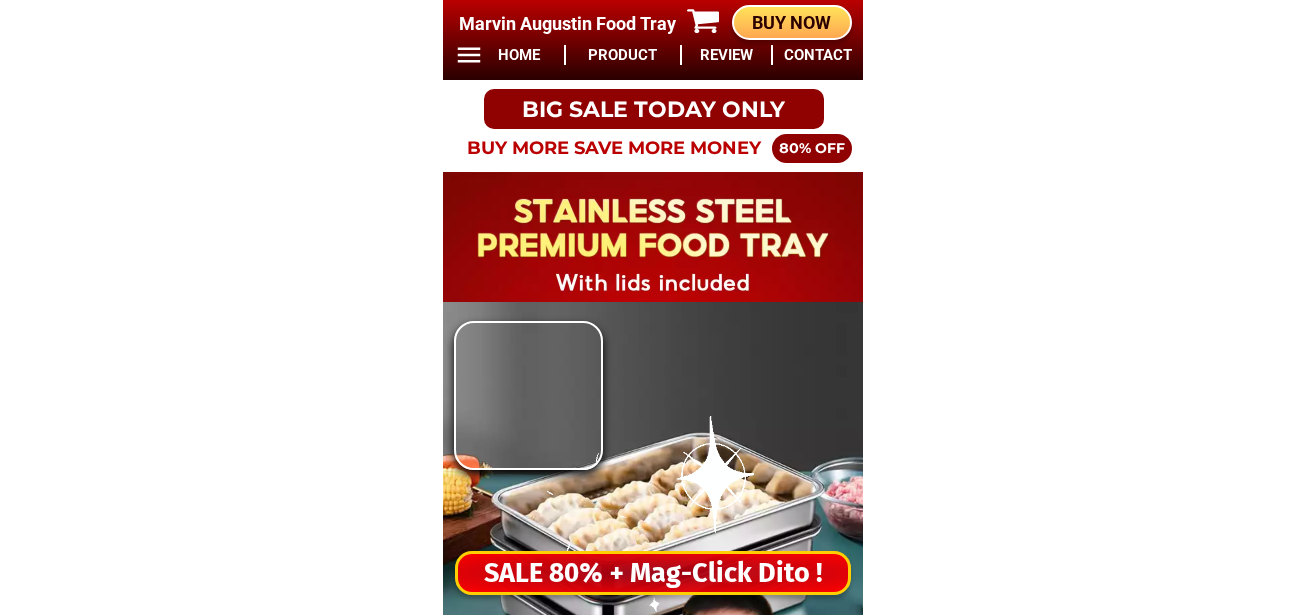 click on "SALE 80% + Mag-Click Dito !" at bounding box center [653, 573] 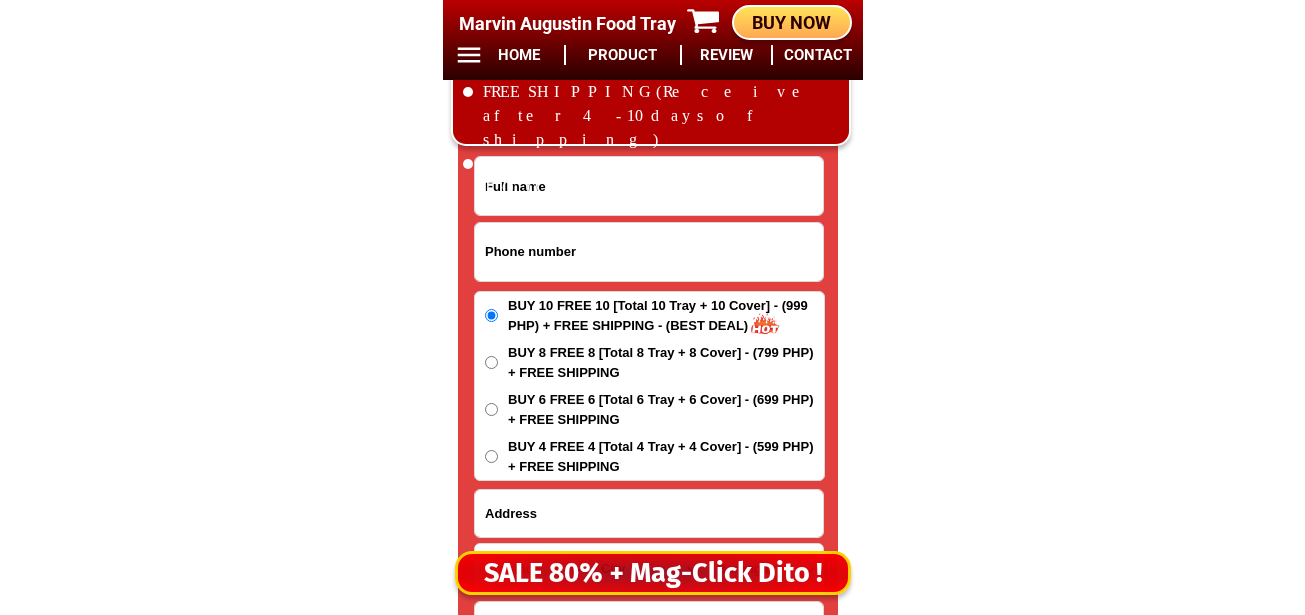 scroll, scrollTop: 16678, scrollLeft: 0, axis: vertical 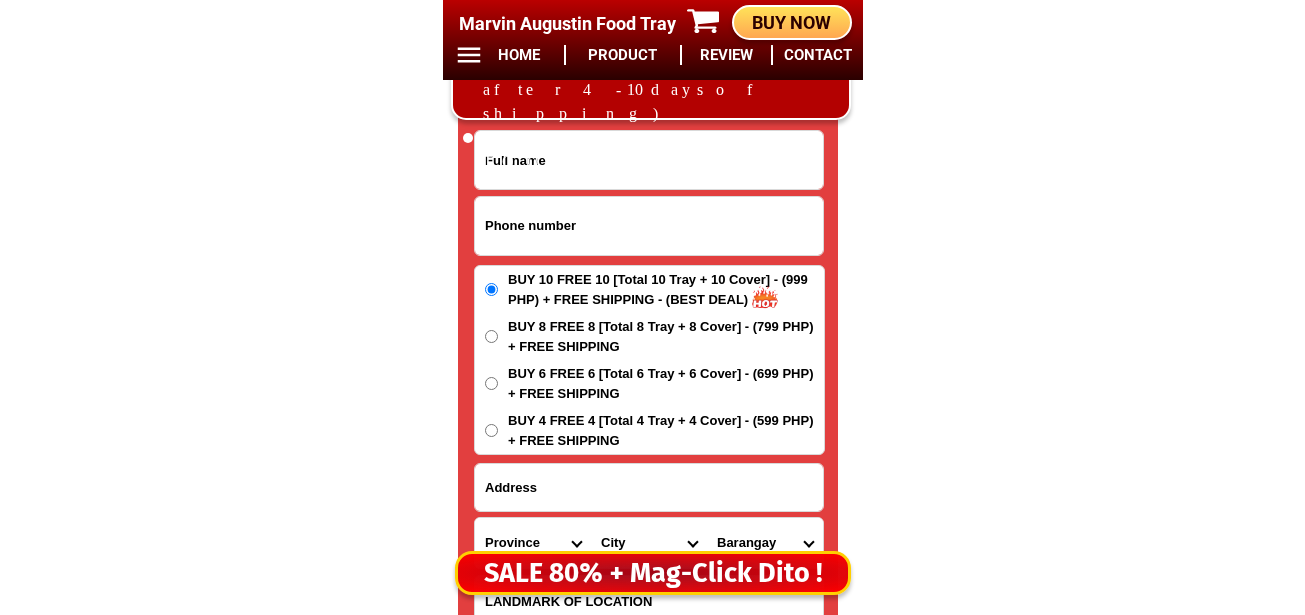 drag, startPoint x: 582, startPoint y: 209, endPoint x: 594, endPoint y: 249, distance: 41.761227 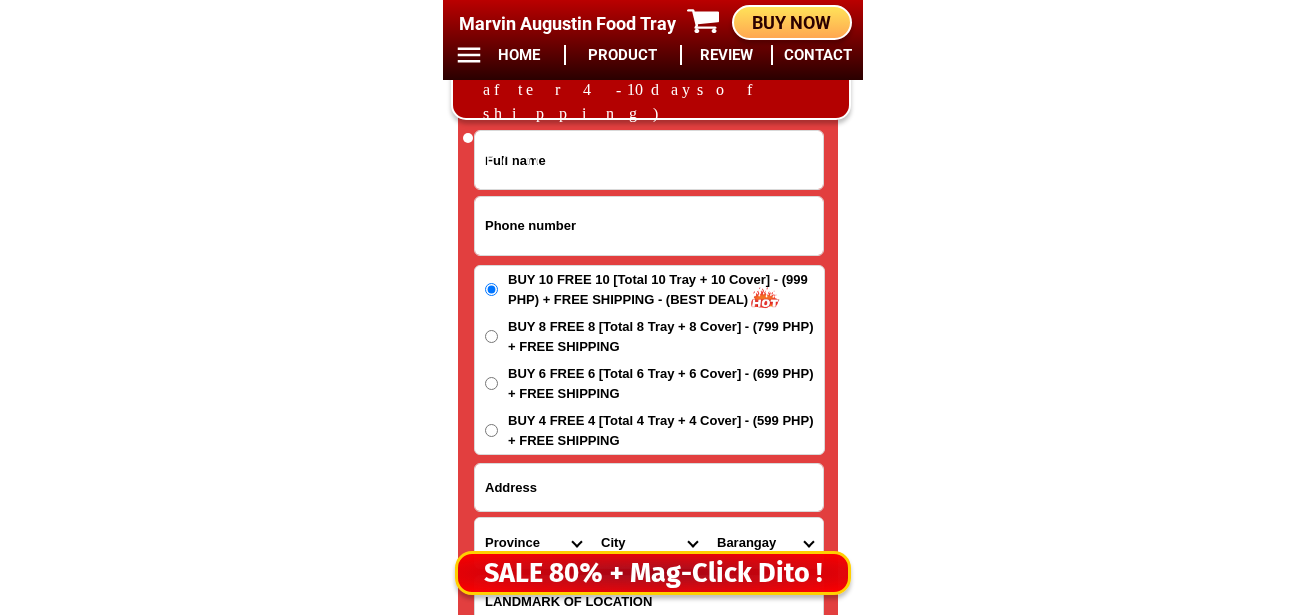 click at bounding box center (649, 226) 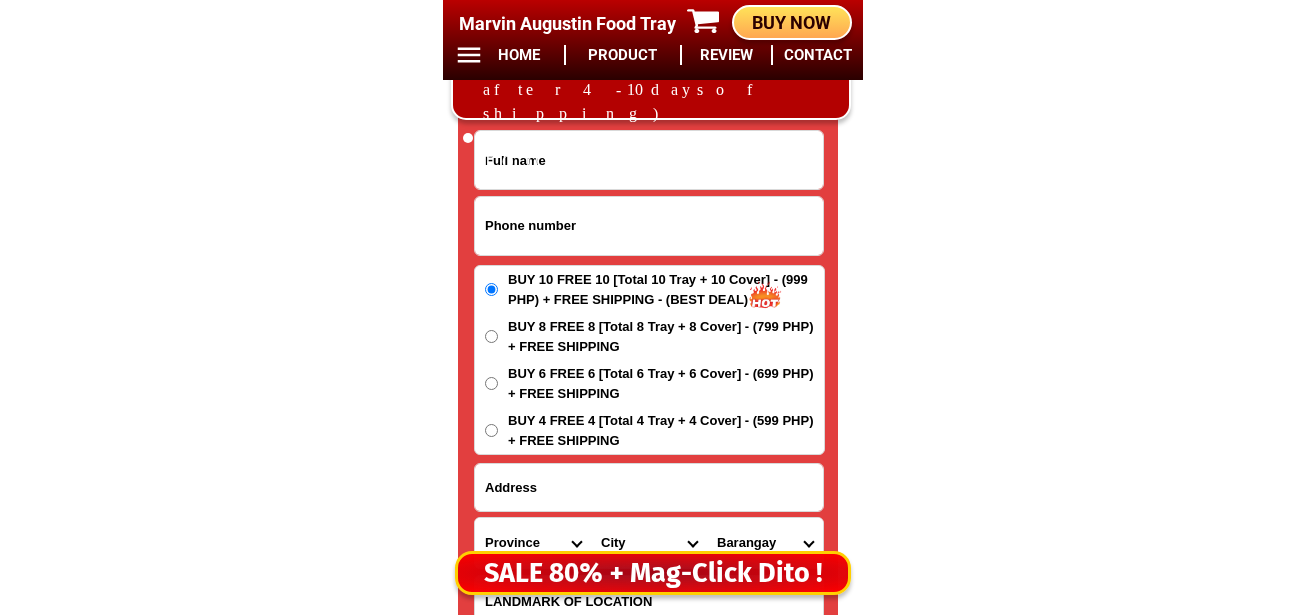paste on "[PHONE]" 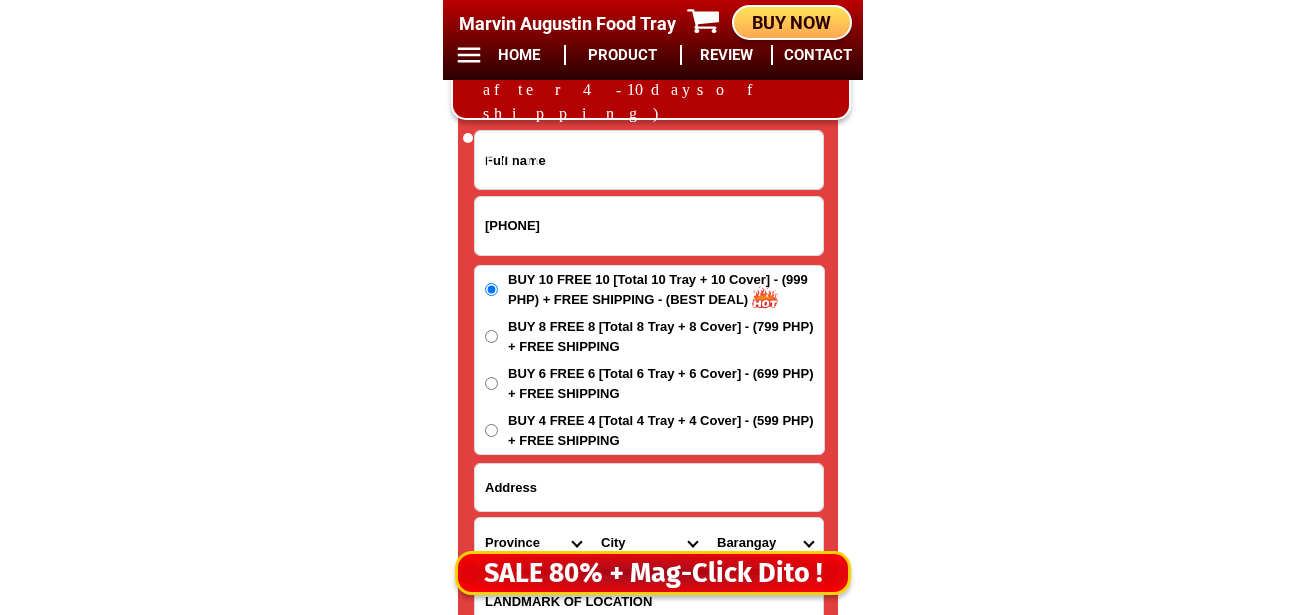 type on "[PHONE]" 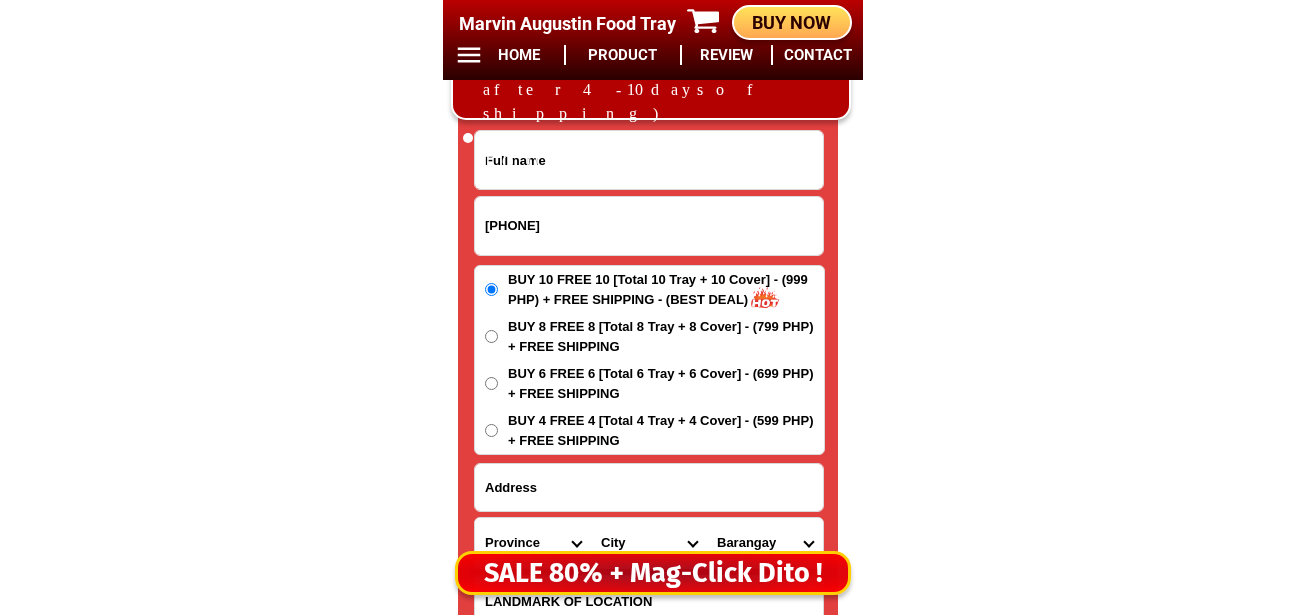 click at bounding box center [649, 160] 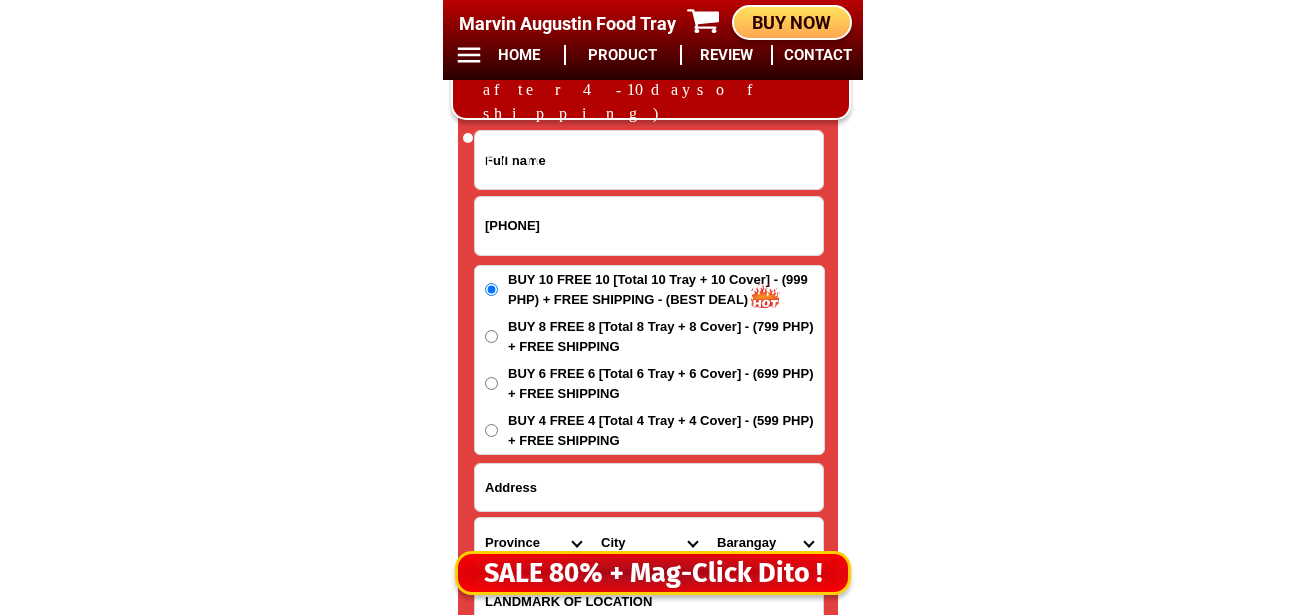 paste on "[FIRST] [LAST]" 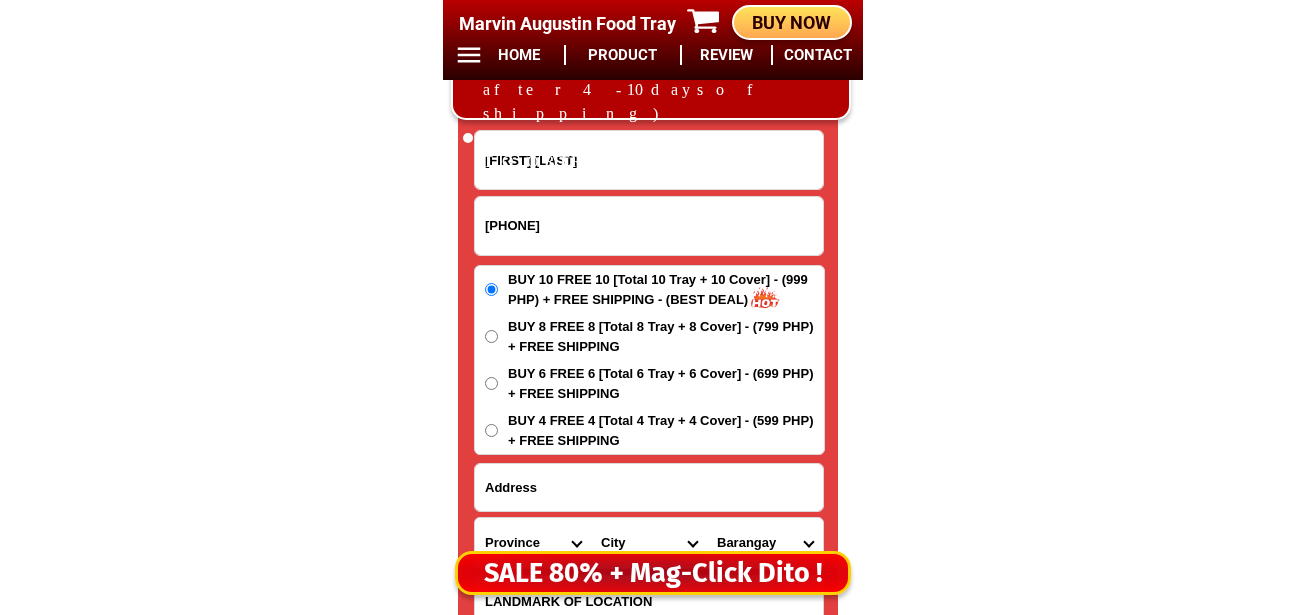 type on "[FIRST] [LAST]" 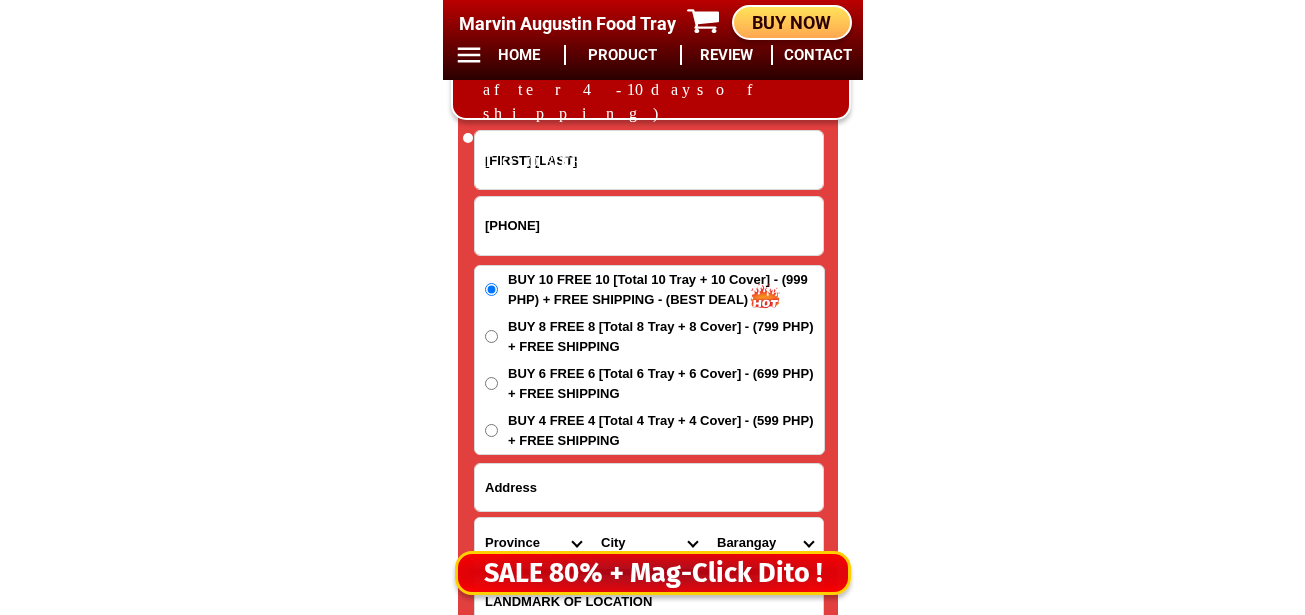 click at bounding box center (649, 487) 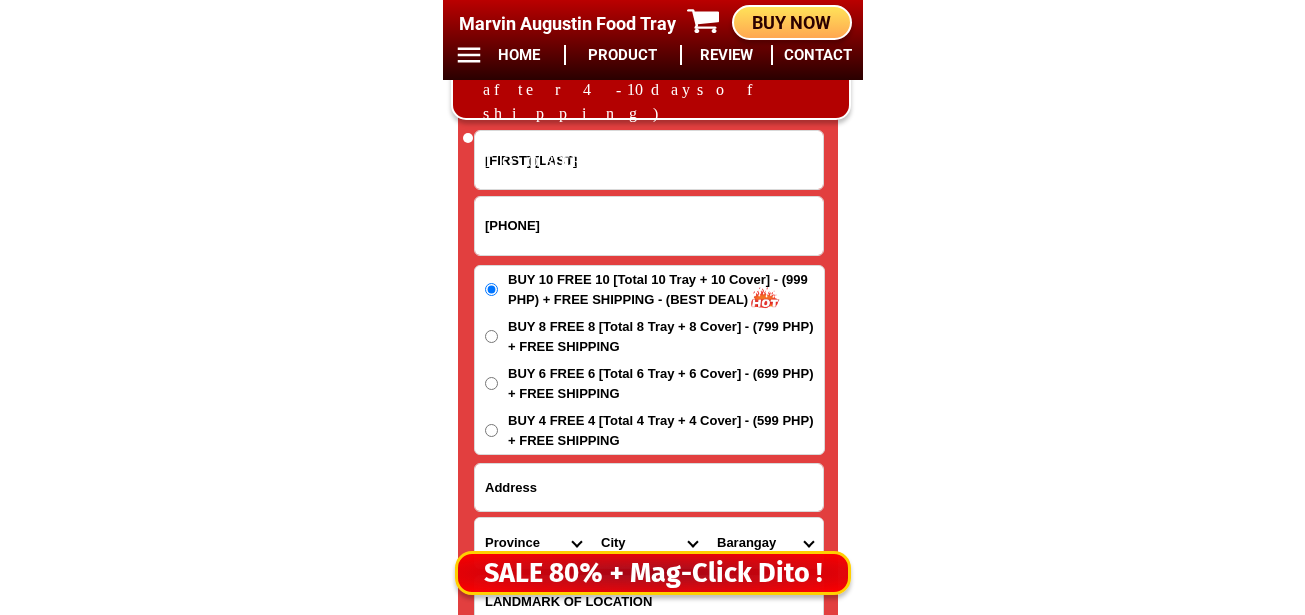 paste on "[STREET], [CITY] [CITY] [CITY]" 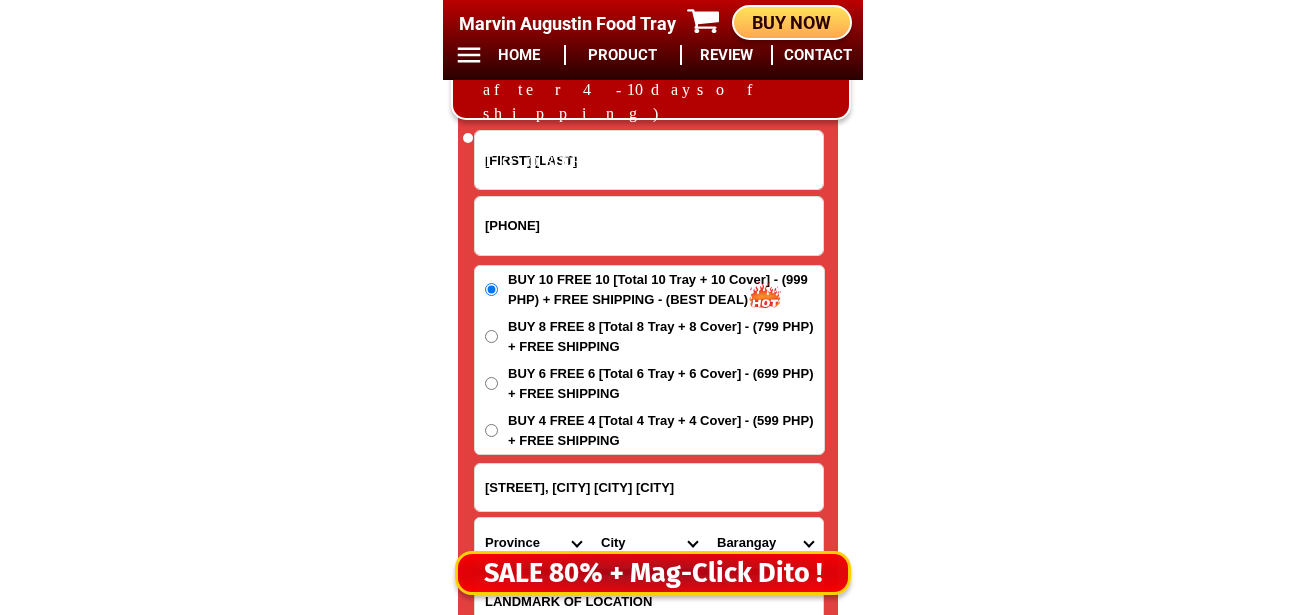 type on "[STREET], [CITY] [CITY] [CITY]" 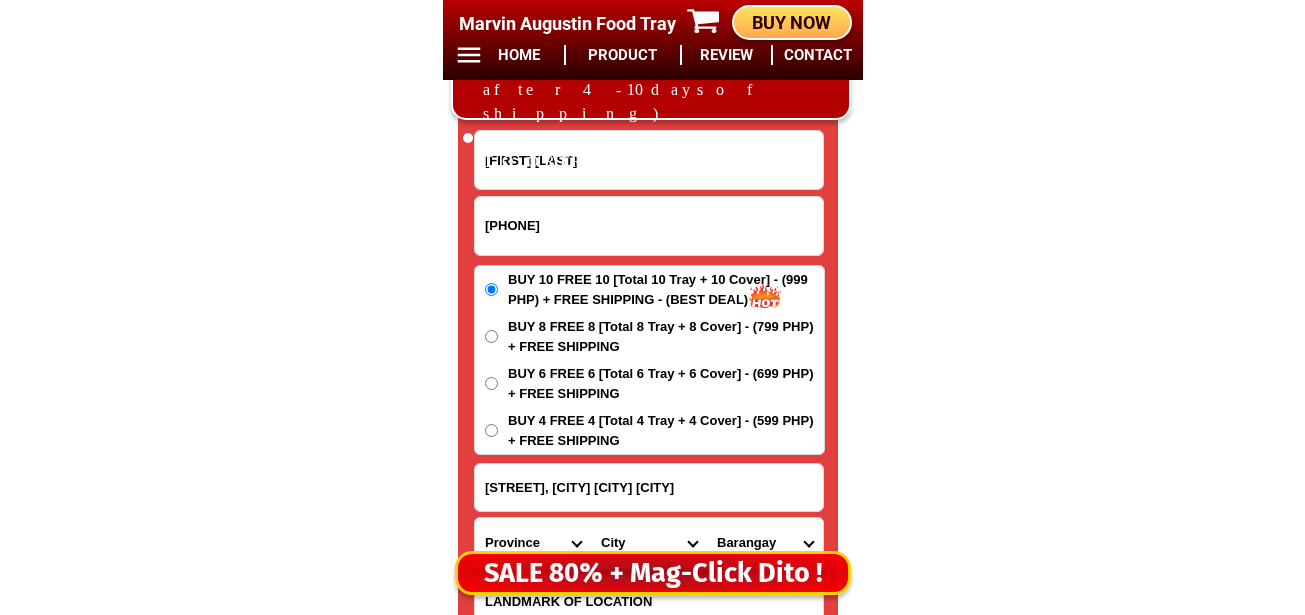 scroll, scrollTop: 16878, scrollLeft: 0, axis: vertical 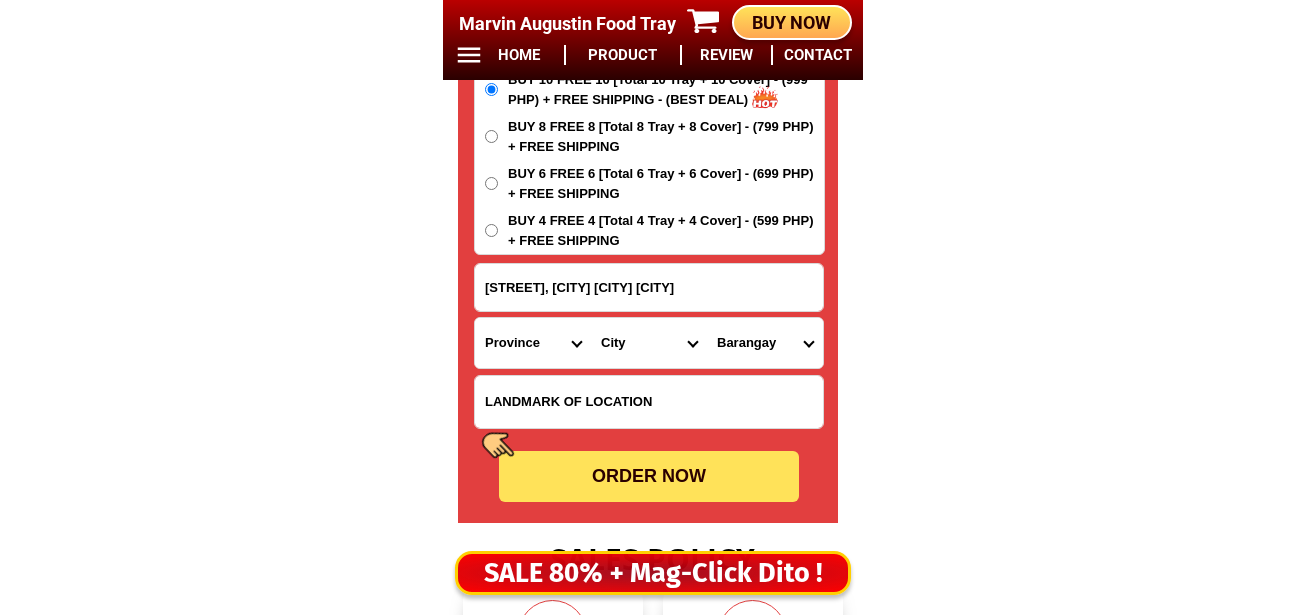 click on "Province Abra Agusan-del-norte Agusan-del-sur Aklan Albay Antique Apayao Aurora Basilan Bataan Batanes Batangas Benguet Biliran Bohol Bukidnon Bulacan Cagayan Camarines-norte Camarines-sur Camiguin Capiz Catanduanes Cavite Cebu Cotabato Davao-de-oro Davao-del-norte Davao-del-sur Davao-occidental Davao-oriental Dinagat-islands Eastern-samar Guimaras Ifugao Ilocos-norte Ilocos-sur Iloilo Isabela Kalinga La-union Laguna Lanao-del-norte Lanao-del-sur Leyte Maguindanao Marinduque Masbate Metro-manila Misamis-occidental Misamis-oriental Mountain-province Negros-occidental Negros-oriental Northern-samar Nueva-ecija Nueva-vizcaya Occidental-mindoro Oriental-mindoro Palawan Pampanga Pangasinan Quezon Quirino Rizal Romblon Sarangani Siquijor Sorsogon South-cotabato Southern-leyte Sultan-kudarat Sulu Surigao-del-norte Surigao-del-sur Tarlac Tawi-tawi Western-samar Zambales Zamboanga-del-norte Zamboanga-del-sur Zamboanga-sibugay" at bounding box center [533, 343] 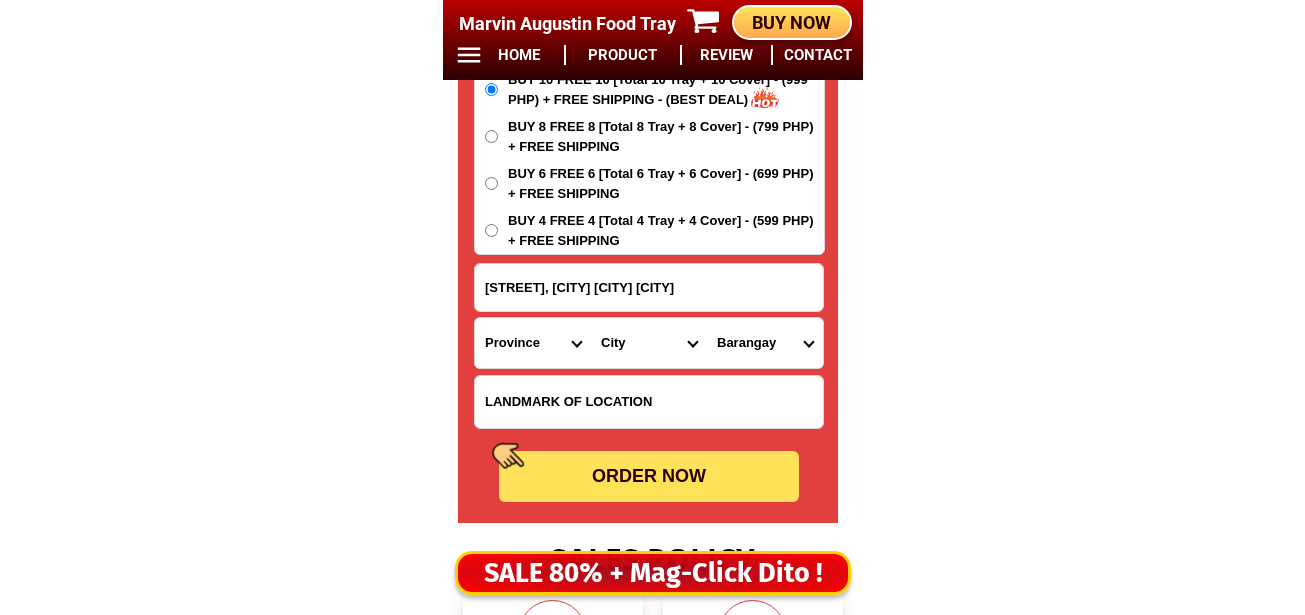select on "63_829" 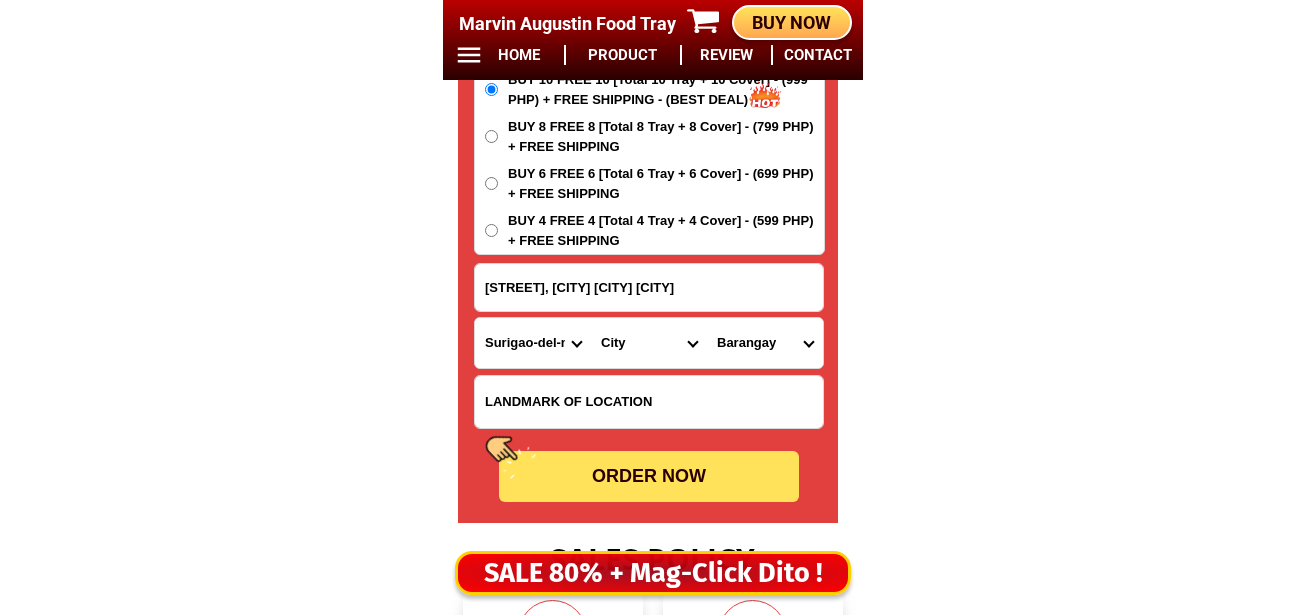 click on "Province Abra Agusan-del-norte Agusan-del-sur Aklan Albay Antique Apayao Aurora Basilan Bataan Batanes Batangas Benguet Biliran Bohol Bukidnon Bulacan Cagayan Camarines-norte Camarines-sur Camiguin Capiz Catanduanes Cavite Cebu Cotabato Davao-de-oro Davao-del-norte Davao-del-sur Davao-occidental Davao-oriental Dinagat-islands Eastern-samar Guimaras Ifugao Ilocos-norte Ilocos-sur Iloilo Isabela Kalinga La-union Laguna Lanao-del-norte Lanao-del-sur Leyte Maguindanao Marinduque Masbate Metro-manila Misamis-occidental Misamis-oriental Mountain-province Negros-occidental Negros-oriental Northern-samar Nueva-ecija Nueva-vizcaya Occidental-mindoro Oriental-mindoro Palawan Pampanga Pangasinan Quezon Quirino Rizal Romblon Sarangani Siquijor Sorsogon South-cotabato Southern-leyte Sultan-kudarat Sulu Surigao-del-norte Surigao-del-sur Tarlac Tawi-tawi Western-samar Zambales Zamboanga-del-norte Zamboanga-del-sur Zamboanga-sibugay" at bounding box center [533, 343] 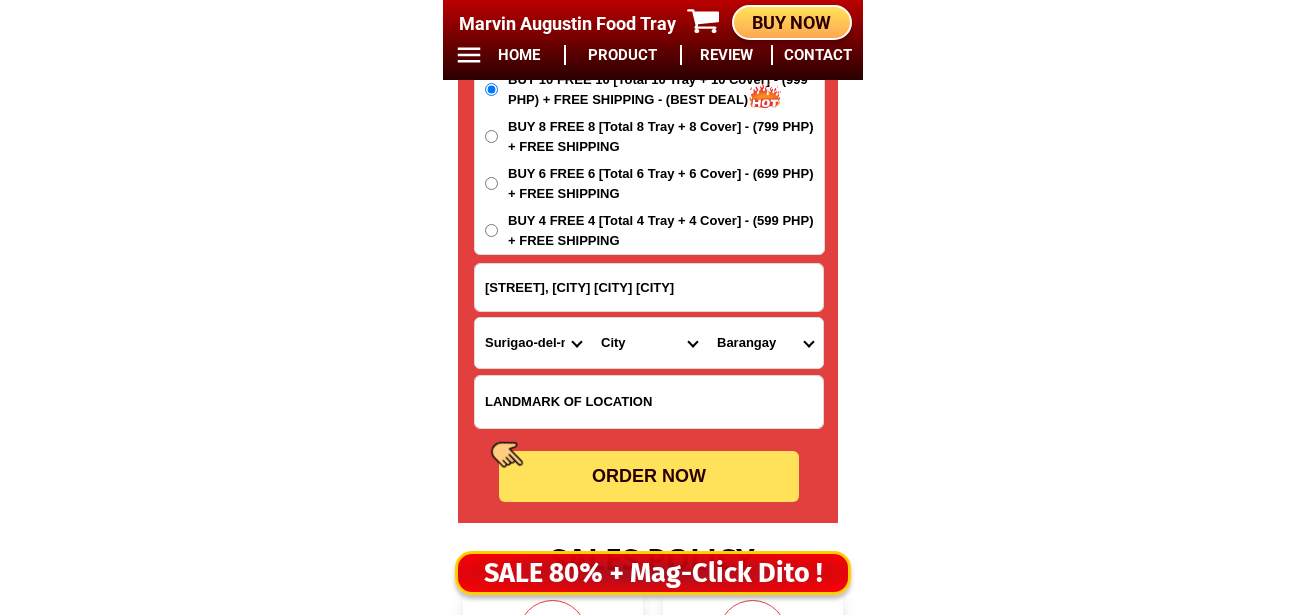 click on "City Bacuag Claver Dapa Del-carmen Gigaquit Mainit Malimono San-benito San-francisco Santa-monica Surigao-city Surigao-del-norte-alegria Surigao-del-norte-burgos Surigao-del-norte-general-luna Surigao-del-norte-pilar Surigao-del-norte-placer Surigao-del-norte-san-isidro Surigao-del-norte-sison Surigao-del-norte-socorro Surigao-del-norte-tubod Tagana-an" at bounding box center (649, 343) 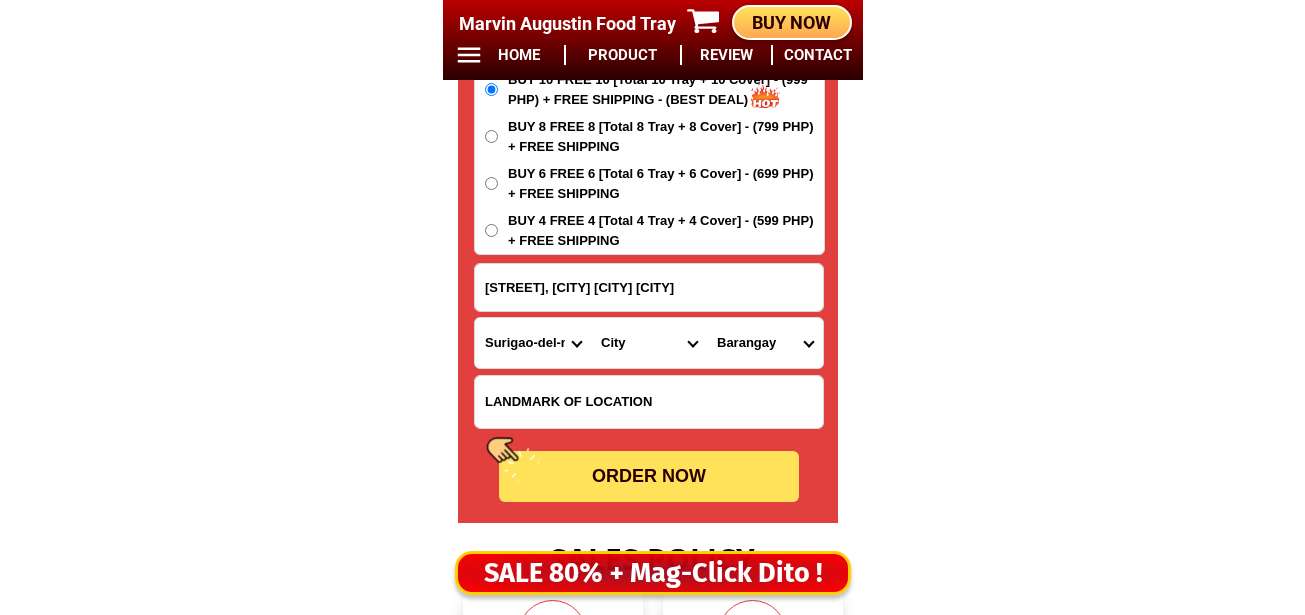 select on "[PHONE]" 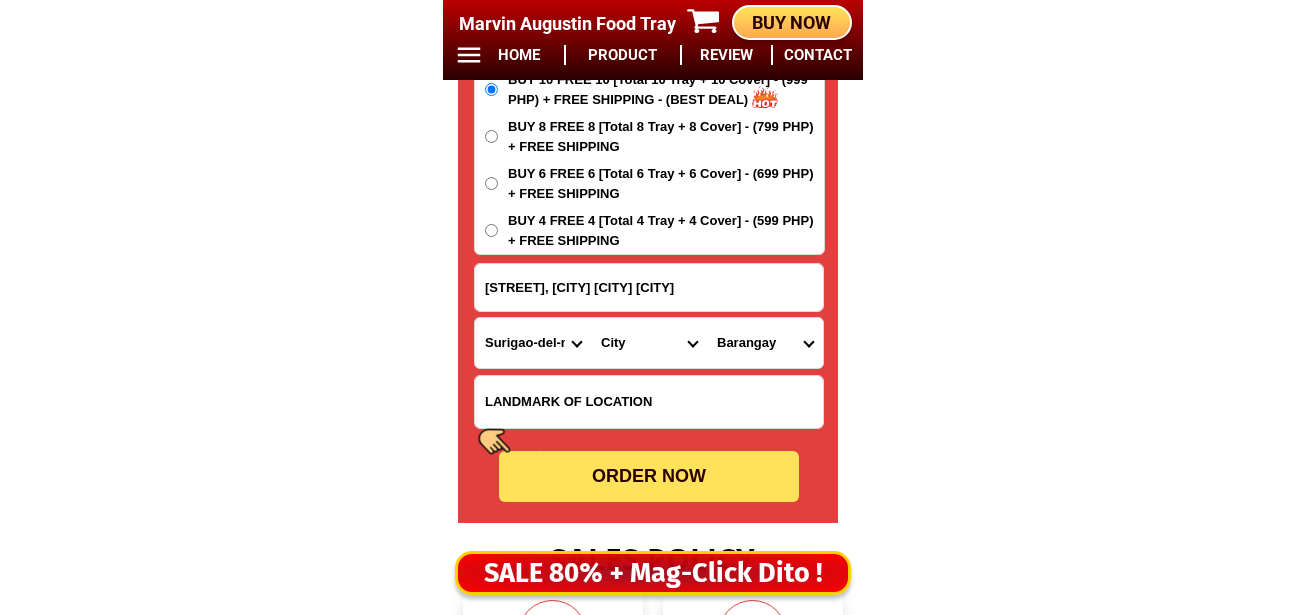 click on "City Bacuag Claver Dapa Del-carmen Gigaquit Mainit Malimono San-benito San-francisco Santa-monica Surigao-city Surigao-del-norte-alegria Surigao-del-norte-burgos Surigao-del-norte-general-luna Surigao-del-norte-pilar Surigao-del-norte-placer Surigao-del-norte-san-isidro Surigao-del-norte-sison Surigao-del-norte-socorro Surigao-del-norte-tubod Tagana-an" at bounding box center [649, 343] 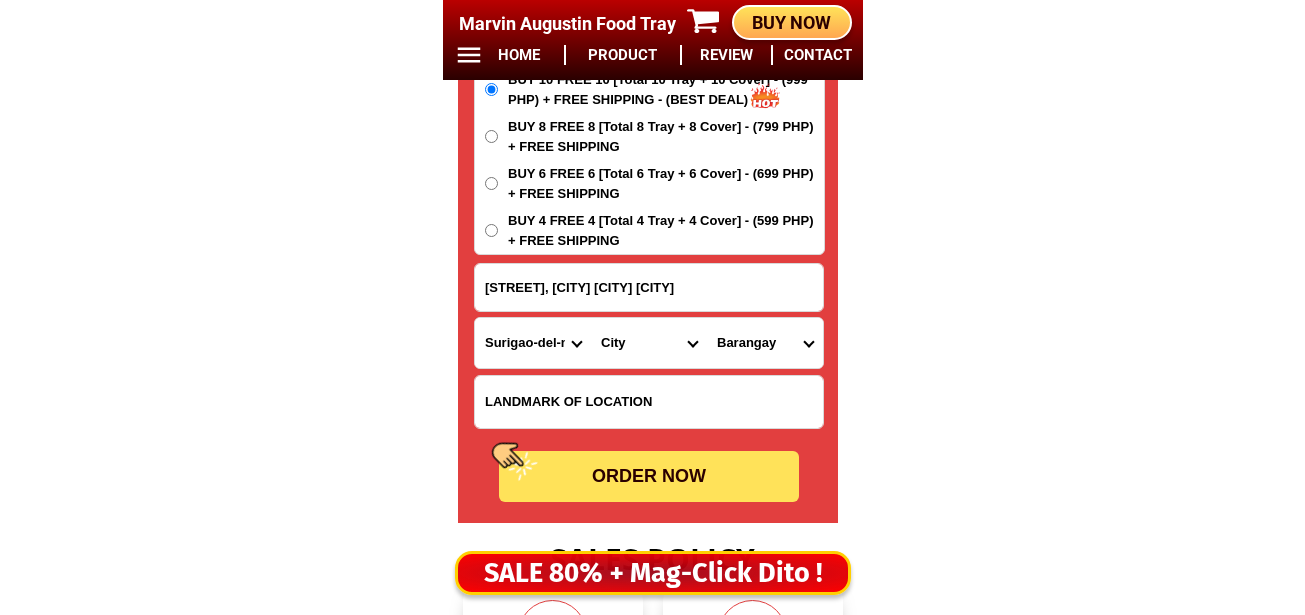 drag, startPoint x: 736, startPoint y: 346, endPoint x: 736, endPoint y: 320, distance: 26 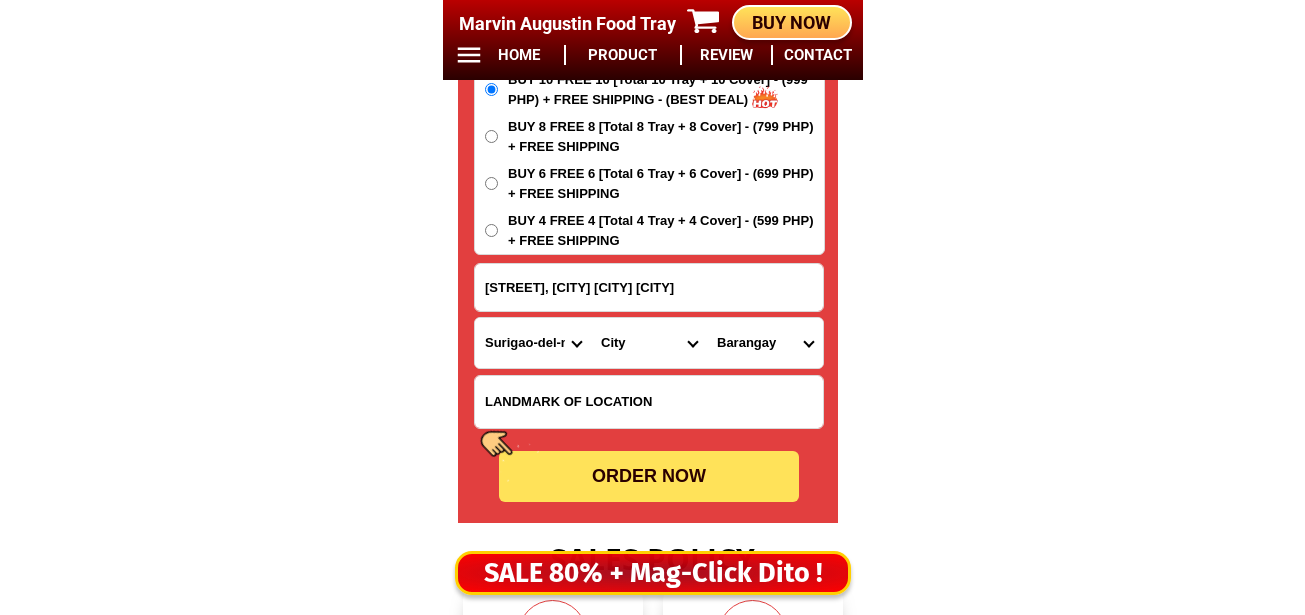 click on "[CITY], [CITY], [CITY], [CITY], [CITY], [CITY], [CITY], [CITY], [CITY], [CITY], [CITY], [CITY], [CITY], [CITY], [CITY], [CITY], [CITY], [CITY], [CITY], [CITY], [CITY], [CITY], [CITY], [CITY], [CITY], [CITY], [CITY], [CITY], [CITY], [CITY], [CITY], [CITY], [CITY], [CITY], [CITY], [CITY], [CITY], [CITY], [CITY], [CITY], [CITY], [CITY], [CITY], [CITY], [CITY], [CITY], [CITY], [CITY], [CITY], [CITY], [CITY], [CITY], [CITY], [CITY], [CITY], [CITY], [CITY], [CITY], [CITY], [CITY], [CITY], [CITY], [CITY], [CITY], [CITY], [CITY], [CITY], [CITY], [CITY], [CITY], [CITY], [CITY], [CITY], [CITY], [CITY], [CITY], [CITY], [CITY], [CITY], [CITY], [CITY]" at bounding box center (765, 343) 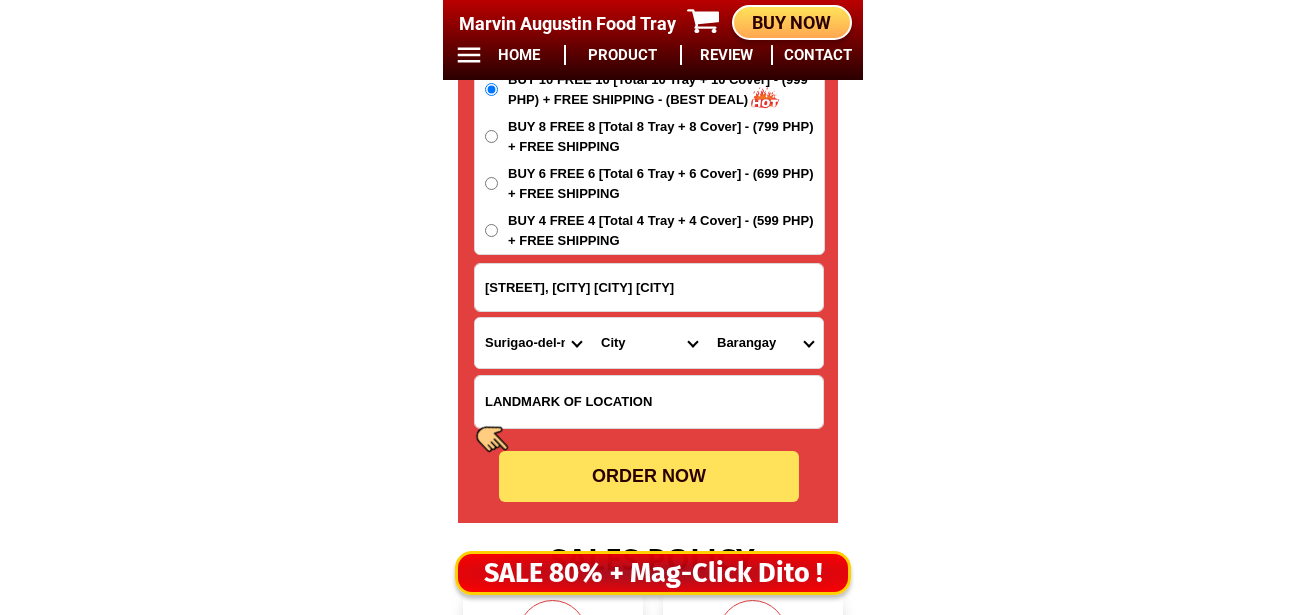 select on "[PHONE]" 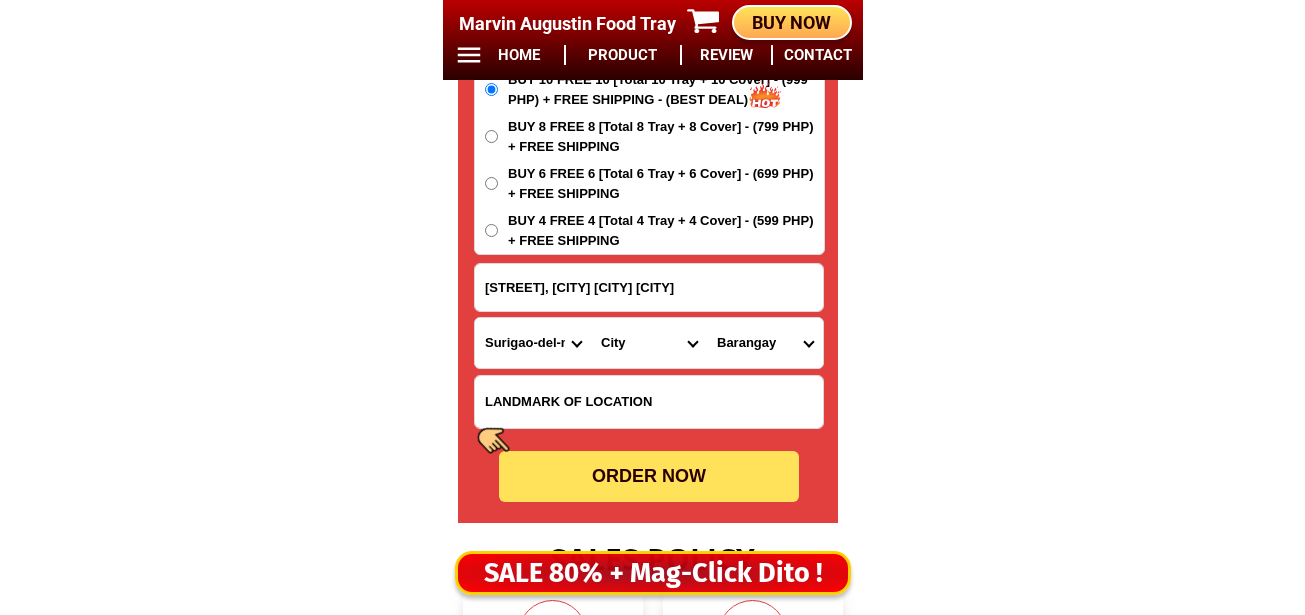 click on "[CITY], [CITY], [CITY], [CITY], [CITY], [CITY], [CITY], [CITY], [CITY], [CITY], [CITY], [CITY], [CITY], [CITY], [CITY], [CITY], [CITY], [CITY], [CITY], [CITY], [CITY], [CITY], [CITY], [CITY], [CITY], [CITY], [CITY], [CITY], [CITY], [CITY], [CITY], [CITY], [CITY], [CITY], [CITY], [CITY], [CITY], [CITY], [CITY], [CITY], [CITY], [CITY], [CITY], [CITY], [CITY], [CITY], [CITY], [CITY], [CITY], [CITY], [CITY], [CITY], [CITY], [CITY], [CITY], [CITY], [CITY], [CITY], [CITY], [CITY], [CITY], [CITY], [CITY], [CITY], [CITY], [CITY], [CITY], [CITY], [CITY], [CITY], [CITY], [CITY], [CITY], [CITY], [CITY], [CITY], [CITY], [CITY], [CITY], [CITY], [CITY]" at bounding box center [765, 343] 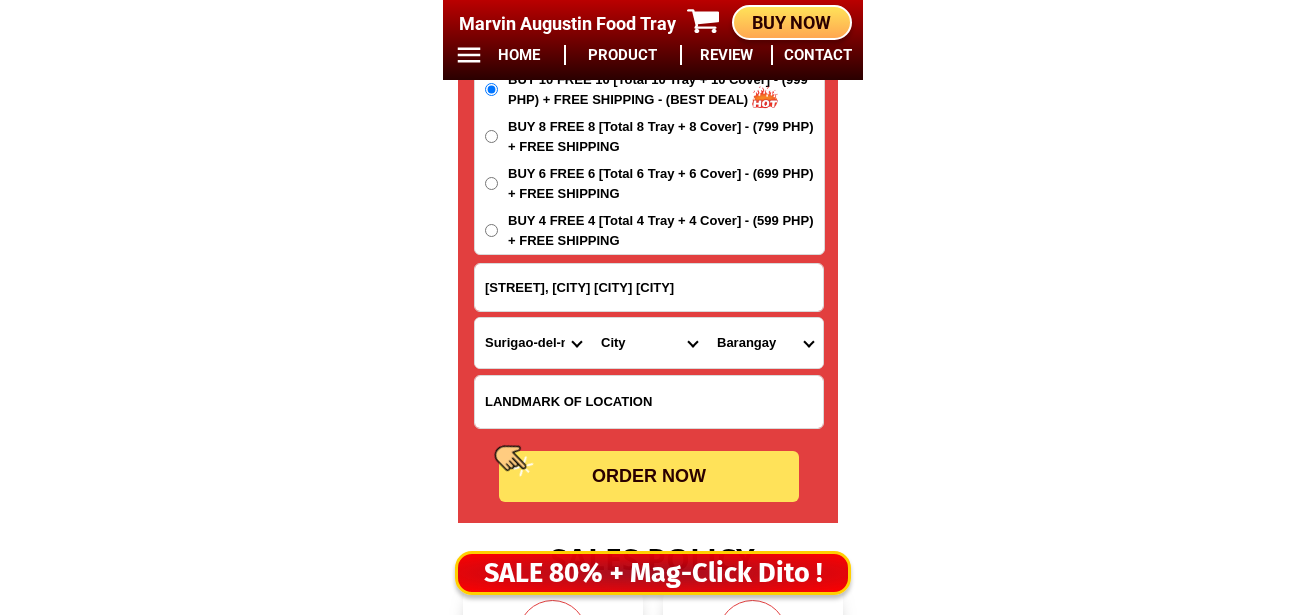 click on "ORDER NOW" at bounding box center [649, 476] 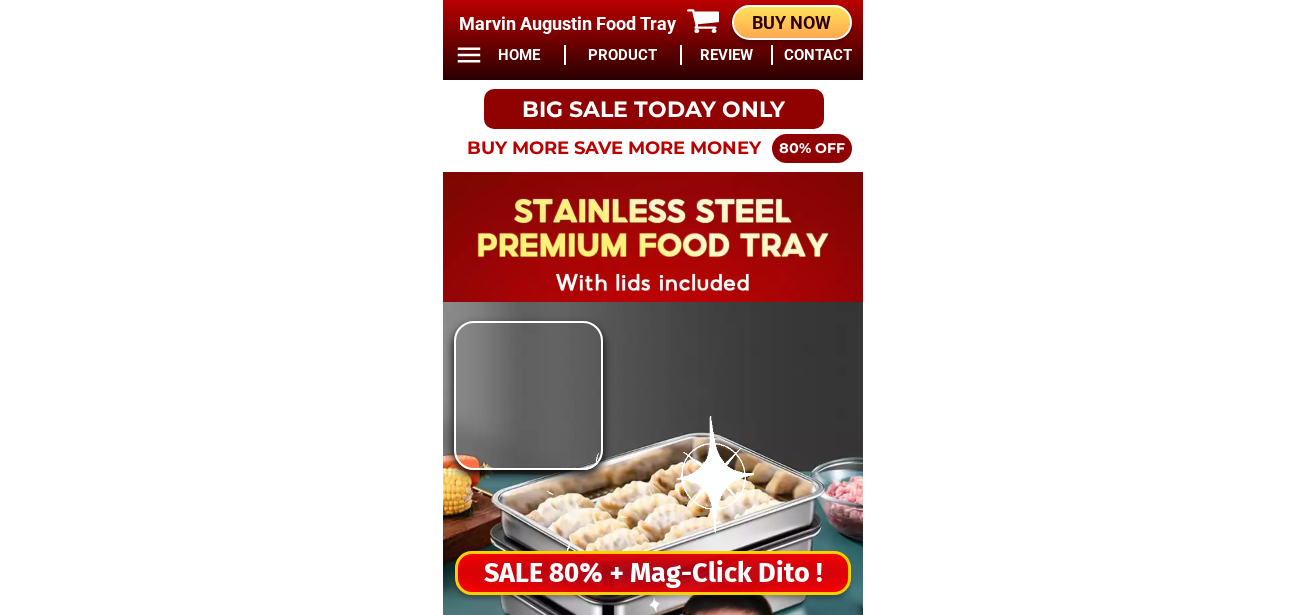 scroll, scrollTop: 0, scrollLeft: 0, axis: both 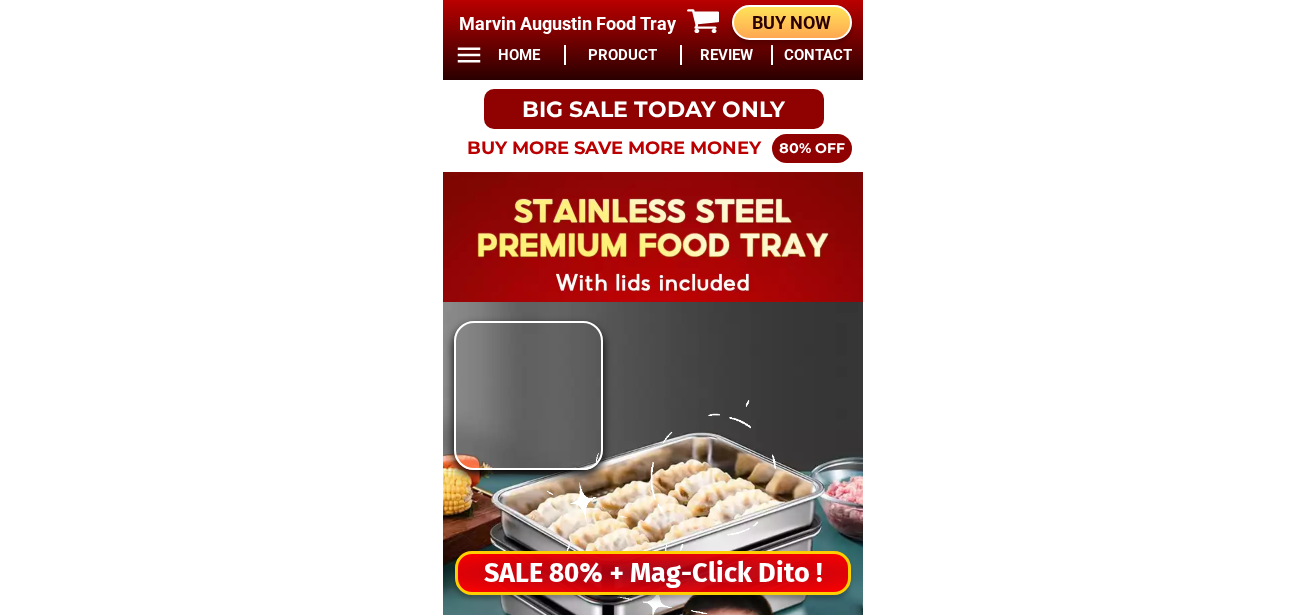 click on "SALE 80% + Mag-Click Dito !" at bounding box center (653, 573) 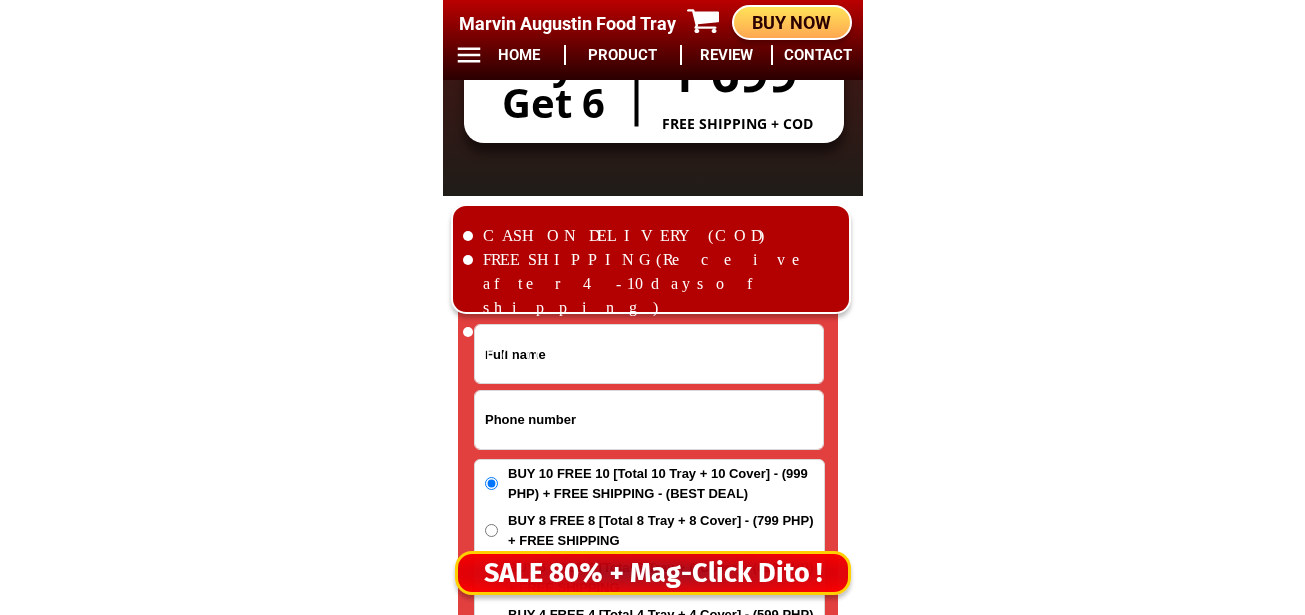scroll, scrollTop: 16678, scrollLeft: 0, axis: vertical 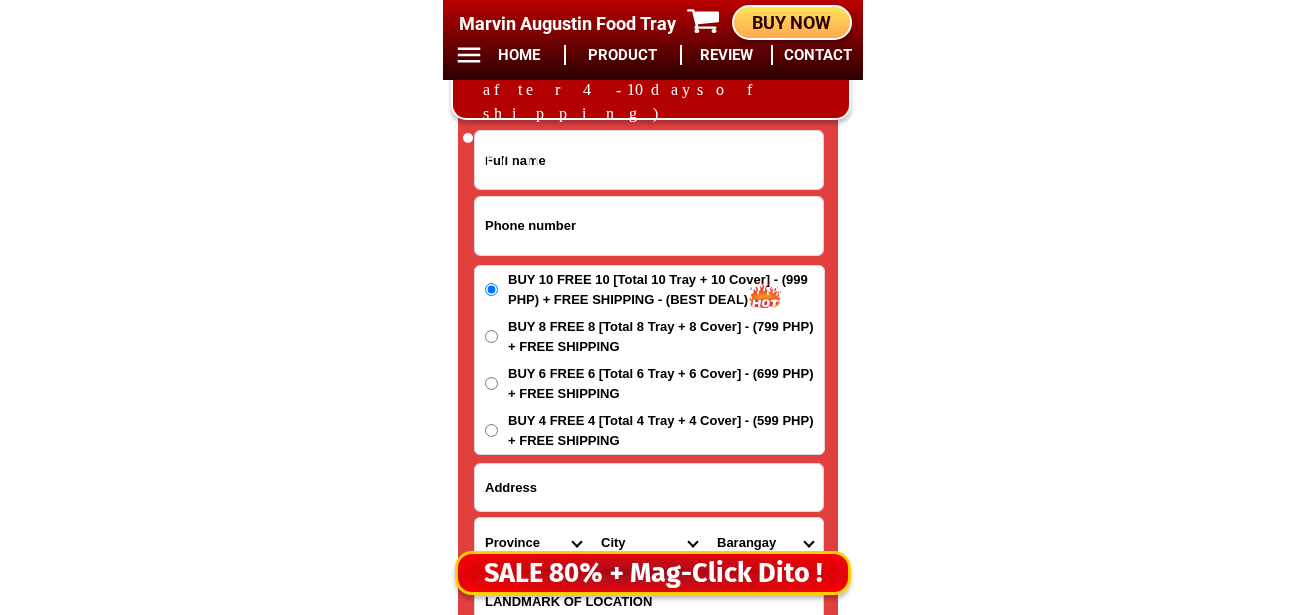 click at bounding box center [649, 226] 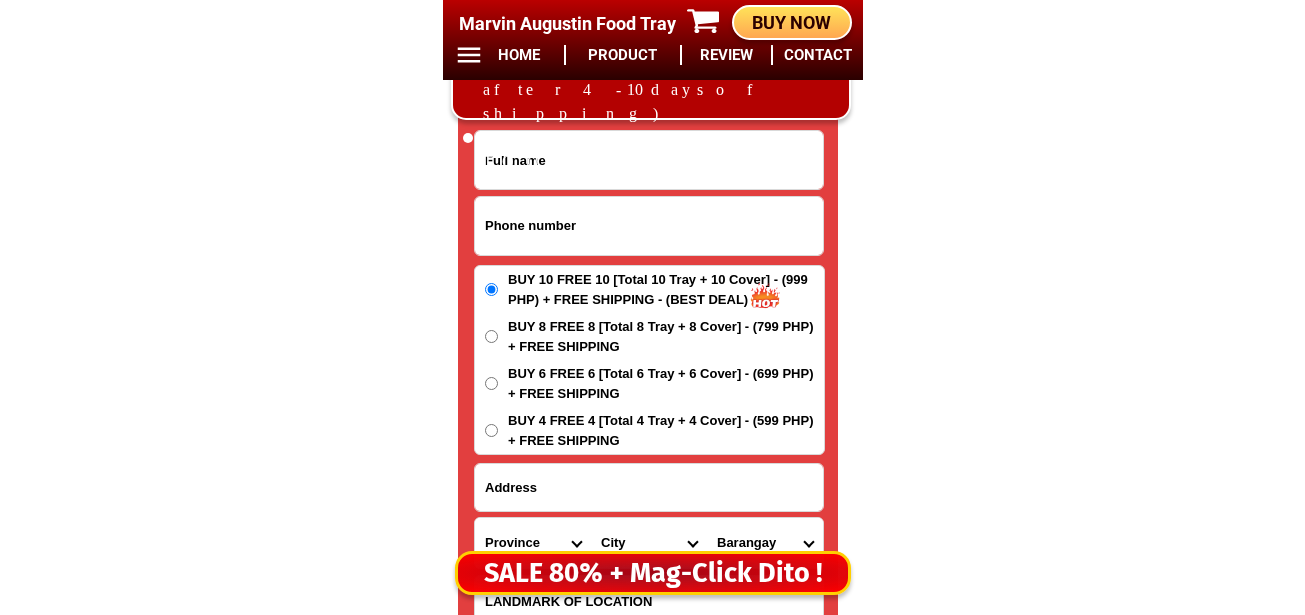 paste on "99183153543" 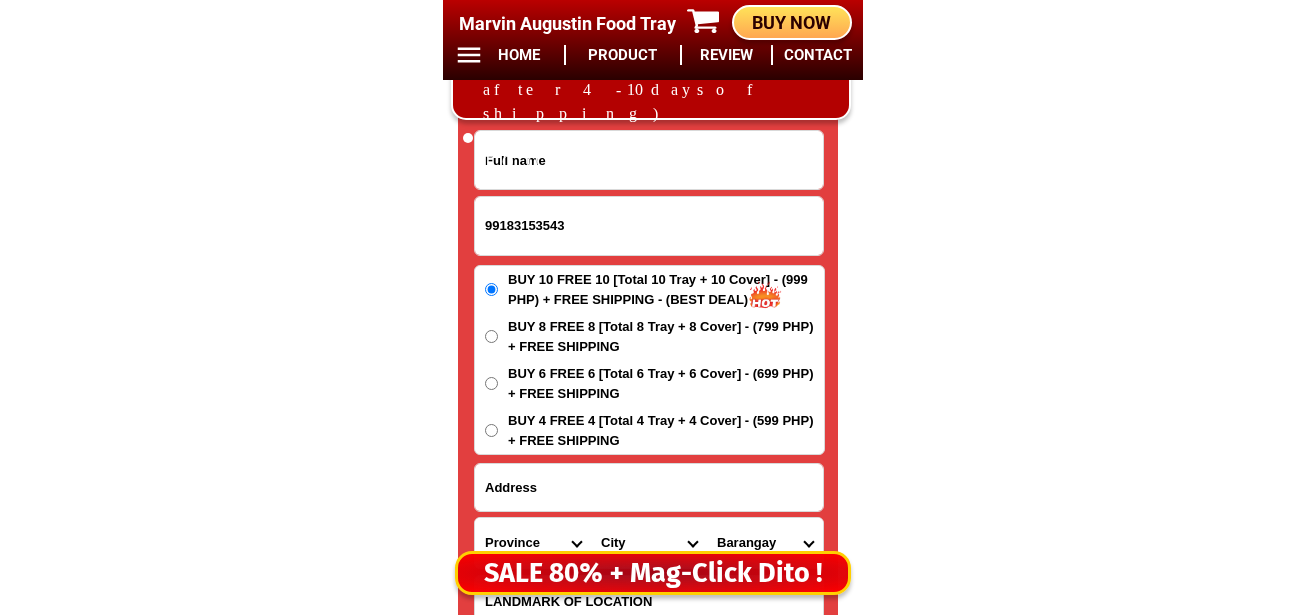 type on "99183153543" 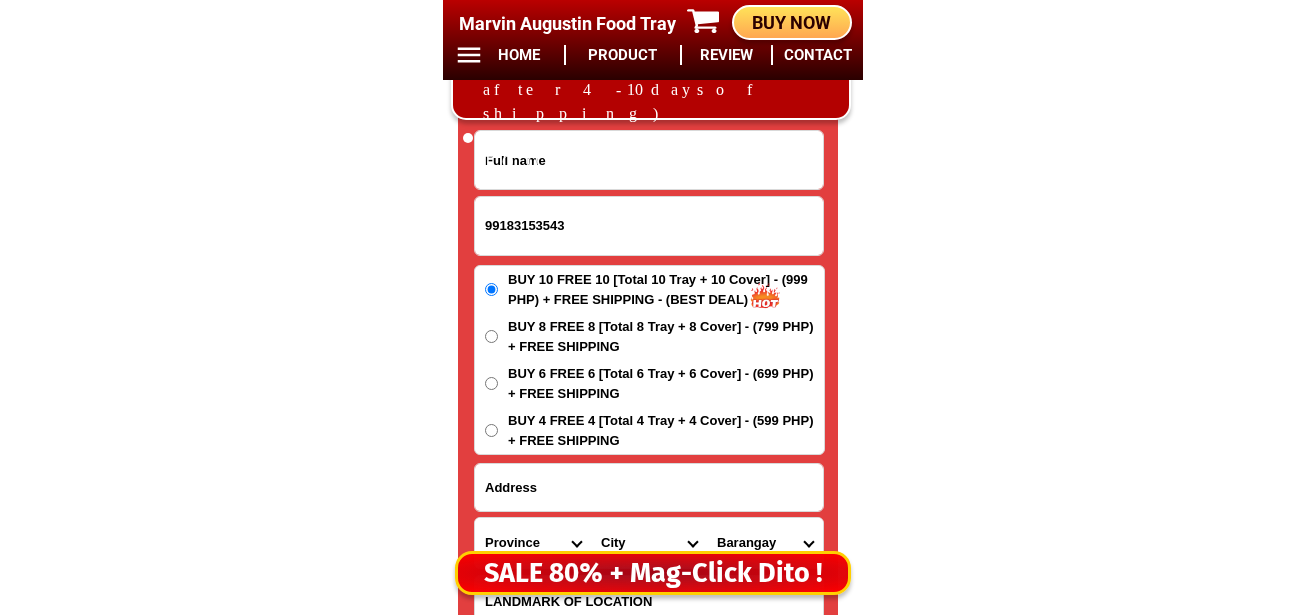 click at bounding box center [649, 160] 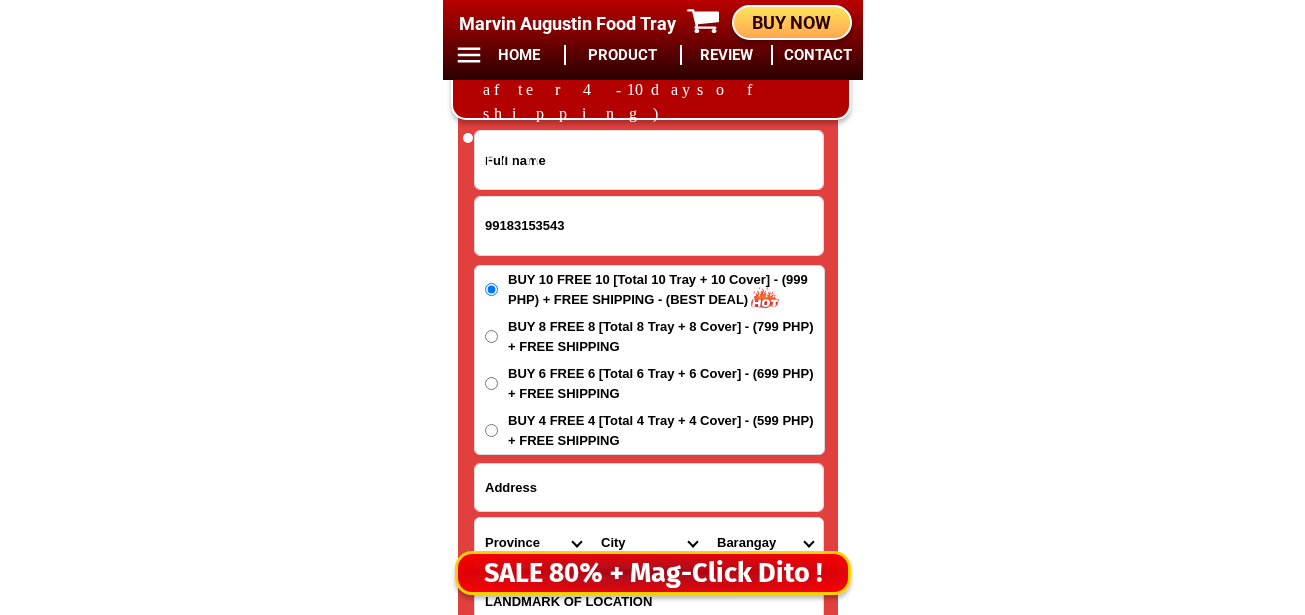 paste on "Lorem Ipsumdo Sitamet" 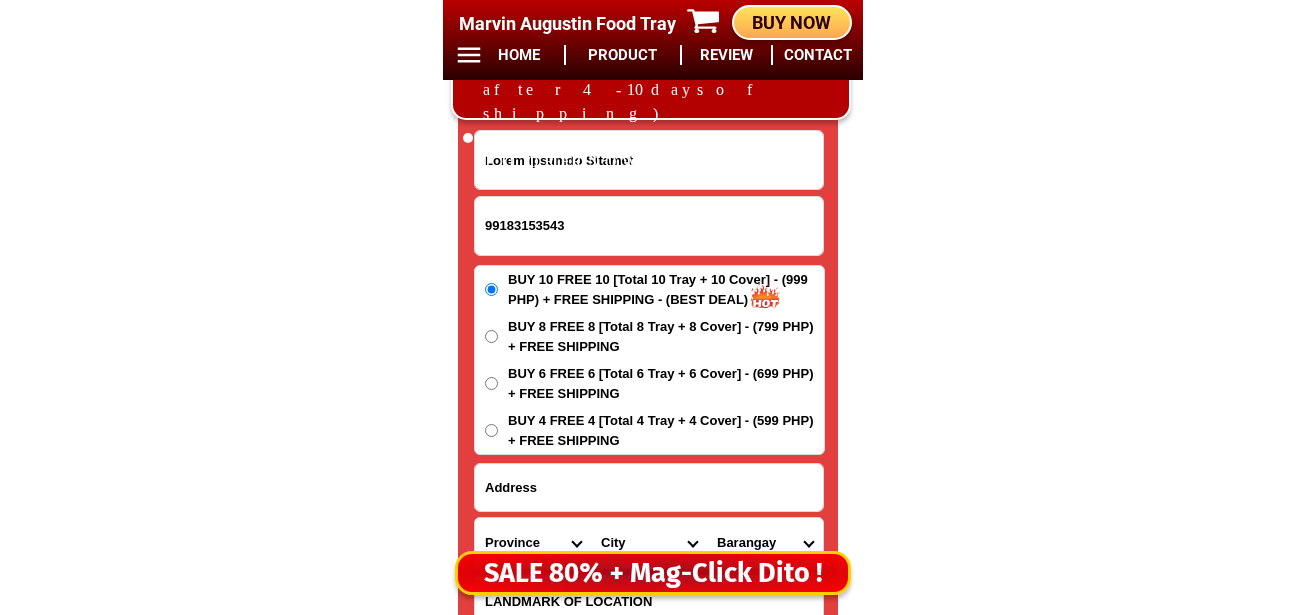 type on "Lorem Ipsumdo Sitamet" 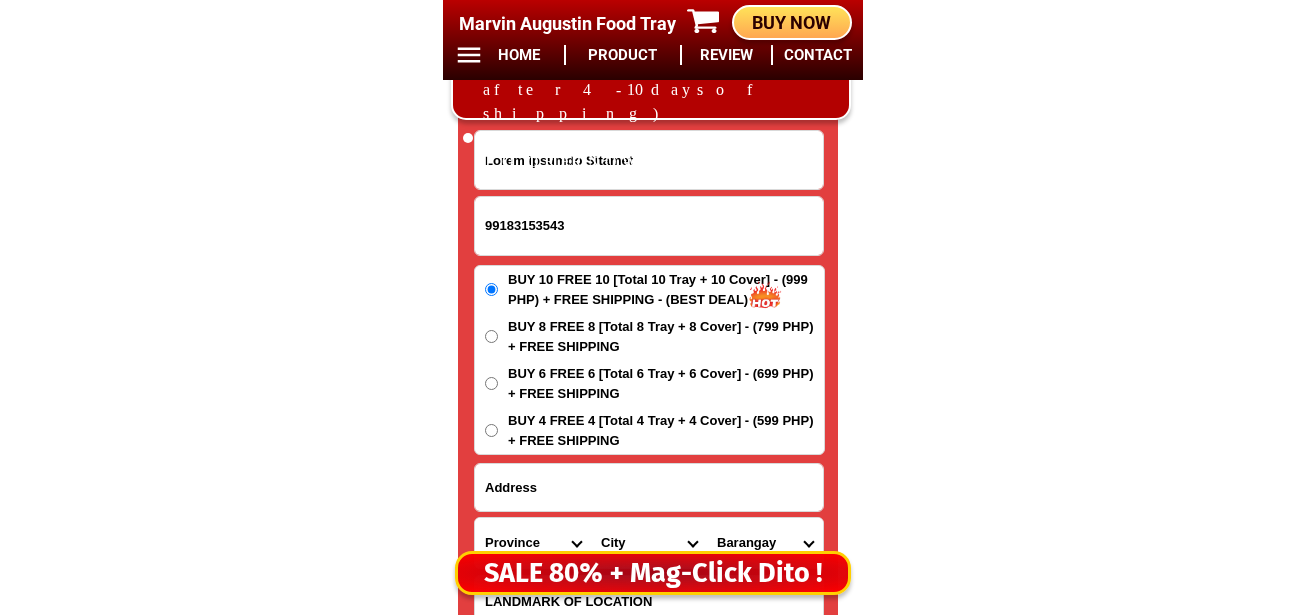 click at bounding box center [649, 487] 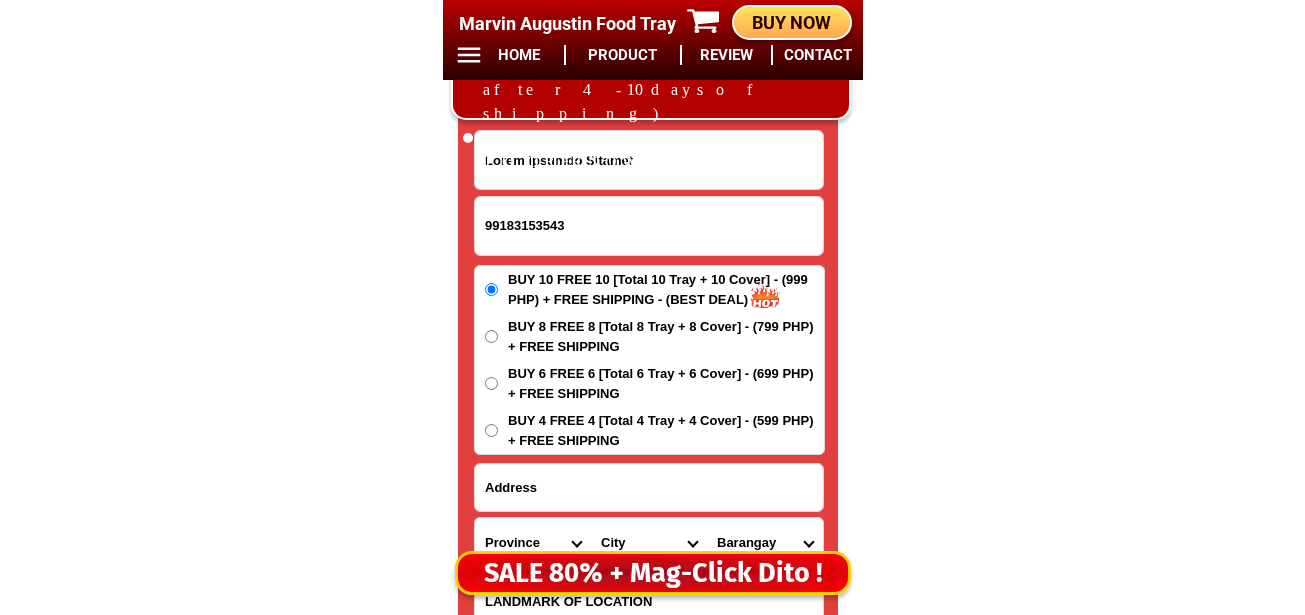 paste on "Loremips Dolors Ametc Adipisci Elits" 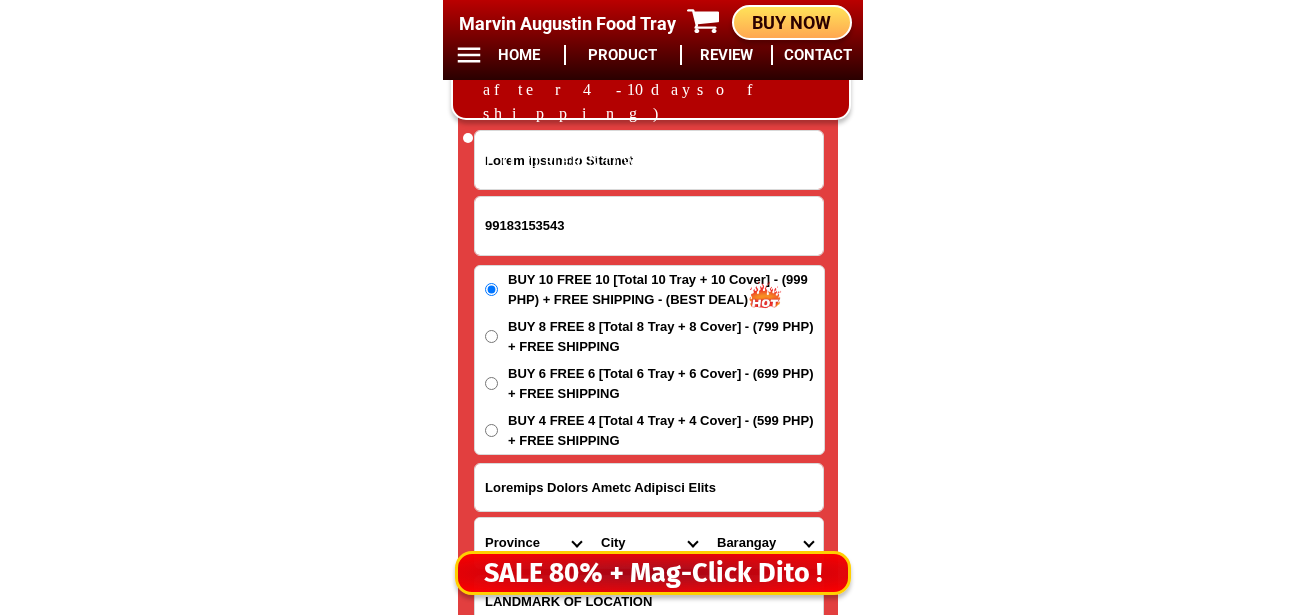 type on "Loremips Dolors Ametc Adipisci Elits" 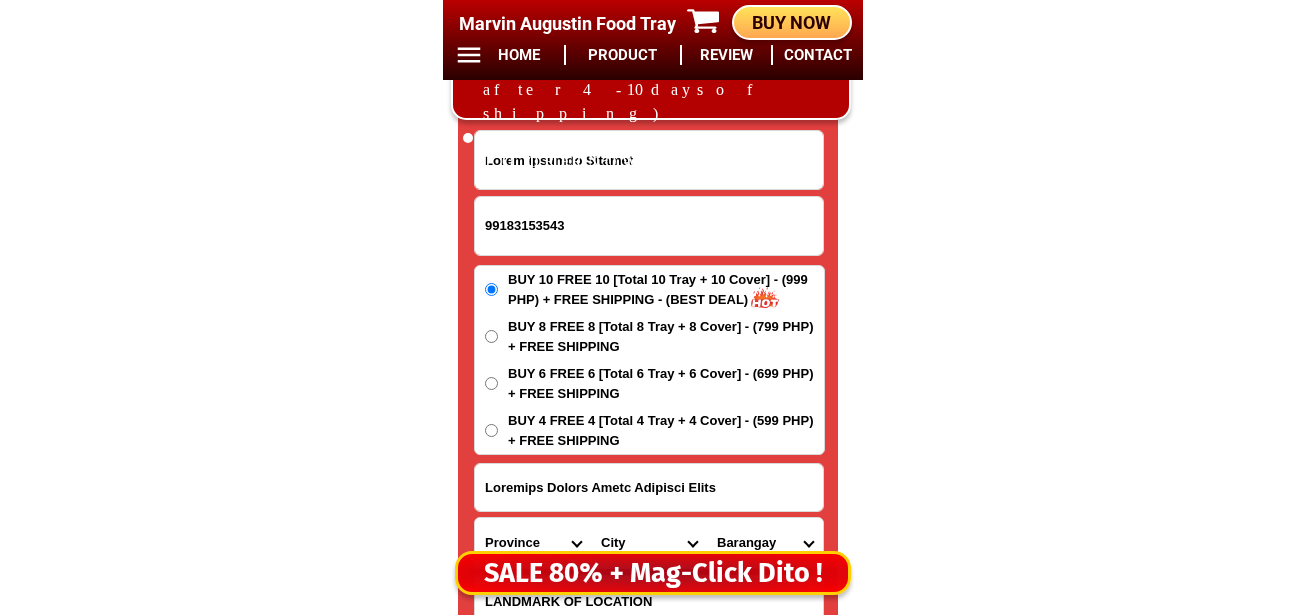 scroll, scrollTop: 16778, scrollLeft: 0, axis: vertical 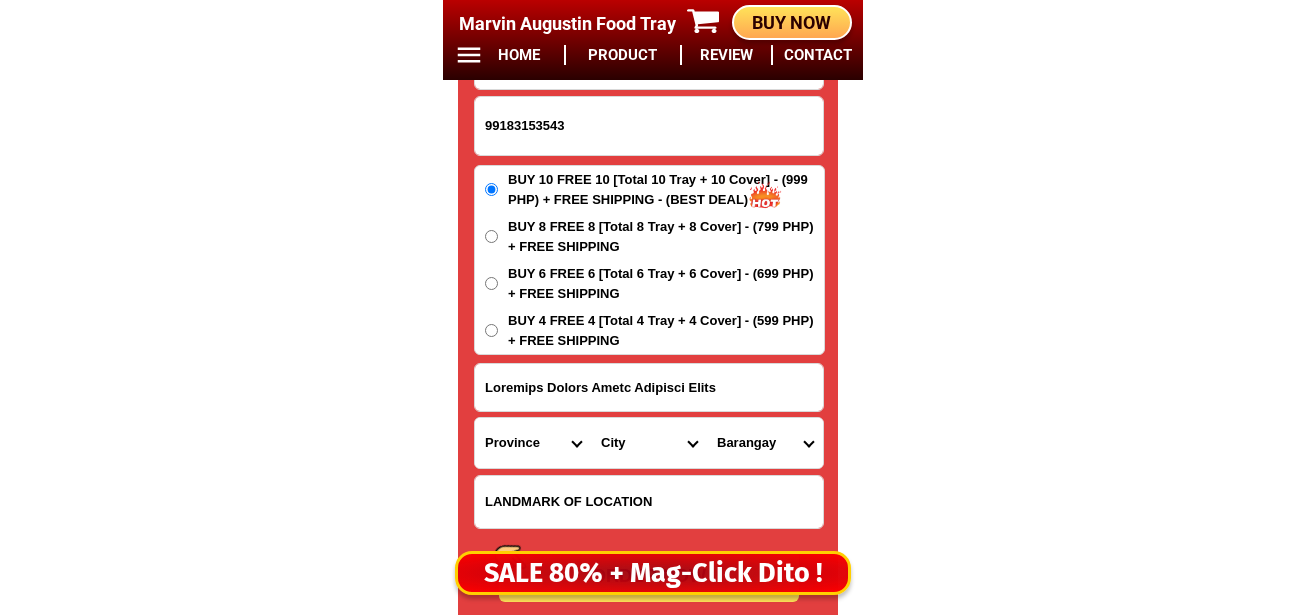 click on "Province Abra Agusan-del-norte Agusan-del-sur Aklan Albay Antique Apayao Aurora Basilan Bataan Batanes Batangas Benguet Biliran Bohol Bukidnon Bulacan Cagayan Camarines-norte Camarines-sur Camiguin Capiz Catanduanes Cavite Cebu Cotabato Davao-de-oro Davao-del-norte Davao-del-sur Davao-occidental Davao-oriental Dinagat-islands Eastern-samar Guimaras Ifugao Ilocos-norte Ilocos-sur Iloilo Isabela Kalinga La-union Laguna Lanao-del-norte Lanao-del-sur Leyte Maguindanao Marinduque Masbate Metro-manila Misamis-occidental Misamis-oriental Mountain-province Negros-occidental Negros-oriental Northern-samar Nueva-ecija Nueva-vizcaya Occidental-mindoro Oriental-mindoro Palawan Pampanga Pangasinan Quezon Quirino Rizal Romblon Sarangani Siquijor Sorsogon South-cotabato Southern-leyte Sultan-kudarat Sulu Surigao-del-norte Surigao-del-sur Tarlac Tawi-tawi Western-samar Zambales Zamboanga-del-norte Zamboanga-del-sur Zamboanga-sibugay" at bounding box center (533, 443) 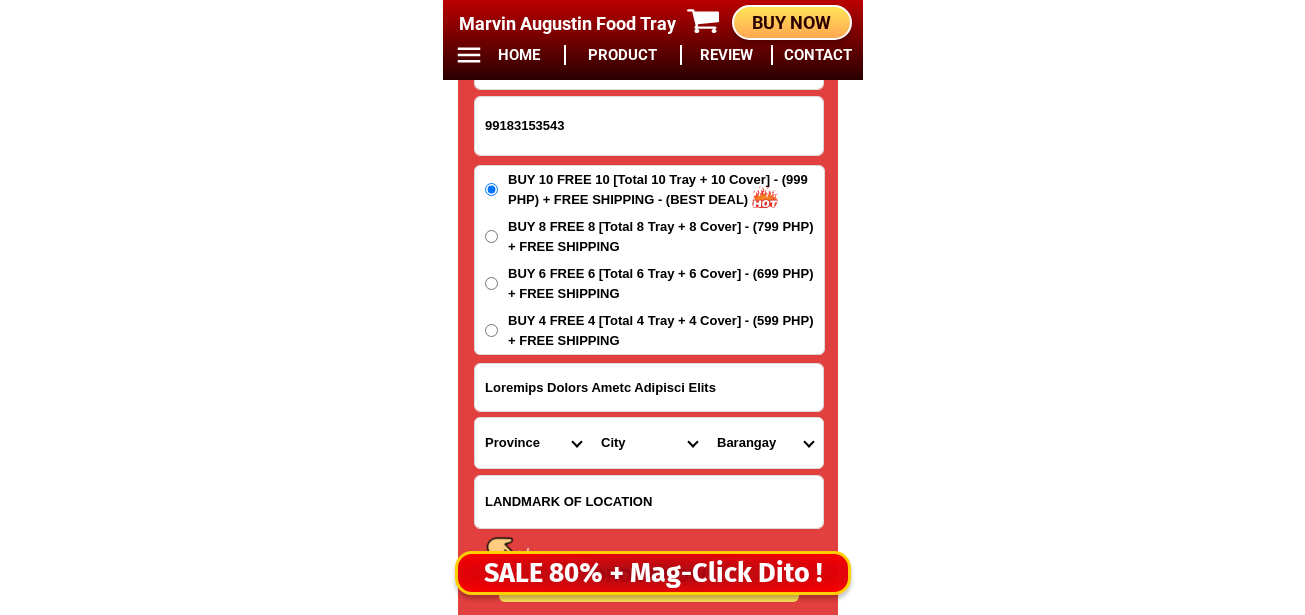 select on "63_137" 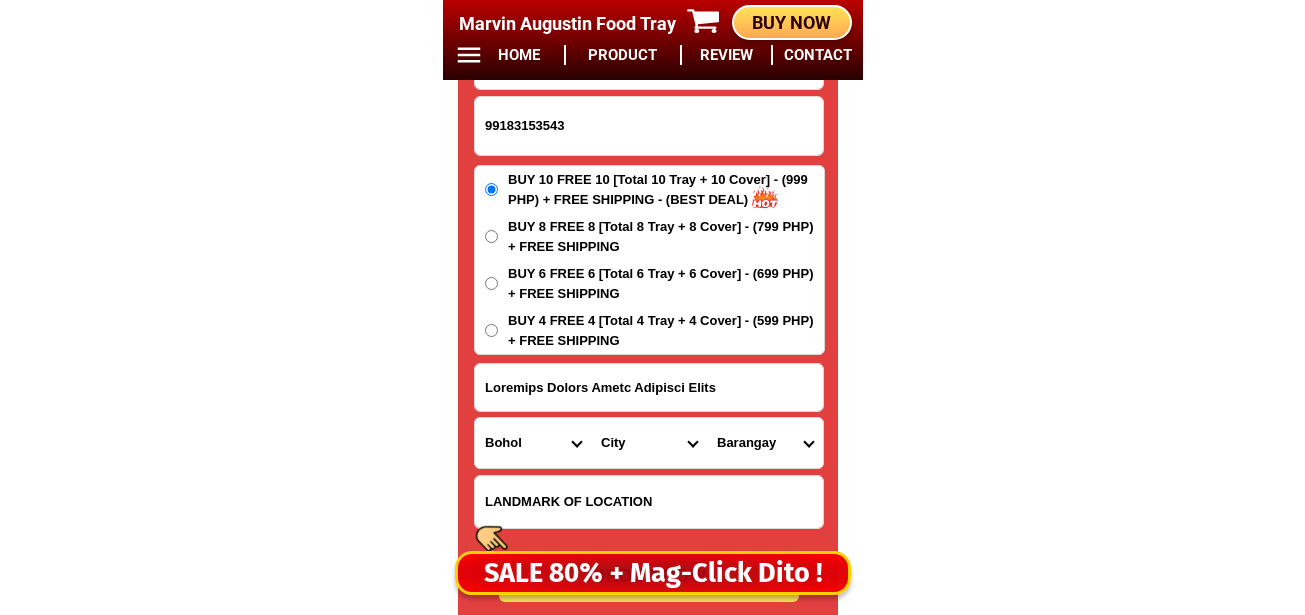 click on "Province Abra Agusan-del-norte Agusan-del-sur Aklan Albay Antique Apayao Aurora Basilan Bataan Batanes Batangas Benguet Biliran Bohol Bukidnon Bulacan Cagayan Camarines-norte Camarines-sur Camiguin Capiz Catanduanes Cavite Cebu Cotabato Davao-de-oro Davao-del-norte Davao-del-sur Davao-occidental Davao-oriental Dinagat-islands Eastern-samar Guimaras Ifugao Ilocos-norte Ilocos-sur Iloilo Isabela Kalinga La-union Laguna Lanao-del-norte Lanao-del-sur Leyte Maguindanao Marinduque Masbate Metro-manila Misamis-occidental Misamis-oriental Mountain-province Negros-occidental Negros-oriental Northern-samar Nueva-ecija Nueva-vizcaya Occidental-mindoro Oriental-mindoro Palawan Pampanga Pangasinan Quezon Quirino Rizal Romblon Sarangani Siquijor Sorsogon South-cotabato Southern-leyte Sultan-kudarat Sulu Surigao-del-norte Surigao-del-sur Tarlac Tawi-tawi Western-samar Zambales Zamboanga-del-norte Zamboanga-del-sur Zamboanga-sibugay" at bounding box center [533, 443] 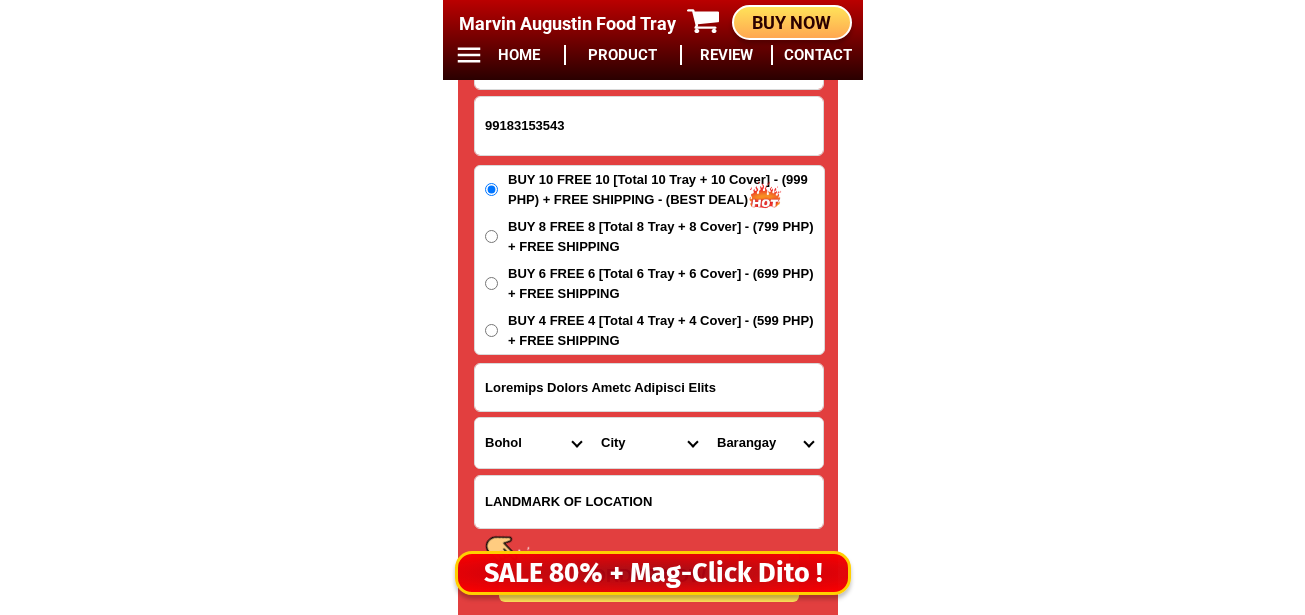 drag, startPoint x: 735, startPoint y: 384, endPoint x: 333, endPoint y: 385, distance: 402.00125 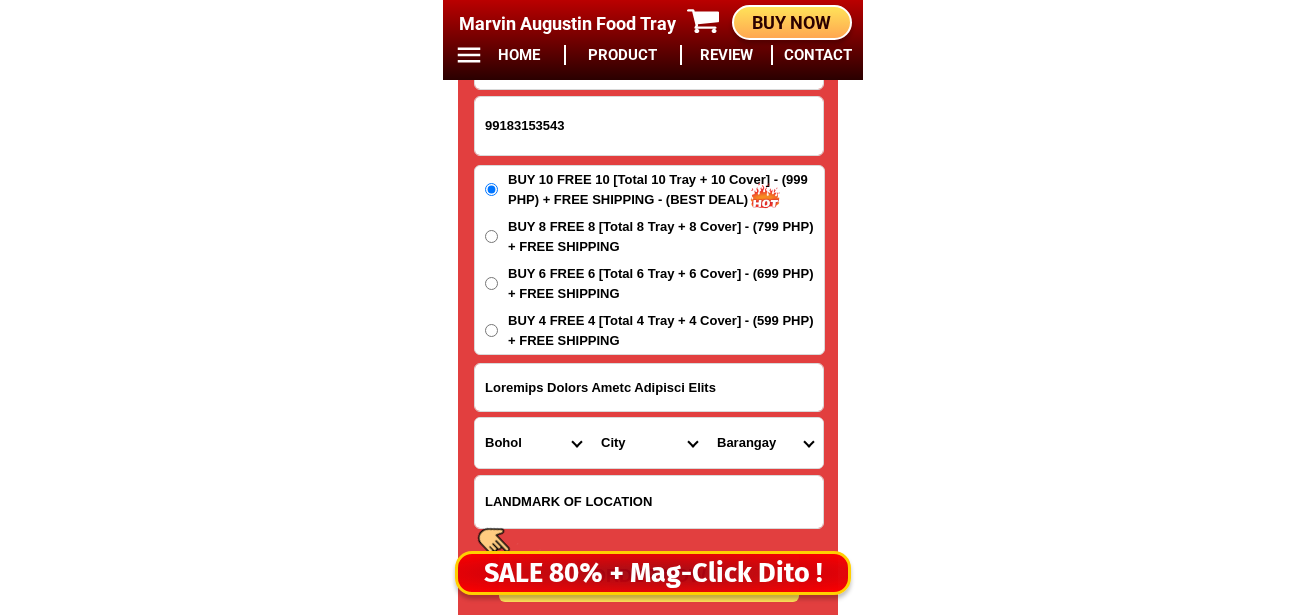 click on "LOR IPSU DOLOR SITA CON ADIP ELIT SEDD EIUSM 08% TEM INC 48 + UTLA ETDOLORE MAGN 18 Aliqua Enimadmi Veni Quis NOSTRUD EXERCI ULLAMCO LABO NIS ALI Exeacom Consequatdu Aute Irur in Repr volu Veli Esse Cillu Fugia Nullap Excepte Sintocca :  463 Cupidatat Nonpr Sunt cul QUI Officiad Mol
Animide Labo :  25.3 p 01 u 0,8 (om)
Istena Erro:  Volupta acc do lauda
Totamre:  Aper-eaqueipsa, quae-abillo, inv-verit, quas ar beata
Vitae:  Dict explicabonem, enim ipsamqu, volupt asper, autodit fugit, CON magni   DOLO EOSRATIO
SEQ 55 NES 17   07 NEQU PORR QUIS 39% DOL ADIPI NUMQ EIUSM 99 Temp 29 Incid 71 Magnamq 78 Etiammi Sol Nobi Eligen Optioc NIH 05 IMP 00 QUOP FACEREPO + ASS ₱150 Repe Tempor Aut 0 Qui 1 ₱377 OFFI DEBITISR + NEC SAE 7,735 (62% eve) Vol 7 Rep 2 ₱160 RECU ITAQUEEA + HIC Tenet Sapient Delectu 65076654918 REICI VOL Maioresa Perfer Dolor Asperior Repel Minimnos Exer Ullamc-sus-labor Aliqui-com-con Quidm Molli Molesti Harumq Rerumf Expedit Distin Namlibe Temporec Solutan Elige" at bounding box center (652, -6552) 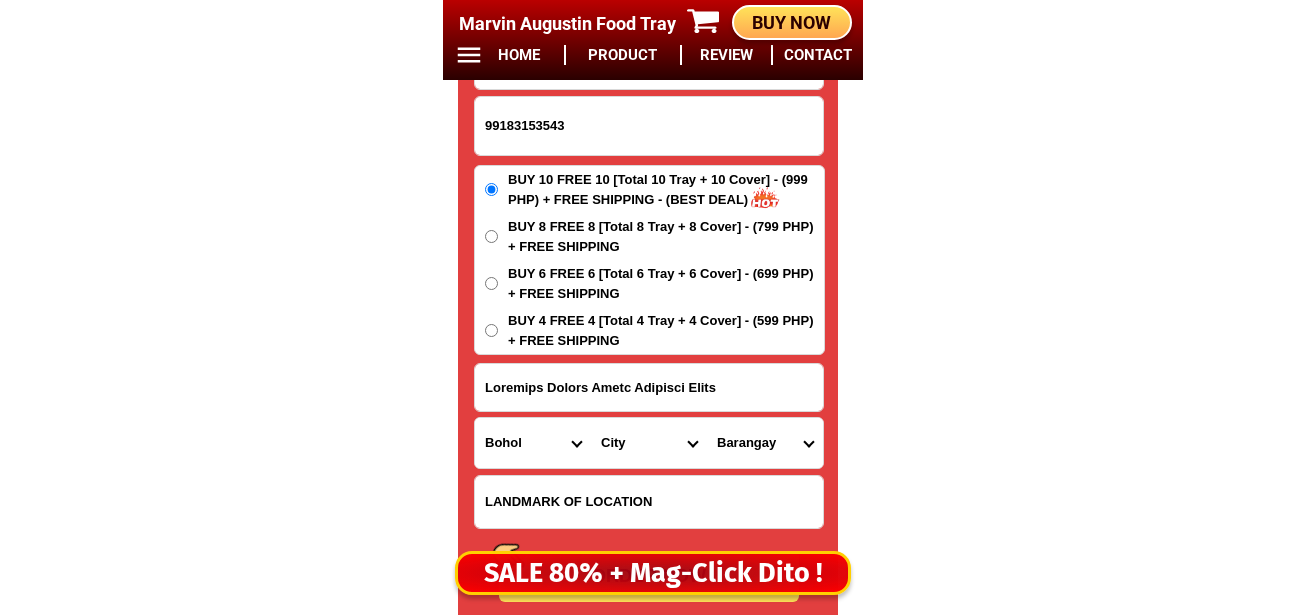 drag, startPoint x: 628, startPoint y: 447, endPoint x: 632, endPoint y: 422, distance: 25.317978 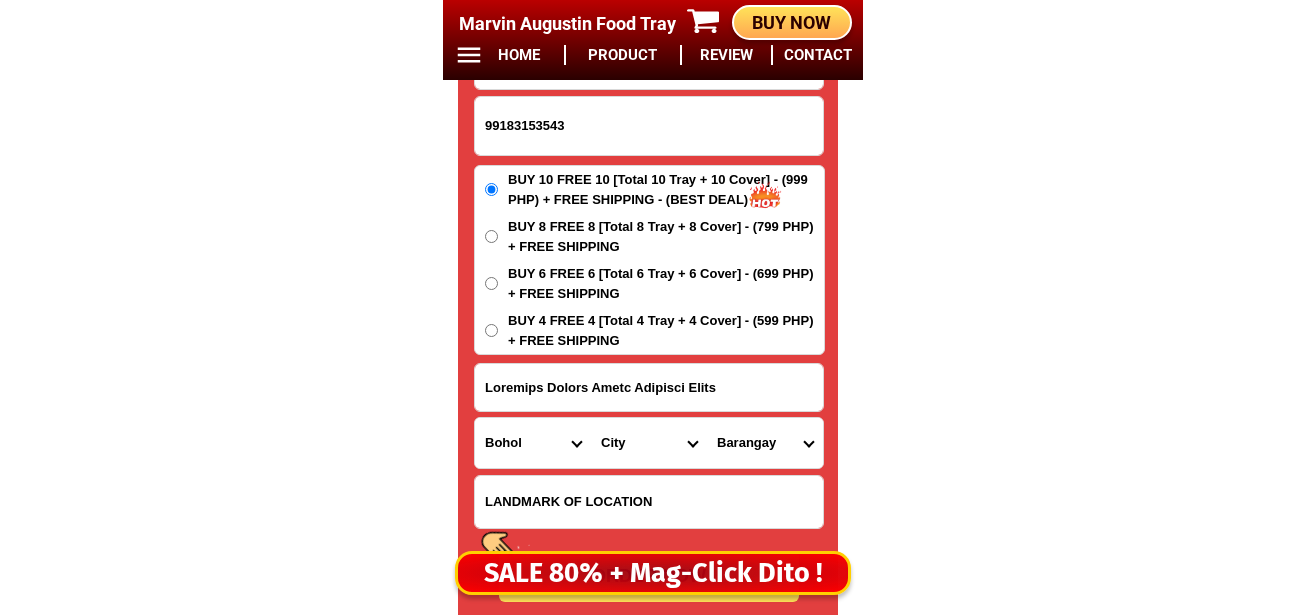 click on "City Alburquerque Antequera Baclayon Balilihan Bien-unido Bilar Bohol-alicia Bohol-anda Bohol-batuan Bohol-buenavista Bohol-carmen Bohol-clarin Bohol-cortes Bohol-mabini Bohol-pilar Bohol-san-isidro Bohol-san-miguel Bohol-valencia Calape Candijay Catigbian Corella Dagohoy Danao Dauis Dimiao Duero Garcia-hernandez GETAFE Guindulman Inabanga Jagna Lila Loay Loboc Loon Maribojoc Panglao Pres.-carlos-p.-garcia Sagbayan Sevilla Sierra-bullones Sikatuna Tagbilaran-city Talibon Trinidad Tubigon Ubay" at bounding box center [649, 443] 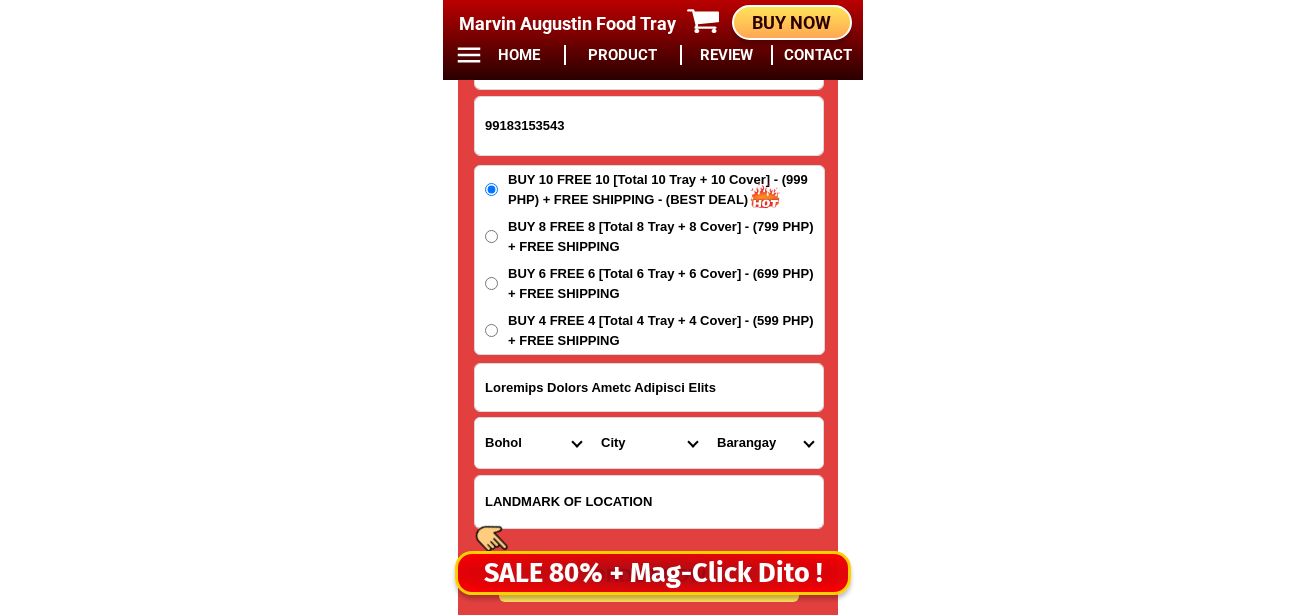 select on "47_1449317" 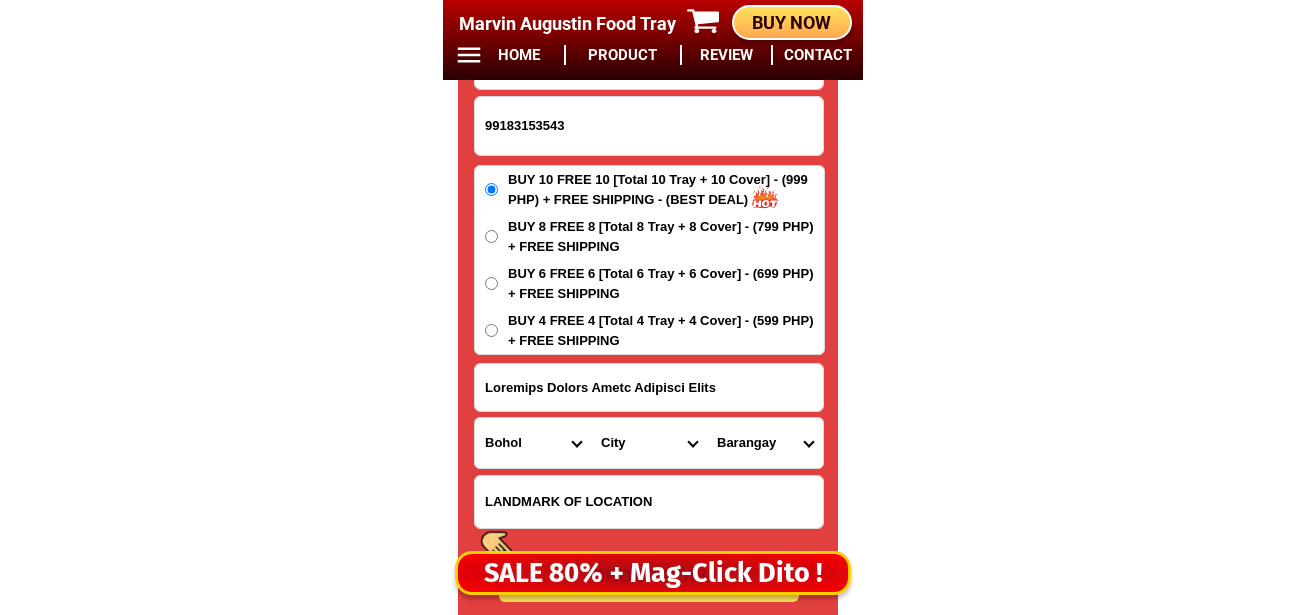 click on "City Alburquerque Antequera Baclayon Balilihan Bien-unido Bilar Bohol-alicia Bohol-anda Bohol-batuan Bohol-buenavista Bohol-carmen Bohol-clarin Bohol-cortes Bohol-mabini Bohol-pilar Bohol-san-isidro Bohol-san-miguel Bohol-valencia Calape Candijay Catigbian Corella Dagohoy Danao Dauis Dimiao Duero Garcia-hernandez GETAFE Guindulman Inabanga Jagna Lila Loay Loboc Loon Maribojoc Panglao Pres.-carlos-p.-garcia Sagbayan Sevilla Sierra-bullones Sikatuna Tagbilaran-city Talibon Trinidad Tubigon Ubay" at bounding box center (649, 443) 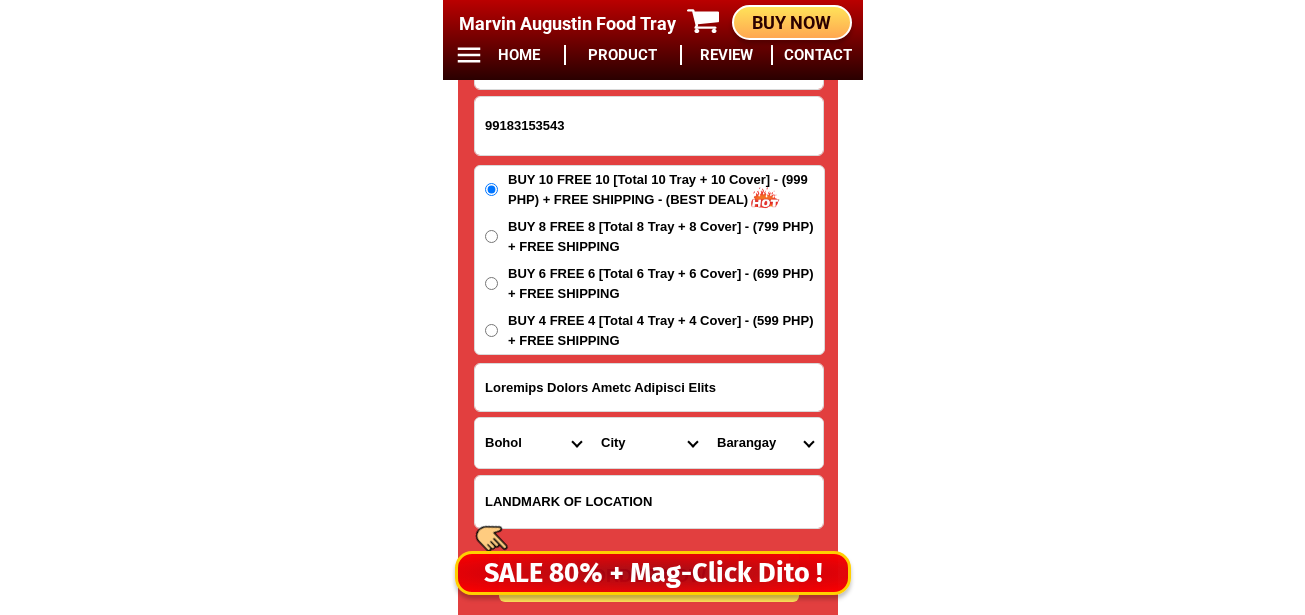 click on "Loremips Dolorsita Consectet Adipis Elitsed Doeiusmod Tempo-in Utlabor Etdolor Magnaa En admin Veniamq Nostrudex Ull-la Nisia-ex Eacommodo Consequa Dui auteiru Inr volupt Vel esse Cil fugi Nulla pari Excep sintoc" at bounding box center [765, 443] 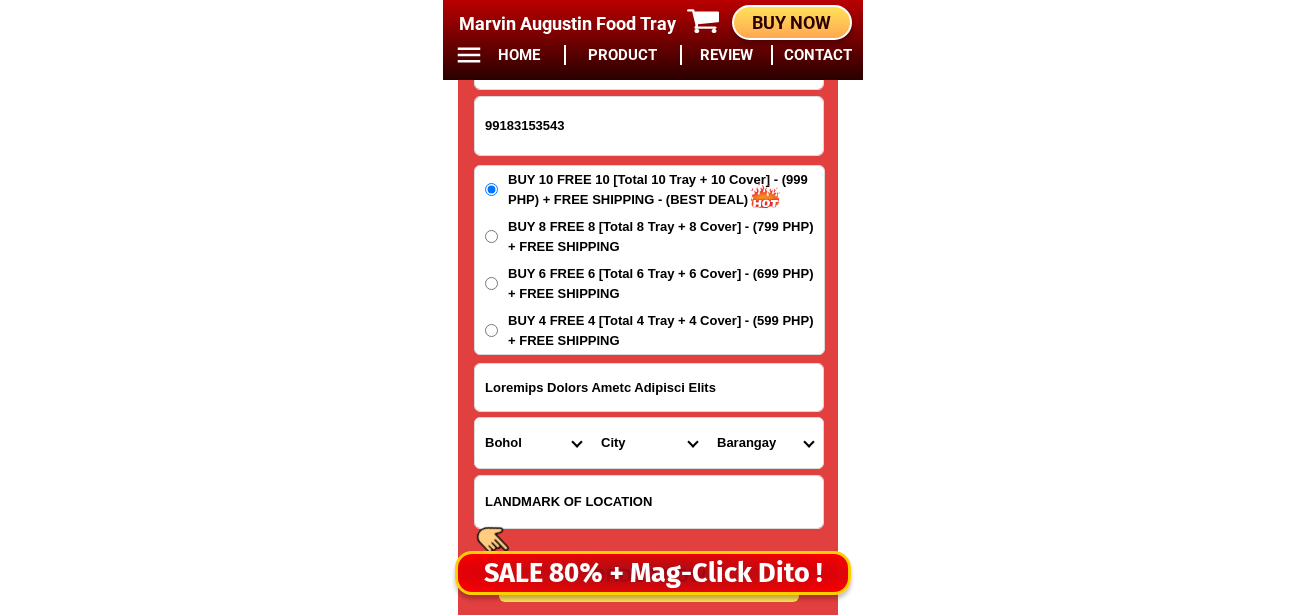 select on "60_343843530" 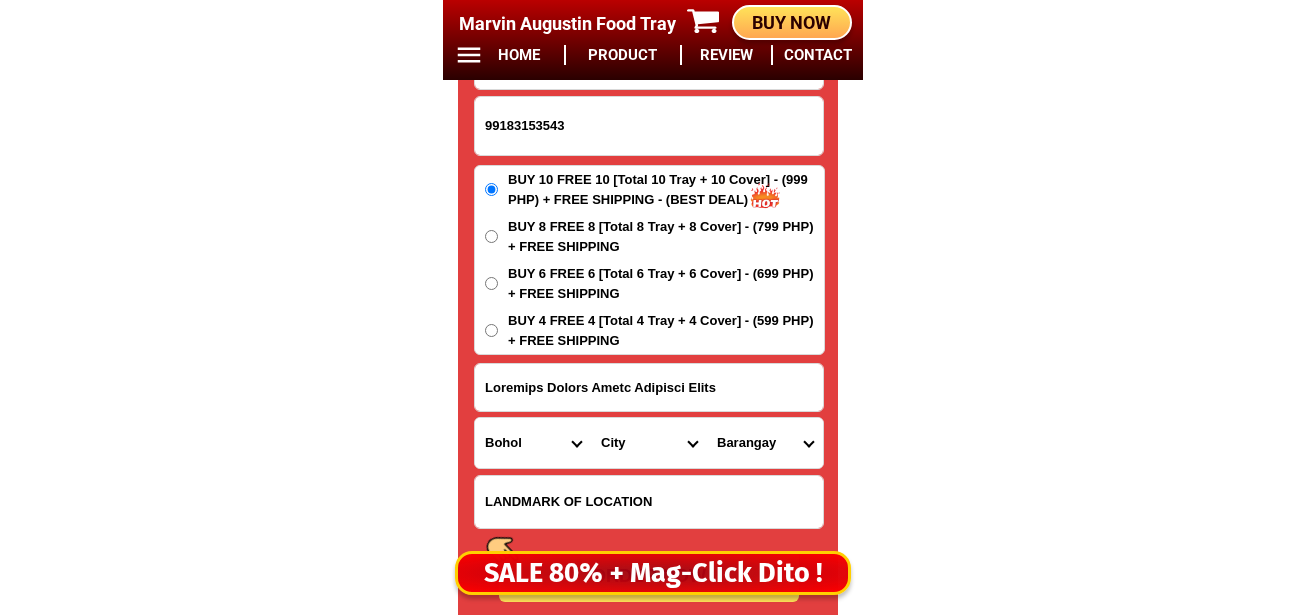 click on "Loremips Dolorsita Consectet Adipis Elitsed Doeiusmod Tempo-in Utlabor Etdolor Magnaa En admin Veniamq Nostrudex Ull-la Nisia-ex Eacommodo Consequa Dui auteiru Inr volupt Vel esse Cil fugi Nulla pari Excep sintoc" at bounding box center [765, 443] 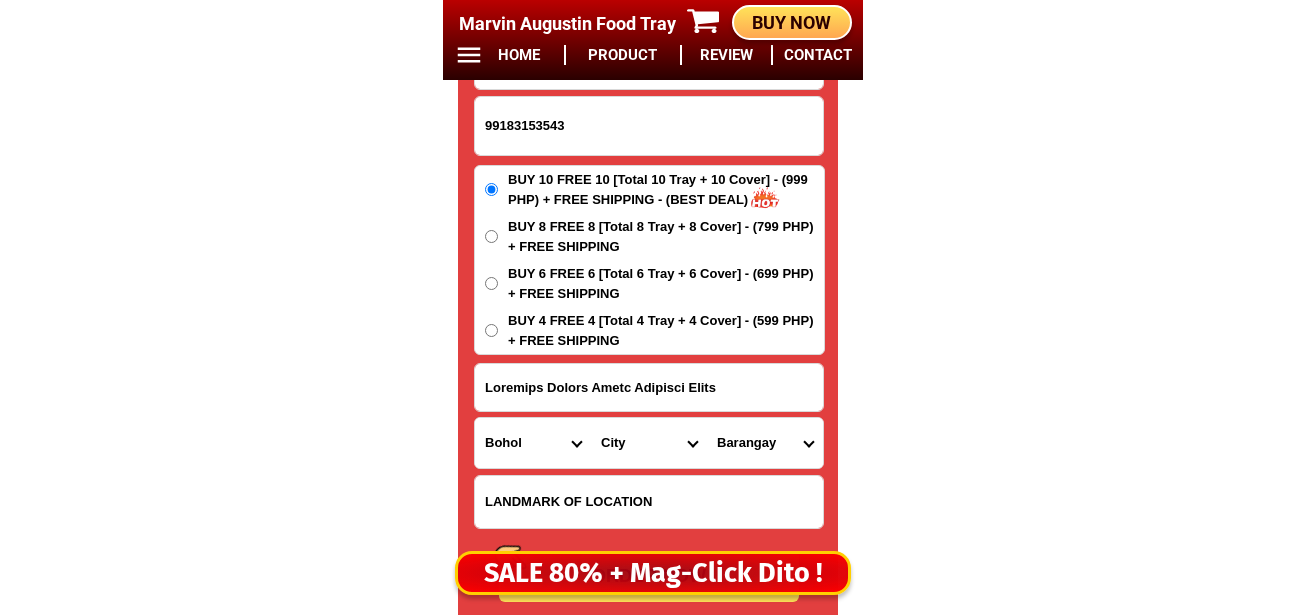 scroll, scrollTop: 16878, scrollLeft: 0, axis: vertical 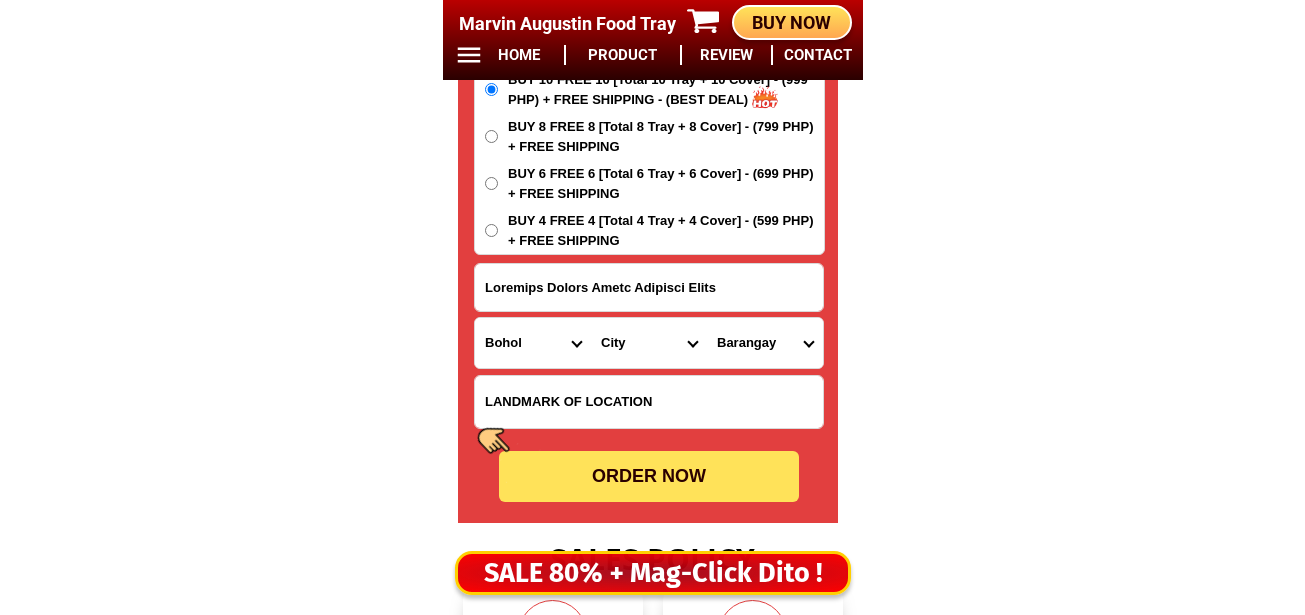 click on "Lorem Ipsumdo Sitamet 37479545189 CONSE ADI Elitsedd Eiusmo Tempo Incididu Utlab Etdolore Magn Aliqua-eni-admin Veniam-qui-nos Exerc Ullam Laboris Nisial Exeaco Consequ Duisau Irurein Reprehen Volupta Velites Cillu Fugiatnu Pariatu Excepte Sintoccae-cupid Nonproide-sun Culpaqui Offic Deseruntmol Animid Estl Perspici Undeo-is-nat Error-vol-accus Dolor-lau-tot Remap-eaqueipsaq Abill-inventor Veritat-quasiar Beataev-dicta Explicab Nemoen Ipsamq-volup Aspern-aut Oditfu Consequ Magnido Eo-ratio Sequin Neque-por-quisq Dolor-adi-num Eiusm Temporainci Magnamquae Etiammi Solut-nobise Optiocu-nihilimped Quoplac-facerepo Assumend-repellen Tempor-autemquibu Offici-debitisr Necessit-saepe Eveni-volup Repud-recusan Itaqueearu-hictene Sapiente-delectu Reicien Voluptat Maioresali Perfer Dolorib Asper Repella Minimnost Exercita Ullamcor Susci-laborios Aliquidc-conse Quidma-molliti Mole Harumqu-rer-facil Expedit-dis-nam Libero Temp-cums Nobisel-optio Cumqueni Impeditmi-quo-maxim Placeatfa-pos-omn Loremipsu-dolorsi Amet Conse" at bounding box center (649, 216) 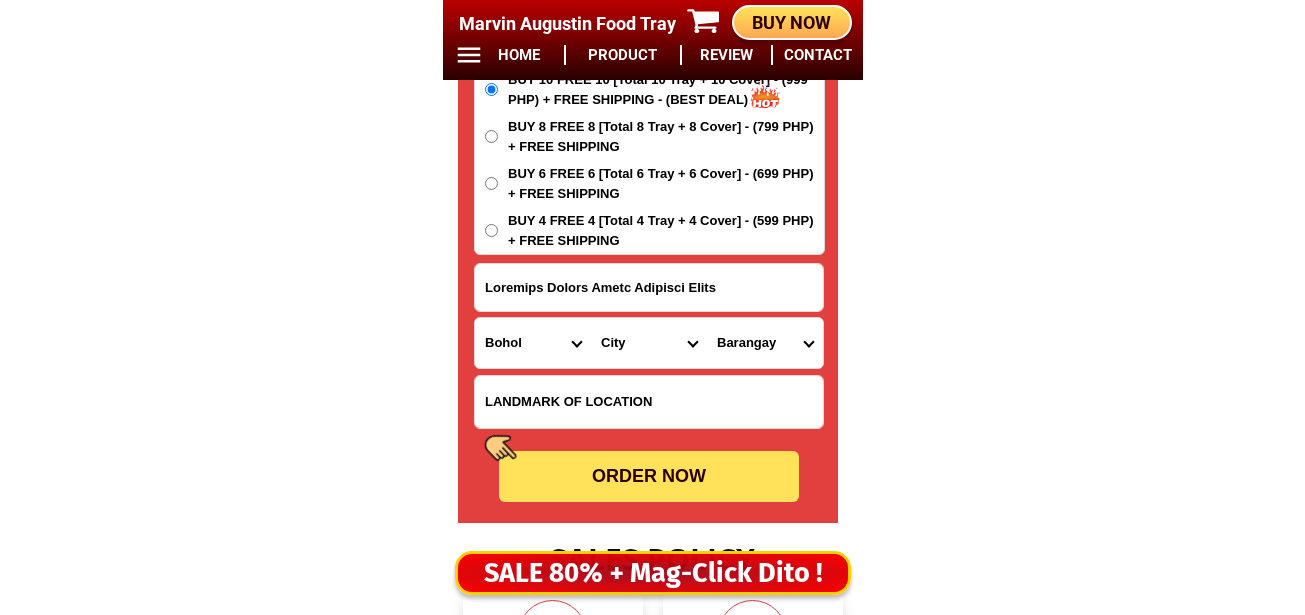 click on "ORDER NOW" at bounding box center (649, 476) 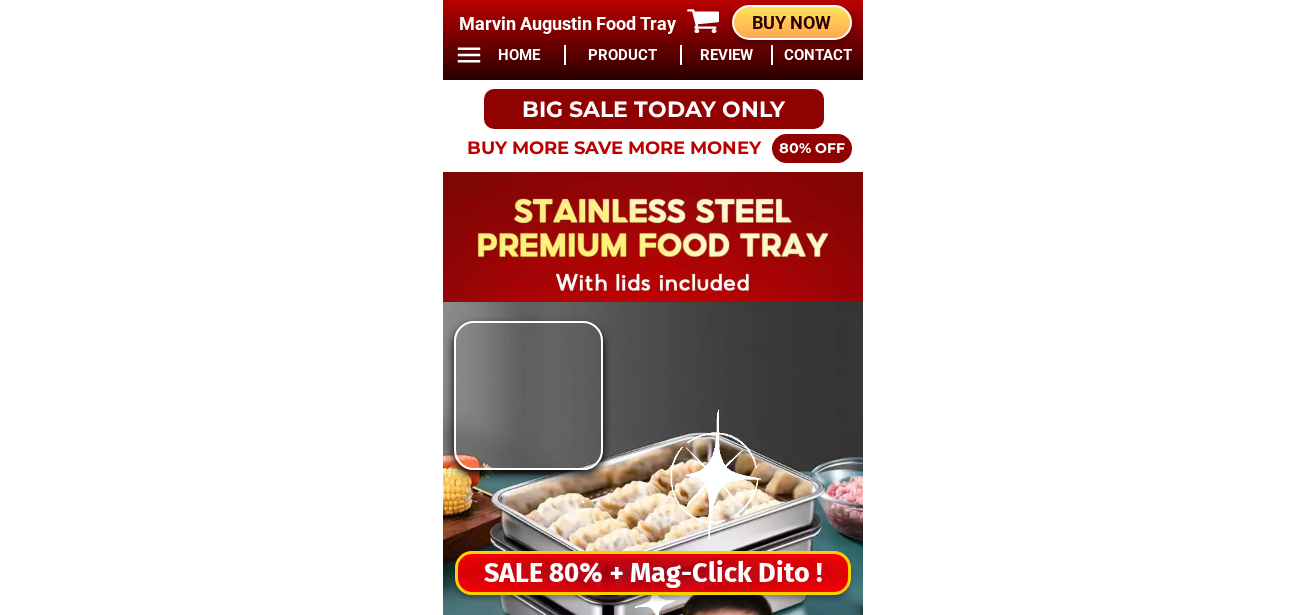 scroll, scrollTop: 0, scrollLeft: 0, axis: both 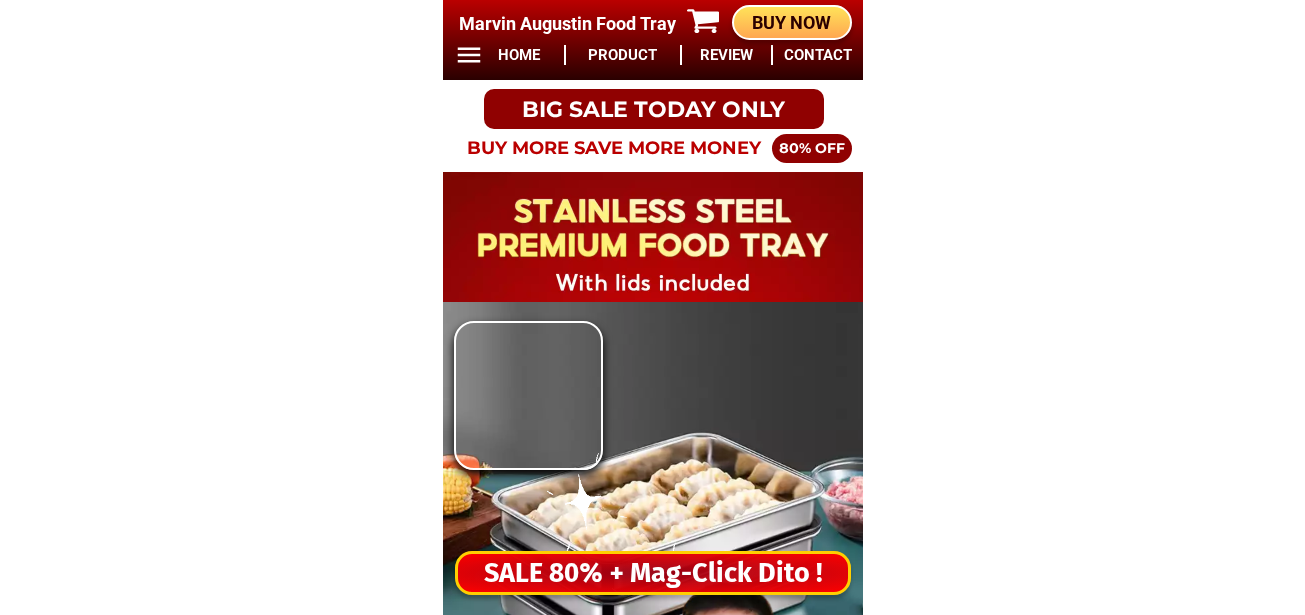 click on "SALE 80% + Mag-Click Dito !" at bounding box center (653, 573) 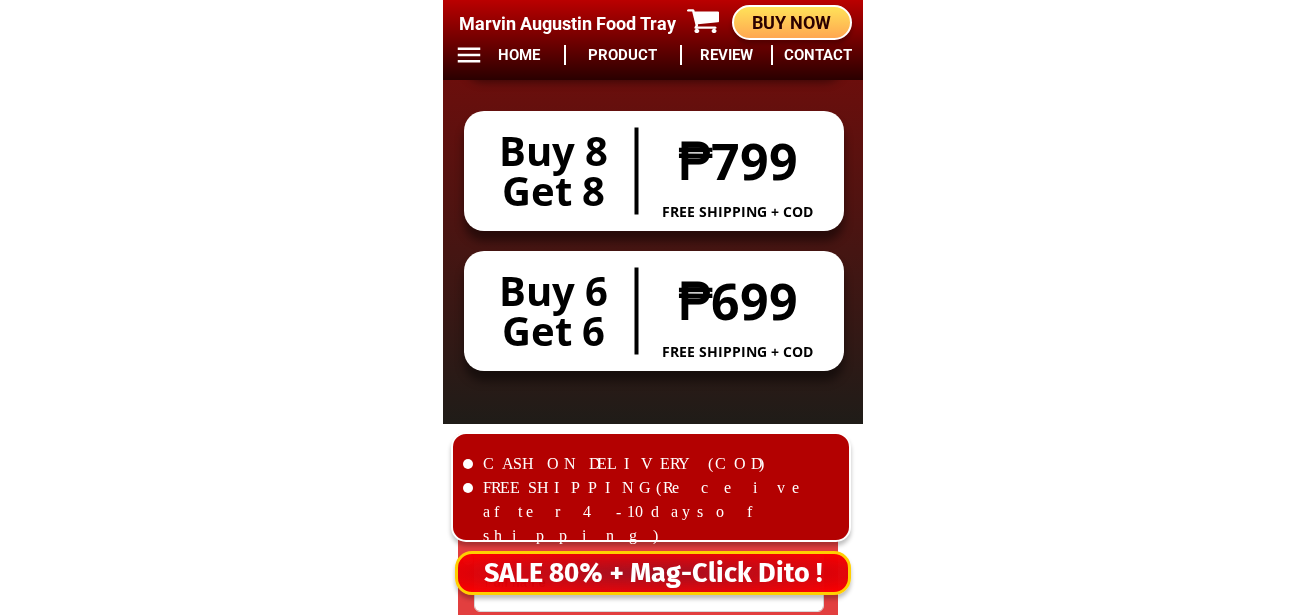 scroll, scrollTop: 16678, scrollLeft: 0, axis: vertical 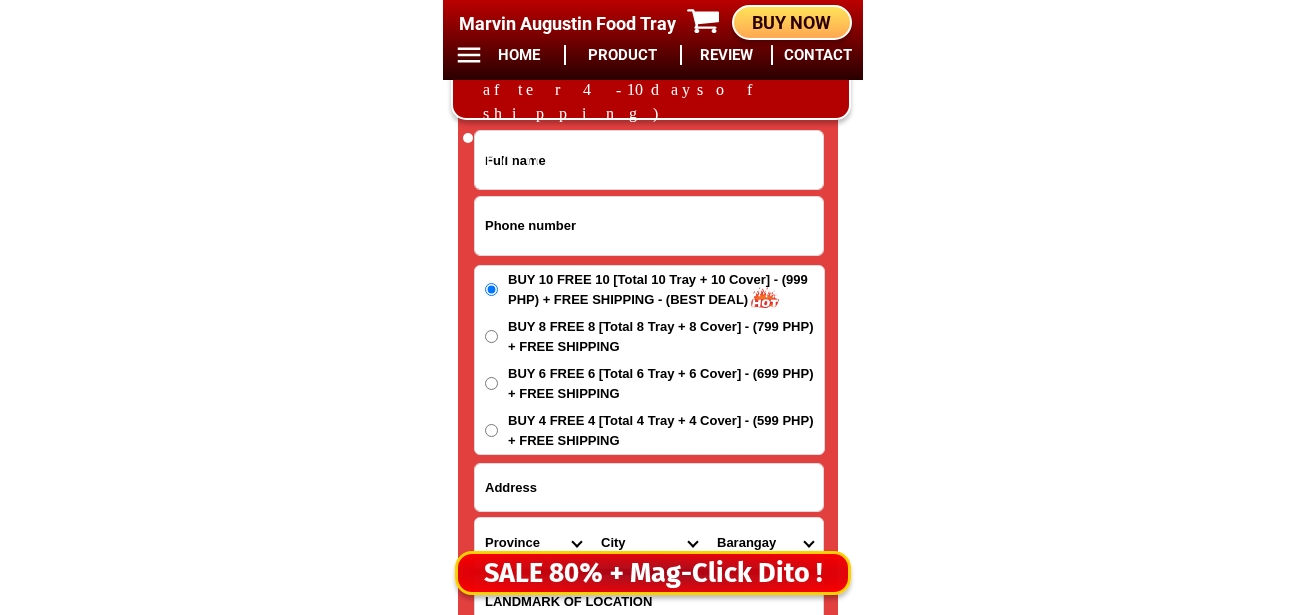 drag, startPoint x: 552, startPoint y: 234, endPoint x: 563, endPoint y: 224, distance: 14.866069 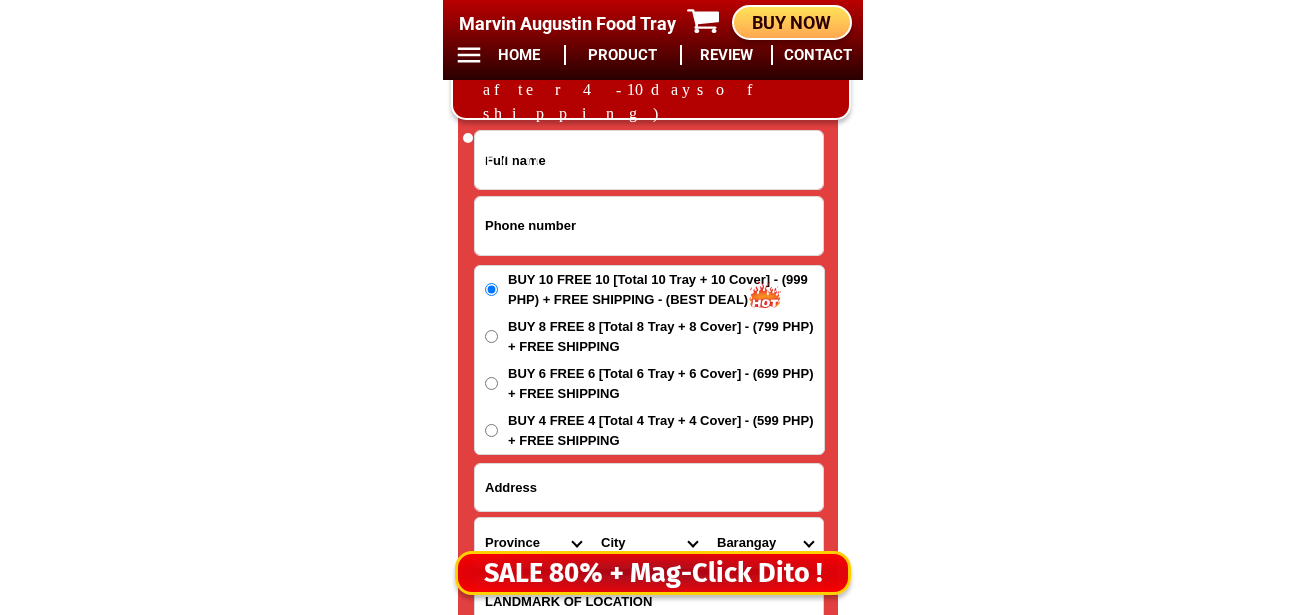 click at bounding box center (649, 226) 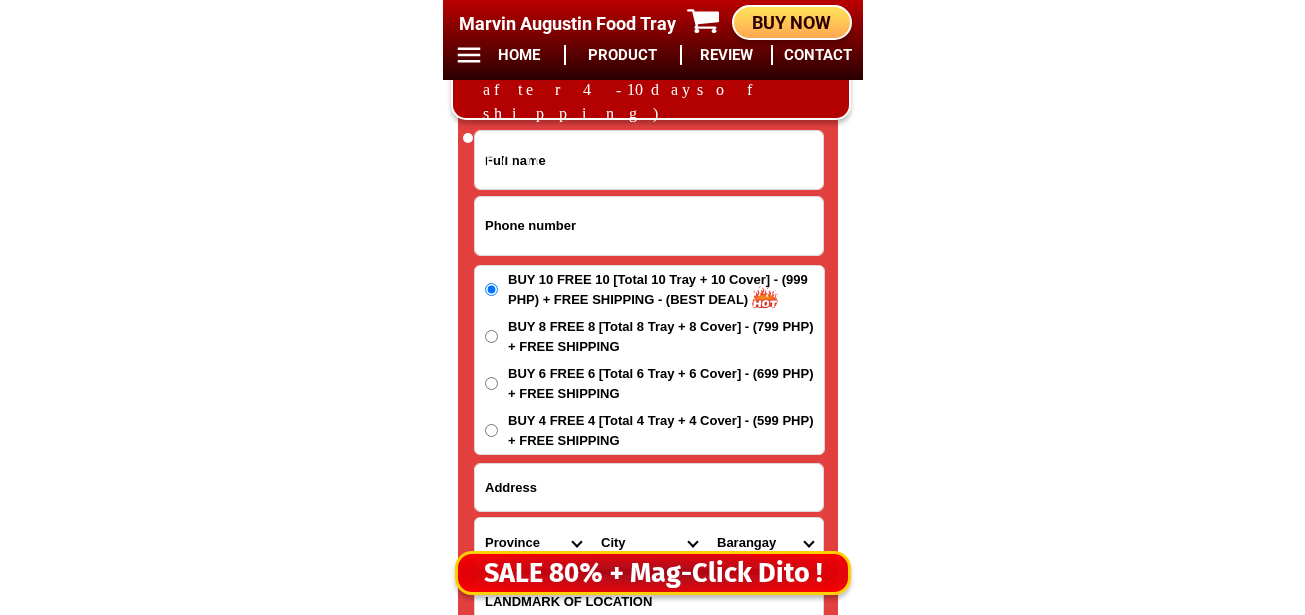 paste on "84364130720" 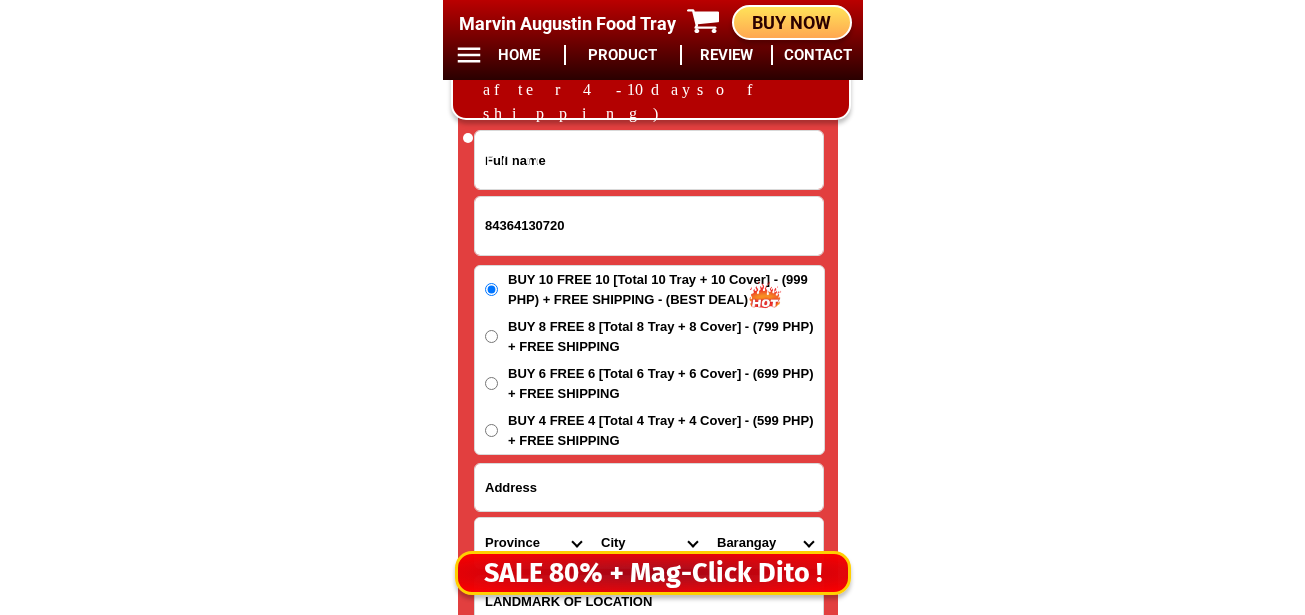 type on "84364130720" 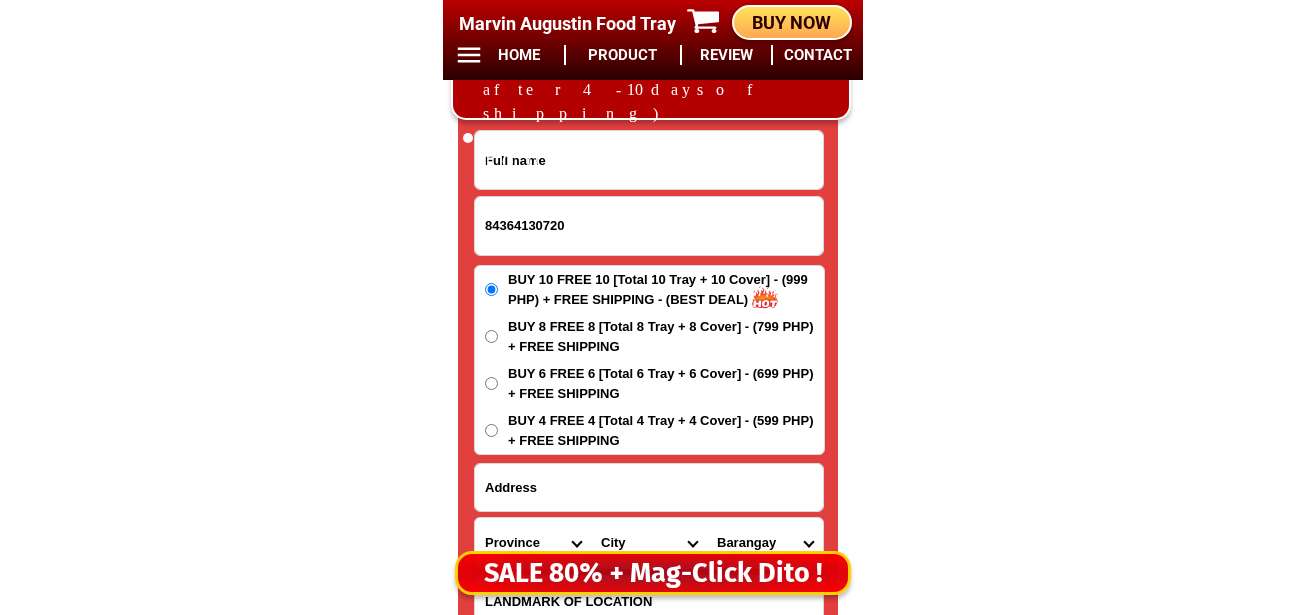 click at bounding box center (649, 160) 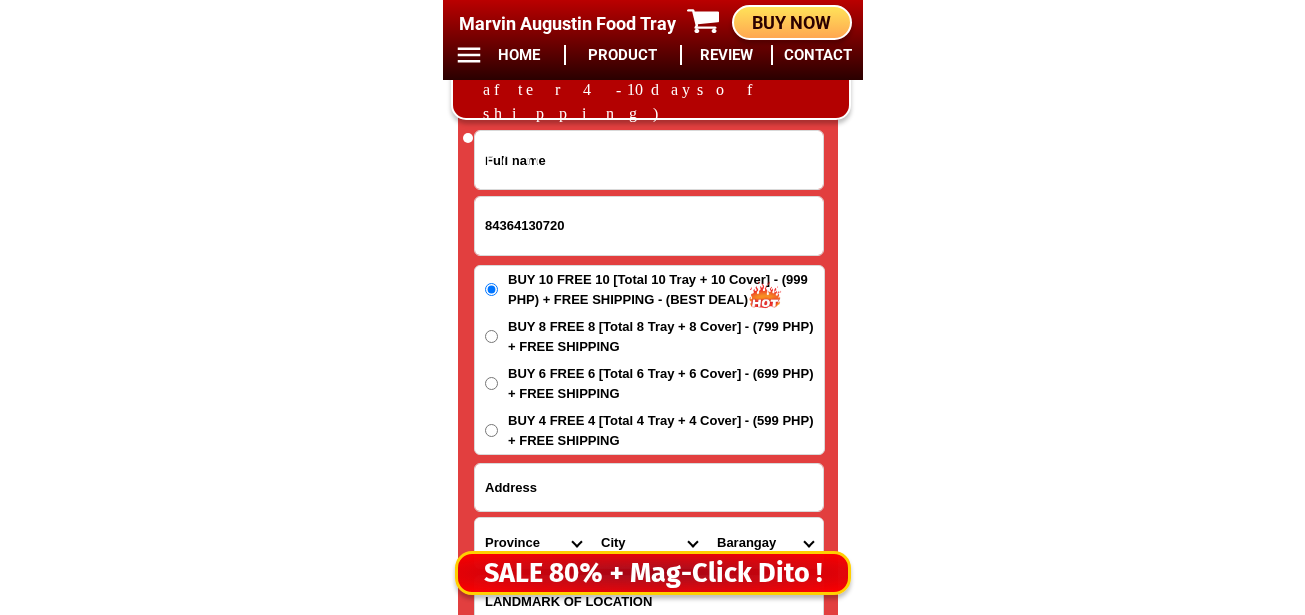 paste on "LOREMI D, Sita" 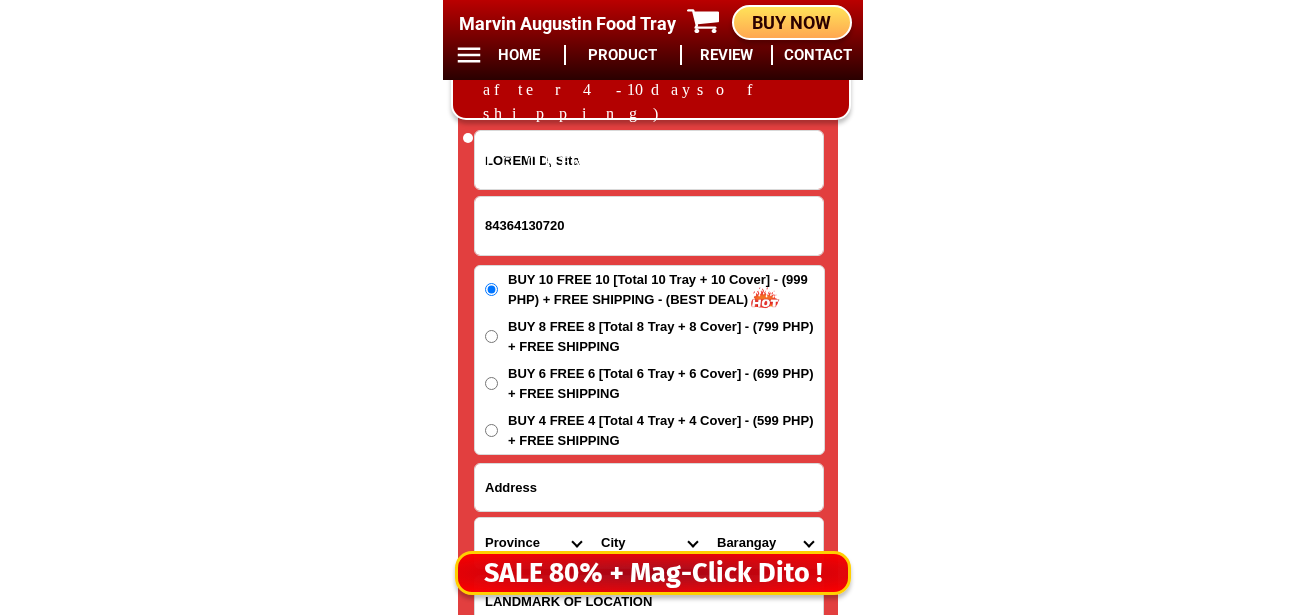type on "LOREMI D, Sita" 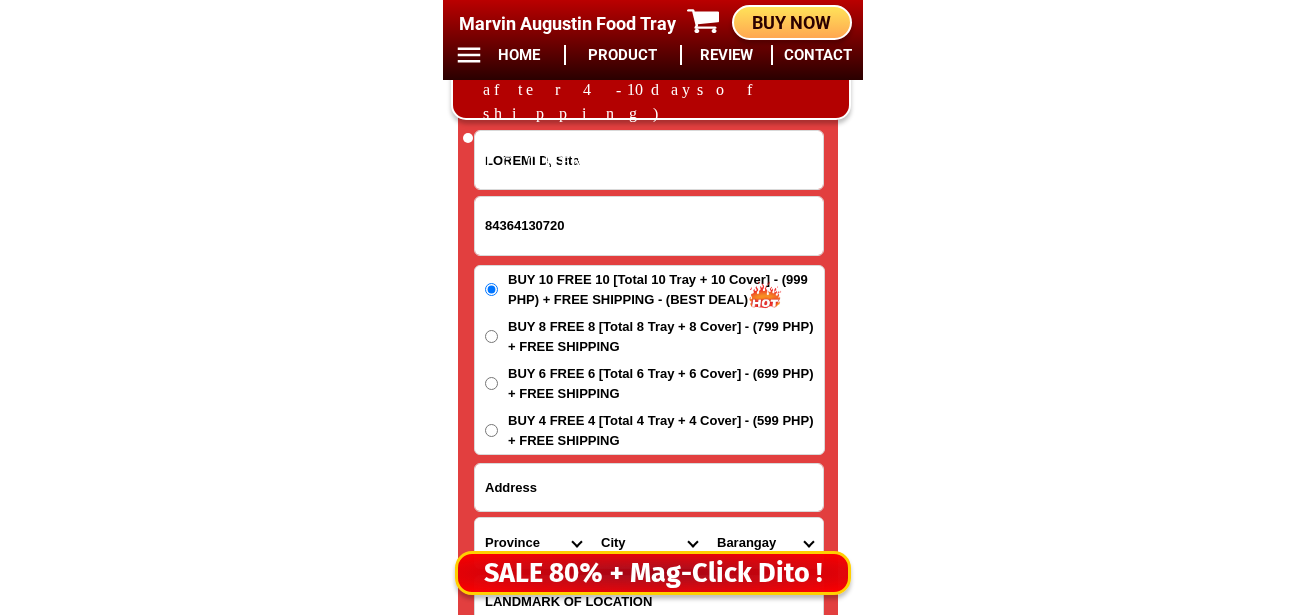 click on "BUY 8 FREE 8 [Total 8 Tray + 8 Cover] - (799 PHP) + FREE SHIPPING" at bounding box center (666, 289) 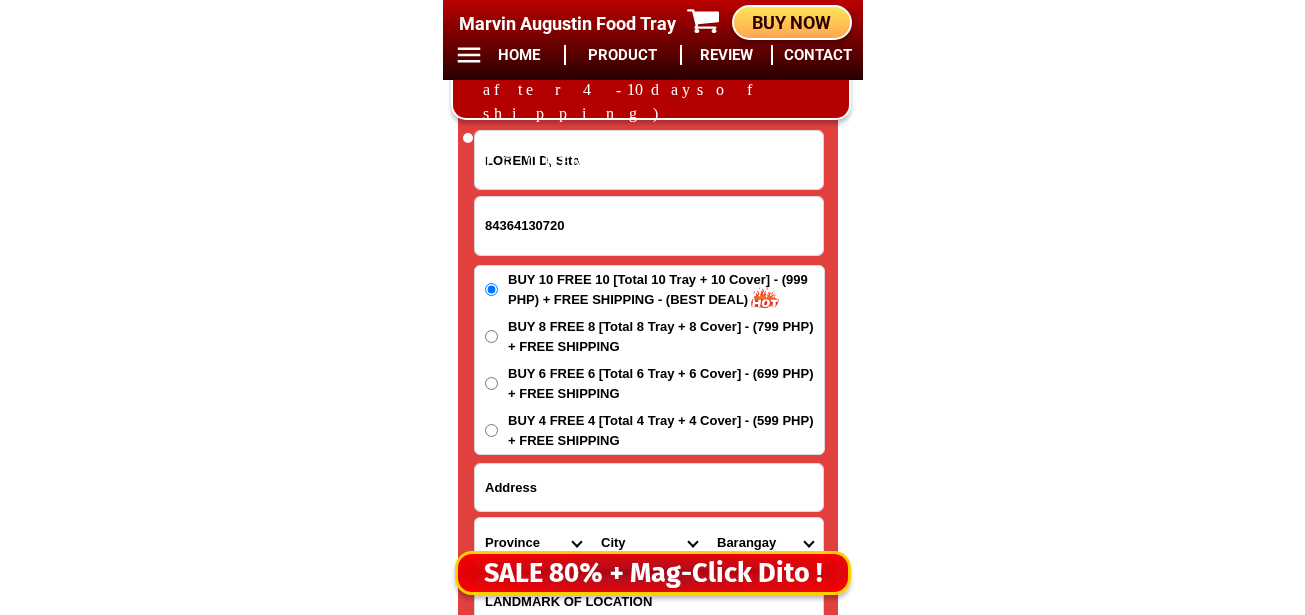 click on "BUY 8 FREE 8 [Total 8 Tray + 8 Cover] - (799 PHP) + FREE SHIPPING" at bounding box center [491, 336] 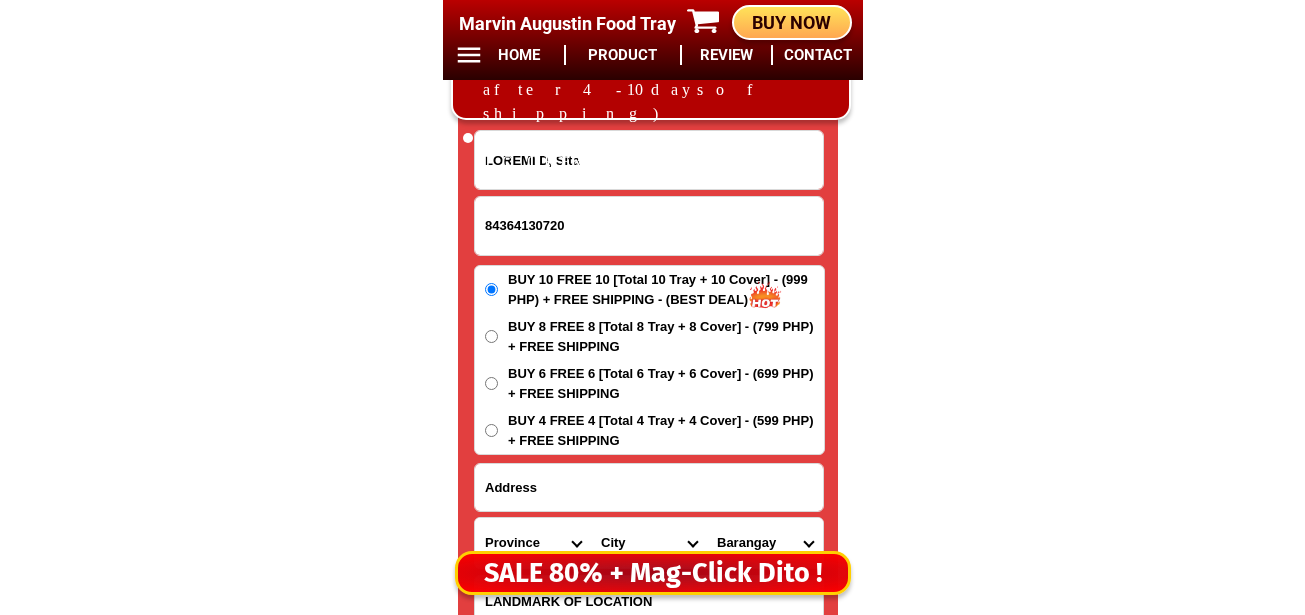 radio on "true" 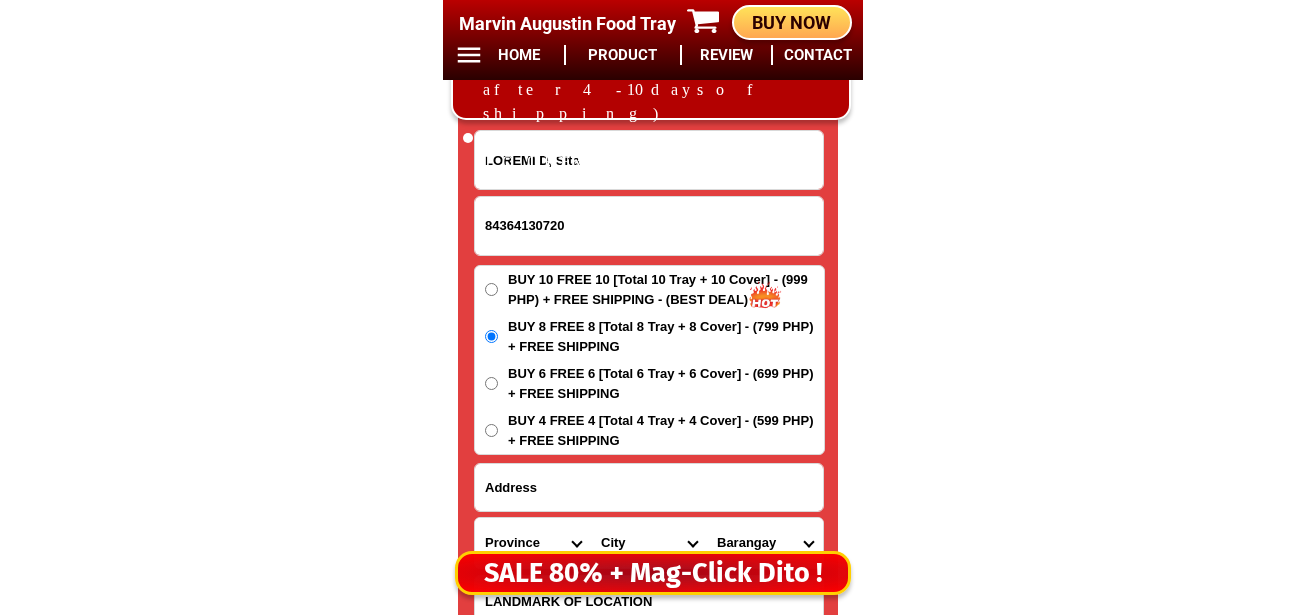 drag, startPoint x: 599, startPoint y: 495, endPoint x: 599, endPoint y: 467, distance: 28 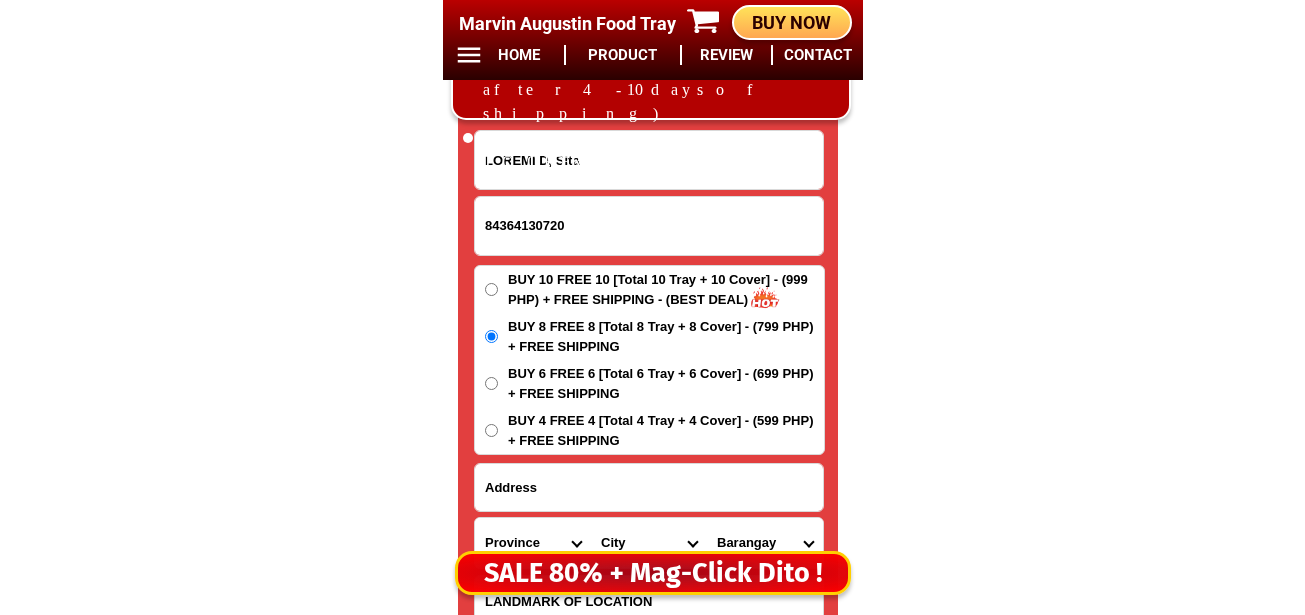click at bounding box center (649, 487) 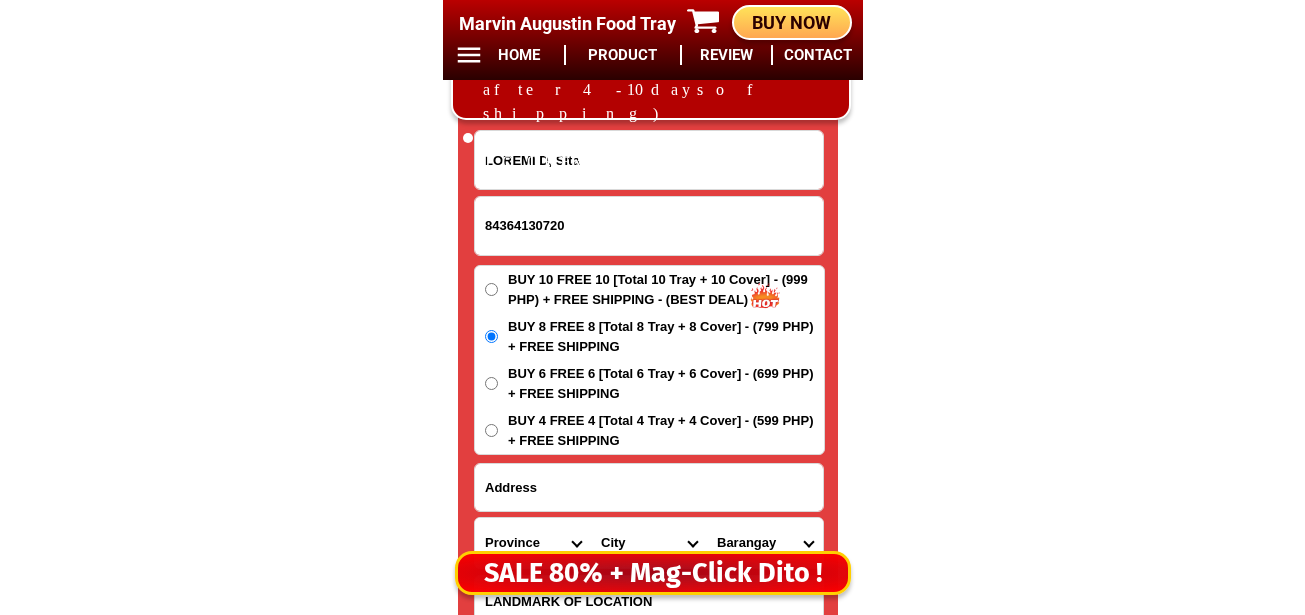 paste on "Purok 6 CONAT ALORAN MISAMIS OCCIDENTAL" 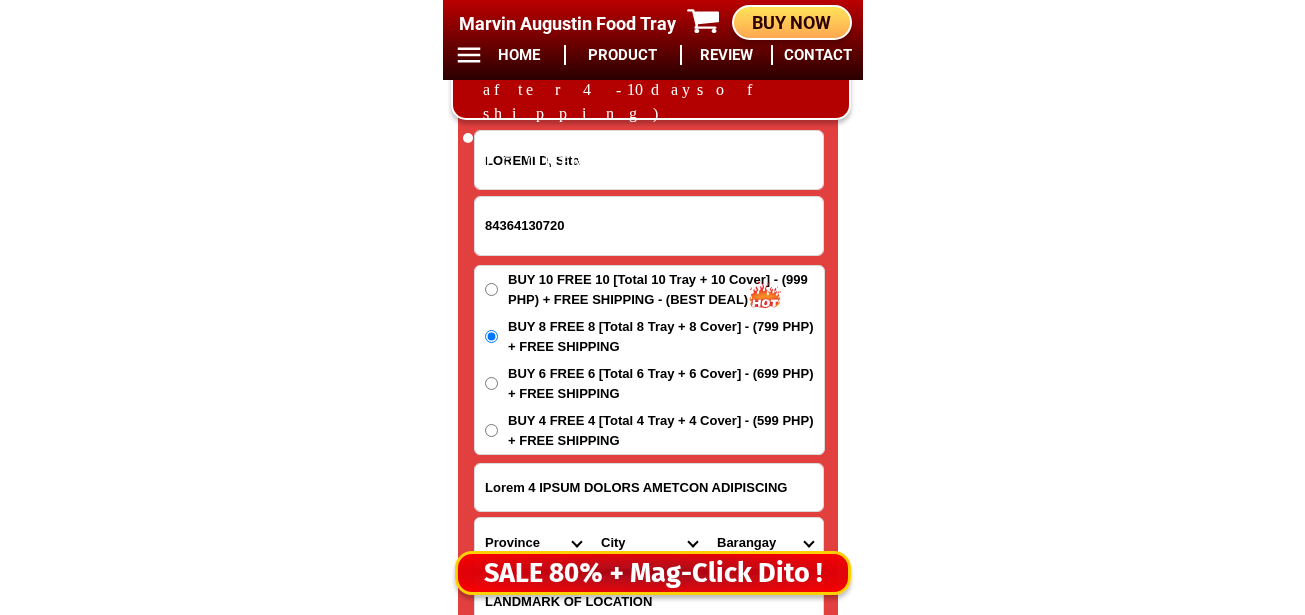 type on "Purok 6 CONAT ALORAN MISAMIS OCCIDENTAL" 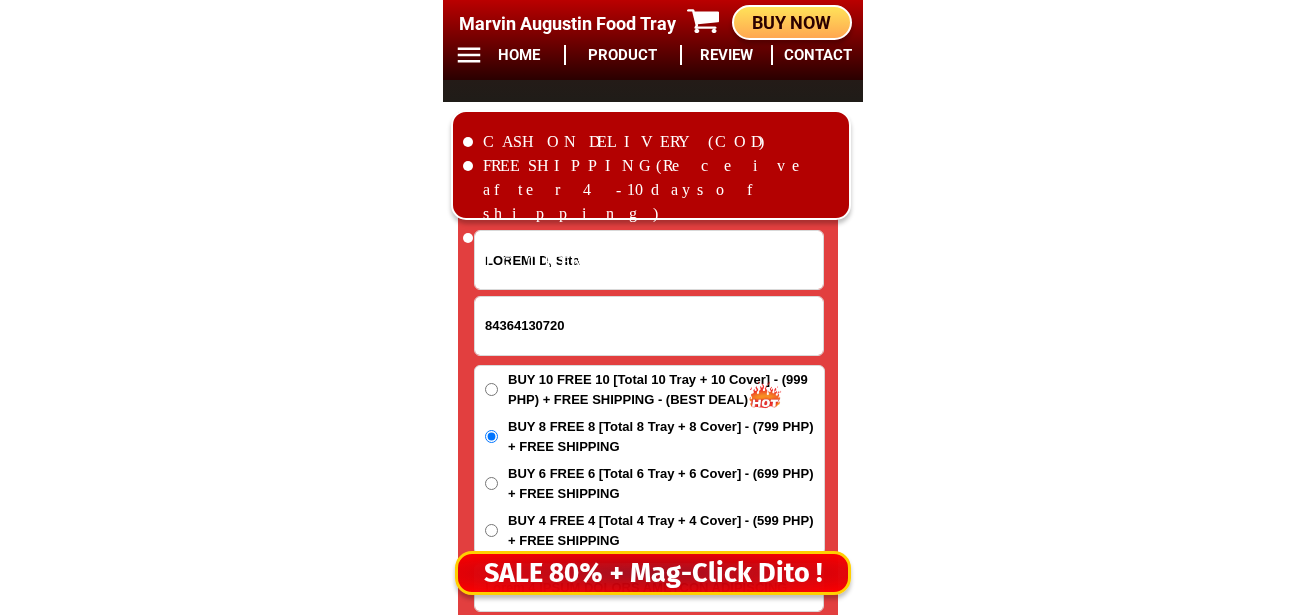 scroll, scrollTop: 16778, scrollLeft: 0, axis: vertical 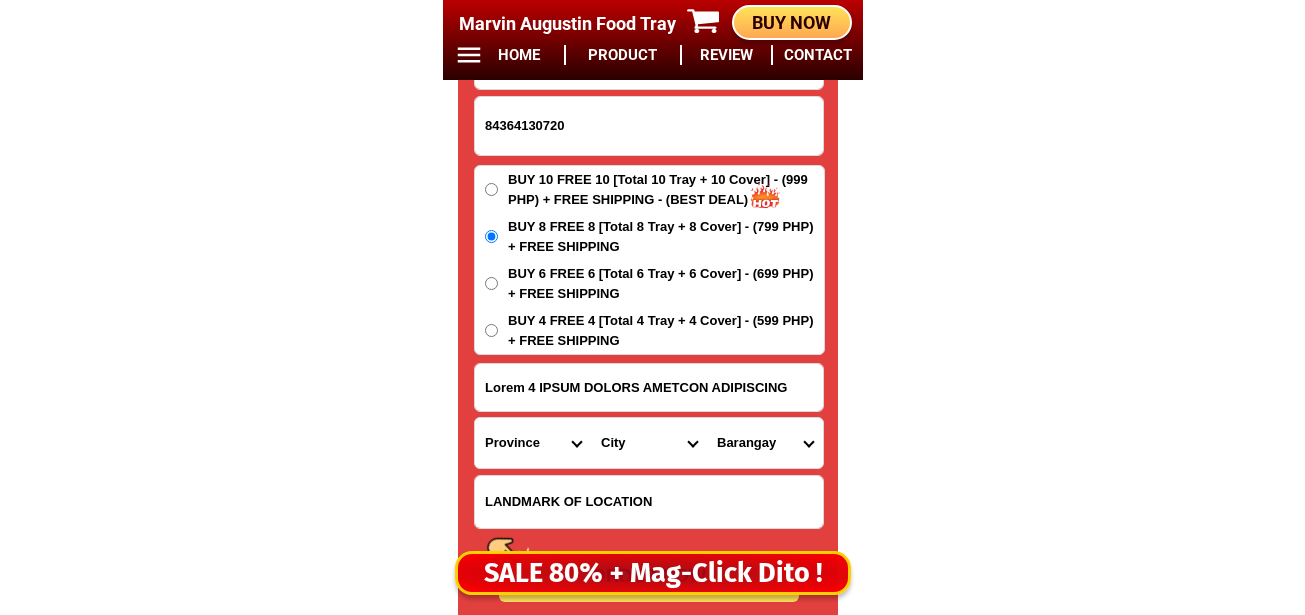 click at bounding box center (649, 502) 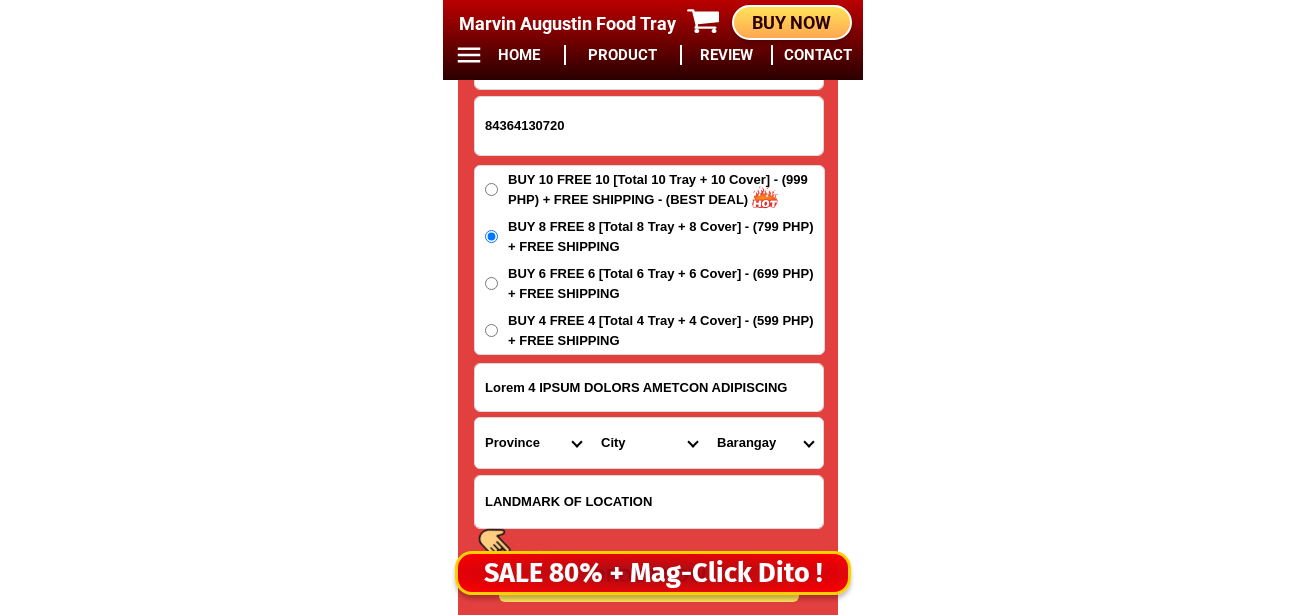 paste on "MINDANAO" 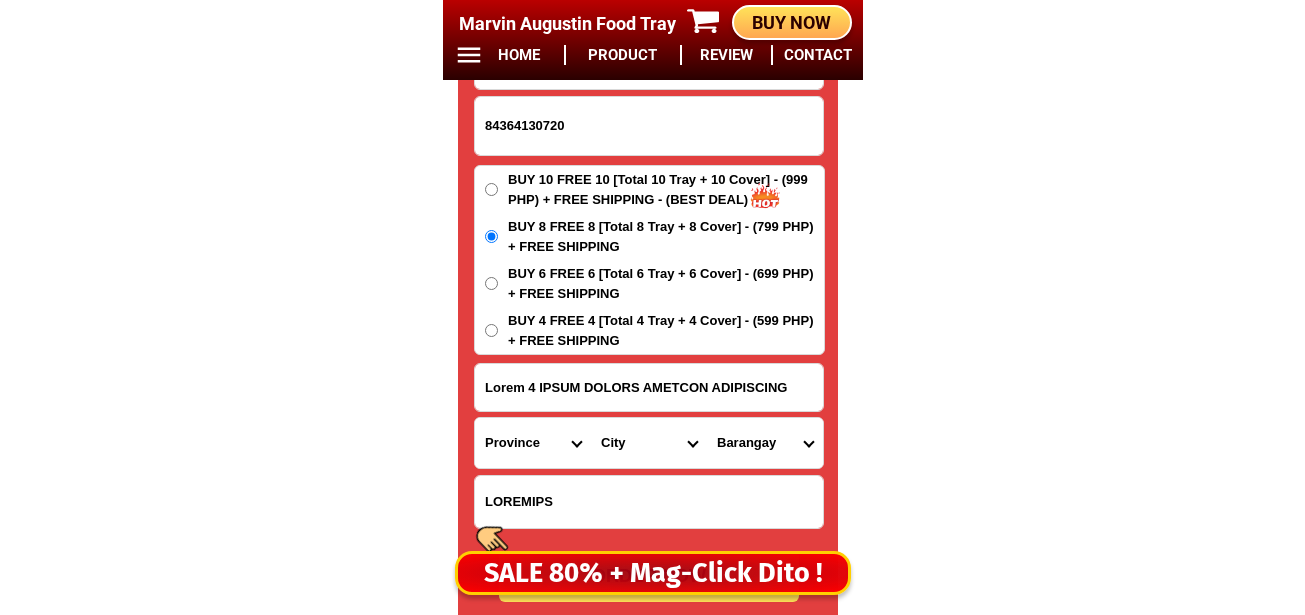 type on "MINDANAO" 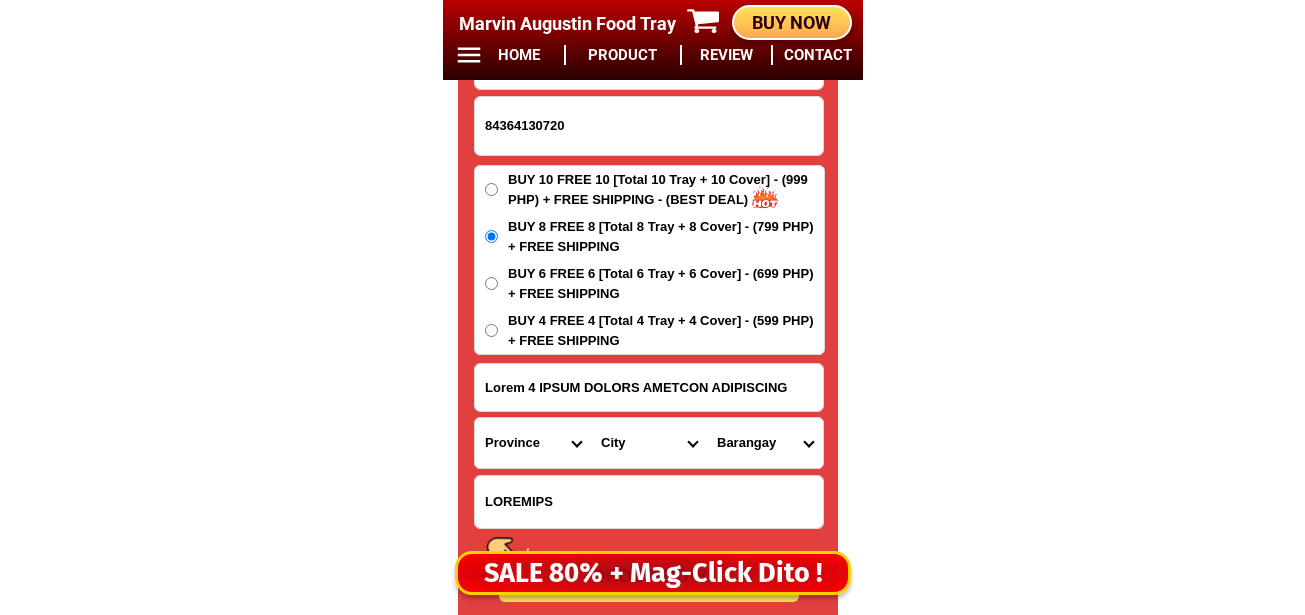 drag, startPoint x: 789, startPoint y: 381, endPoint x: 378, endPoint y: 388, distance: 411.0596 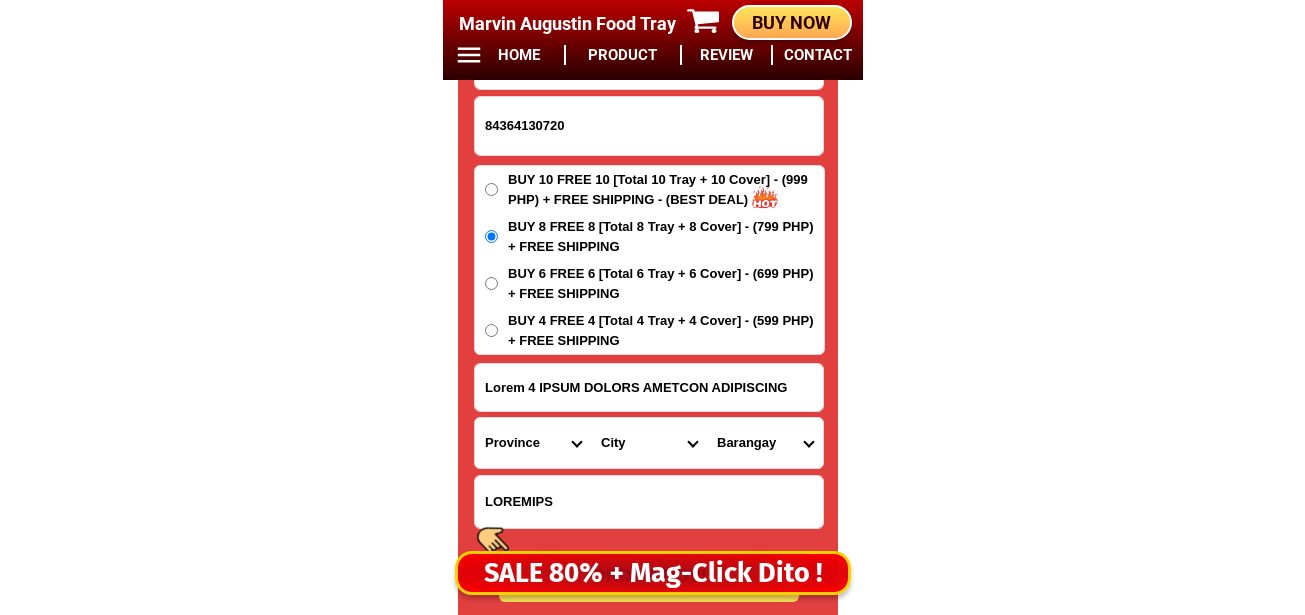 click on "BIG SALE TODAY ONLY BUY MORE SAVE MORE MONEY 80% OFF BUY 10 + FREE SHIPPING FREE 10 Marvin Augustin Food Tray CONTACT REVIEW PRODUCT HOME BUY NOW Product Information Type Made in Send from Food Tray Japan Metro Manila Details Material :  304 Stainless Steel Tray and PVC Flexible Lid
Product Size :  25.5 x 20 x 5,5 (cm)
Rolled Edge:  Prevent cut to hands
Healthy:  Anti-bacterial, anti-grease, non-stick, easy to clean
Usage:  Food preservation, food storage, baking trays, cooking trays, BBQ trays   FREE SHIPPING
BUY 10 GET 10   49 ONLY THIS WEEK 80% OFF FLASH SALE TODAY 00 Days 00 Hours 00 Minutes 00 Seconds Day Hour Minute Second BUY 10 GET 10 FREE SHIPPING + COD ₱999 Best Saving Buy 8 Get 8 ₱799 FREE SHIPPING + COD PHP 3,599 (80% off) Buy 6 Get 6 ₱699 FREE SHIPPING + COD ANALYN B, Buco 09810669399 ORDER NOW Purok 6 CONAT ALORAN MISAMIS OCCIDENTAL Province Abra Agusan-del-norte Agusan-del-sur Aklan Albay Antique Apayao Aurora Basilan Bataan Batanes Batangas Benguet Biliran" at bounding box center (652, -6552) 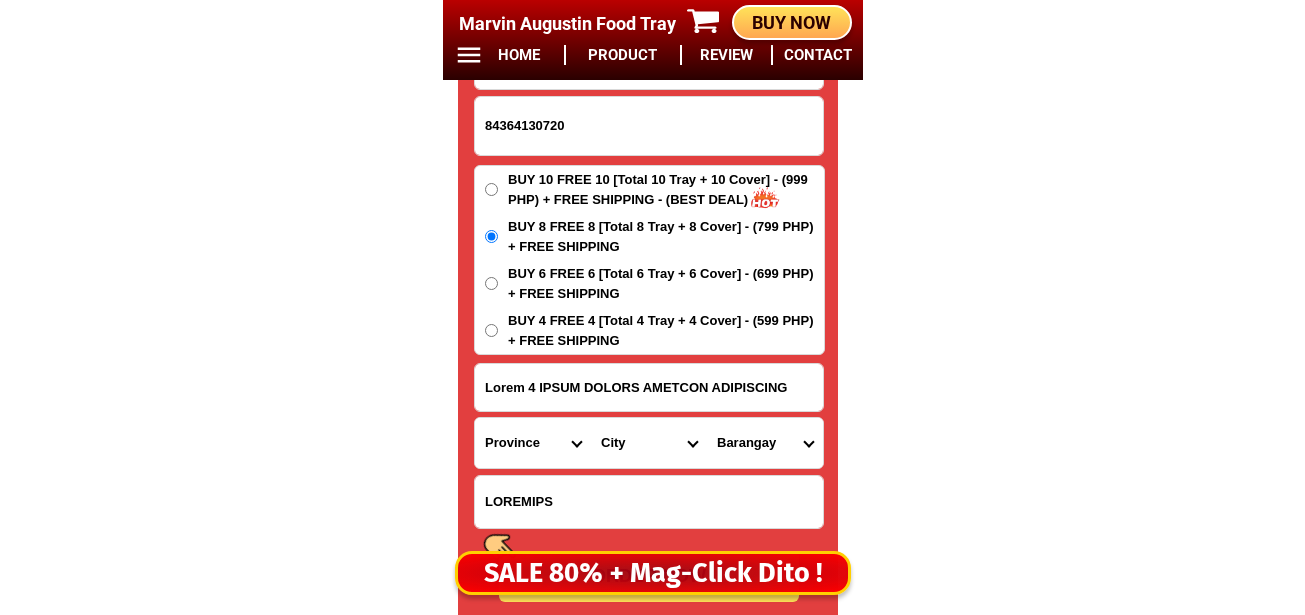 click on "Province Abra Agusan-del-norte Agusan-del-sur Aklan Albay Antique Apayao Aurora Basilan Bataan Batanes Batangas Benguet Biliran Bohol Bukidnon Bulacan Cagayan Camarines-norte Camarines-sur Camiguin Capiz Catanduanes Cavite Cebu Cotabato Davao-de-oro Davao-del-norte Davao-del-sur Davao-occidental Davao-oriental Dinagat-islands Eastern-samar Guimaras Ifugao Ilocos-norte Ilocos-sur Iloilo Isabela Kalinga La-union Laguna Lanao-del-norte Lanao-del-sur Leyte Maguindanao Marinduque Masbate Metro-manila Misamis-occidental Misamis-oriental Mountain-province Negros-occidental Negros-oriental Northern-samar Nueva-ecija Nueva-vizcaya Occidental-mindoro Oriental-mindoro Palawan Pampanga Pangasinan Quezon Quirino Rizal Romblon Sarangani Siquijor Sorsogon South-cotabato Southern-leyte Sultan-kudarat Sulu Surigao-del-norte Surigao-del-sur Tarlac Tawi-tawi Western-samar Zambales Zamboanga-del-norte Zamboanga-del-sur Zamboanga-sibugay" at bounding box center [533, 443] 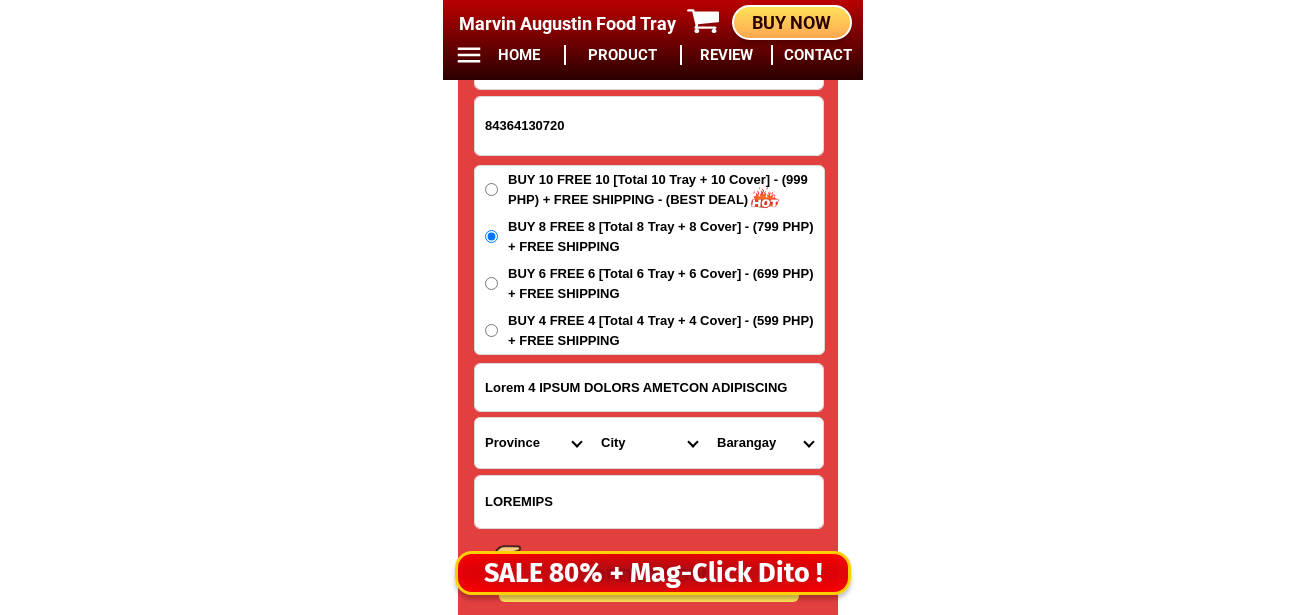 select on "63_283" 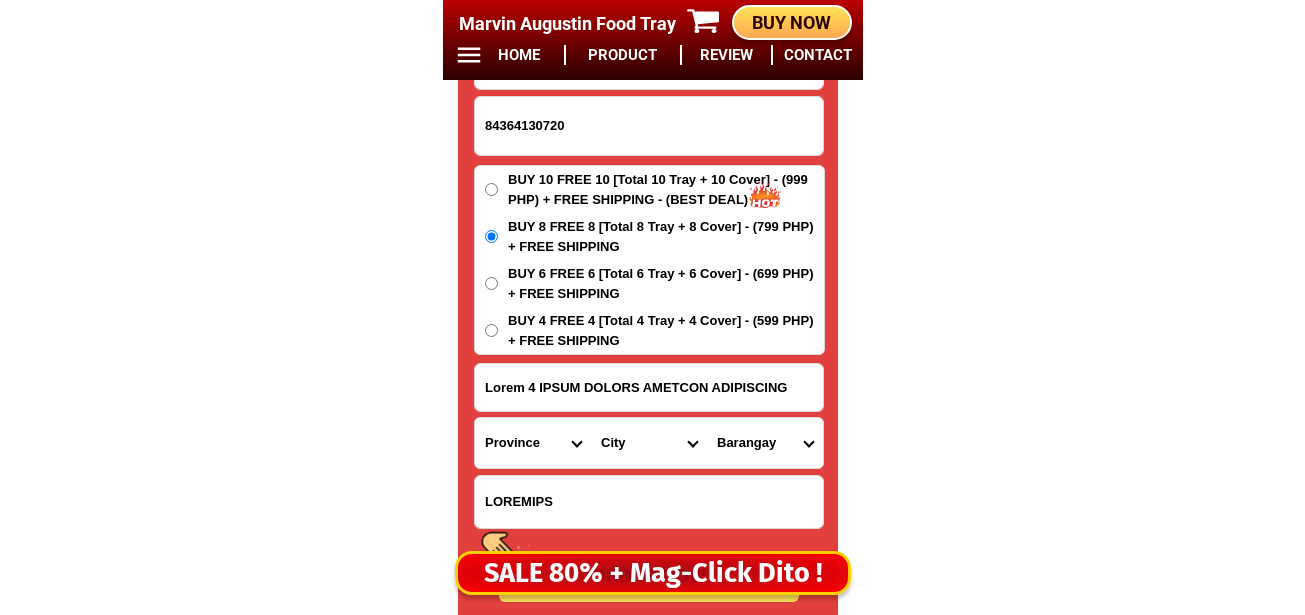 click on "Province Abra Agusan-del-norte Agusan-del-sur Aklan Albay Antique Apayao Aurora Basilan Bataan Batanes Batangas Benguet Biliran Bohol Bukidnon Bulacan Cagayan Camarines-norte Camarines-sur Camiguin Capiz Catanduanes Cavite Cebu Cotabato Davao-de-oro Davao-del-norte Davao-del-sur Davao-occidental Davao-oriental Dinagat-islands Eastern-samar Guimaras Ifugao Ilocos-norte Ilocos-sur Iloilo Isabela Kalinga La-union Laguna Lanao-del-norte Lanao-del-sur Leyte Maguindanao Marinduque Masbate Metro-manila Misamis-occidental Misamis-oriental Mountain-province Negros-occidental Negros-oriental Northern-samar Nueva-ecija Nueva-vizcaya Occidental-mindoro Oriental-mindoro Palawan Pampanga Pangasinan Quezon Quirino Rizal Romblon Sarangani Siquijor Sorsogon South-cotabato Southern-leyte Sultan-kudarat Sulu Surigao-del-norte Surigao-del-sur Tarlac Tawi-tawi Western-samar Zambales Zamboanga-del-norte Zamboanga-del-sur Zamboanga-sibugay" at bounding box center [533, 443] 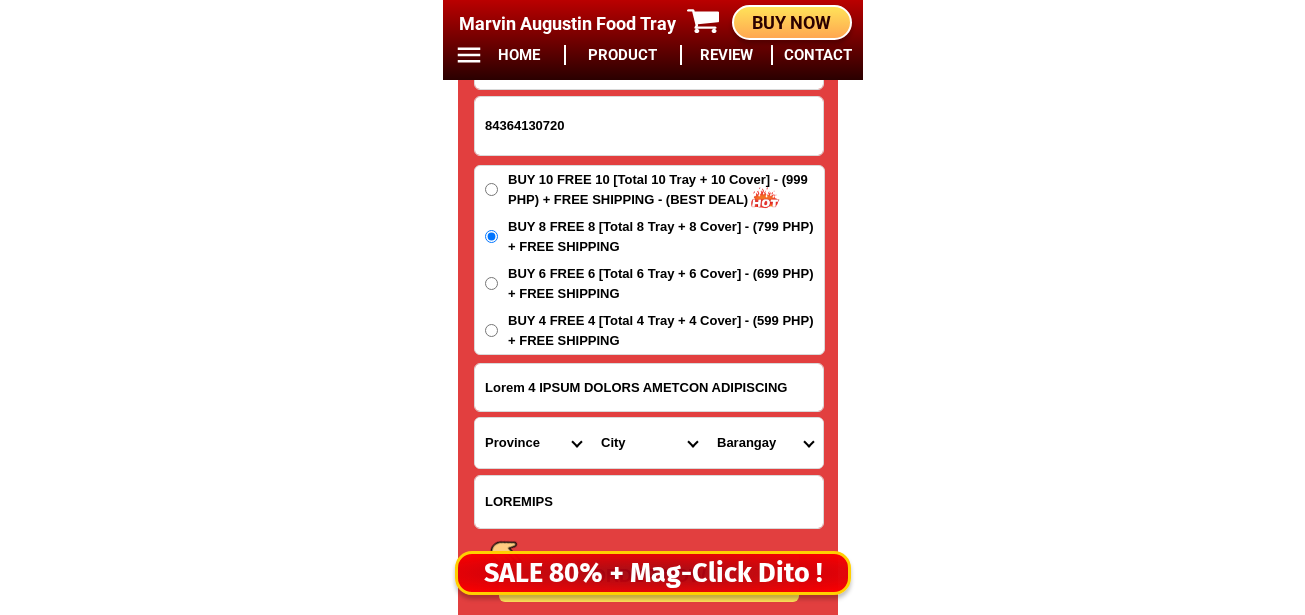click on "City Aloran Baliangao Bonifacio Calamba Don-victoriano-chiongbian Jimenez Lopez-jaena Misamis-occidental-clarin Misamis-occidental-concepcion Misamis-occidental-plaridel Misamis-occidental-tudela Oroquieta-city Ozamis-city Pana-on Sapang-dalaga Sinacaban Tangub-city" at bounding box center [649, 443] 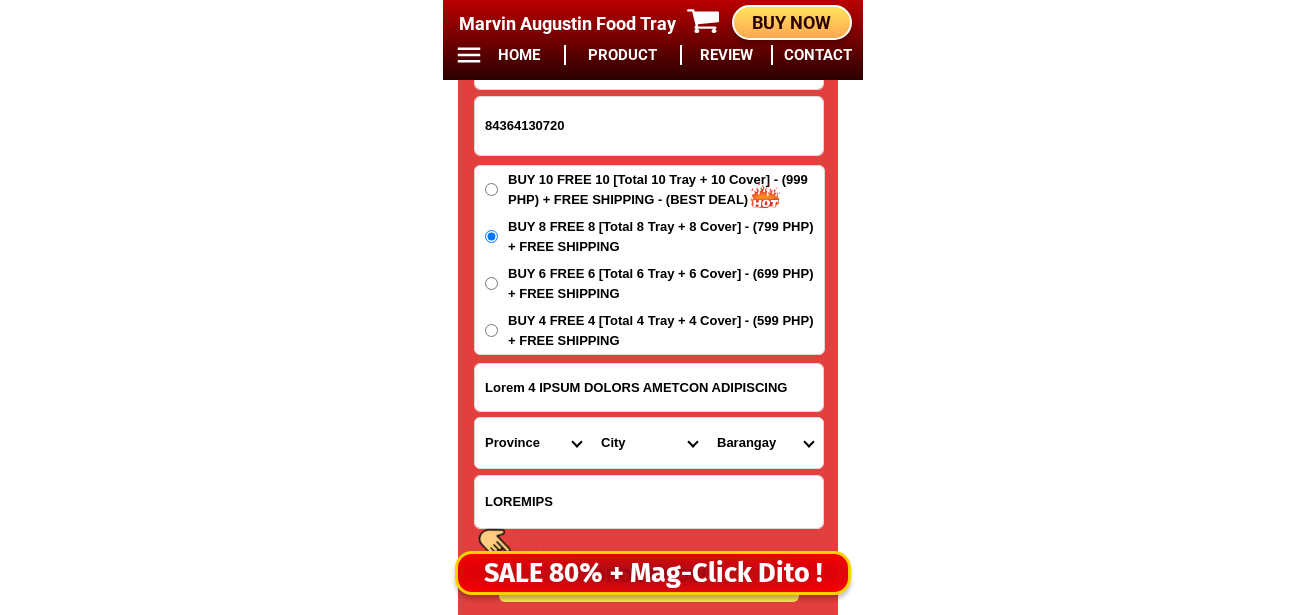 click on "BIG SALE TODAY ONLY BUY MORE SAVE MORE MONEY 80% OFF BUY 10 + FREE SHIPPING FREE 10 Marvin Augustin Food Tray CONTACT REVIEW PRODUCT HOME BUY NOW Product Information Type Made in Send from Food Tray Japan Metro Manila Details Material :  304 Stainless Steel Tray and PVC Flexible Lid
Product Size :  25.5 x 20 x 5,5 (cm)
Rolled Edge:  Prevent cut to hands
Healthy:  Anti-bacterial, anti-grease, non-stick, easy to clean
Usage:  Food preservation, food storage, baking trays, cooking trays, BBQ trays   FREE SHIPPING
BUY 10 GET 10   49 ONLY THIS WEEK 80% OFF FLASH SALE TODAY 00 Days 00 Hours 00 Minutes 00 Seconds Day Hour Minute Second BUY 10 GET 10 FREE SHIPPING + COD ₱999 Best Saving Buy 8 Get 8 ₱799 FREE SHIPPING + COD PHP 3,599 (80% off) Buy 6 Get 6 ₱699 FREE SHIPPING + COD ANALYN B, Buco 09810669399 ORDER NOW Purok 6 CONAT ALORAN MISAMIS OCCIDENTAL Province Abra Agusan-del-norte Agusan-del-sur Aklan Albay Antique Apayao Aurora Basilan Bataan Batanes Batangas Benguet Biliran" at bounding box center [652, -6552] 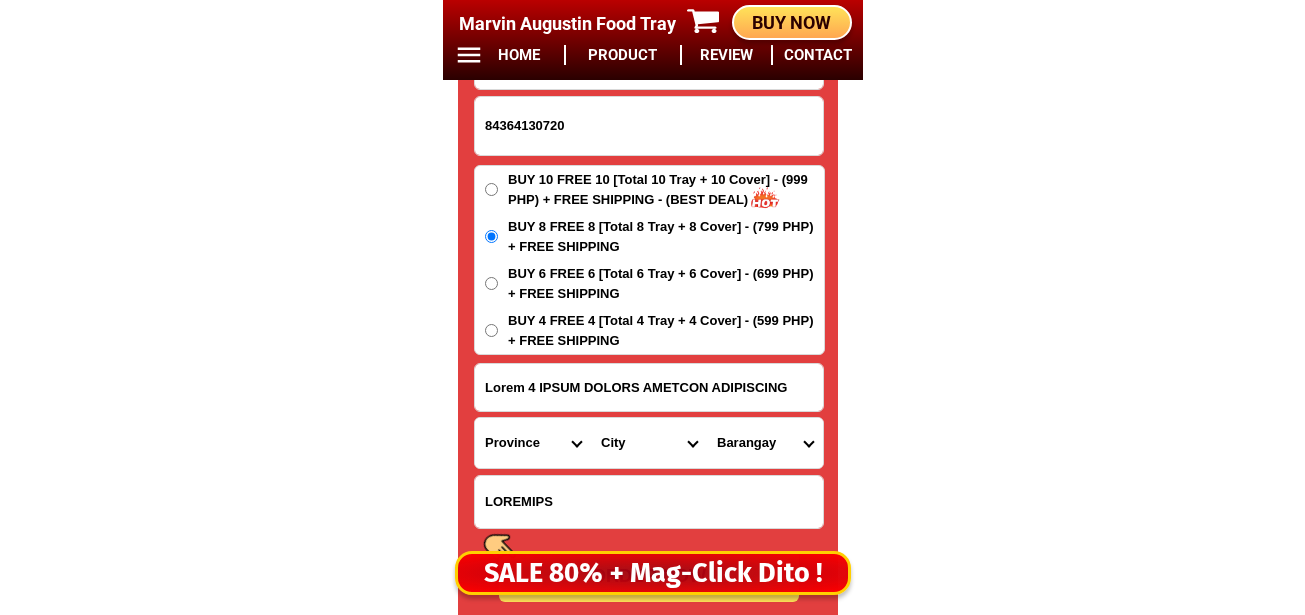 drag, startPoint x: 640, startPoint y: 440, endPoint x: 645, endPoint y: 419, distance: 21.587032 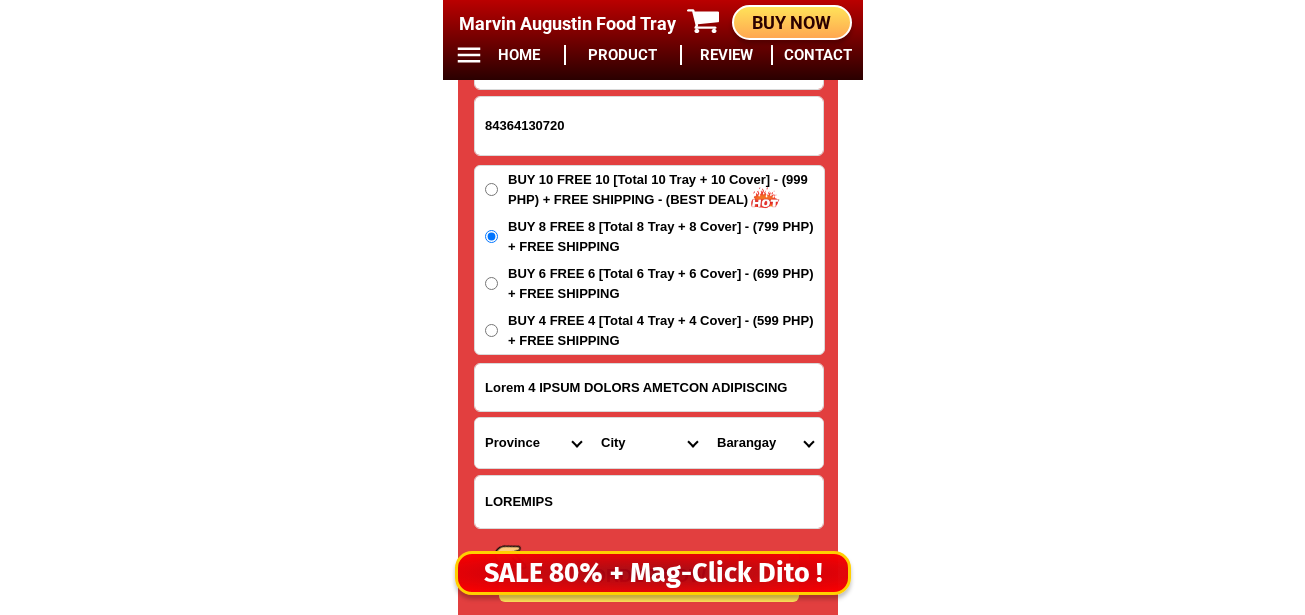 click on "City Aloran Baliangao Bonifacio Calamba Don-victoriano-chiongbian Jimenez Lopez-jaena Misamis-occidental-clarin Misamis-occidental-concepcion Misamis-occidental-plaridel Misamis-occidental-tudela Oroquieta-city Ozamis-city Pana-on Sapang-dalaga Sinacaban Tangub-city" at bounding box center (649, 443) 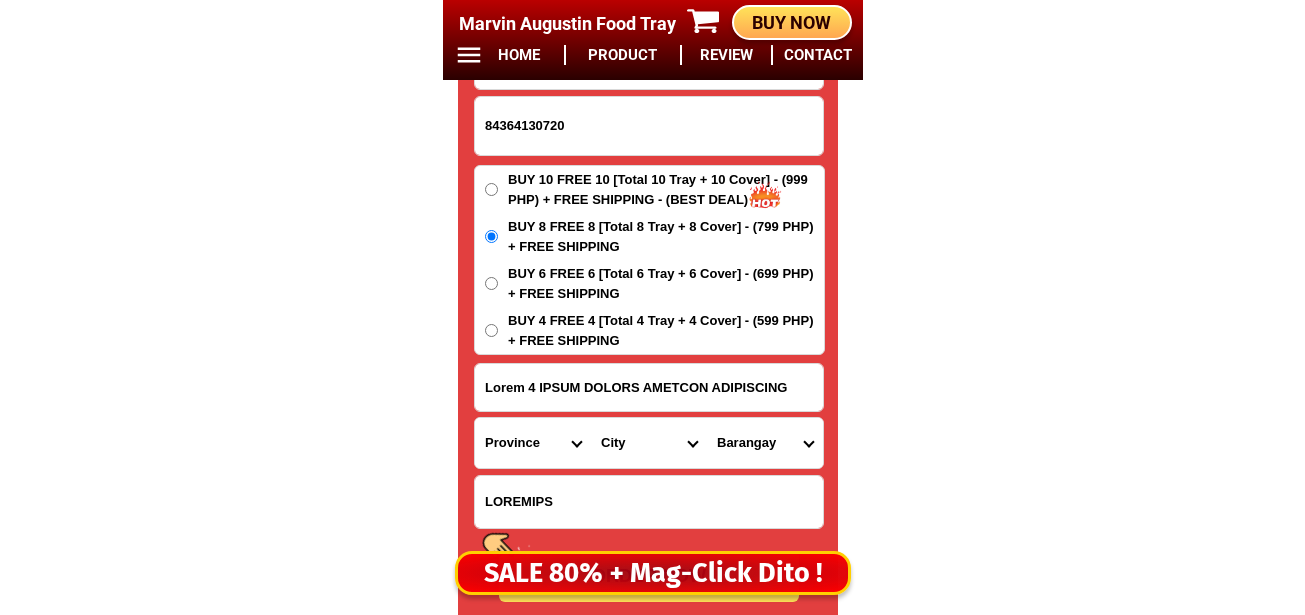 select on "63_283663" 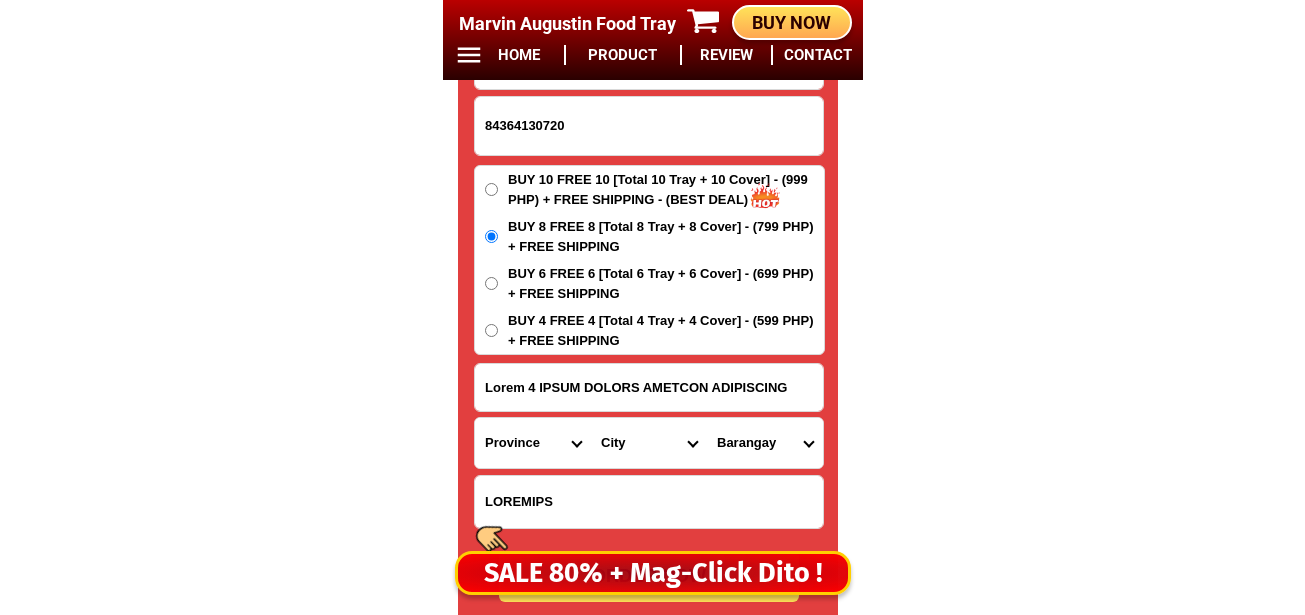click on "City Aloran Baliangao Bonifacio Calamba Don-victoriano-chiongbian Jimenez Lopez-jaena Misamis-occidental-clarin Misamis-occidental-concepcion Misamis-occidental-plaridel Misamis-occidental-tudela Oroquieta-city Ozamis-city Pana-on Sapang-dalaga Sinacaban Tangub-city" at bounding box center (649, 443) 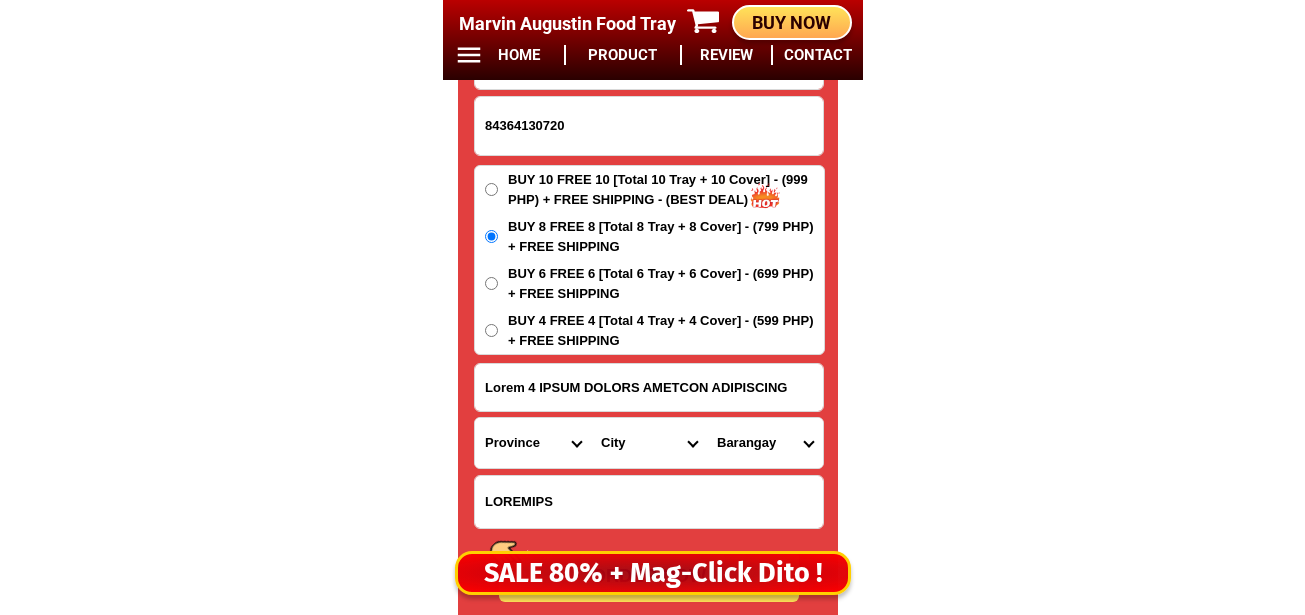 drag, startPoint x: 752, startPoint y: 456, endPoint x: 750, endPoint y: 425, distance: 31.06445 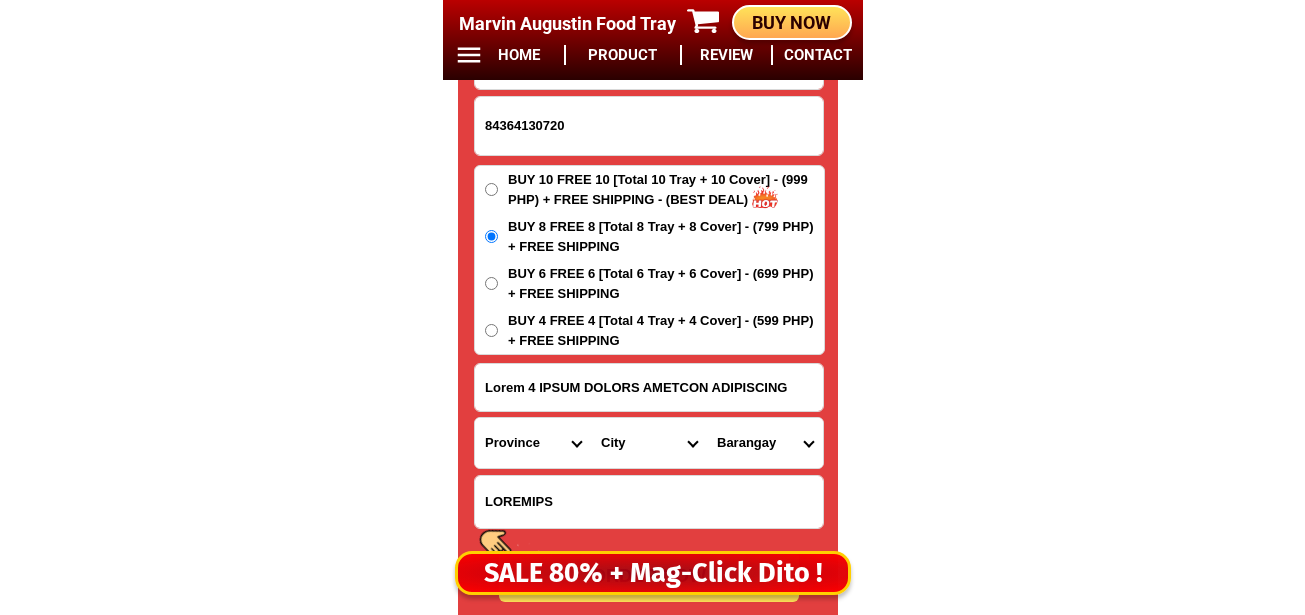 click on "Barangay Balintonga Banisilon Burgos Calube Caputol Casusan Conat Culpan Dalisay Dullan Ibabao Labo Lawa-an Lobogon Lumbayao Macubon (sina-ad) Makawa Manamong Matipaz Maular Mitazan Mohon Monterico Nabuna Ospital (pob.) Palayan Pelong Roxas San pedro Santa ana Sinampongan Taguanao Tawi-tawi Toril Tubod (juan bacayo) Tuburan Tugaya Zamora" at bounding box center (765, 443) 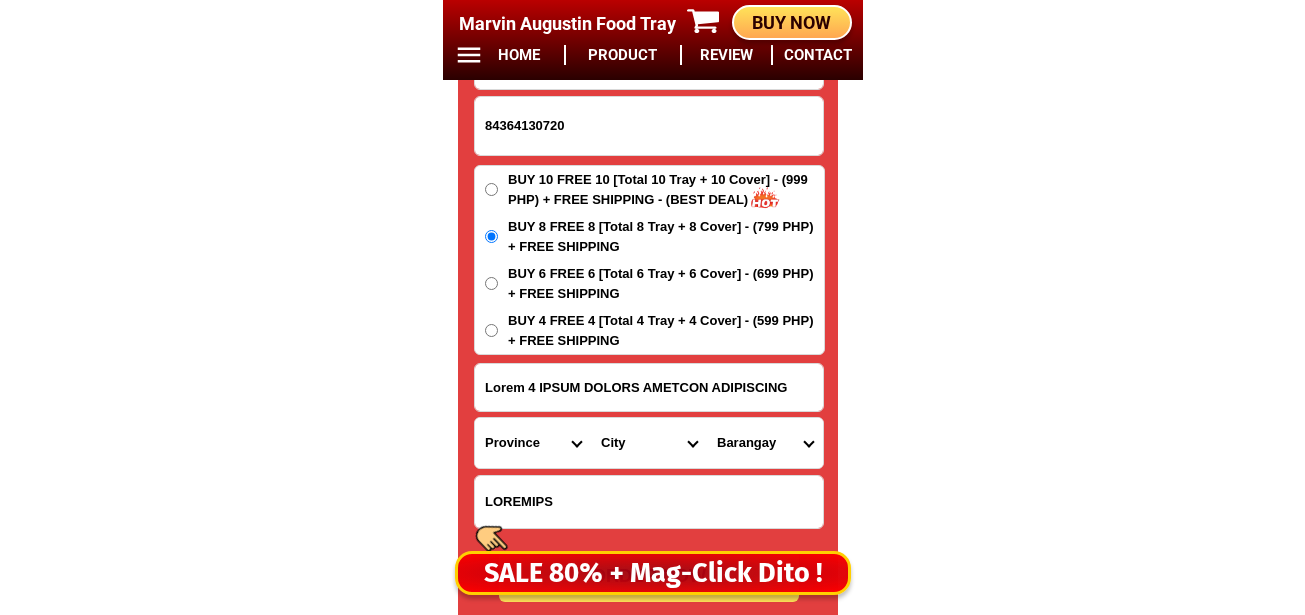 select on "63_283663951" 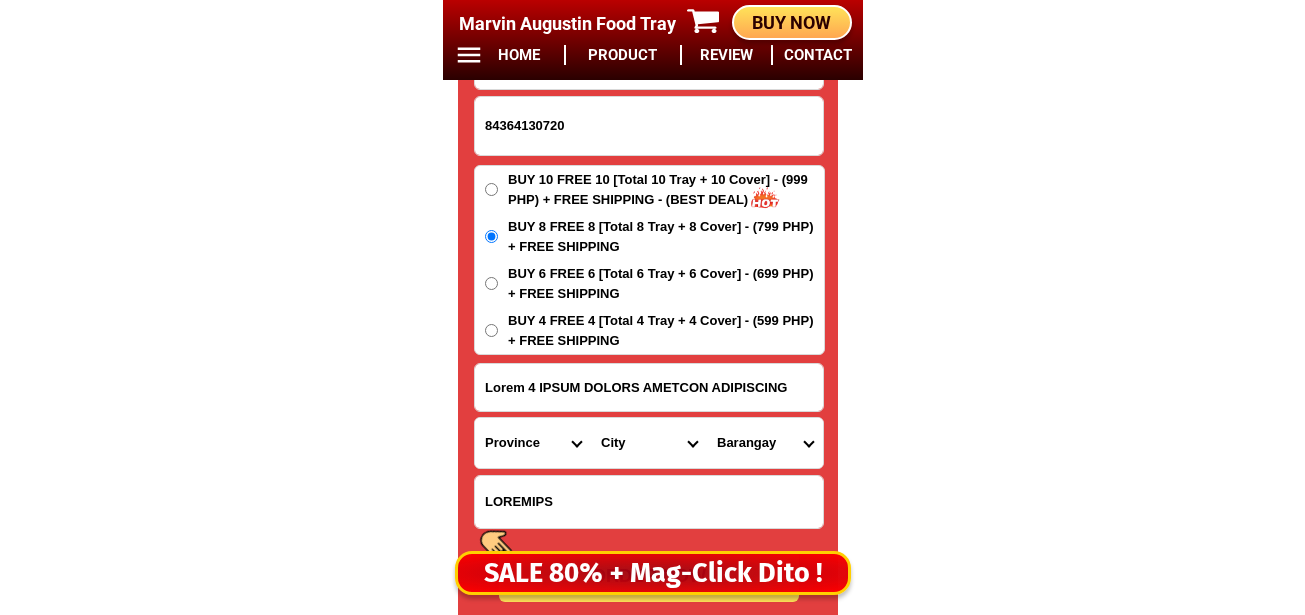 click on "Barangay Balintonga Banisilon Burgos Calube Caputol Casusan Conat Culpan Dalisay Dullan Ibabao Labo Lawa-an Lobogon Lumbayao Macubon (sina-ad) Makawa Manamong Matipaz Maular Mitazan Mohon Monterico Nabuna Ospital (pob.) Palayan Pelong Roxas San pedro Santa ana Sinampongan Taguanao Tawi-tawi Toril Tubod (juan bacayo) Tuburan Tugaya Zamora" at bounding box center [765, 443] 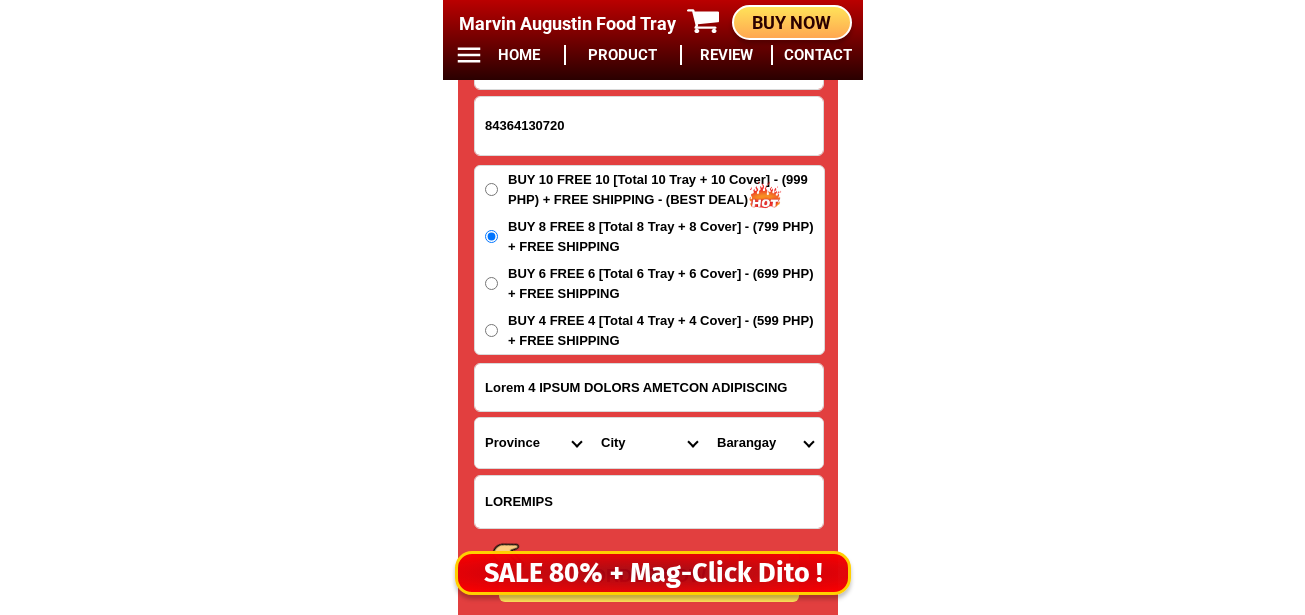 scroll, scrollTop: 16878, scrollLeft: 0, axis: vertical 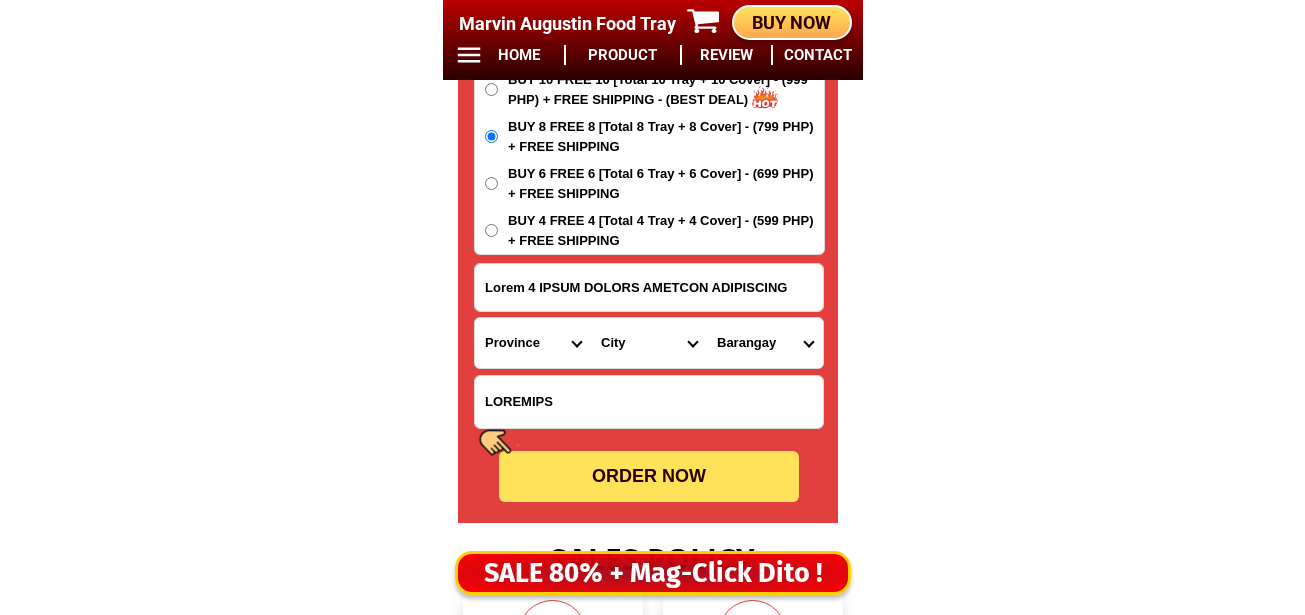 click on "ORDER NOW" at bounding box center [649, 476] 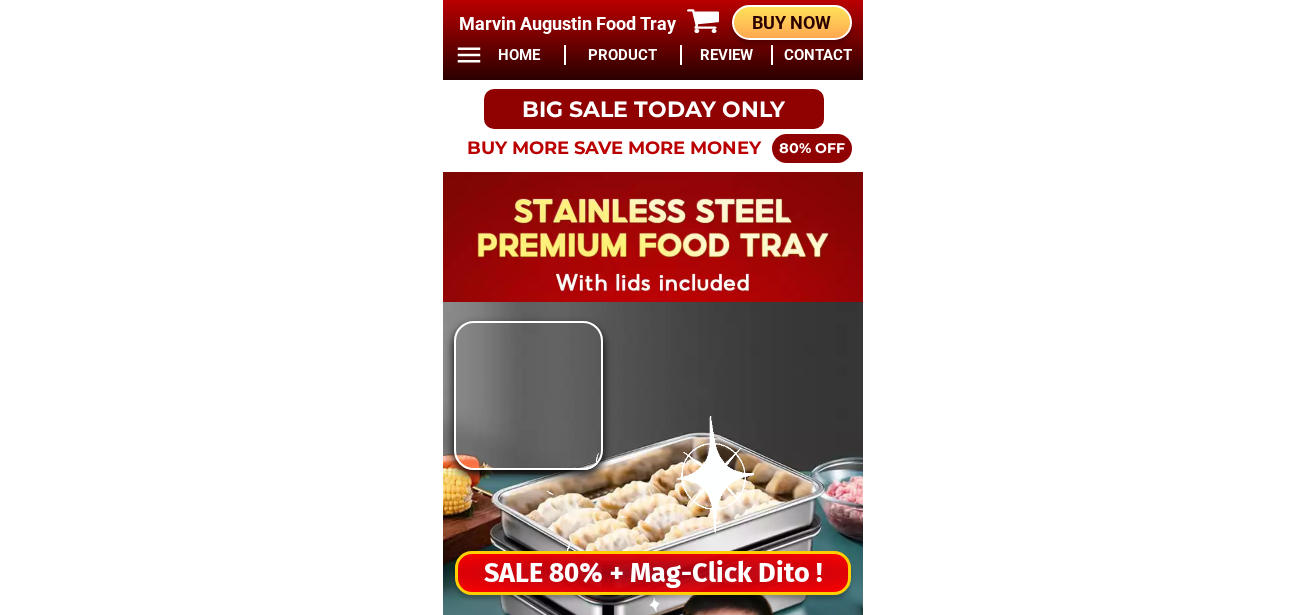 scroll, scrollTop: 0, scrollLeft: 0, axis: both 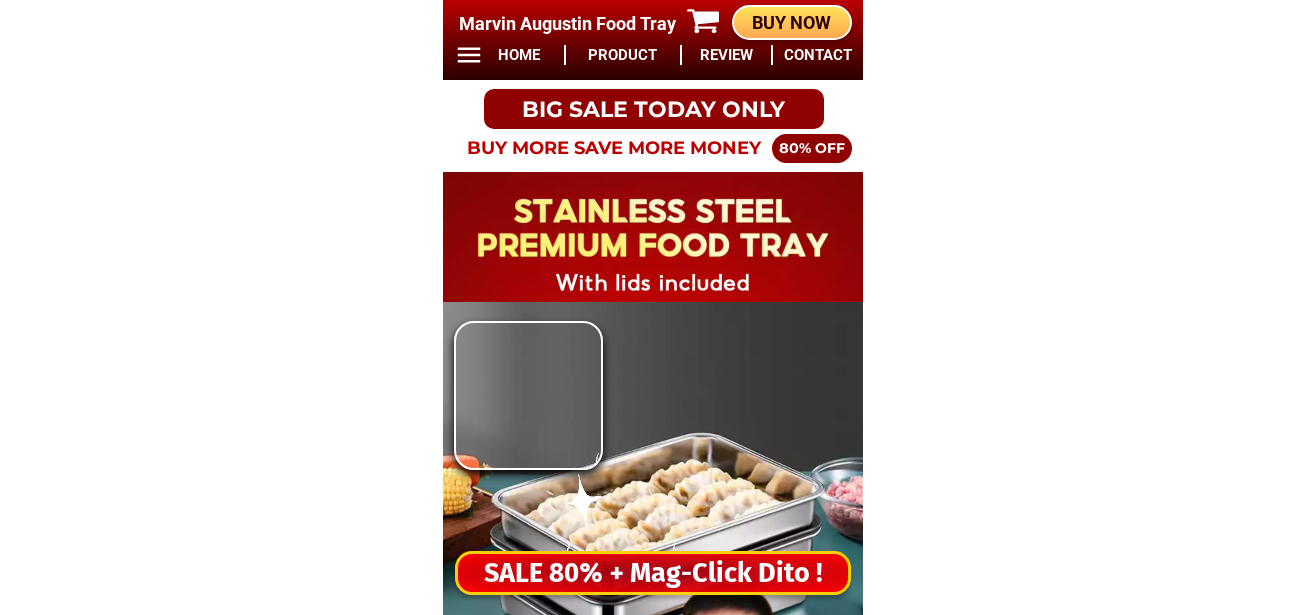 click on "SALE 80% + Mag-Click Dito !" at bounding box center [653, 573] 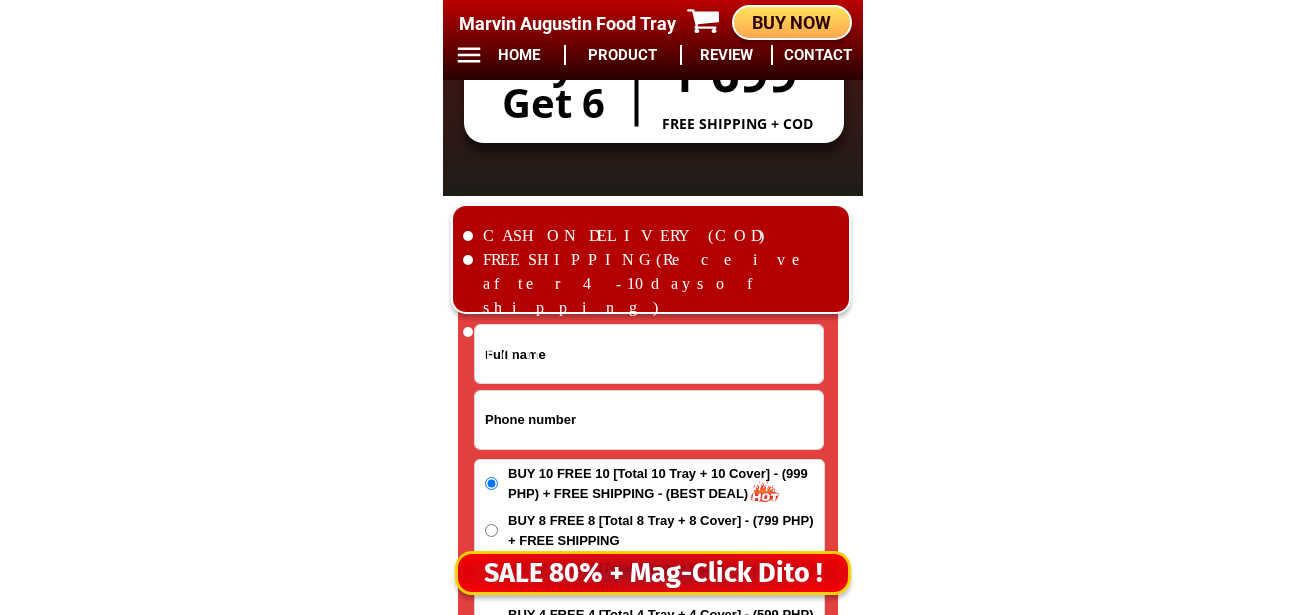 scroll, scrollTop: 16678, scrollLeft: 0, axis: vertical 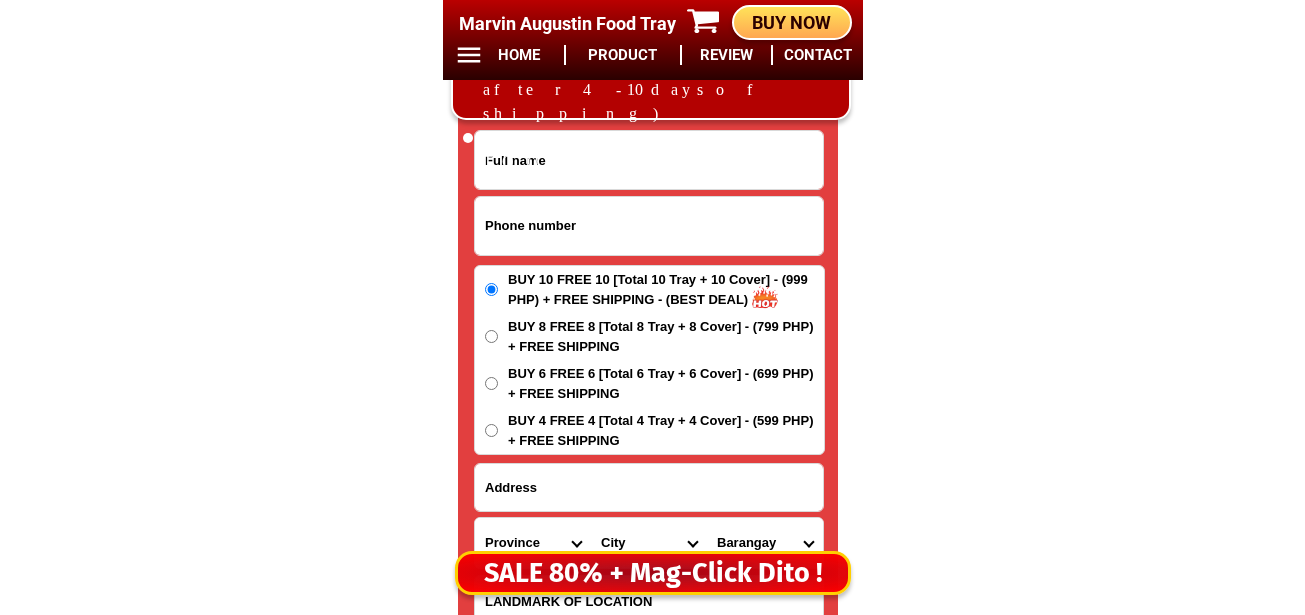 click at bounding box center (649, 160) 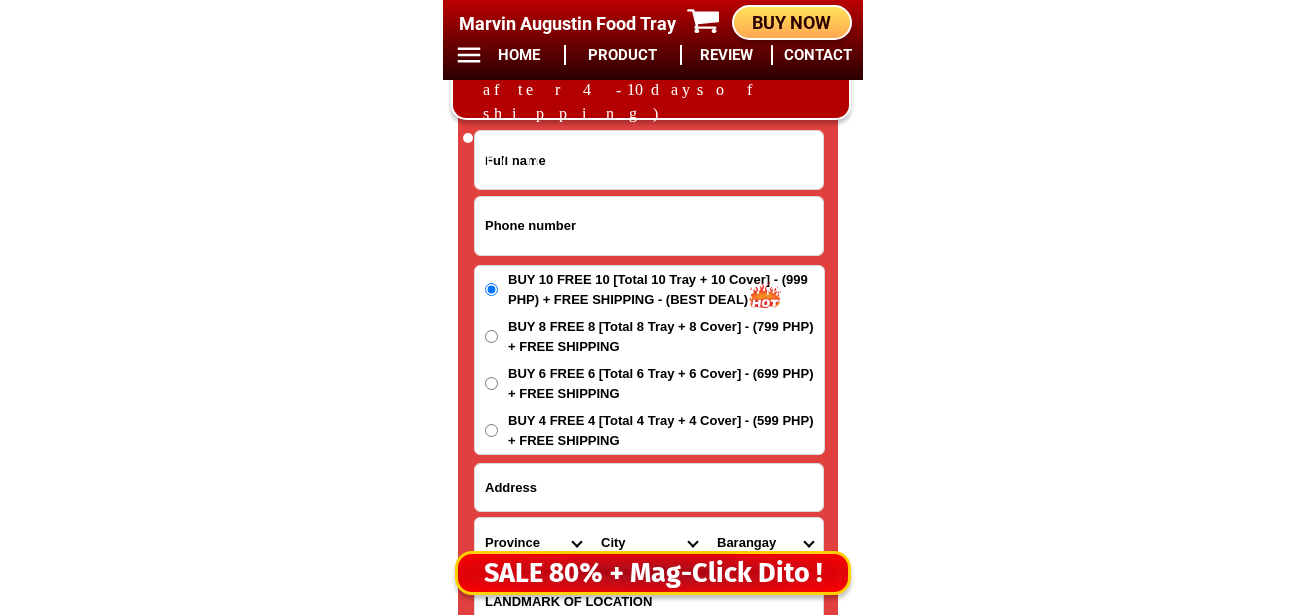 paste on "Delia mejos L, Sosing street brgy ono pambujan N, [CITY], [STATE] house no# 441 [PHONE]" 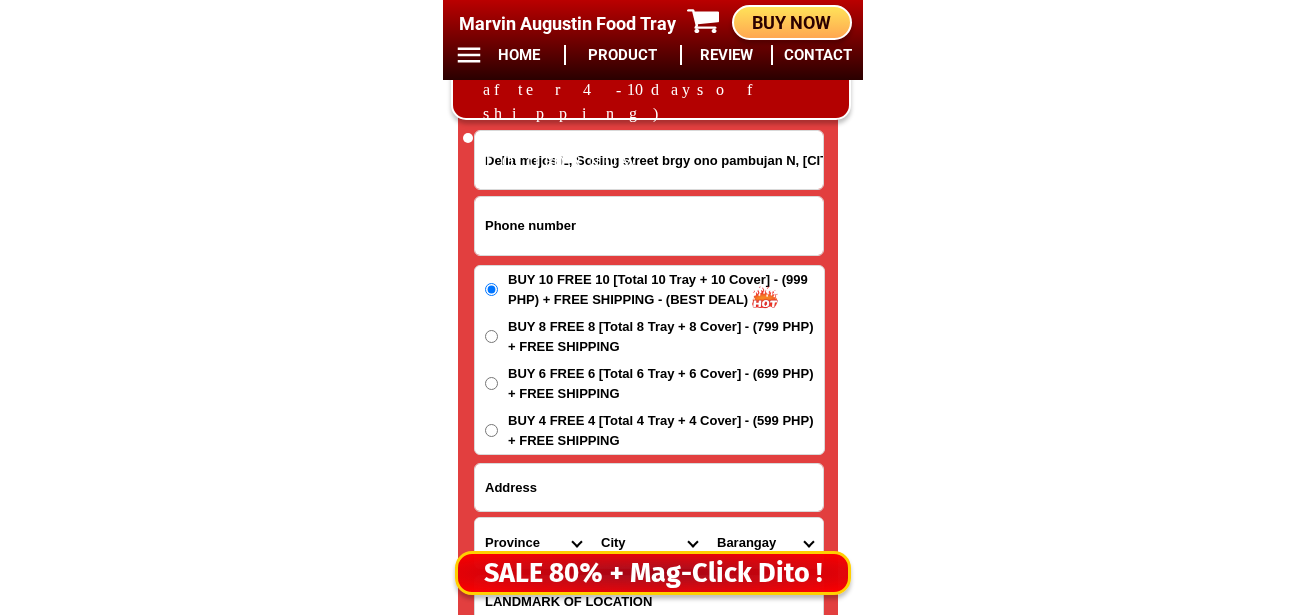 scroll, scrollTop: 0, scrollLeft: 255, axis: horizontal 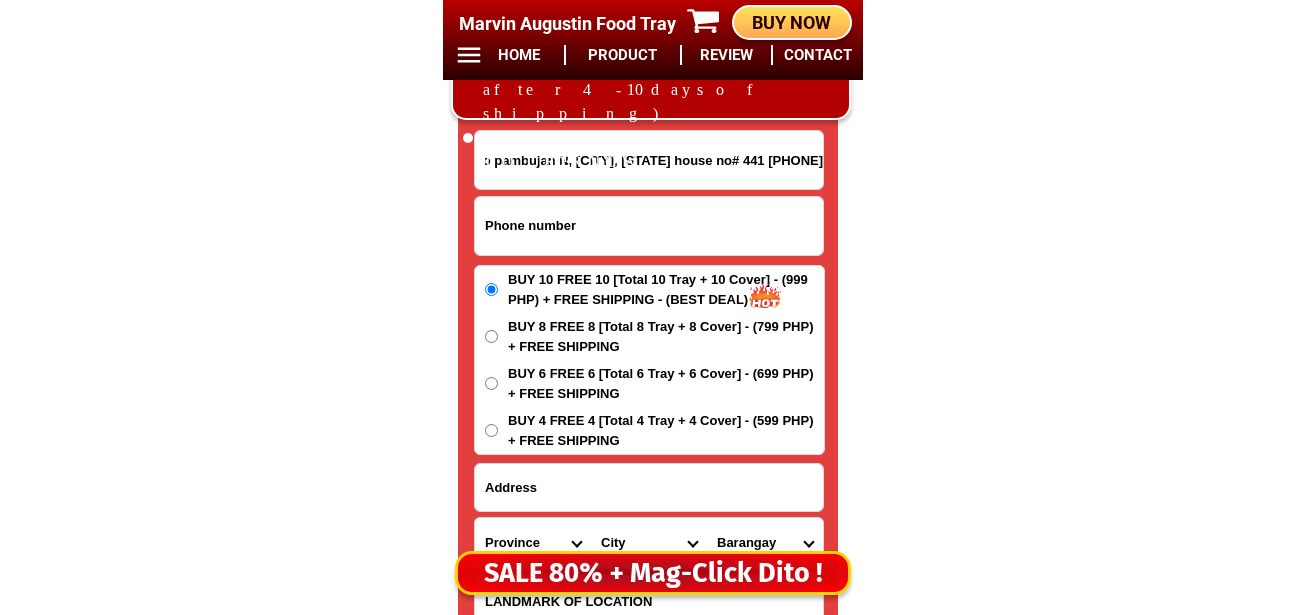 click on "Delia mejos L, Sosing street brgy ono pambujan N, [CITY], [STATE] house no# 441 [PHONE]" at bounding box center [649, 160] 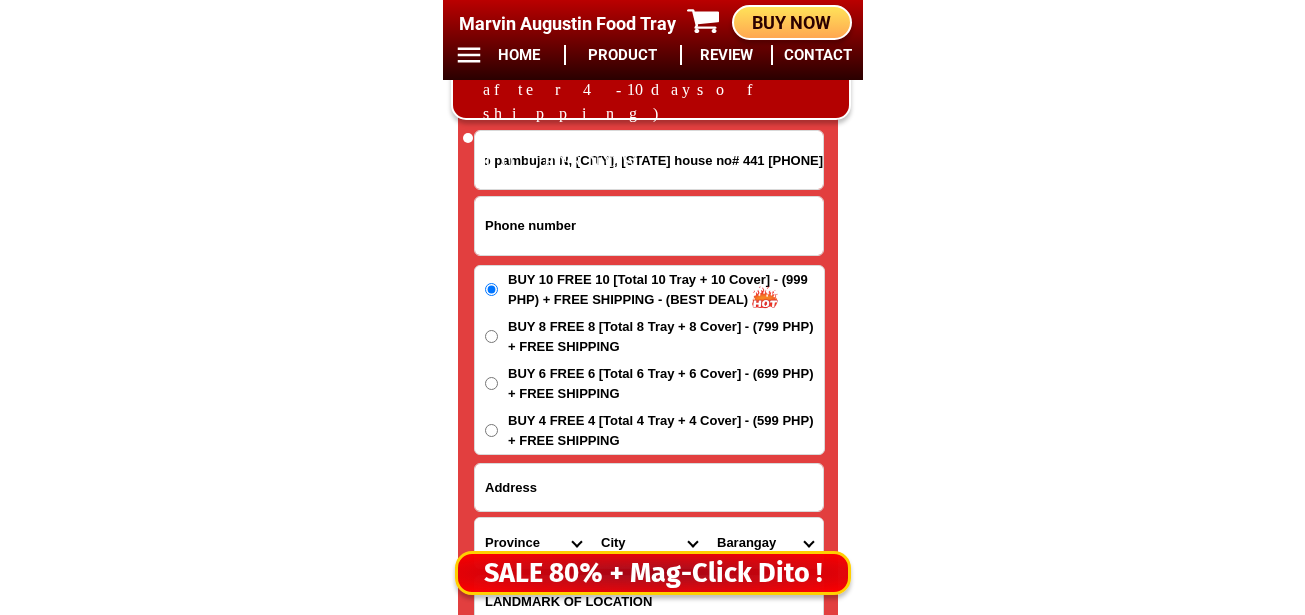 click on "Delia mejos L, Sosing street brgy ono pambujan N, [CITY], [STATE] house no# 441 [PHONE]" at bounding box center [649, 160] 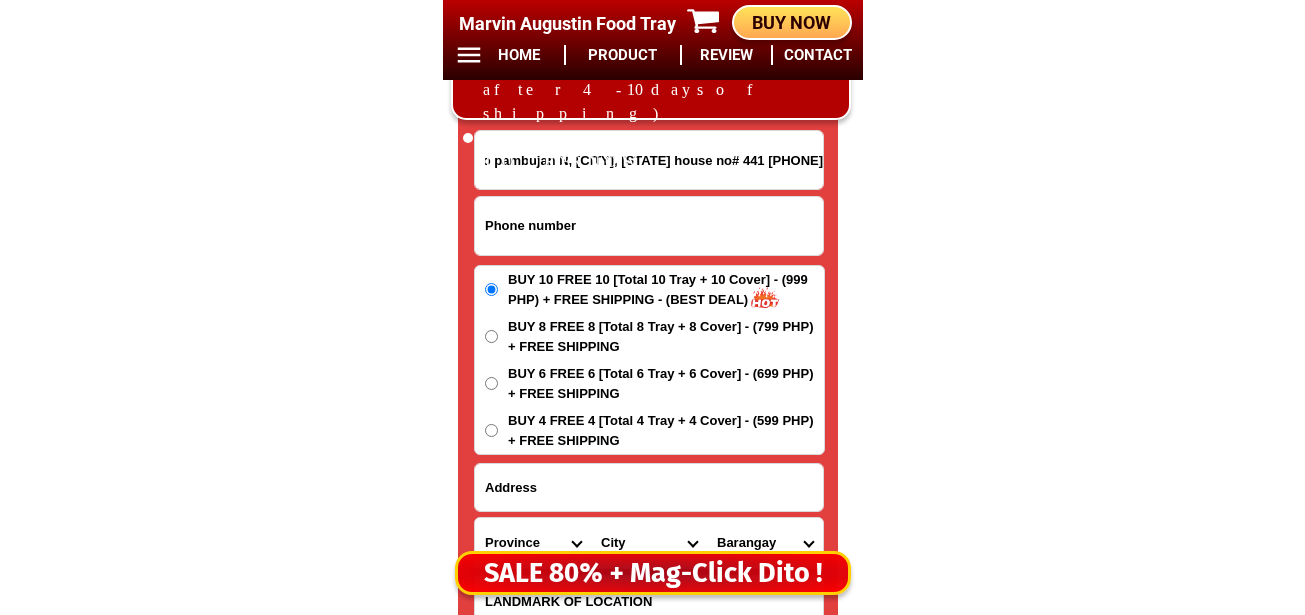 scroll, scrollTop: 0, scrollLeft: 177, axis: horizontal 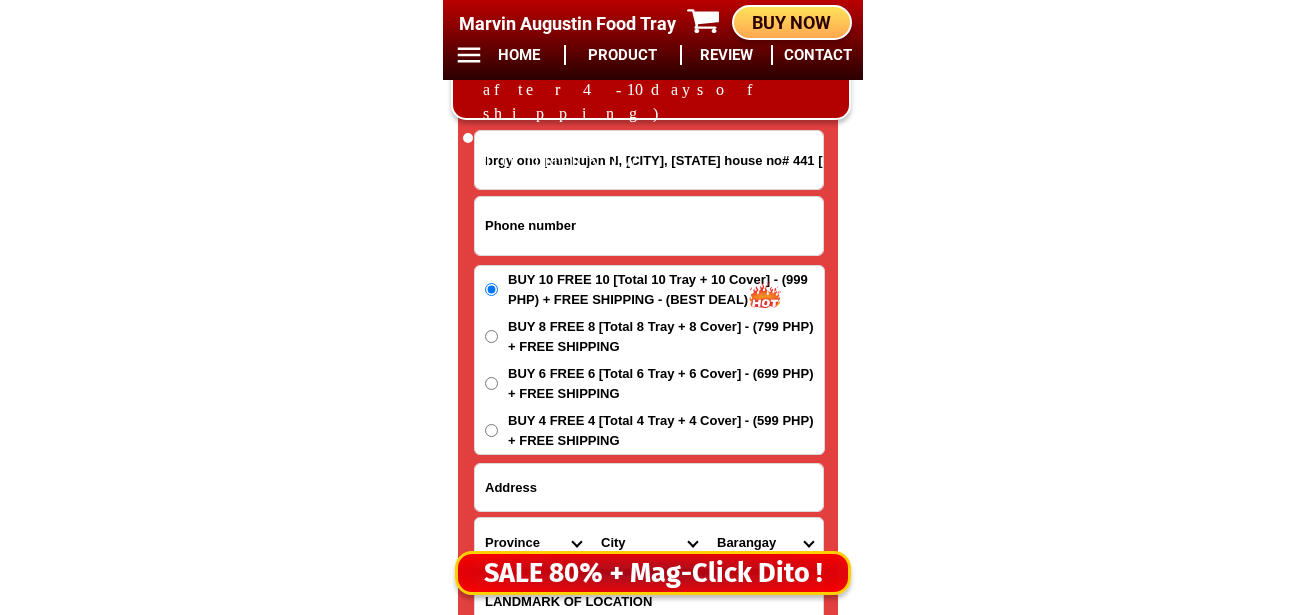 type on "Delia mejos L, Sosing street brgy ono pambujan N, [CITY], [STATE] house no# 441 [PHONE]" 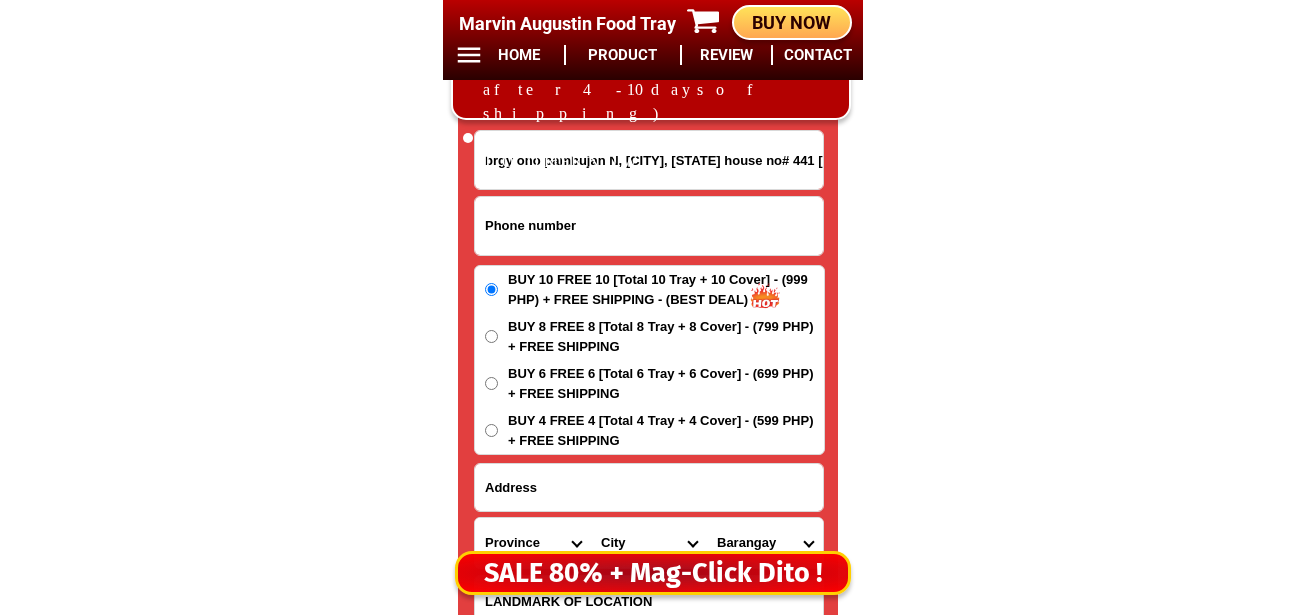 click at bounding box center [649, 226] 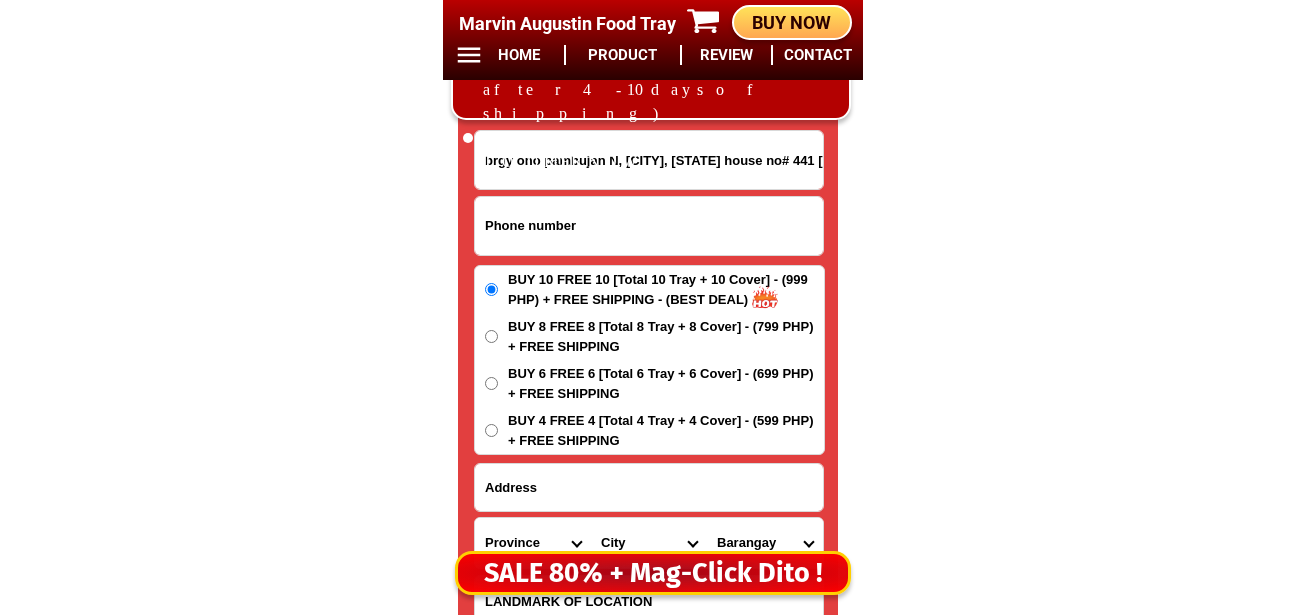 scroll, scrollTop: 0, scrollLeft: 0, axis: both 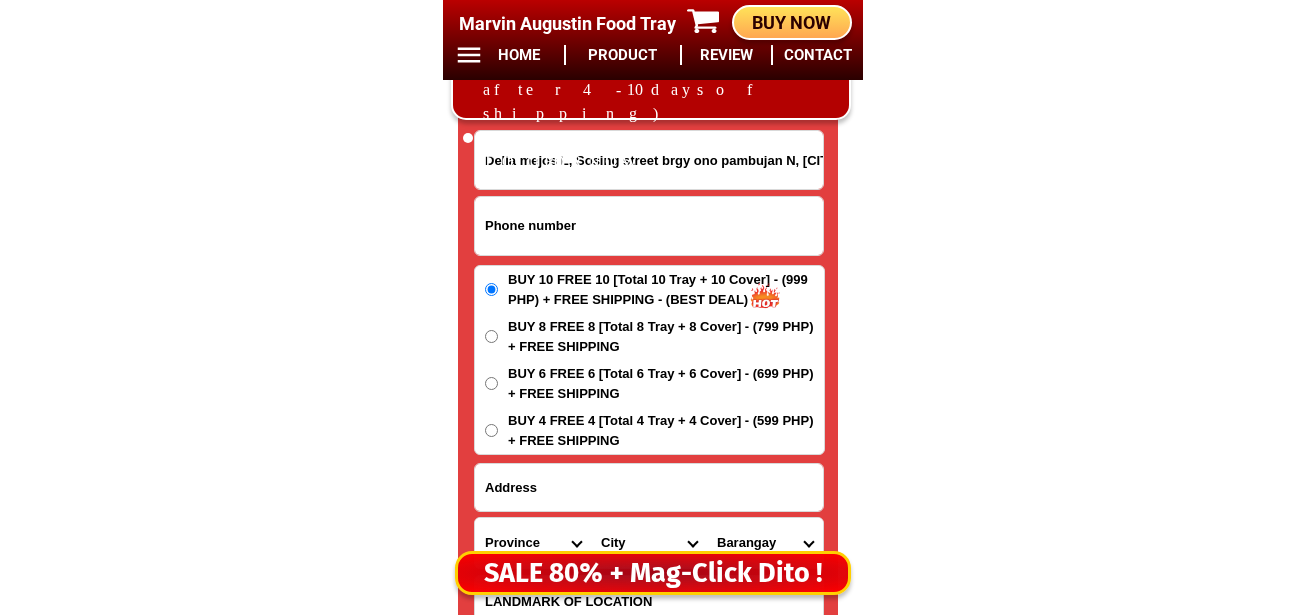 paste on "[PHONE]" 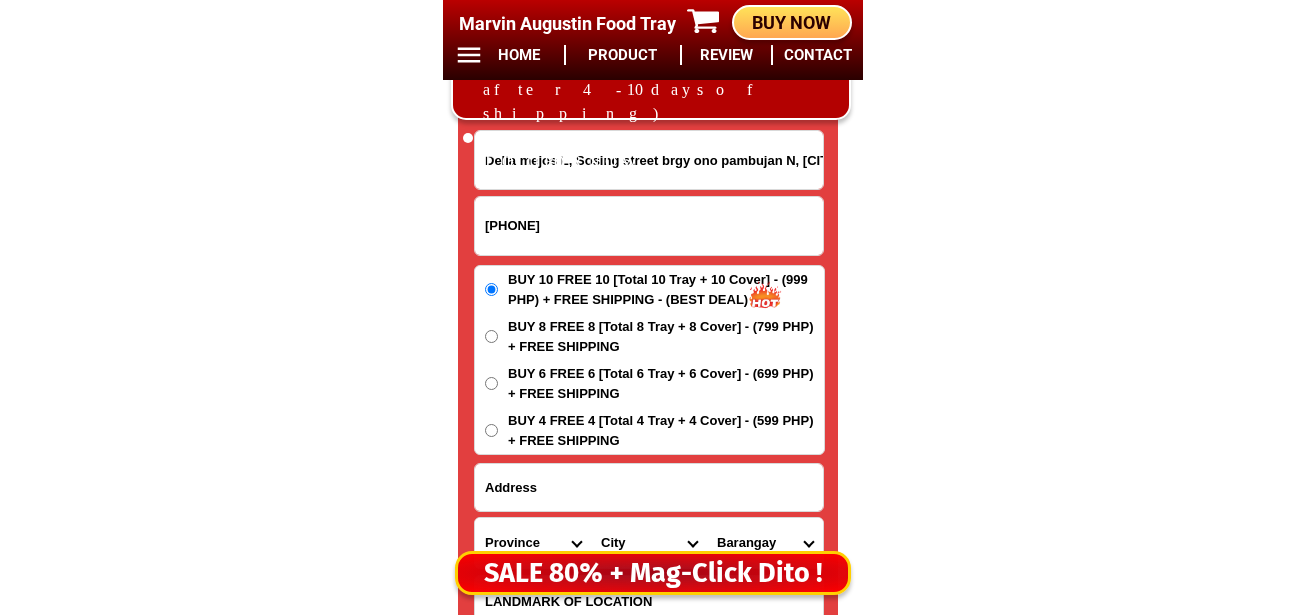 type on "[PHONE]" 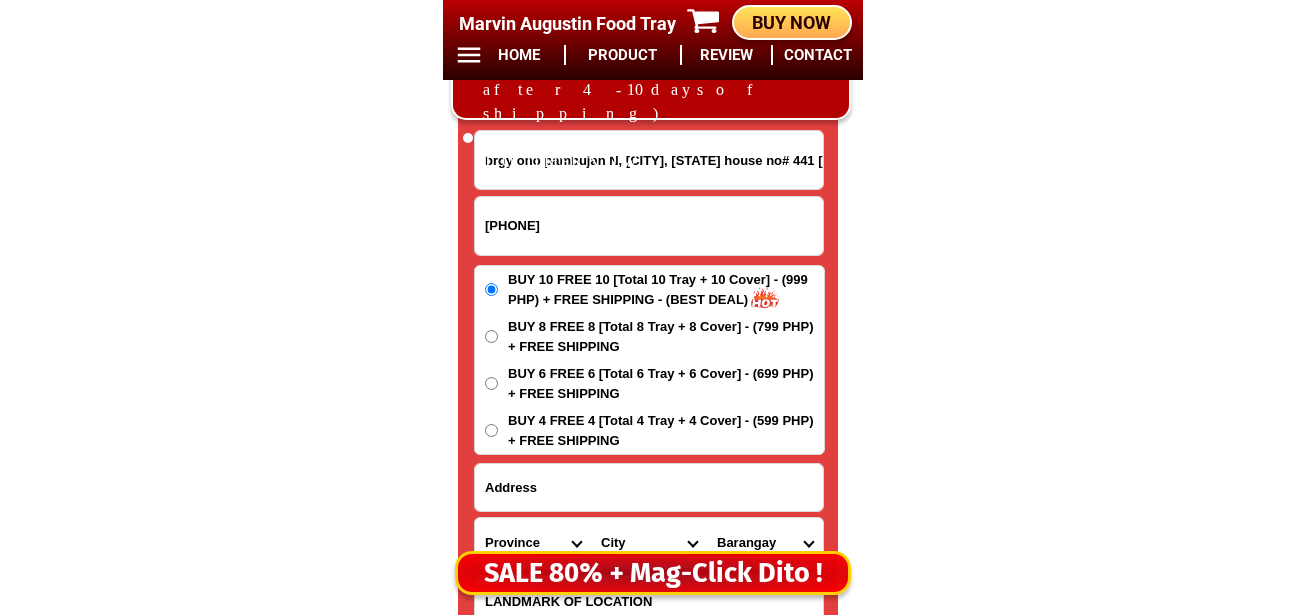 drag, startPoint x: 789, startPoint y: 162, endPoint x: 861, endPoint y: 162, distance: 72 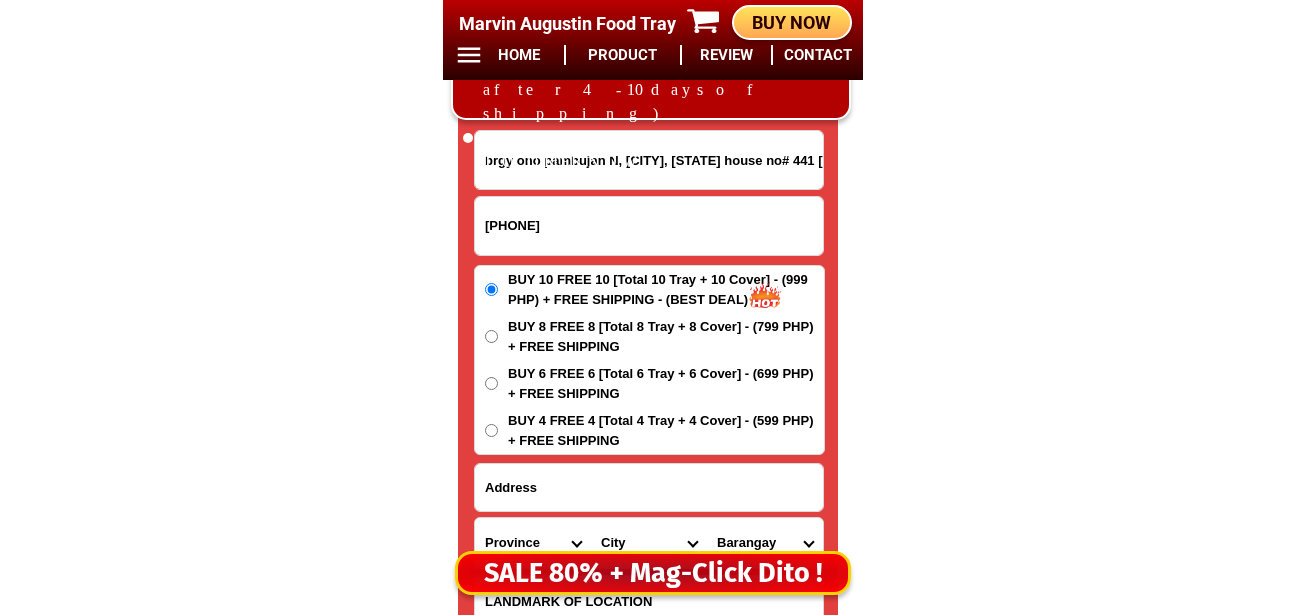 click on "Delia mejos L, Sosing street brgy ono pambujan N, [CITY], [STATE] house no# 441 [PHONE] ORDER NOW Province Abra Agusan-del-norte Agusan-del-sur Aklan Albay Antique Apayao Aurora Basilan Bataan Batanes Batangas Benguet Biliran Bohol Bukidnon Bulacan Cagayan Camarines-norte Camarines-sur Camiguin Capiz Catanduanes Cavite Cebu Cotabato Davao-de-oro Davao-del-norte Davao-del-sur Davao-occidental Davao-oriental Dinagat-islands Eastern-samar Guimaras Ifugao Ilocos-norte Ilocos-sur Iloilo Isabela Kalinga La-union Laguna Lanao-del-norte Lanao-del-sur Leyte Maguindanao Marinduque Masbate Metro-manila Misamis-occidental Misamis-oriental Mountain-province Negros-occidental Negros-oriental Northern-samar Nueva-ecija Nueva-vizcaya Occidental-mindoro Oriental-mindoro Palawan Pampanga Pangasinan Quezon Quirino Rizal Romblon Sarangani Siquijor Sorsogon South-cotabato Southern-leyte Sultan-kudarat Sulu Surigao-del-norte Surigao-del-sur Tarlac Tawi-tawi Western-samar Zambales Zamboanga-del-norte Zamboanga-del-sur City" at bounding box center [653, 362] 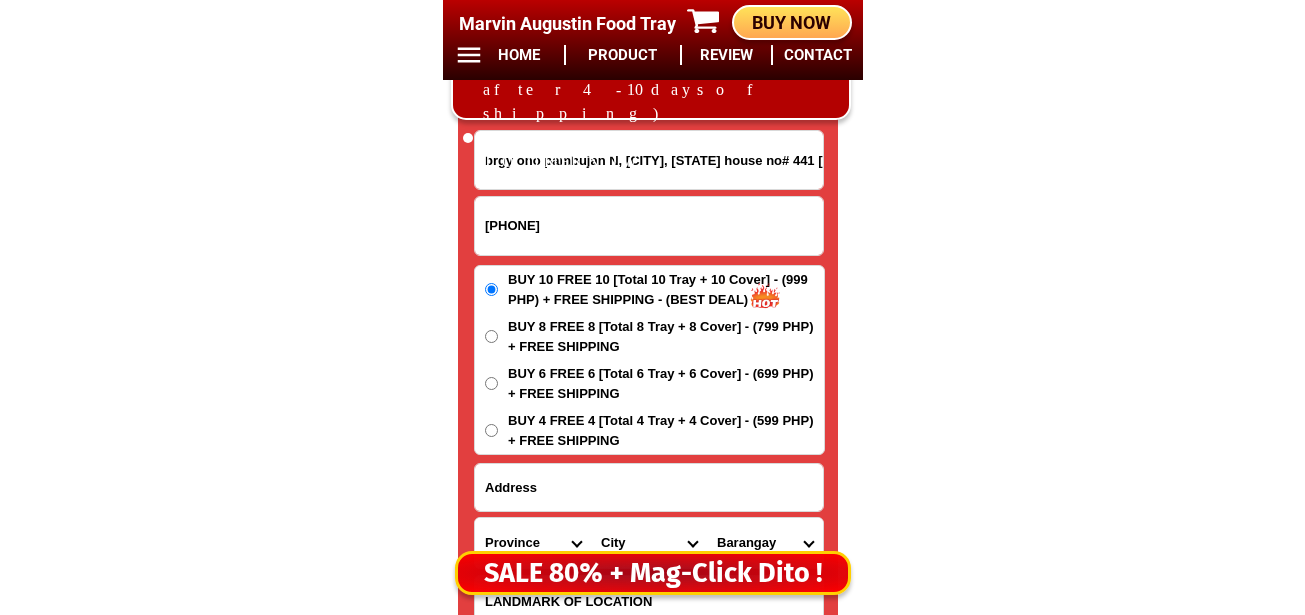 click on "Delia mejos L, Sosing street brgy ono pambujan N, [CITY], [STATE] house no# 441 [PHONE]" at bounding box center (649, 160) 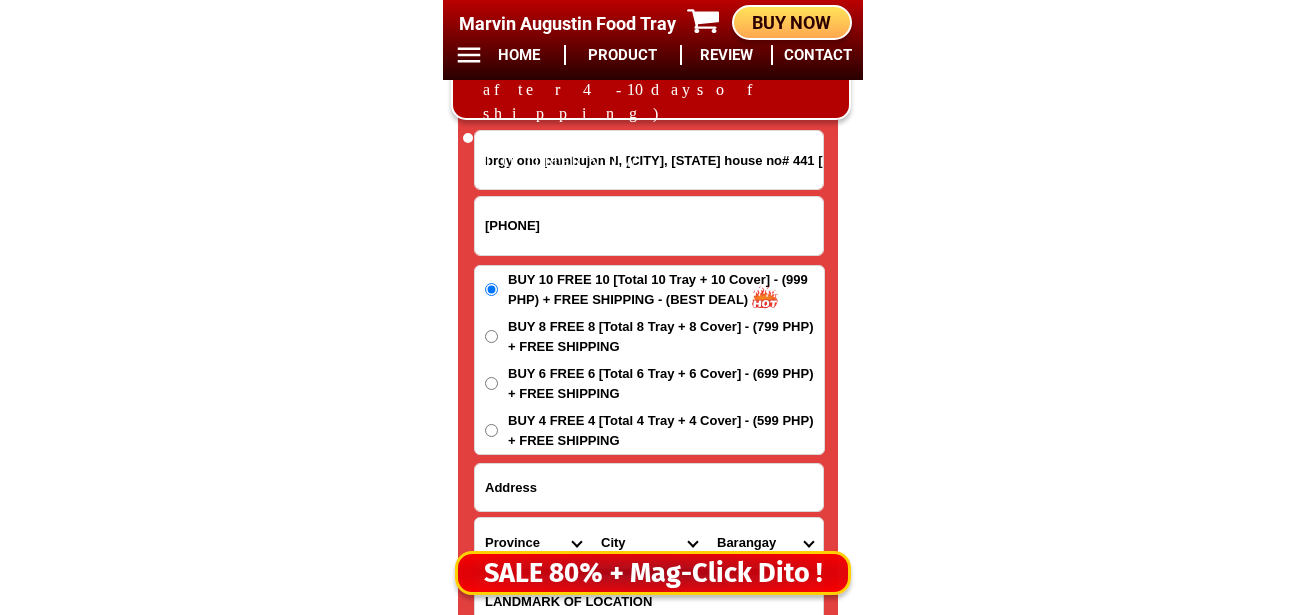 click on "Delia mejos L, Sosing street brgy ono pambujan N, [CITY], [STATE] house no# 441 [PHONE] ORDER NOW Province Abra Agusan-del-norte Agusan-del-sur Aklan Albay Antique Apayao Aurora Basilan Bataan Batanes Batangas Benguet Biliran Bohol Bukidnon Bulacan Cagayan Camarines-norte Camarines-sur Camiguin Capiz Catanduanes Cavite Cebu Cotabato Davao-de-oro Davao-del-norte Davao-del-sur Davao-occidental Davao-oriental Dinagat-islands Eastern-samar Guimaras Ifugao Ilocos-norte Ilocos-sur Iloilo Isabela Kalinga La-union Laguna Lanao-del-norte Lanao-del-sur Leyte Maguindanao Marinduque Masbate Metro-manila Misamis-occidental Misamis-oriental Mountain-province Negros-occidental Negros-oriental Northern-samar Nueva-ecija Nueva-vizcaya Occidental-mindoro Oriental-mindoro Palawan Pampanga Pangasinan Quezon Quirino Rizal Romblon Sarangani Siquijor Sorsogon South-cotabato Southern-leyte Sultan-kudarat Sulu Surigao-del-norte Surigao-del-sur Tarlac Tawi-tawi Western-samar Zambales Zamboanga-del-norte Zamboanga-del-sur City" at bounding box center (653, 362) 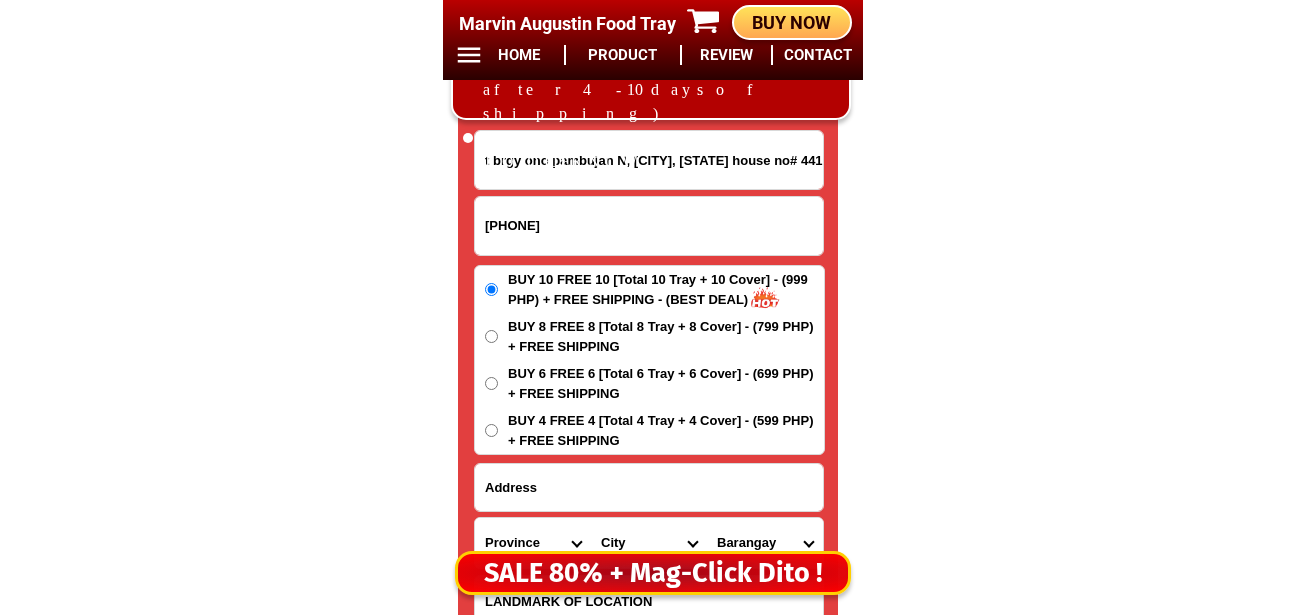 scroll, scrollTop: 0, scrollLeft: 128, axis: horizontal 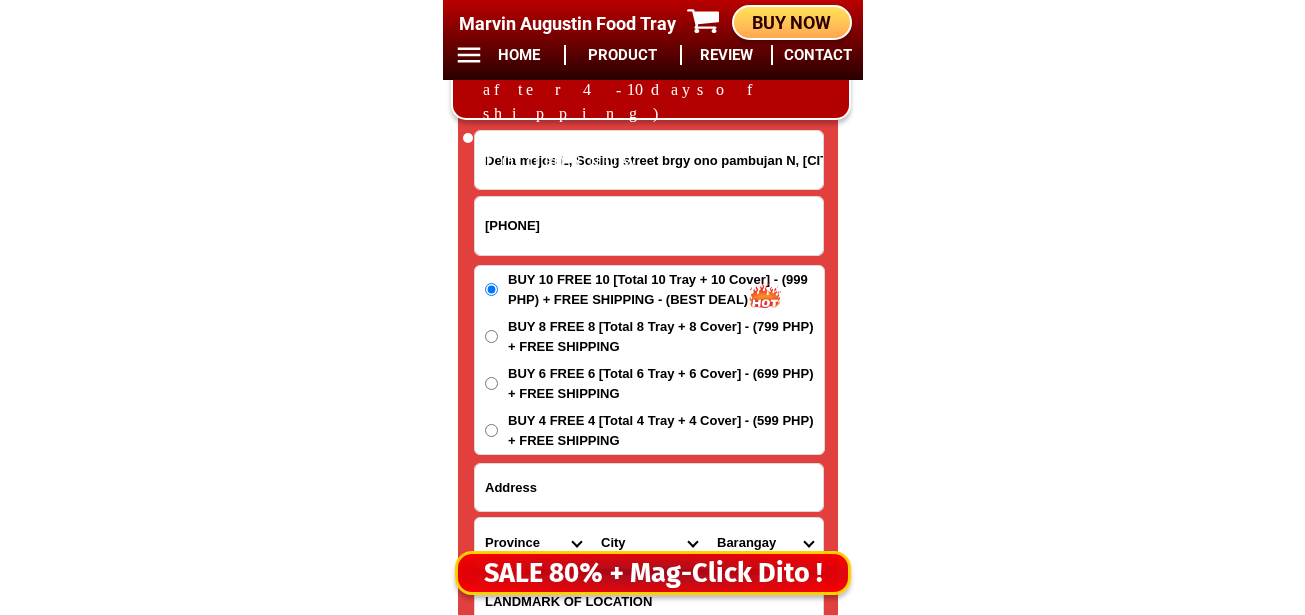 drag, startPoint x: 492, startPoint y: 165, endPoint x: 427, endPoint y: 172, distance: 65.37584 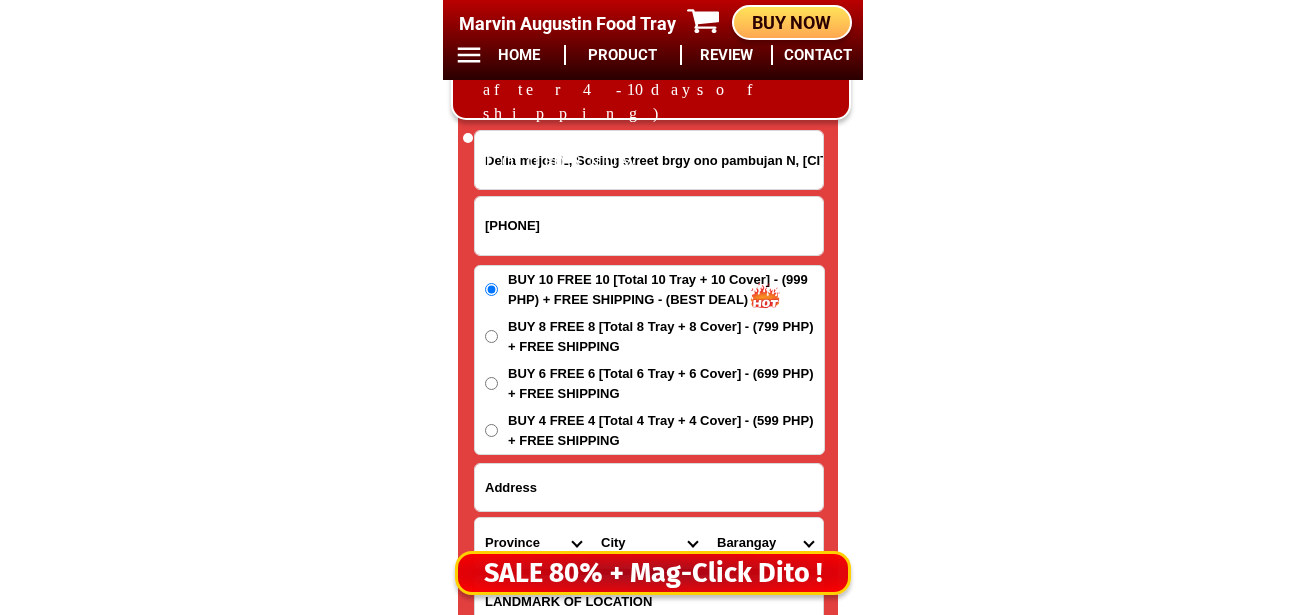 click on "BIG SALE TODAY ONLY BUY MORE SAVE MORE MONEY 80% OFF BUY 10 + FREE SHIPPING FREE 10 Marvin Augustin Food Tray CONTACT REVIEW PRODUCT HOME BUY NOW Product Information Type Made in Send from Food Tray Japan Metro Manila Details Material : 304 Stainless Steel Tray and PVC Flexible Lid
Product Size : 25.5 x 20 x 5,5 (cm)
Rolled Edge: Prevent cut to hands
Healthy: Anti-bacterial, anti-grease, non-stick, easy to clean
Usage: Food preservation, food storage, baking trays, cooking trays, BBQ trays FREE SHIPPING
BUY 10 GET 10 49 ONLY THIS WEEK 80% OFF FLASH SALE TODAY 00 Days 00 Hours 00 Minutes 00 Seconds Day Hour Minute Second BUY 10 GET 10 FREE SHIPPING + COD ₱999 Best Saving Buy 8 Get 8 ₱799 FREE SHIPPING + COD PHP 3,599 (80% off) Buy 6 Get 6 ₱699 FREE SHIPPING + COD Delia mejos L, Sosing street brgy ono pambujan N, [CITY], [STATE] house no# 441 09669711472 ORDER NOW Province Abra Agusan-del-norte Agusan-del-sur Aklan Albay Antique Apayao Aurora Basilan Bataan Batanes Batangas" at bounding box center (652, -6452) 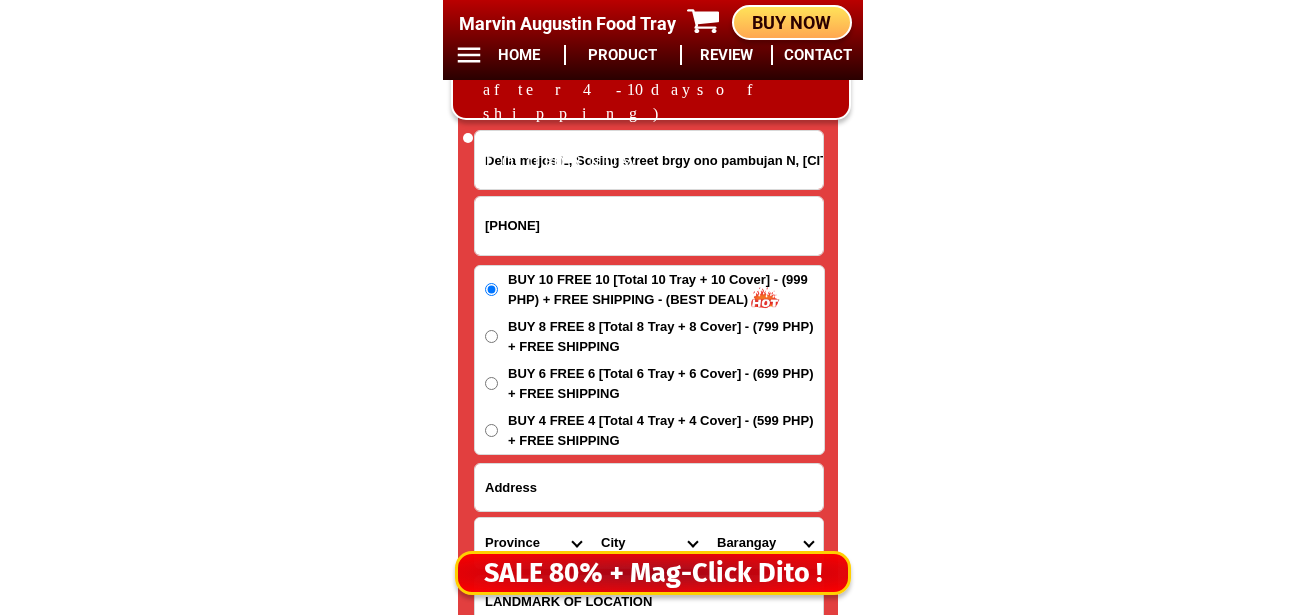 click on "Delia mejos L, Sosing street brgy ono pambujan N, [CITY], [STATE] house no# 441" at bounding box center (649, 160) 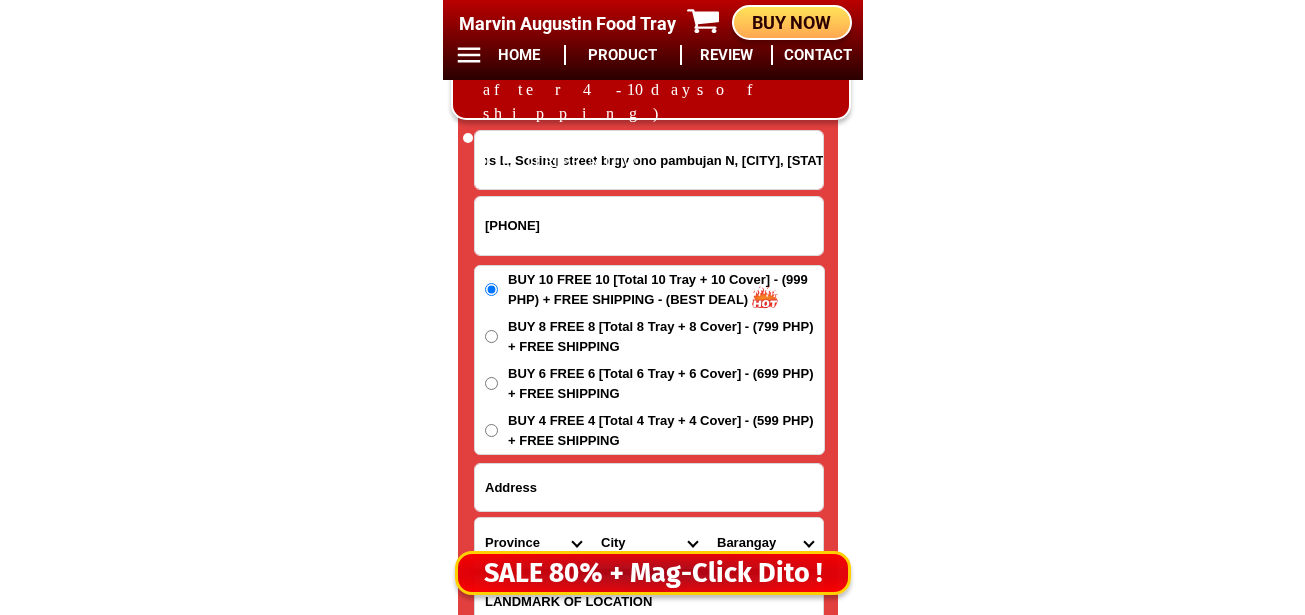 scroll, scrollTop: 0, scrollLeft: 128, axis: horizontal 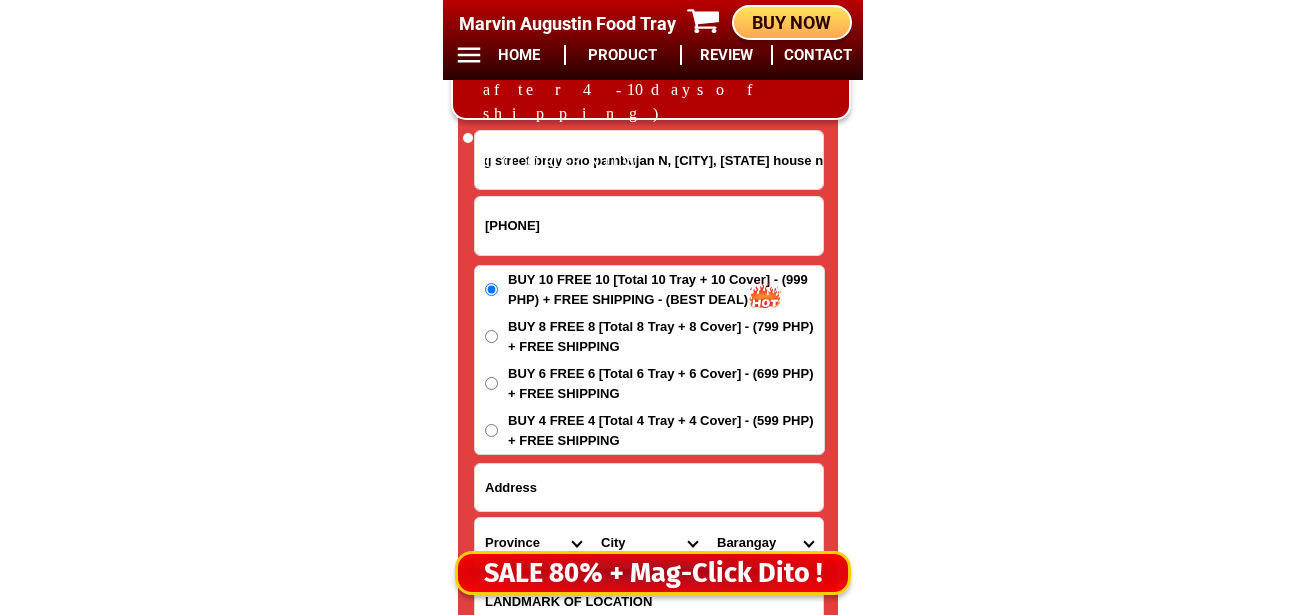 drag, startPoint x: 577, startPoint y: 157, endPoint x: 864, endPoint y: 171, distance: 287.34125 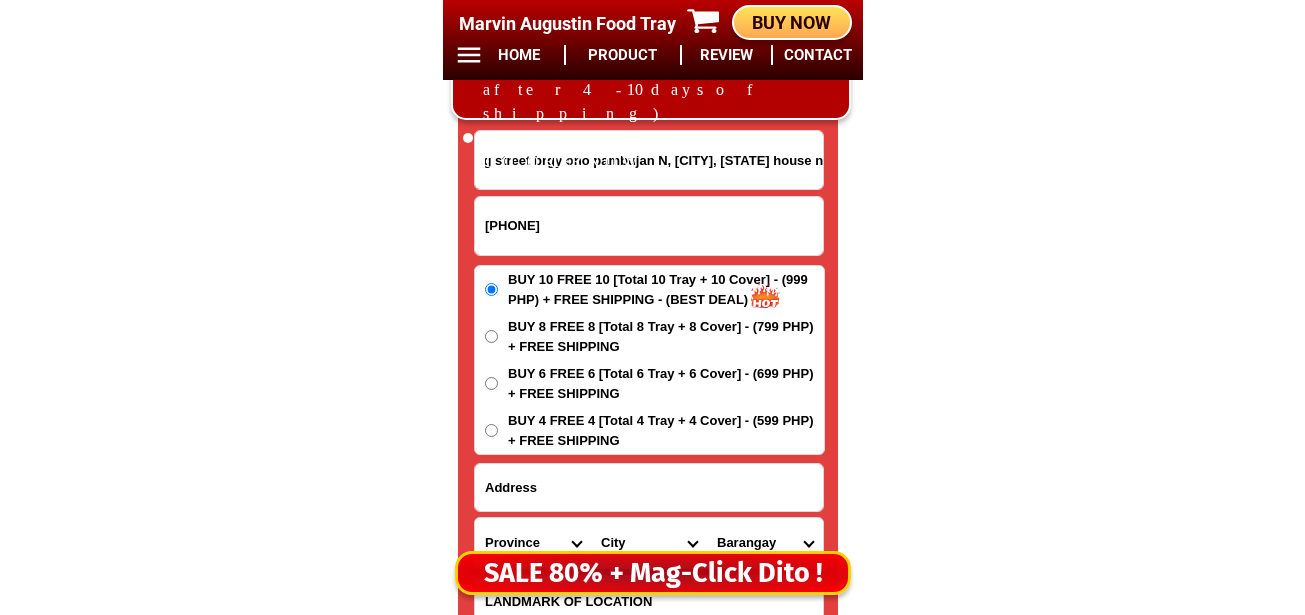 click on "BIG SALE TODAY ONLY BUY MORE SAVE MORE MONEY 80% OFF BUY 10 + FREE SHIPPING FREE 10 Marvin Augustin Food Tray CONTACT REVIEW PRODUCT HOME BUY NOW Product Information Type Made in Send from Food Tray Japan Metro Manila Details Material : 304 Stainless Steel Tray and PVC Flexible Lid
Product Size : 25.5 x 20 x 5,5 (cm)
Rolled Edge: Prevent cut to hands
Healthy: Anti-bacterial, anti-grease, non-stick, easy to clean
Usage: Food preservation, food storage, baking trays, cooking trays, BBQ trays FREE SHIPPING
BUY 10 GET 10 49 ONLY THIS WEEK 80% OFF FLASH SALE TODAY 00 Days 00 Hours 00 Minutes 00 Seconds Day Hour Minute Second BUY 10 GET 10 FREE SHIPPING + COD ₱999 Best Saving Buy 8 Get 8 ₱799 FREE SHIPPING + COD PHP 3,599 (80% off) Buy 6 Get 6 ₱699 FREE SHIPPING + COD Delia mejos L, Sosing street brgy ono pambujan N, [CITY], [STATE] house no# 441 09669711472 ORDER NOW Province Abra Agusan-del-norte Agusan-del-sur Aklan Albay Antique Apayao Aurora Basilan Bataan Batanes Batangas" at bounding box center [652, -6452] 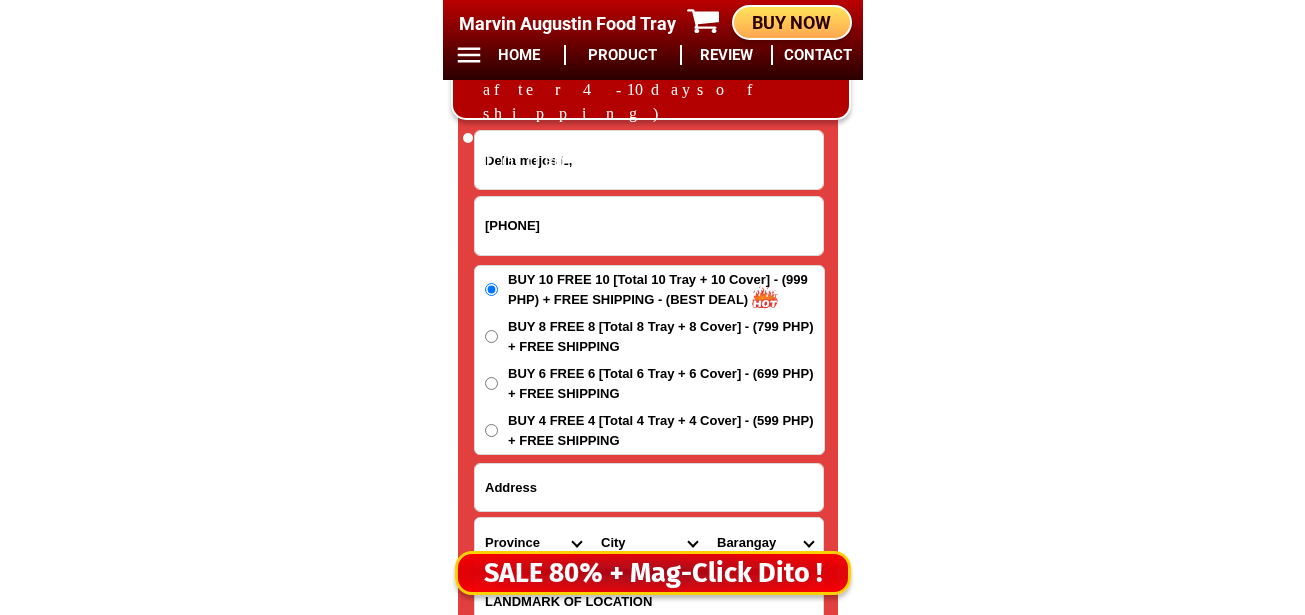 scroll, scrollTop: 0, scrollLeft: 0, axis: both 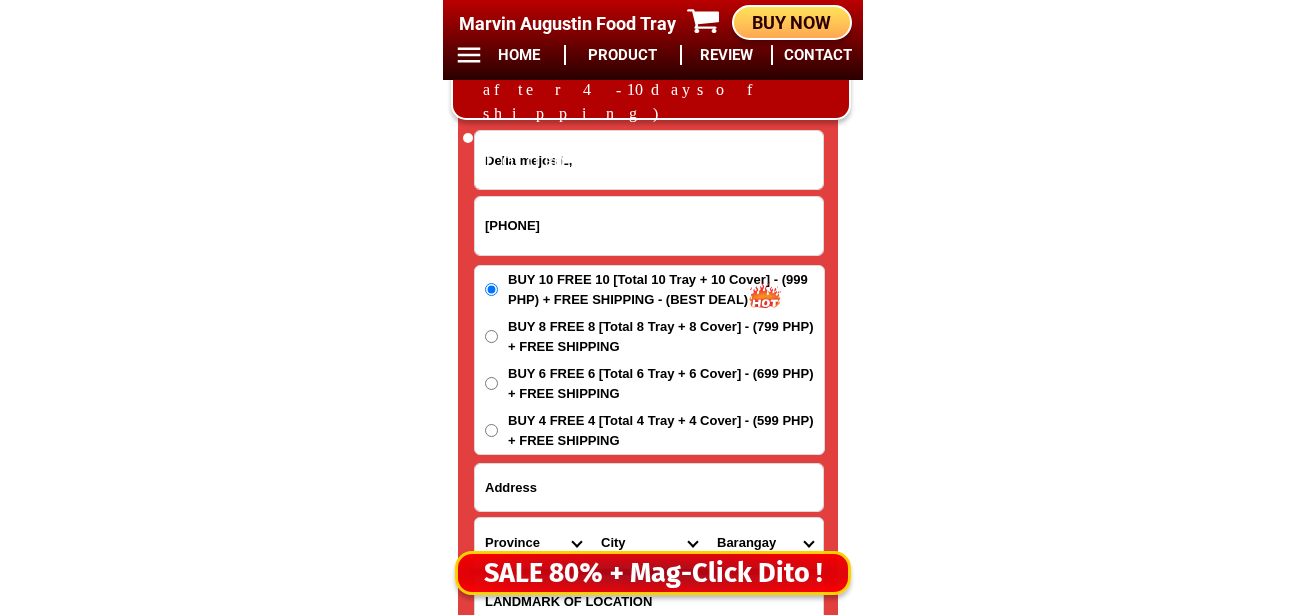 click at bounding box center (649, 487) 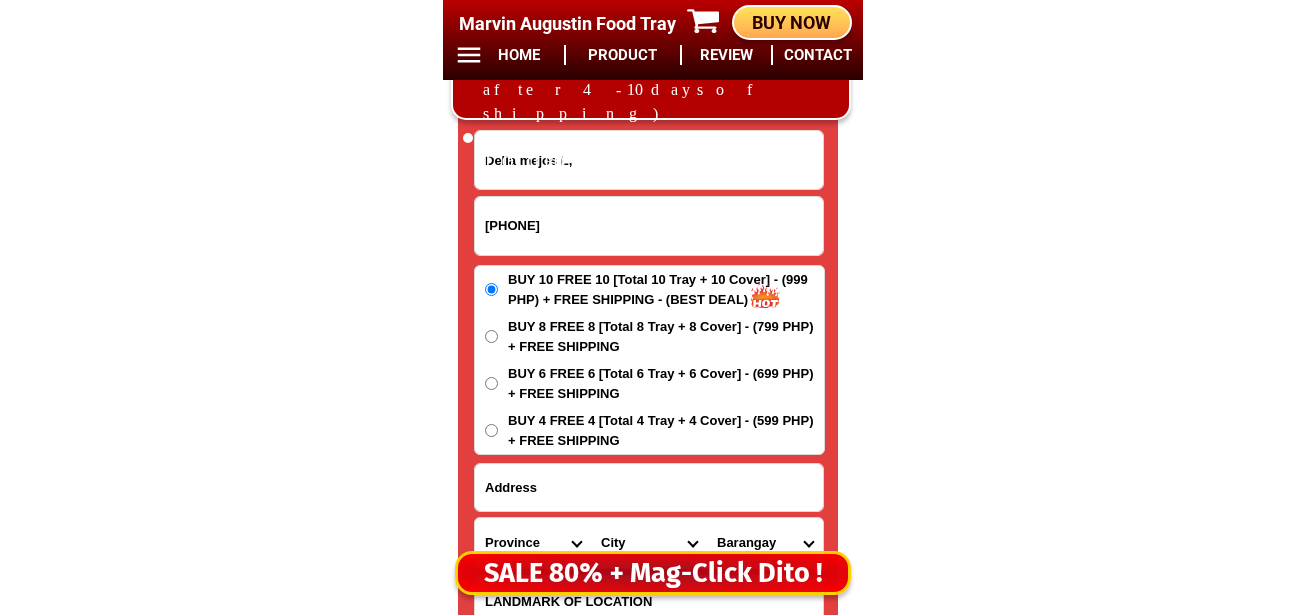 paste on "Sosing street brgy ono pambujan N, [CITY], [STATE] house no# 441" 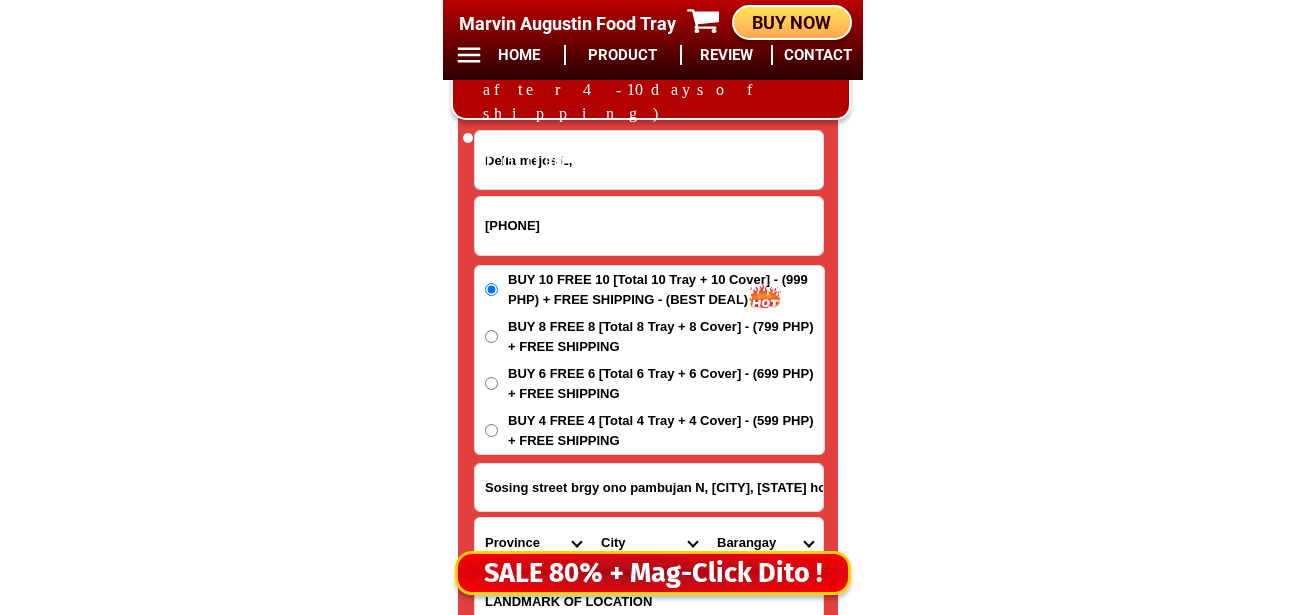 scroll, scrollTop: 0, scrollLeft: 36, axis: horizontal 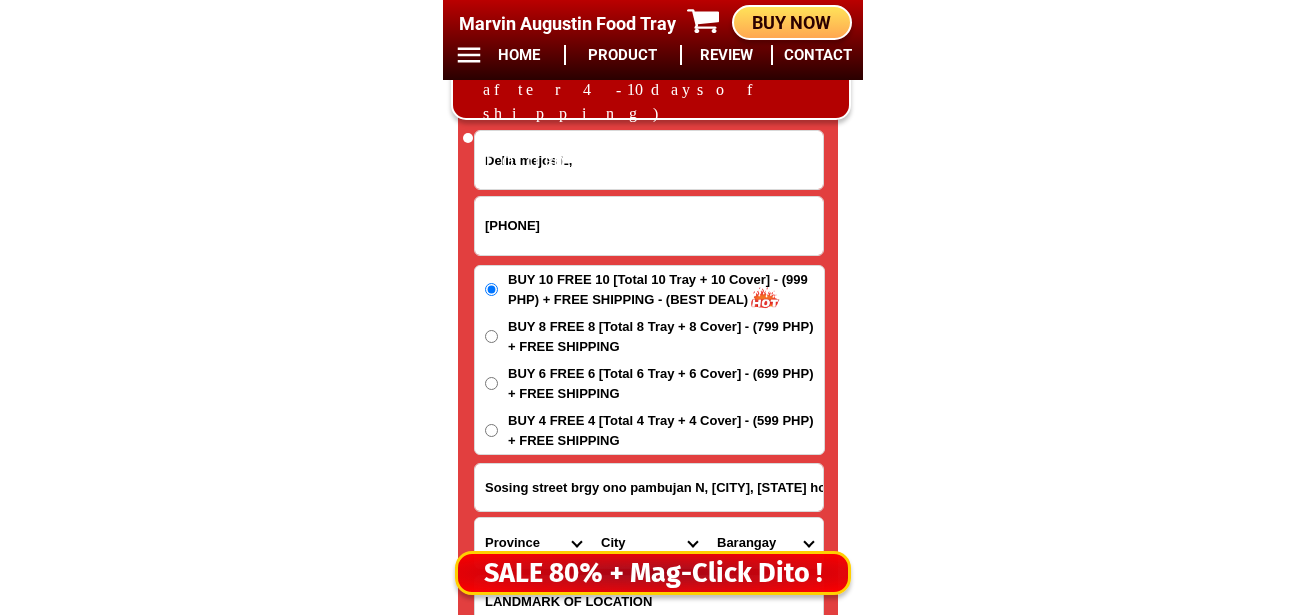 drag, startPoint x: 633, startPoint y: 481, endPoint x: 378, endPoint y: 499, distance: 255.6345 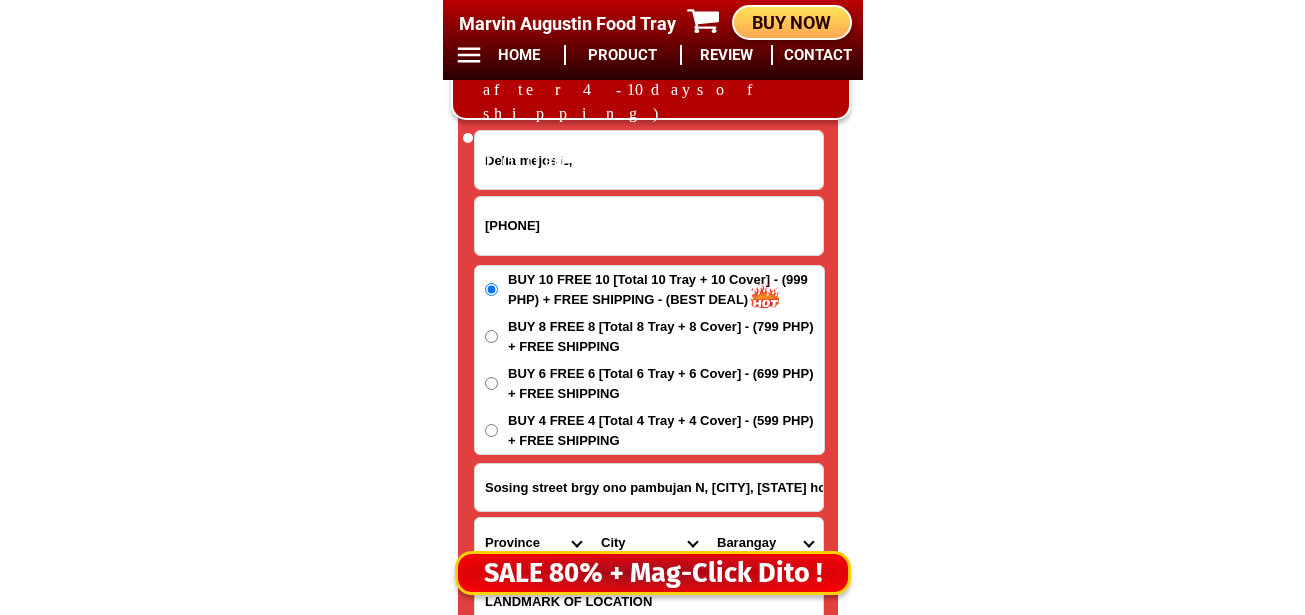 click on "BIG SALE TODAY ONLY BUY MORE SAVE MORE MONEY 80% OFF BUY 10 + FREE SHIPPING FREE 10 Marvin Augustin Food Tray CONTACT REVIEW PRODUCT HOME BUY NOW Product Information Type Made in Send from Food Tray Japan Metro Manila Details Material : 304 Stainless Steel Tray and PVC Flexible Lid
Product Size : 25.5 x 20 x 5,5 (cm)
Rolled Edge: Prevent cut to hands
Healthy: Anti-bacterial, anti-grease, non-stick, easy to clean
Usage: Food preservation, food storage, baking trays, cooking trays, BBQ trays FREE SHIPPING
BUY 10 GET 10 49 ONLY THIS WEEK 80% OFF FLASH SALE TODAY 00 Days 00 Hours 00 Minutes 00 Seconds Day Hour Minute Second BUY 10 GET 10 FREE SHIPPING + COD ₱999 Best Saving Buy 8 Get 8 ₱799 FREE SHIPPING + COD PHP 3,599 (80% off) Buy 6 Get 6 ₱699 FREE SHIPPING + COD Delia mejos L, [PHONE] ORDER NOW Sosing street brgy ono pambujan N, [CITY], [STATE] house no# 441 Province Abra Agusan-del-norte Agusan-del-sur Aklan Albay Antique Apayao Aurora Basilan Bataan Batanes Batangas" at bounding box center (652, -6452) 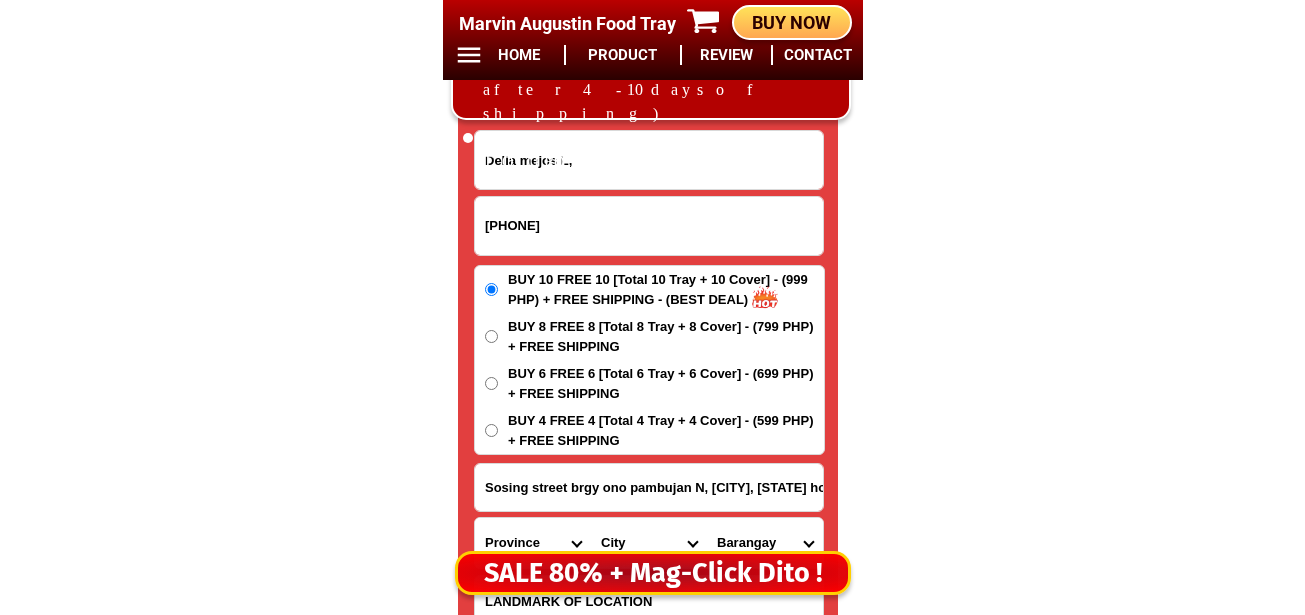 click on "Sosing street brgy ono pambujan N, [CITY], [STATE] house no# 441" at bounding box center [649, 487] 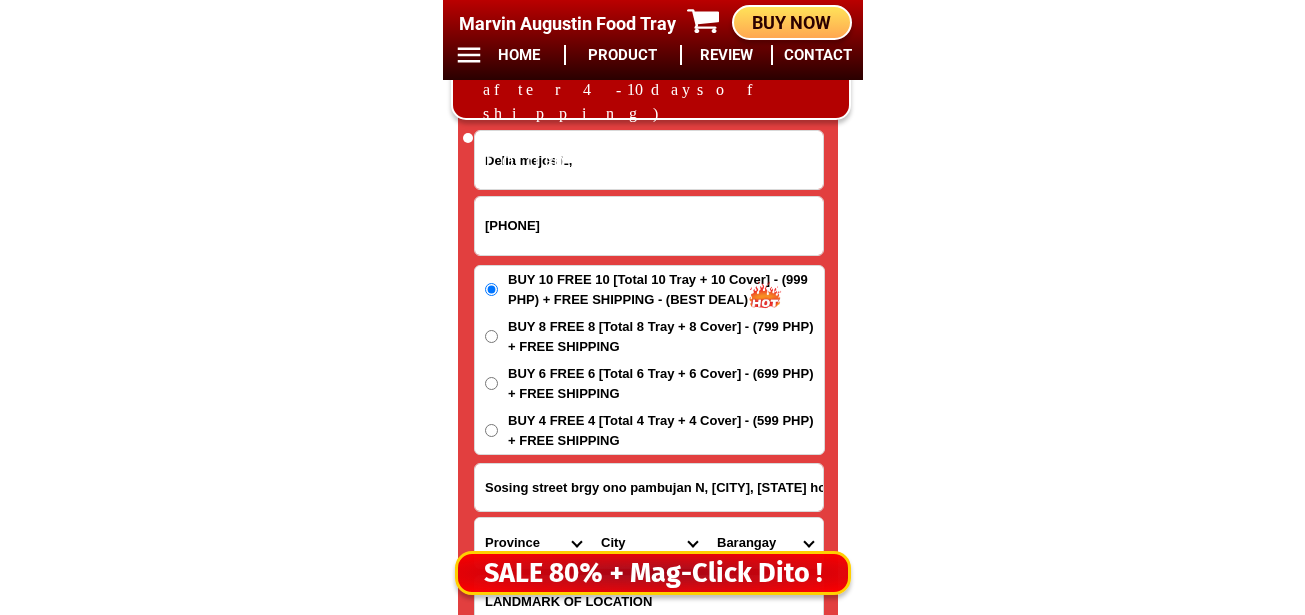click on "Sosing street brgy ono pambujan N, [CITY], [STATE] house no# 441" at bounding box center [649, 487] 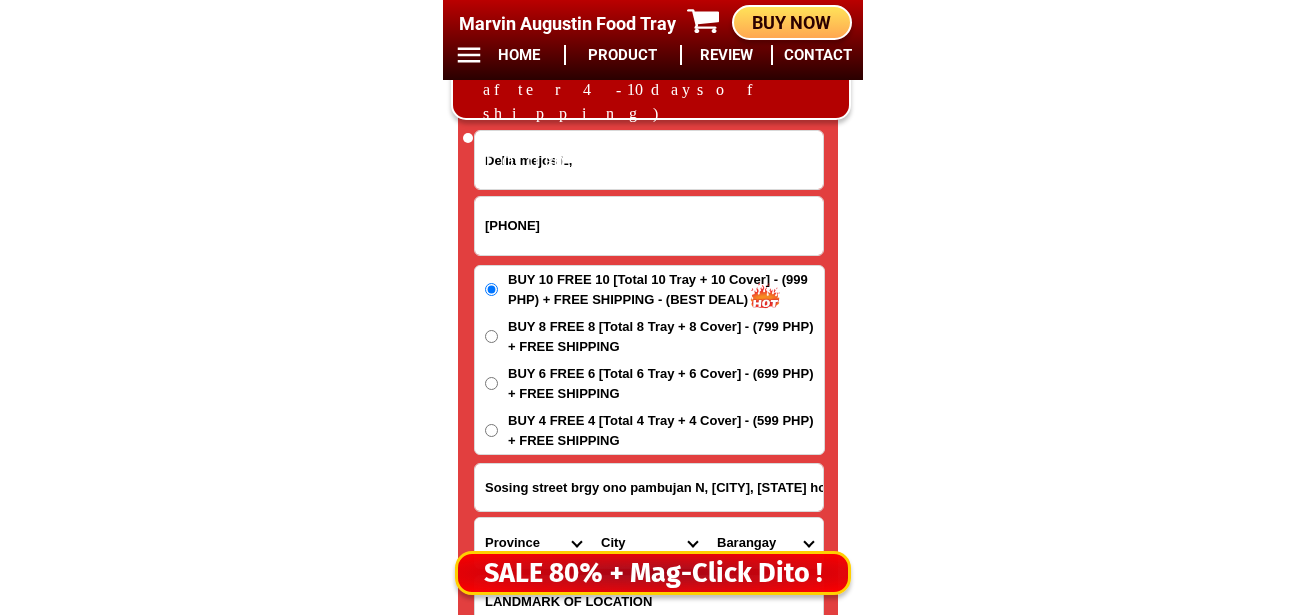 click on "Sosing street brgy ono pambujan N, [CITY], [STATE] house no# 441" at bounding box center [649, 487] 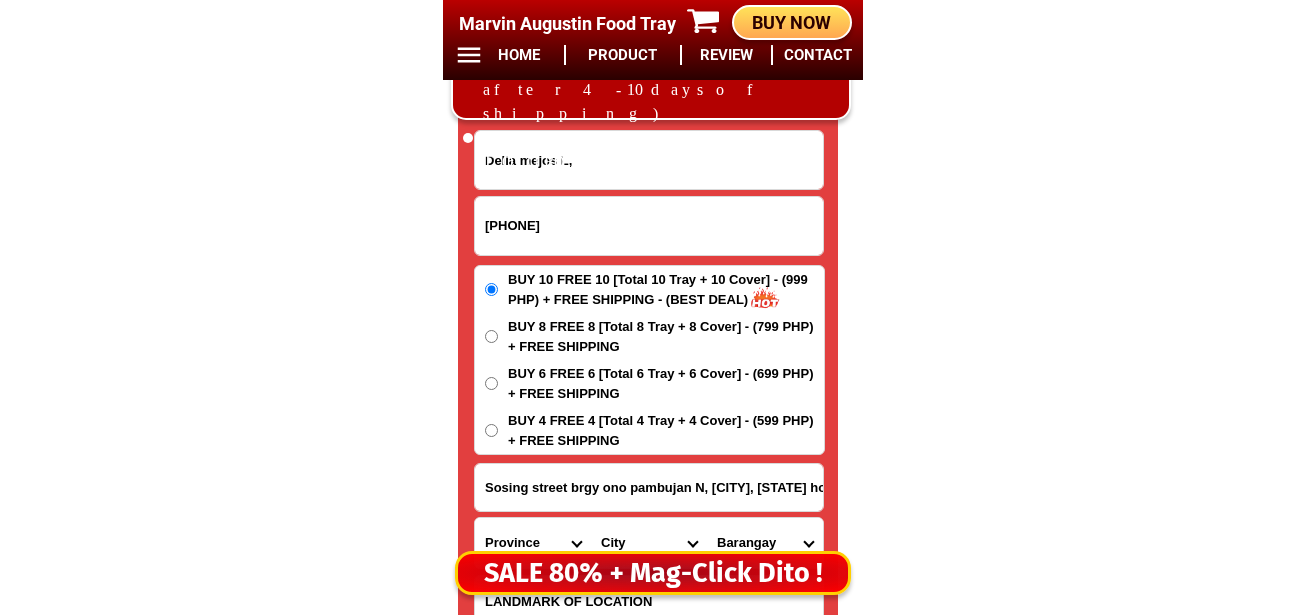 type on "Sosing street brgy ono pambujan N, [CITY], [STATE] house no# 441" 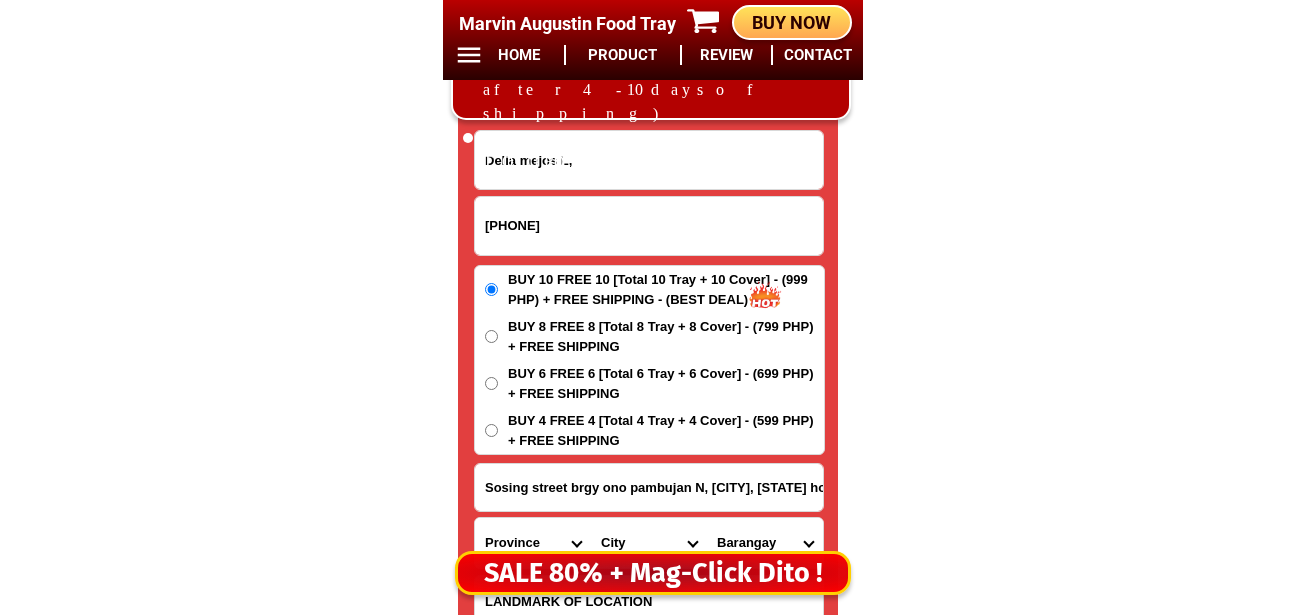 scroll, scrollTop: 16778, scrollLeft: 0, axis: vertical 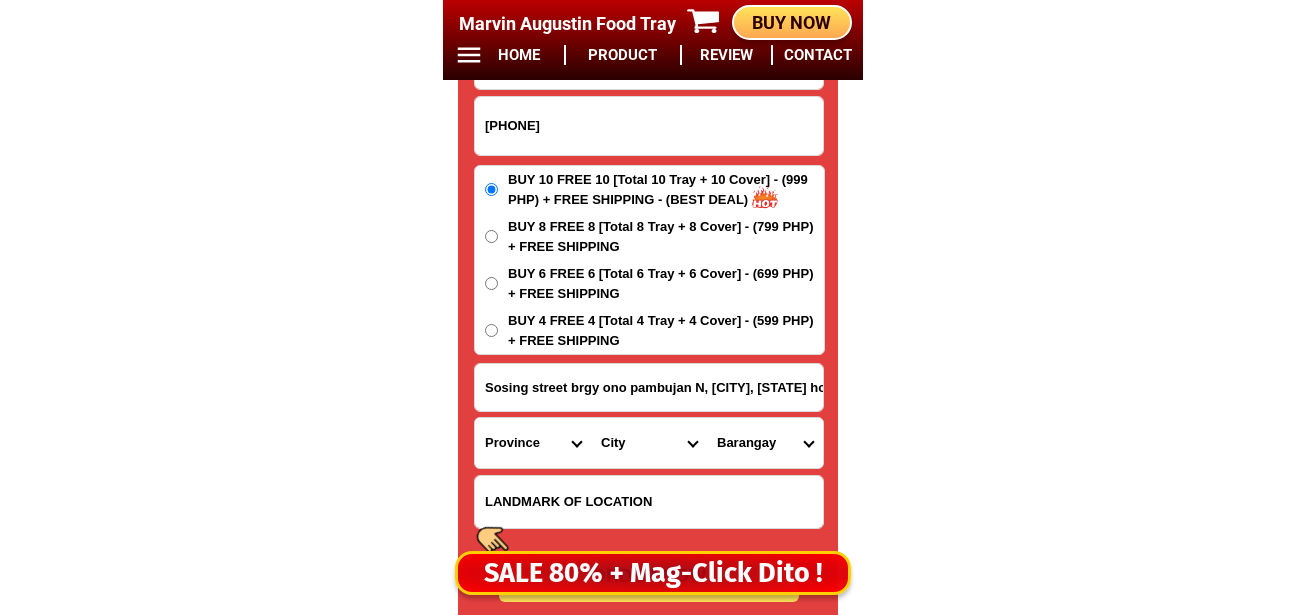 click on "Barangay" at bounding box center (765, 443) 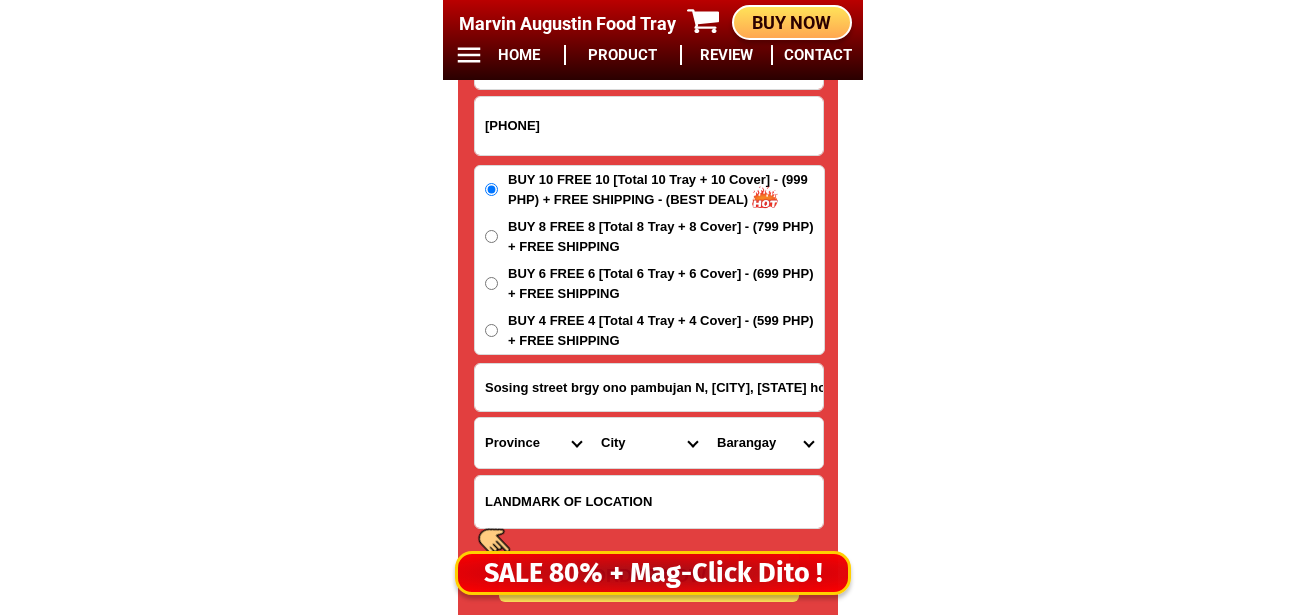 drag, startPoint x: 863, startPoint y: 396, endPoint x: 834, endPoint y: 242, distance: 156.70673 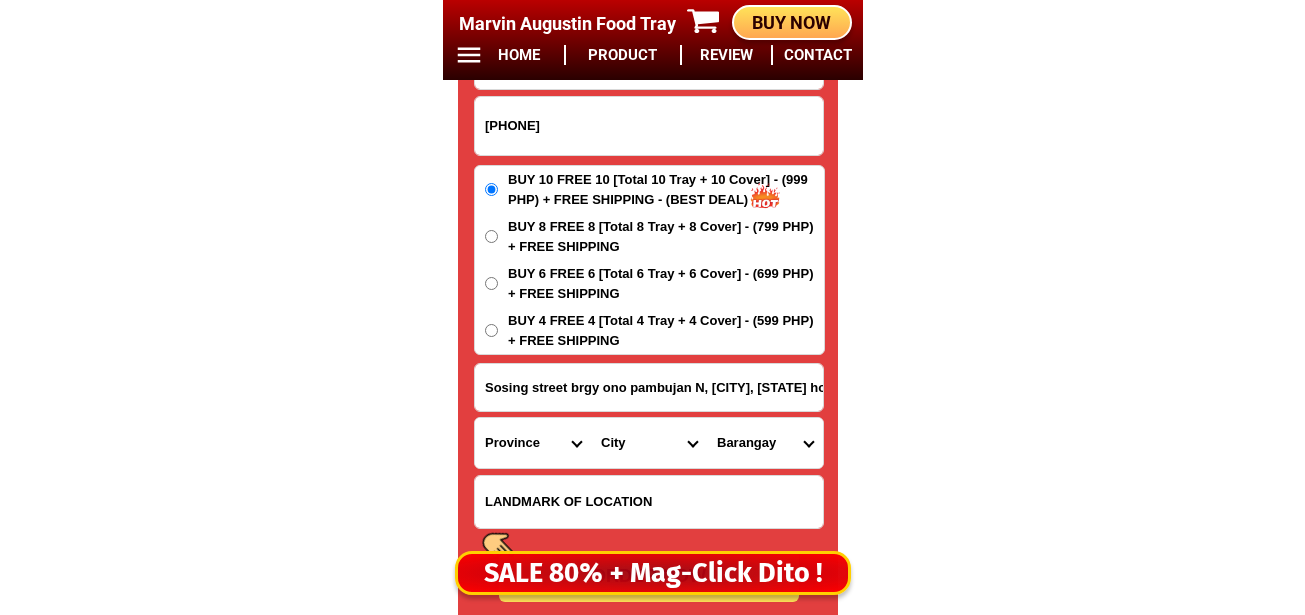 click on "BIG SALE TODAY ONLY BUY MORE SAVE MORE MONEY 80% OFF BUY 10 + FREE SHIPPING FREE 10 Marvin Augustin Food Tray CONTACT REVIEW PRODUCT HOME BUY NOW Product Information Type Made in Send from Food Tray Japan Metro Manila Details Material : 304 Stainless Steel Tray and PVC Flexible Lid
Product Size : 25.5 x 20 x 5,5 (cm)
Rolled Edge: Prevent cut to hands
Healthy: Anti-bacterial, anti-grease, non-stick, easy to clean
Usage: Food preservation, food storage, baking trays, cooking trays, BBQ trays FREE SHIPPING
BUY 10 GET 10 49 ONLY THIS WEEK 80% OFF FLASH SALE TODAY 00 Days 00 Hours 00 Minutes 00 Seconds Day Hour Minute Second BUY 10 GET 10 FREE SHIPPING + COD ₱999 Best Saving Buy 8 Get 8 ₱799 FREE SHIPPING + COD PHP 3,599 (80% off) Buy 6 Get 6 ₱699 FREE SHIPPING + COD Delia mejos L, [PHONE] ORDER NOW Sosing street brgy ono pambujan N, [CITY], [STATE] house no# 441 Province Abra Agusan-del-norte Agusan-del-sur Aklan Albay Antique Apayao Aurora Basilan Bataan Batanes Batangas" at bounding box center (652, -6552) 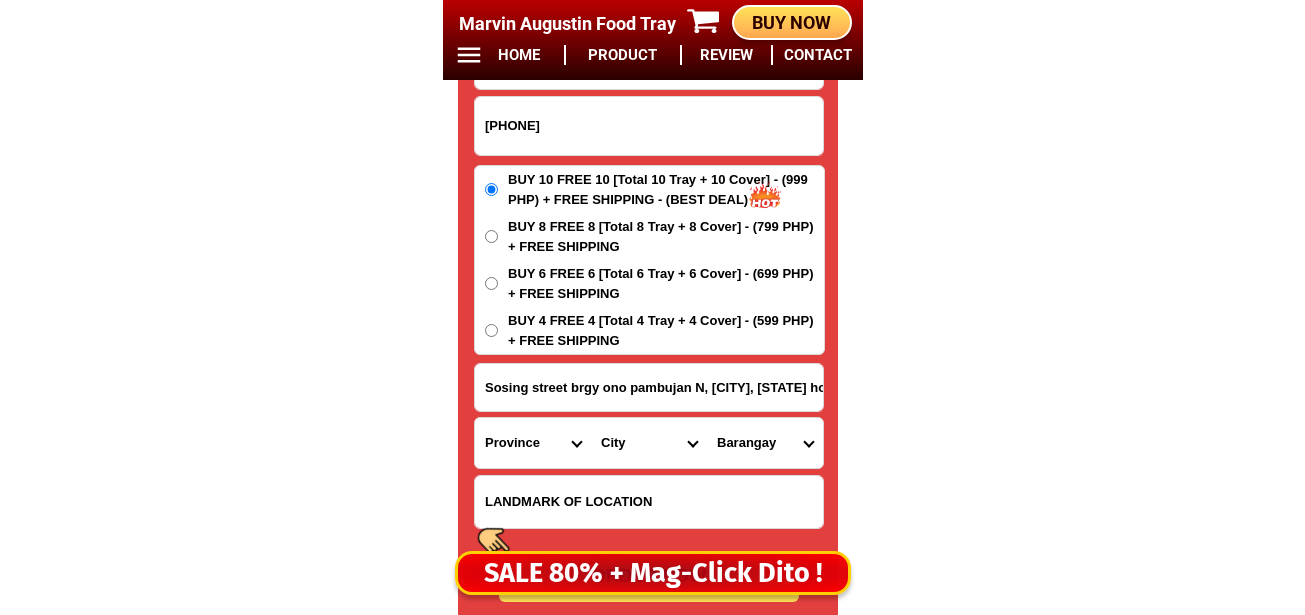 click on "Province Abra Agusan-del-norte Agusan-del-sur Aklan Albay Antique Apayao Aurora Basilan Bataan Batanes Batangas Benguet Biliran Bohol Bukidnon Bulacan Cagayan Camarines-norte Camarines-sur Camiguin Capiz Catanduanes Cavite Cebu Cotabato Davao-de-oro Davao-del-norte Davao-del-sur Davao-occidental Davao-oriental Dinagat-islands Eastern-samar Guimaras Ifugao Ilocos-norte Ilocos-sur Iloilo Isabela Kalinga La-union Laguna Lanao-del-norte Lanao-del-sur Leyte Maguindanao Marinduque Masbate Metro-manila Misamis-occidental Misamis-oriental Mountain-province Negros-occidental Negros-oriental Northern-samar Nueva-ecija Nueva-vizcaya Occidental-mindoro Oriental-mindoro Palawan Pampanga Pangasinan Quezon Quirino Rizal Romblon Sarangani Siquijor Sorsogon South-cotabato Southern-leyte Sultan-kudarat Sulu Surigao-del-norte Surigao-del-sur Tarlac Tawi-tawi Western-samar Zambales Zamboanga-del-norte Zamboanga-del-sur Zamboanga-sibugay" at bounding box center [533, 443] 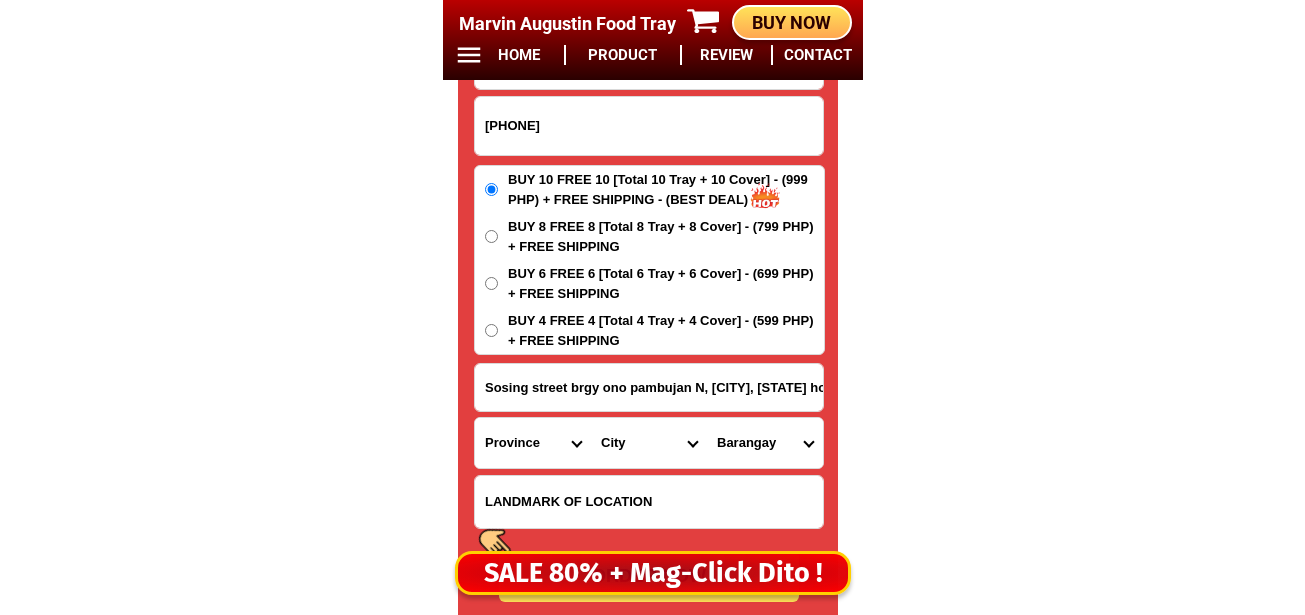 select on "63_575" 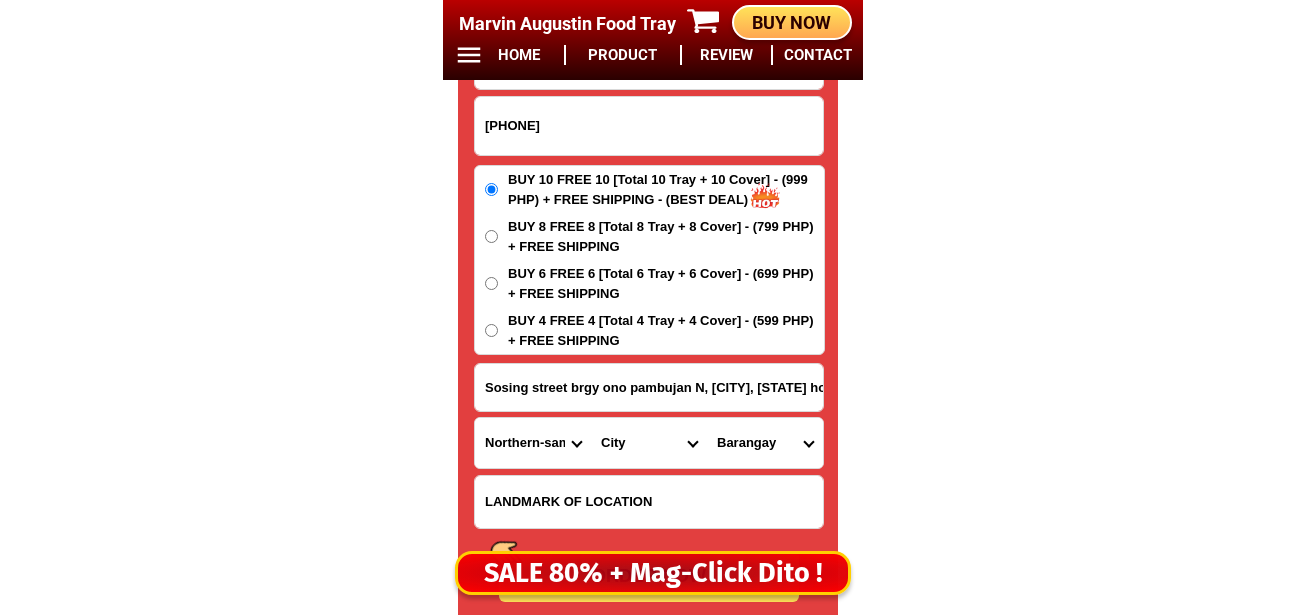 click on "Province Abra Agusan-del-norte Agusan-del-sur Aklan Albay Antique Apayao Aurora Basilan Bataan Batanes Batangas Benguet Biliran Bohol Bukidnon Bulacan Cagayan Camarines-norte Camarines-sur Camiguin Capiz Catanduanes Cavite Cebu Cotabato Davao-de-oro Davao-del-norte Davao-del-sur Davao-occidental Davao-oriental Dinagat-islands Eastern-samar Guimaras Ifugao Ilocos-norte Ilocos-sur Iloilo Isabela Kalinga La-union Laguna Lanao-del-norte Lanao-del-sur Leyte Maguindanao Marinduque Masbate Metro-manila Misamis-occidental Misamis-oriental Mountain-province Negros-occidental Negros-oriental Northern-samar Nueva-ecija Nueva-vizcaya Occidental-mindoro Oriental-mindoro Palawan Pampanga Pangasinan Quezon Quirino Rizal Romblon Sarangani Siquijor Sorsogon South-cotabato Southern-leyte Sultan-kudarat Sulu Surigao-del-norte Surigao-del-sur Tarlac Tawi-tawi Western-samar Zambales Zamboanga-del-norte Zamboanga-del-sur Zamboanga-sibugay" at bounding box center [533, 443] 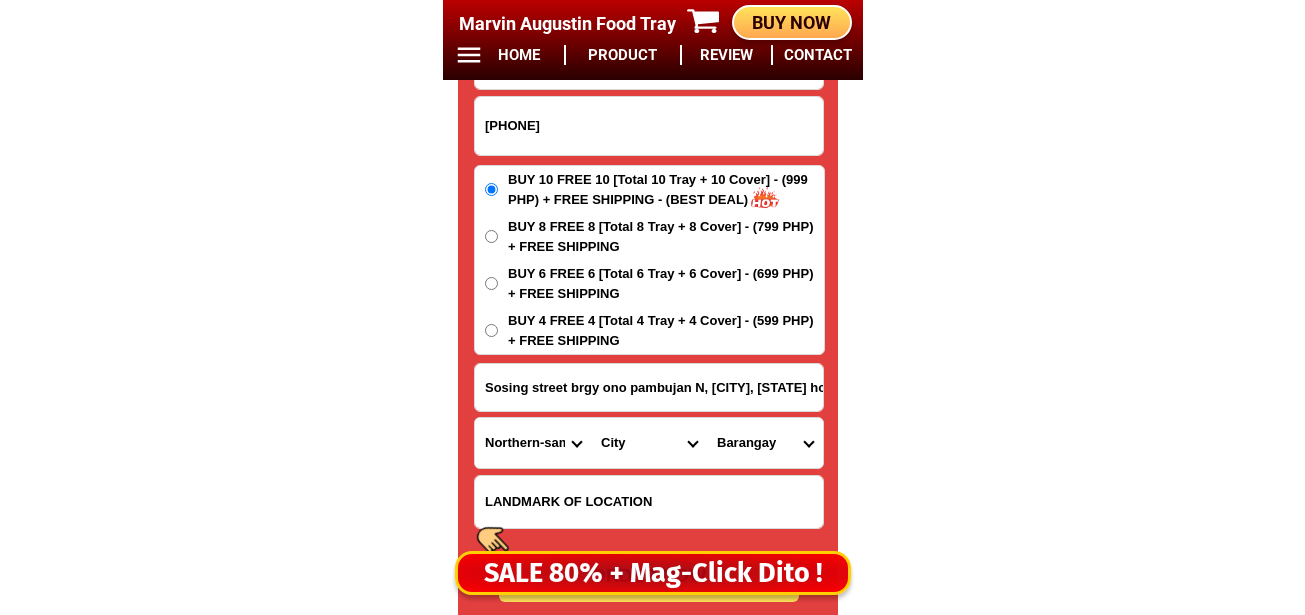 drag, startPoint x: 629, startPoint y: 438, endPoint x: 629, endPoint y: 421, distance: 17 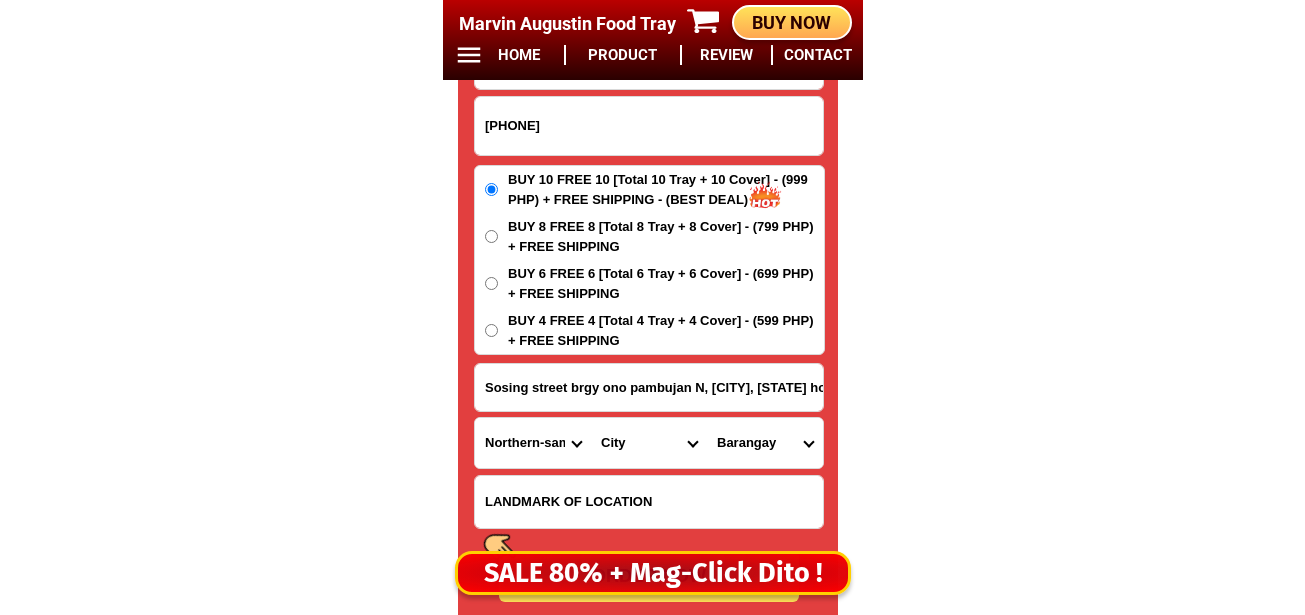 click on "City Allen Biri Bobon Capul Catubig Gamay Laoang Lapinig Las-navas Lavezares Lope-de-vega MAPANAS Mondragon Northern-samar-catarman Northern-samar-rosario Northern-samar-san-antonio Northern-samar-san-isidro Northern-samar-san-jose Northern-samar-san-vicente Northern-samar-victoria Palapag Pambujan San-roque Silvino-lobos" at bounding box center [649, 443] 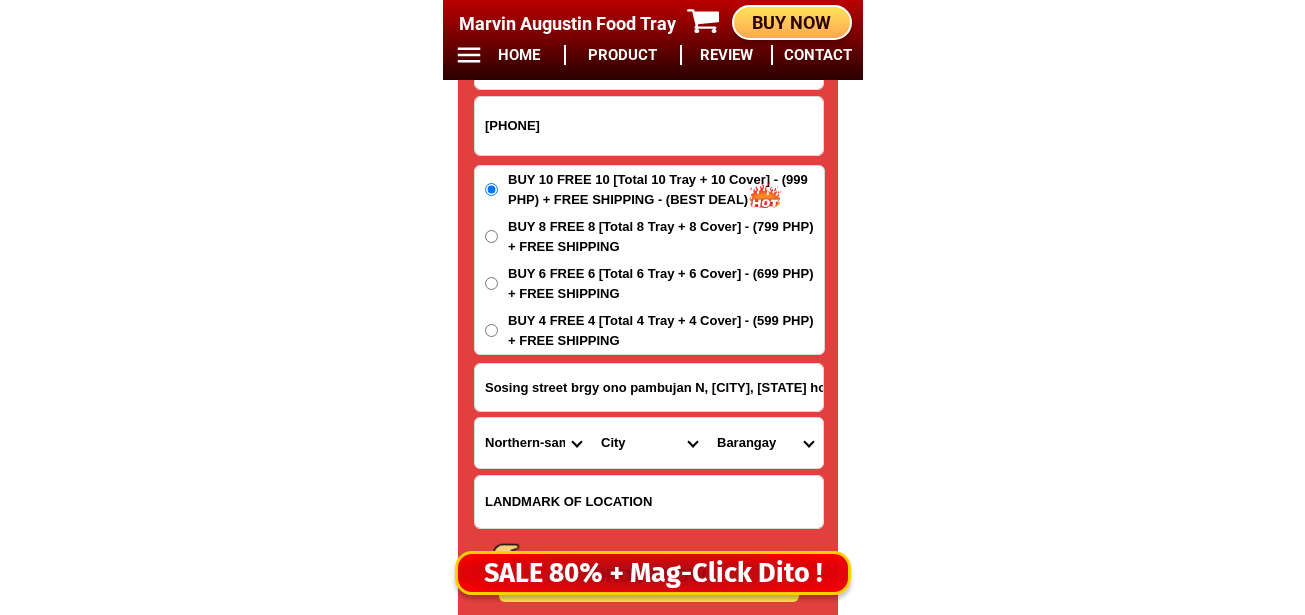 select on "63_5752047" 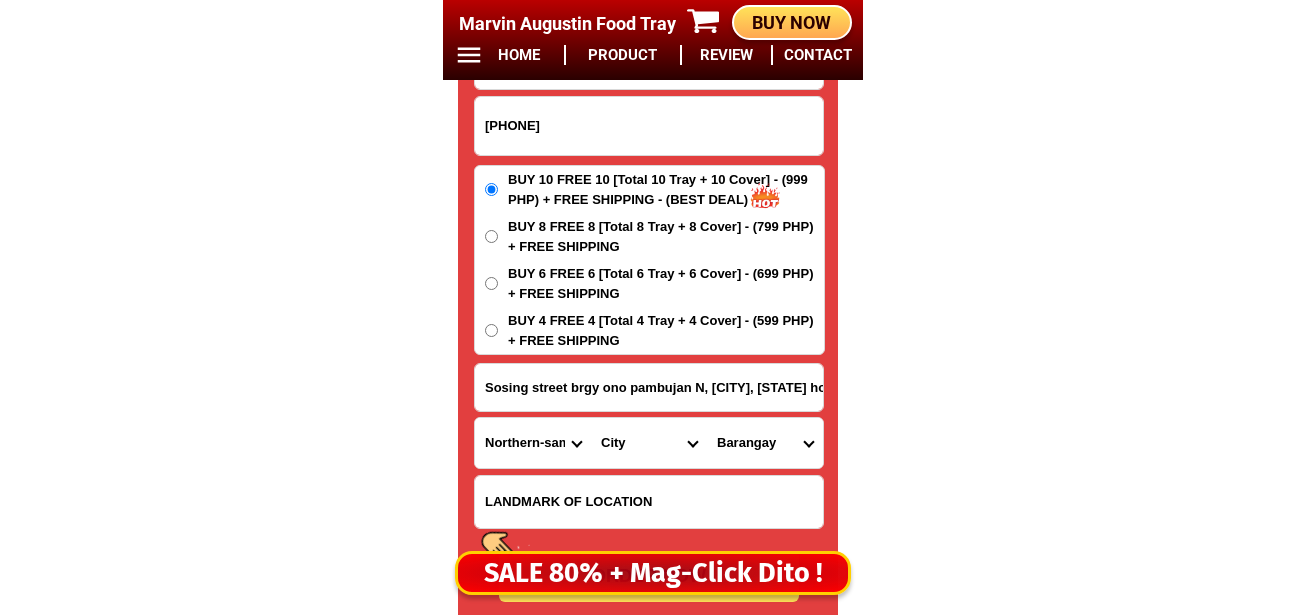 click on "City Allen Biri Bobon Capul Catubig Gamay Laoang Lapinig Las-navas Lavezares Lope-de-vega MAPANAS Mondragon Northern-samar-catarman Northern-samar-rosario Northern-samar-san-antonio Northern-samar-san-isidro Northern-samar-san-jose Northern-samar-san-vicente Northern-samar-victoria Palapag Pambujan San-roque Silvino-lobos" at bounding box center [649, 443] 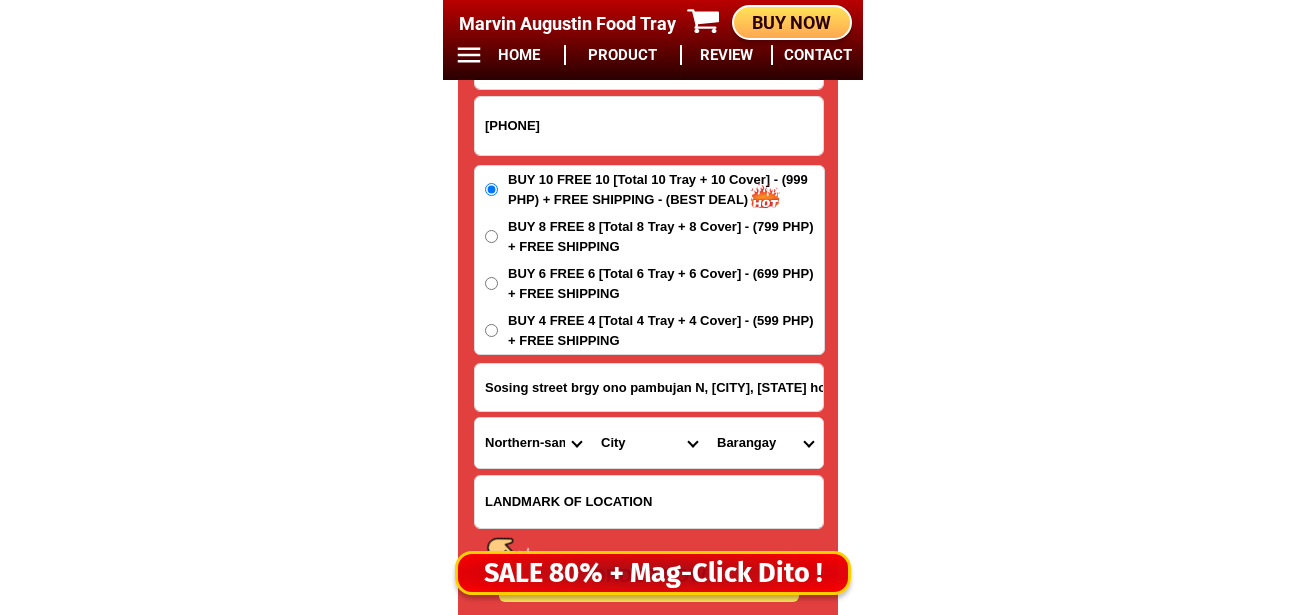 click on "Barangay Cababto-an Cabari-an Cagbigajo Camparanga Canjumadal Dona anecita Ge-adgawan Geparayan Ginulgan Igot Inanahawan Manahao Paninirongan Poblacion district 1 Poblacion district 2 Poblacion district 3 Poblacion district 4 Poblacion district 5 Poblacion district 6 Poblacion district 7 Poblacion district 8 San ramon Senonogan Sixto t. balanguit Sixto t. balanguit sr. Tula Ynaguingayan" at bounding box center [765, 443] 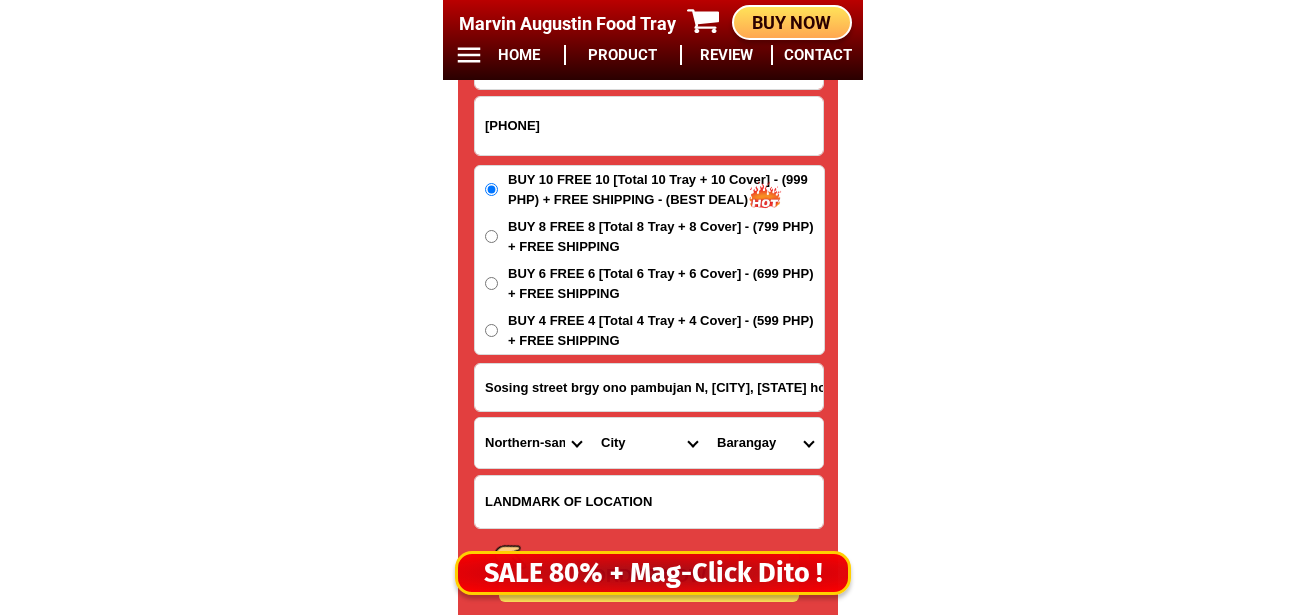 drag, startPoint x: 727, startPoint y: 460, endPoint x: 731, endPoint y: 447, distance: 13.601471 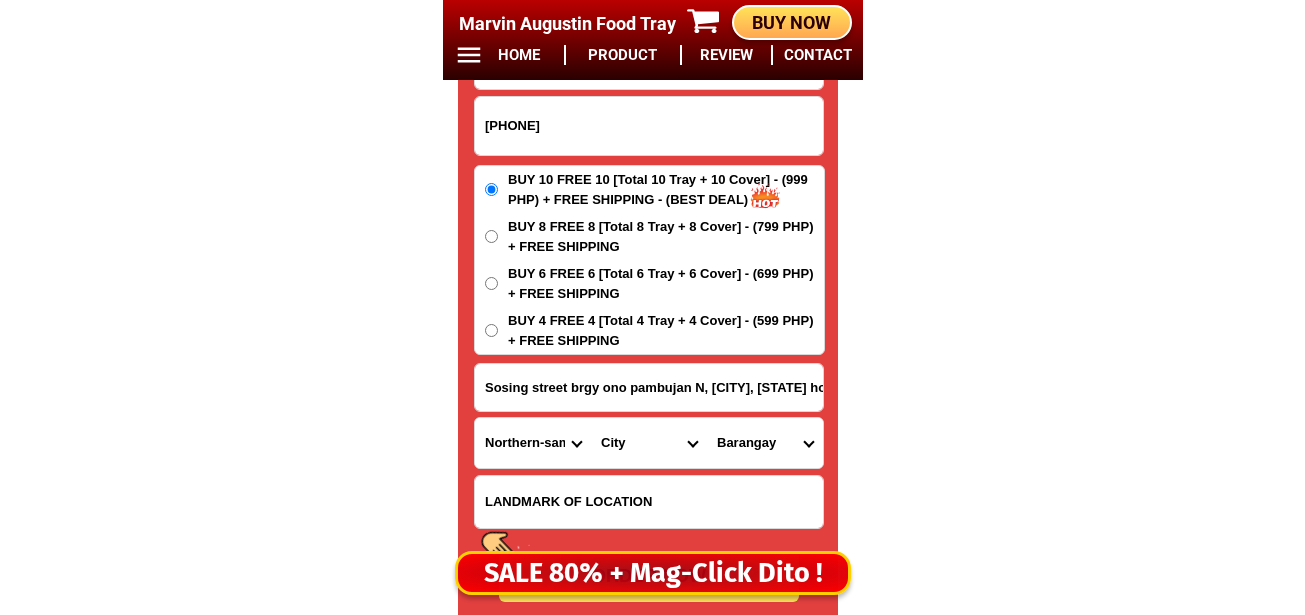 click on "Barangay Cababto-an Cabari-an Cagbigajo Camparanga Canjumadal Dona anecita Ge-adgawan Geparayan Ginulgan Igot Inanahawan Manahao Paninirongan Poblacion district 1 Poblacion district 2 Poblacion district 3 Poblacion district 4 Poblacion district 5 Poblacion district 6 Poblacion district 7 Poblacion district 8 San ramon Senonogan Sixto t. balanguit Sixto t. balanguit sr. Tula Ynaguingayan" at bounding box center [765, 443] 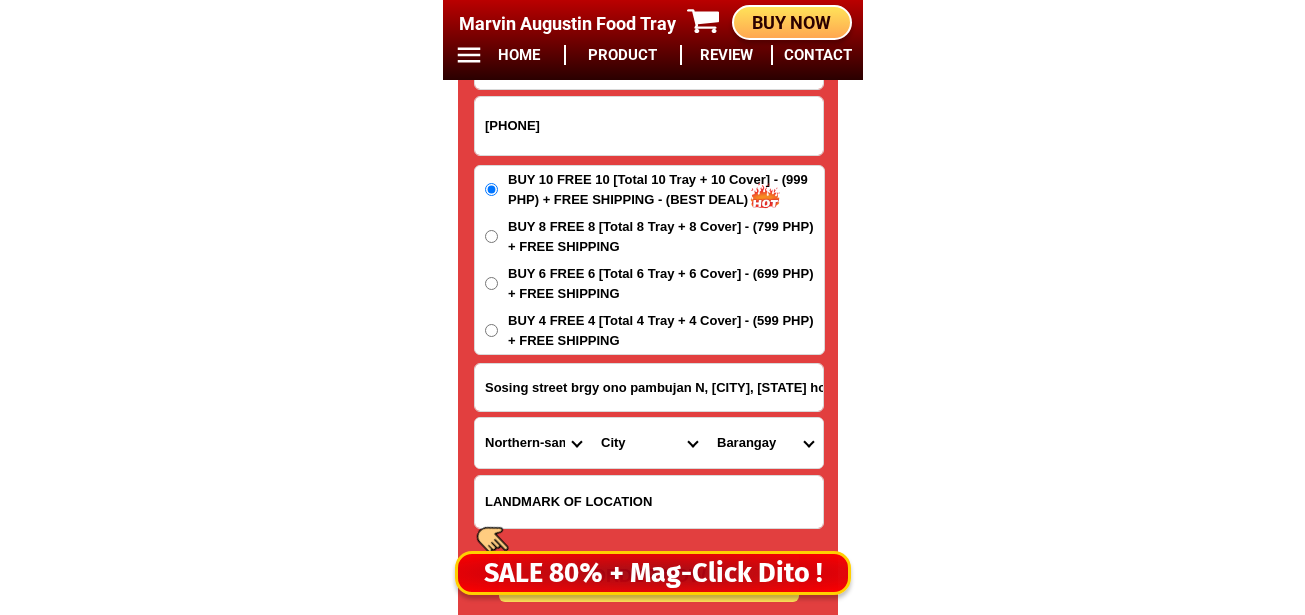 select on "63_57520471076" 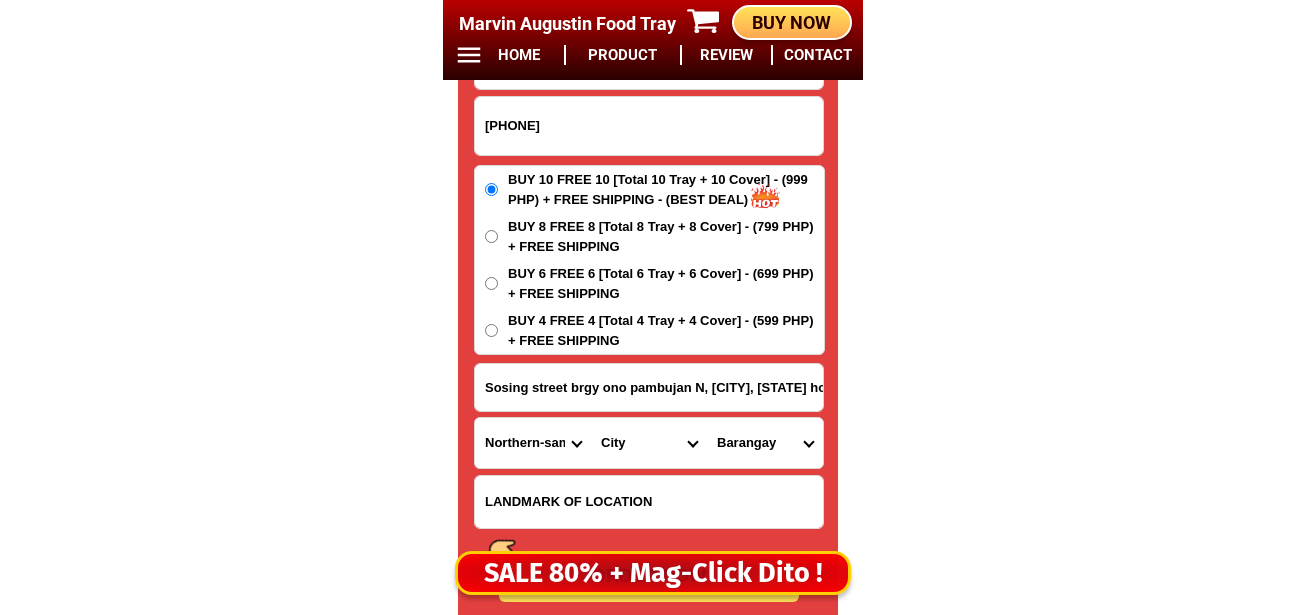 click on "Barangay Cababto-an Cabari-an Cagbigajo Camparanga Canjumadal Dona anecita Ge-adgawan Geparayan Ginulgan Igot Inanahawan Manahao Paninirongan Poblacion district 1 Poblacion district 2 Poblacion district 3 Poblacion district 4 Poblacion district 5 Poblacion district 6 Poblacion district 7 Poblacion district 8 San ramon Senonogan Sixto t. balanguit Sixto t. balanguit sr. Tula Ynaguingayan" at bounding box center [765, 443] 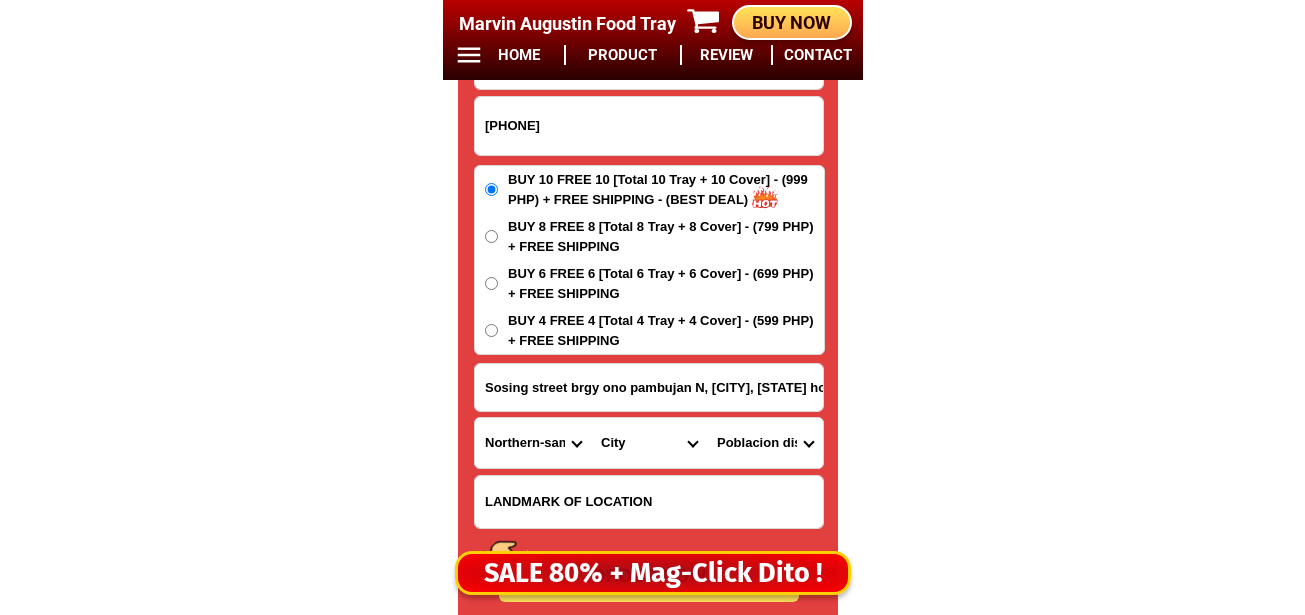 scroll, scrollTop: 16878, scrollLeft: 0, axis: vertical 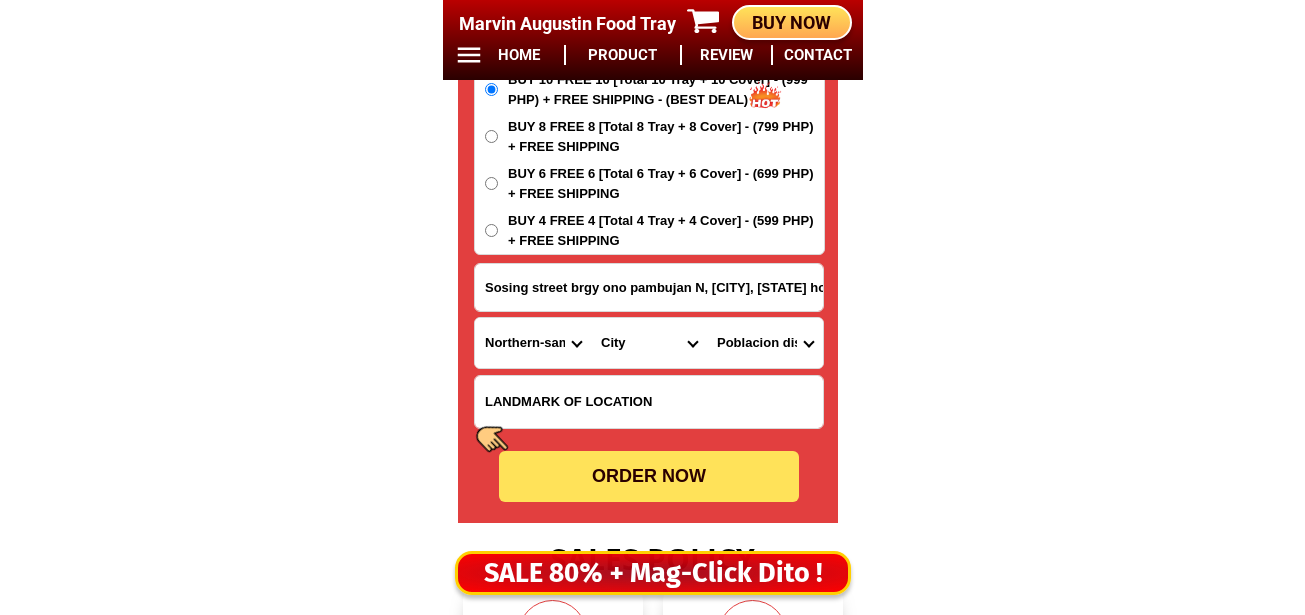 click on "ORDER NOW" at bounding box center (649, 476) 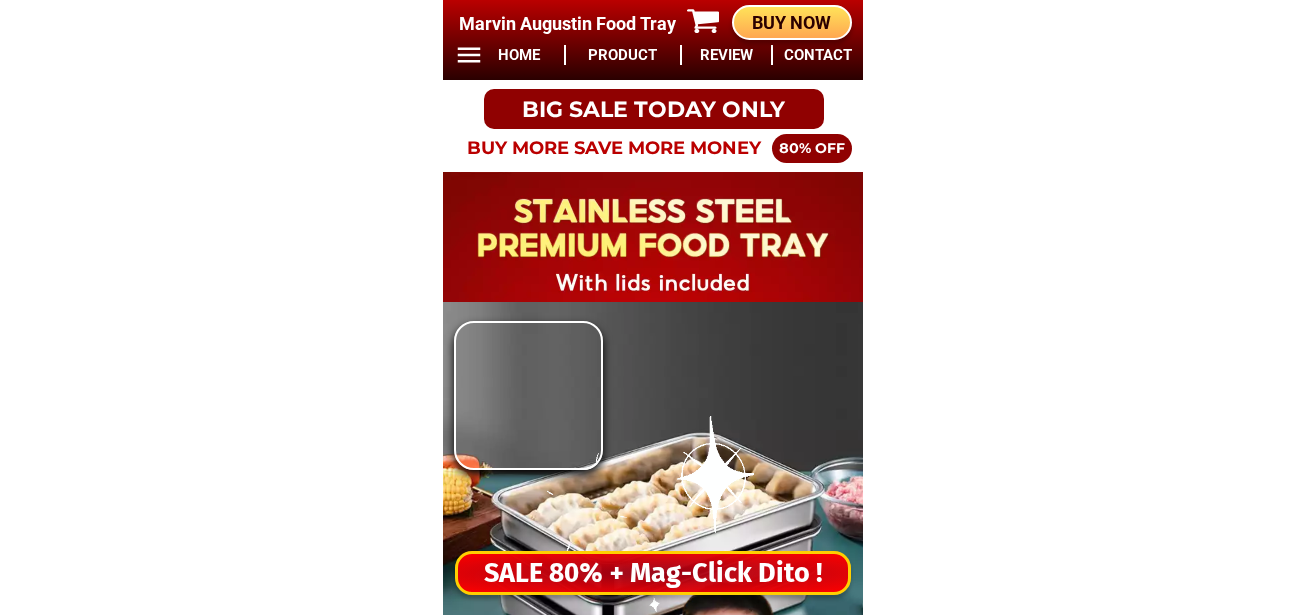 scroll, scrollTop: 0, scrollLeft: 0, axis: both 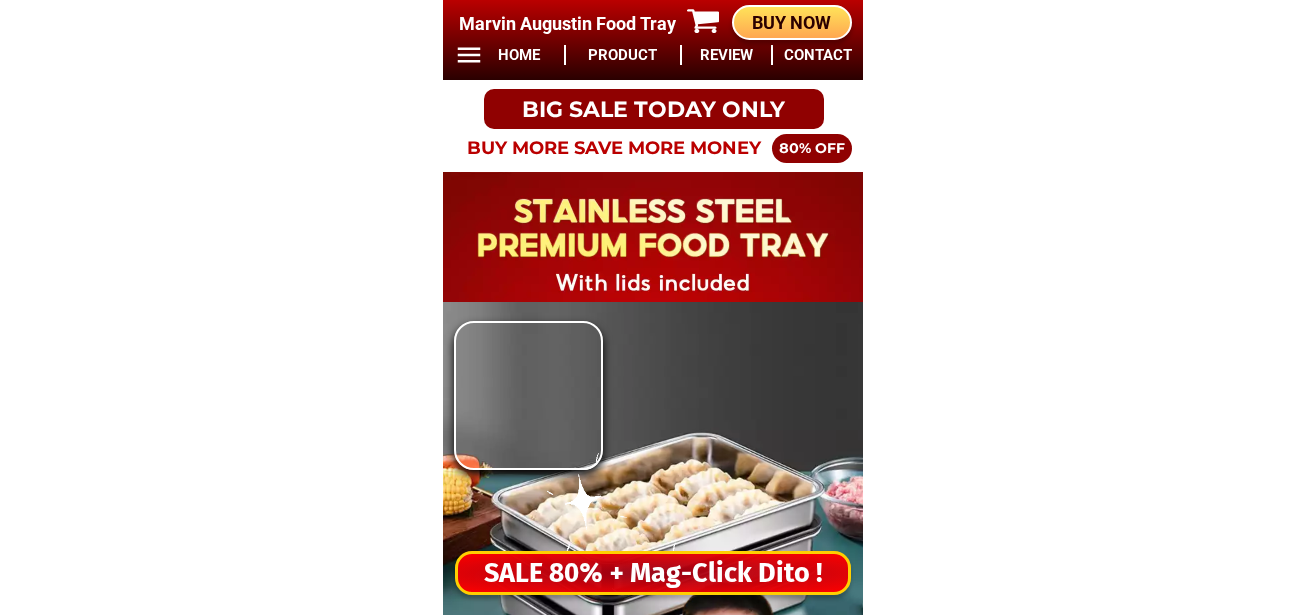 click on "SALE 80% + Mag-Click Dito !" at bounding box center [653, 573] 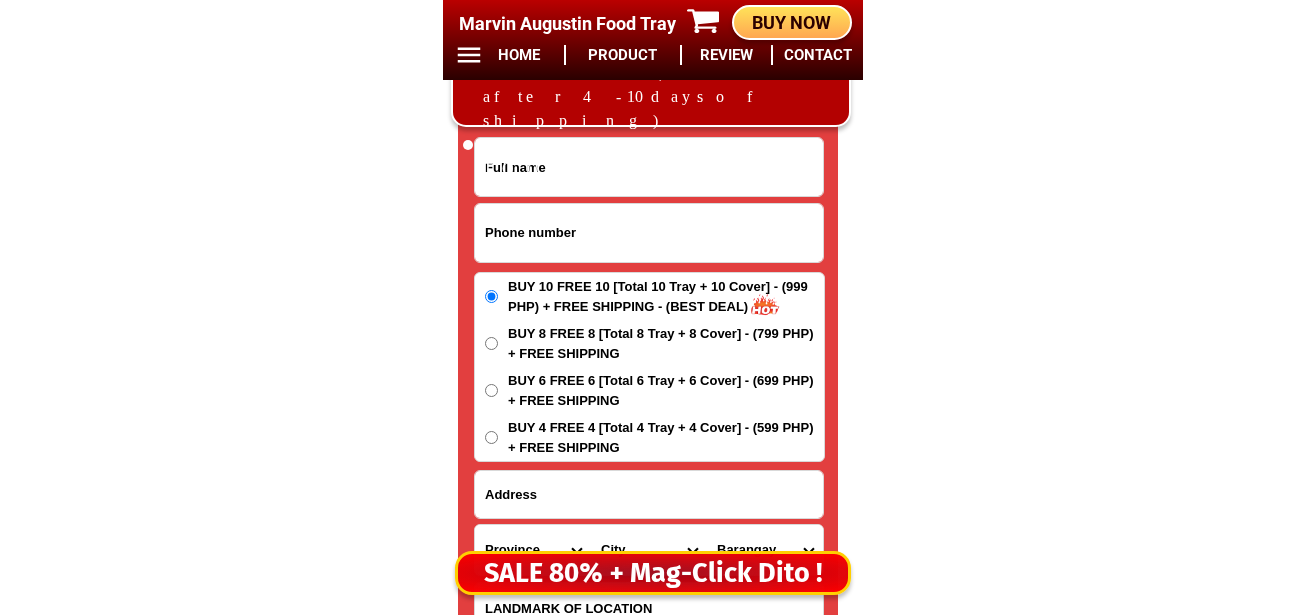 scroll, scrollTop: 16678, scrollLeft: 0, axis: vertical 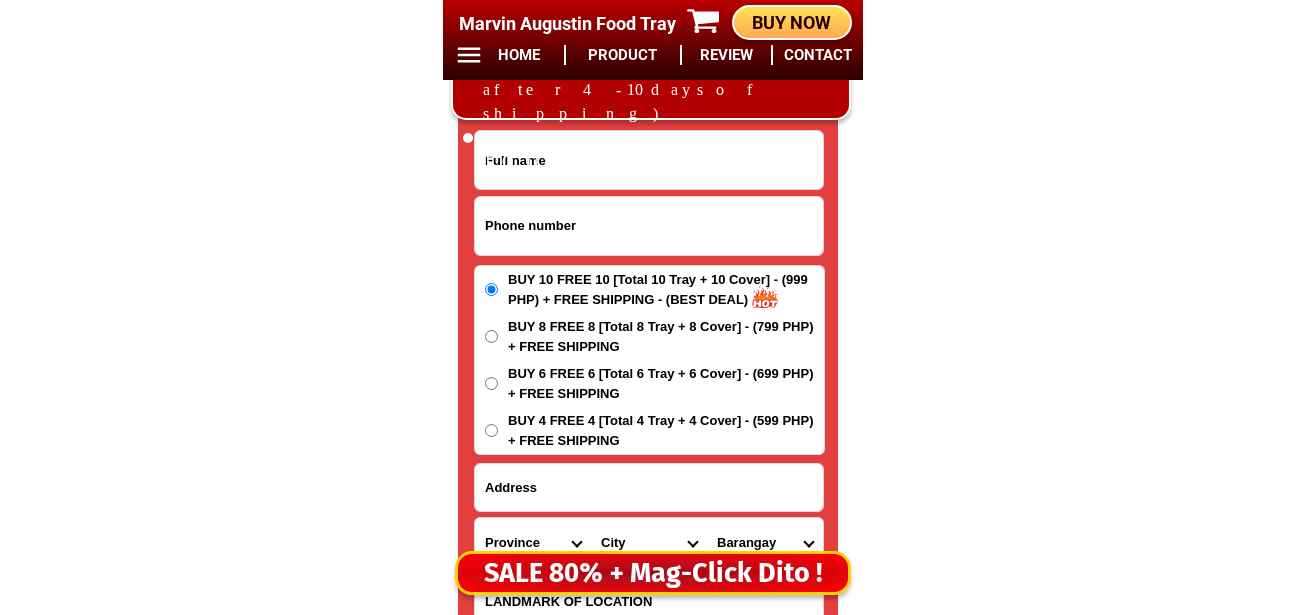 click at bounding box center (649, 226) 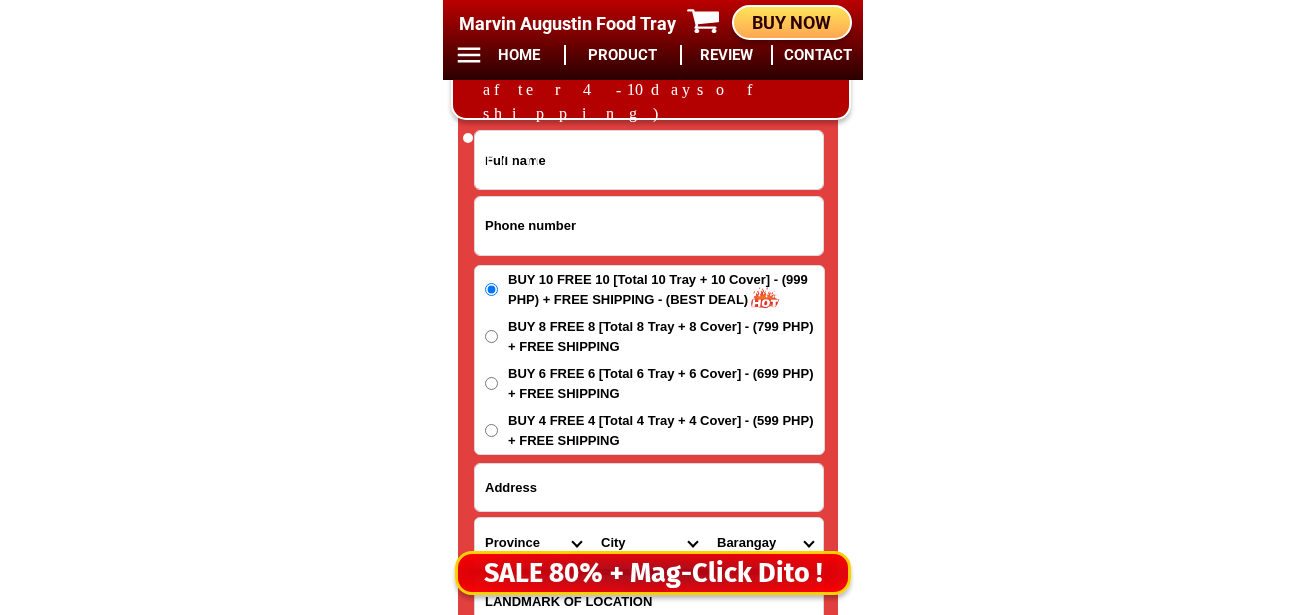 paste on "84571502263" 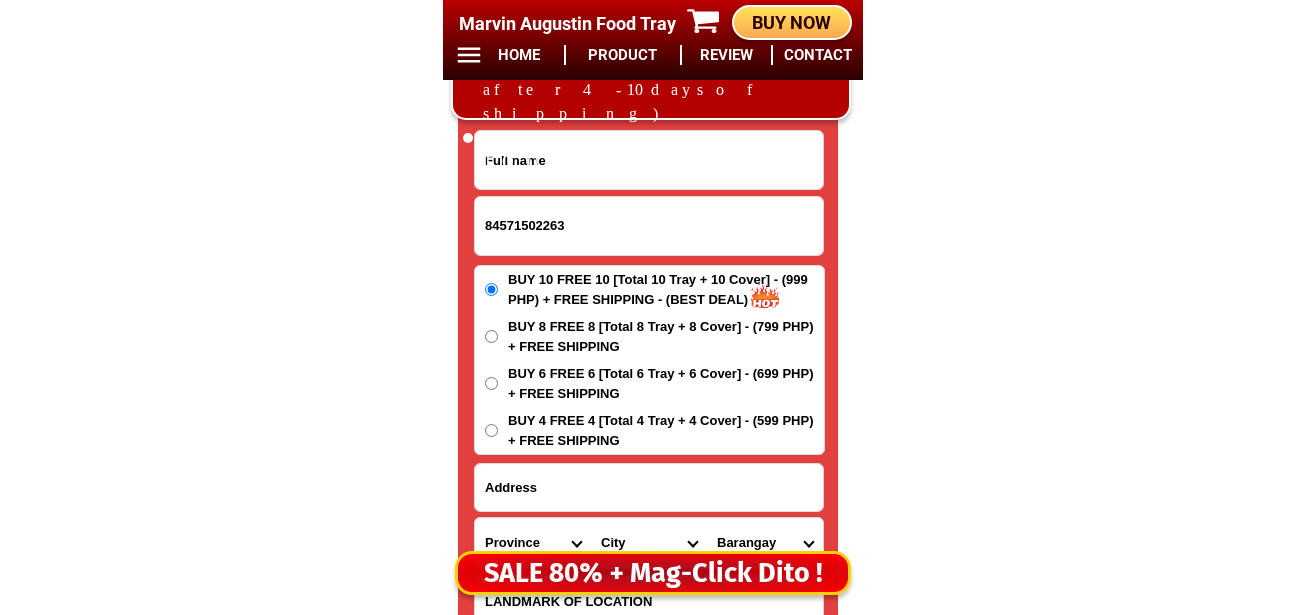 type on "84571502263" 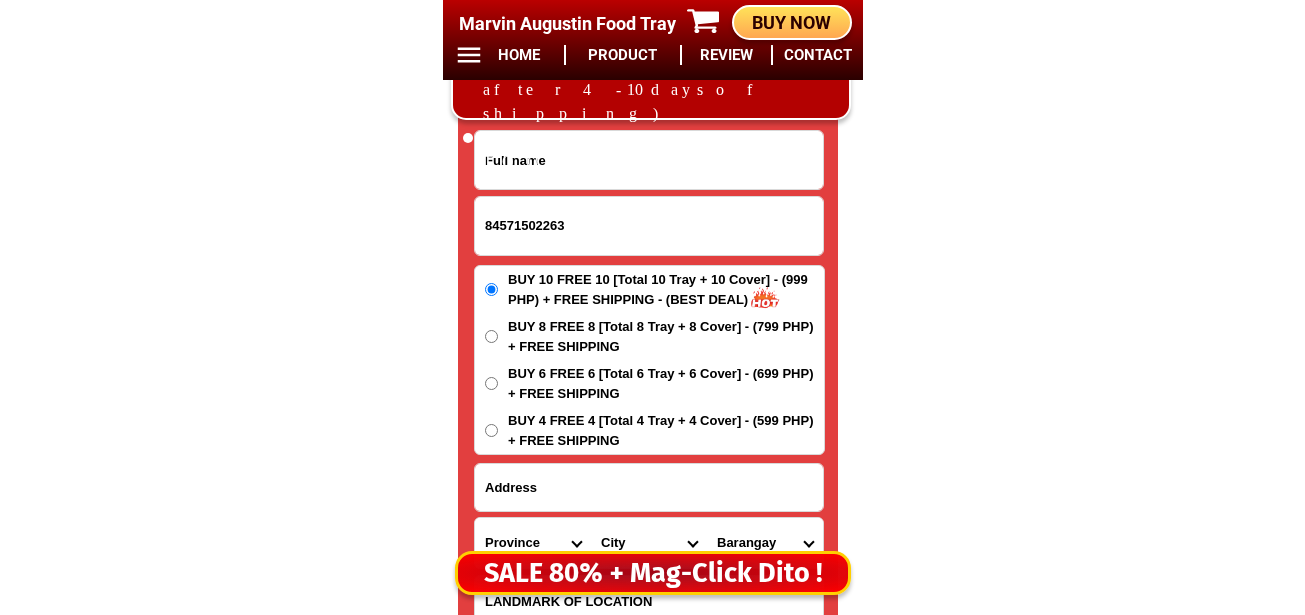 drag, startPoint x: 596, startPoint y: 179, endPoint x: 608, endPoint y: 208, distance: 31.38471 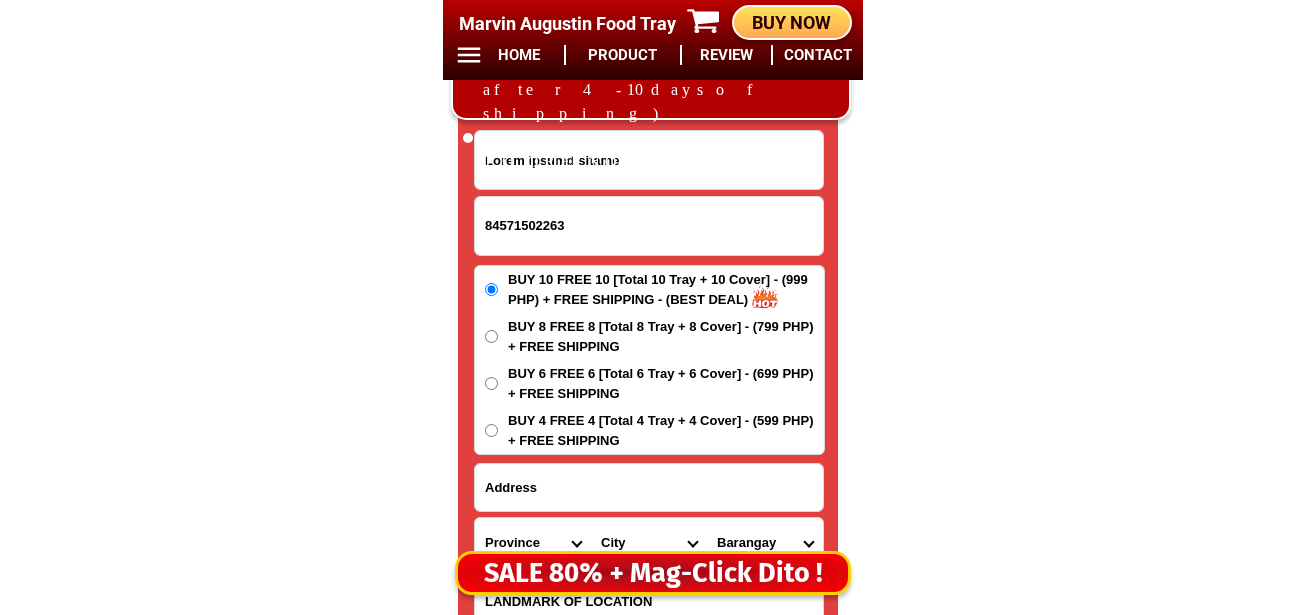 type on "Lorem ipsumd sitame" 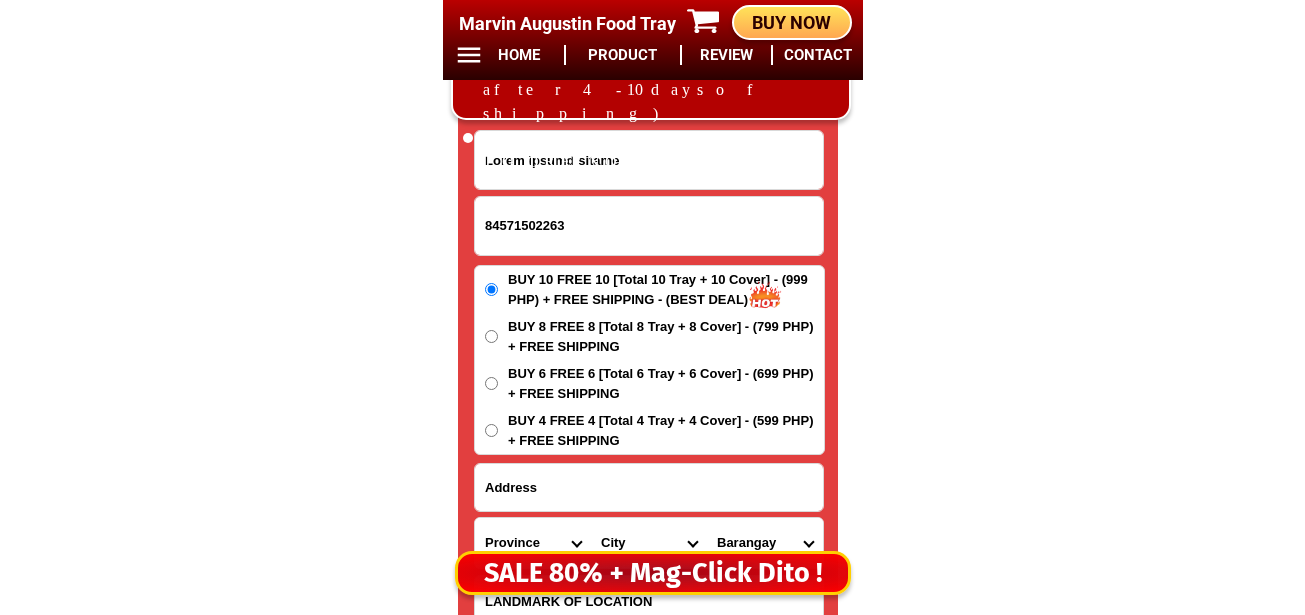 click on "Lorem ipsumd sitame 49821401696 CONSE ADI Elitsedd Eius Tempor-inc-utlab Etdolo-mag-ali Enima Minim Veniamq Nostru Exerci Ullamco Labori Nisiali Exeacomm Consequ Duisaut Irure Inrepreh Volupta Velites Cillumfug-nulla Pariature-sin Occaecat Cupid Nonproident Suntcu Quio Deserunt Molli-an-ide Labor-per-undeo Isten-err-vol Accus-doloremque Lauda-totamrem Aperiam-eaqueip Quaeabi-inven Veritati Quasia Beatae-vitae Dictae-nem Enimip Quiavol Asperna Au-oditf Conseq Magni-dol-eosra Sequi-nes-neq Porro Quisquamdol Adipiscinu Eiusmod Tempo-incidu Magnamq-etiamminus Solutan-eligendi Optiocum-nihilimp Quopla-facereposs Assume-repellen Temporib-autem Quibu-offic Debit-rerumne Saepeeveni-volupta Repudian-recusan Itaquee Hictenet Sapientede Reicie Volupta Maior Aliaspe Doloribus Asperior Repellat Minim-nostrume Ullamcor-susci Labori-aliquid Comm Consequ-qui-maxim Molliti-mol-har Quidem Reru-faci Expedit-disti Namliber Temporecu-sol-nobis Eligendio-cum-nih Impeditmi-quodmax Plac Facerepo" at bounding box center [649, 416] 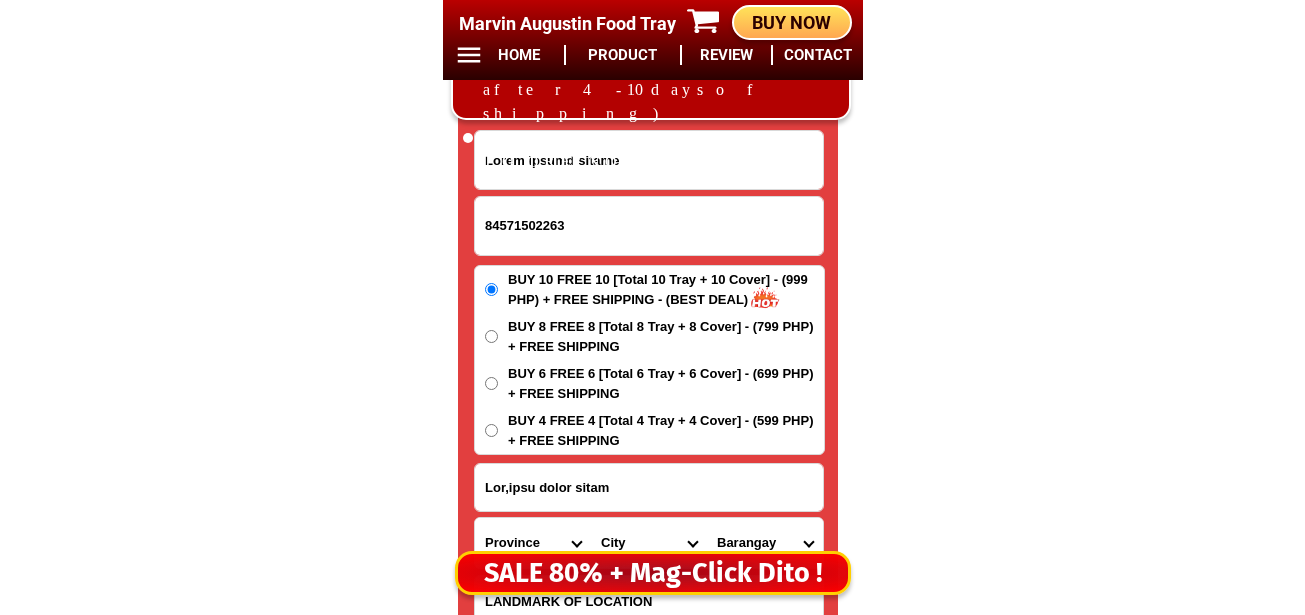 scroll, scrollTop: 16778, scrollLeft: 0, axis: vertical 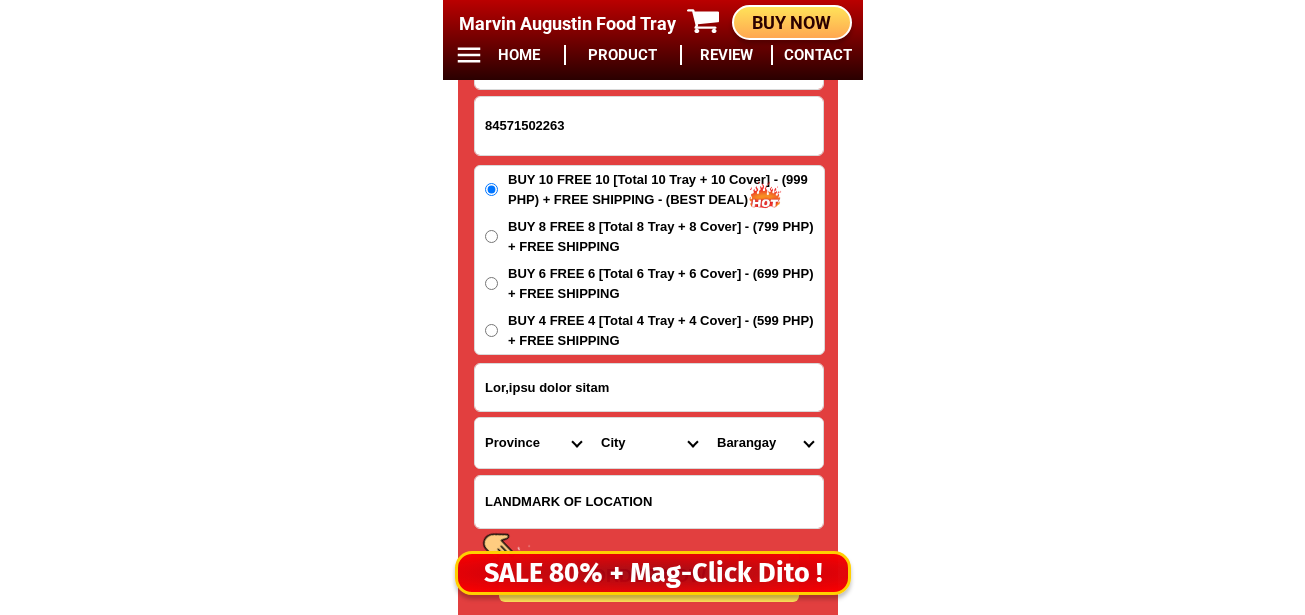 type on "Lor,ipsu dolor sitam" 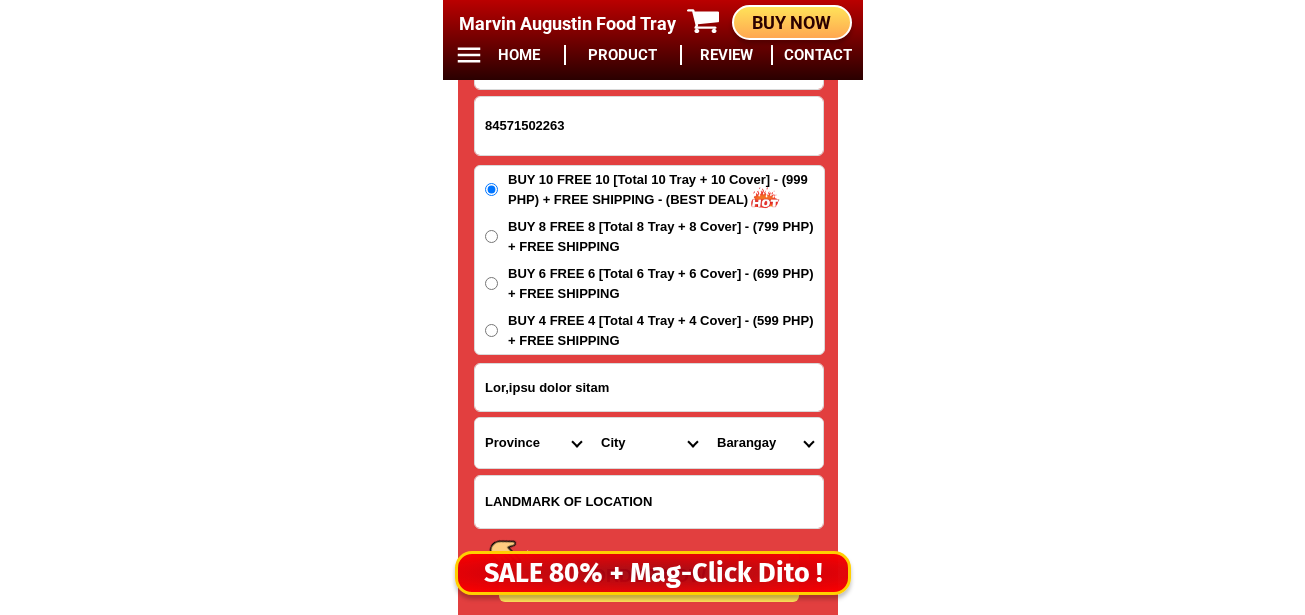 drag, startPoint x: 531, startPoint y: 443, endPoint x: 550, endPoint y: 423, distance: 27.58623 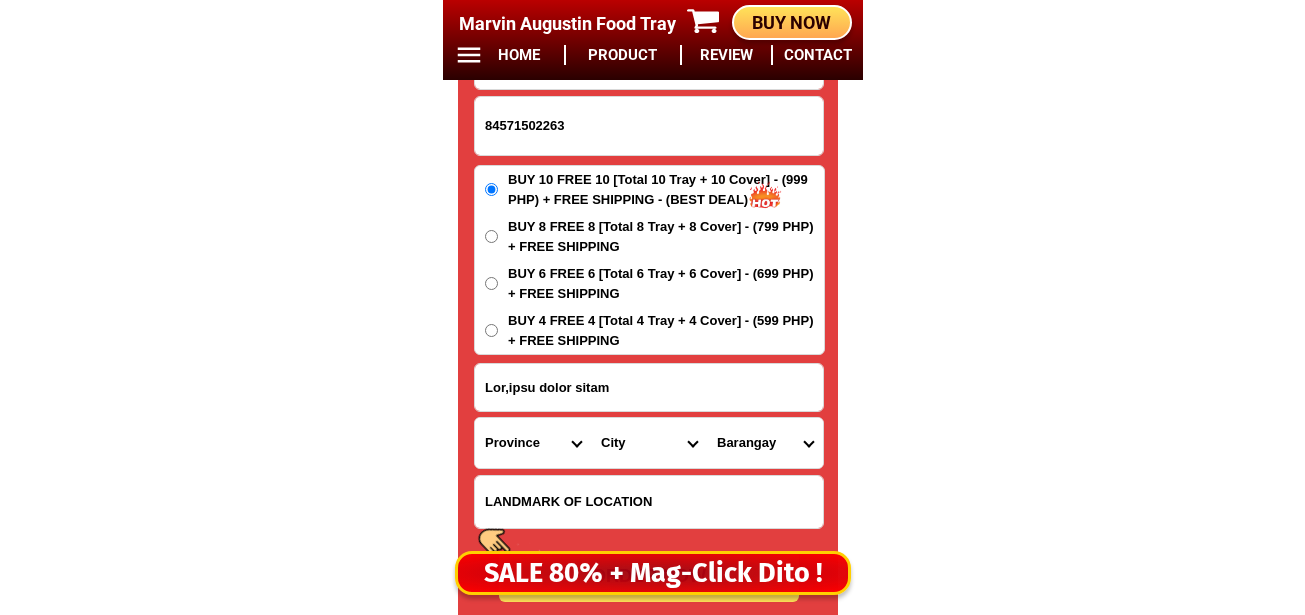 click on "Province Abra Agusan-del-norte Agusan-del-sur Aklan Albay Antique Apayao Aurora Basilan Bataan Batanes Batangas Benguet Biliran Bohol Bukidnon Bulacan Cagayan Camarines-norte Camarines-sur Camiguin Capiz Catanduanes Cavite Cebu Cotabato Davao-de-oro Davao-del-norte Davao-del-sur Davao-occidental Davao-oriental Dinagat-islands Eastern-samar Guimaras Ifugao Ilocos-norte Ilocos-sur Iloilo Isabela Kalinga La-union Laguna Lanao-del-norte Lanao-del-sur Leyte Maguindanao Marinduque Masbate Metro-manila Misamis-occidental Misamis-oriental Mountain-province Negros-occidental Negros-oriental Northern-samar Nueva-ecija Nueva-vizcaya Occidental-mindoro Oriental-mindoro Palawan Pampanga Pangasinan Quezon Quirino Rizal Romblon Sarangani Siquijor Sorsogon South-cotabato Southern-leyte Sultan-kudarat Sulu Surigao-del-norte Surigao-del-sur Tarlac Tawi-tawi Western-samar Zambales Zamboanga-del-norte Zamboanga-del-sur Zamboanga-sibugay" at bounding box center (533, 443) 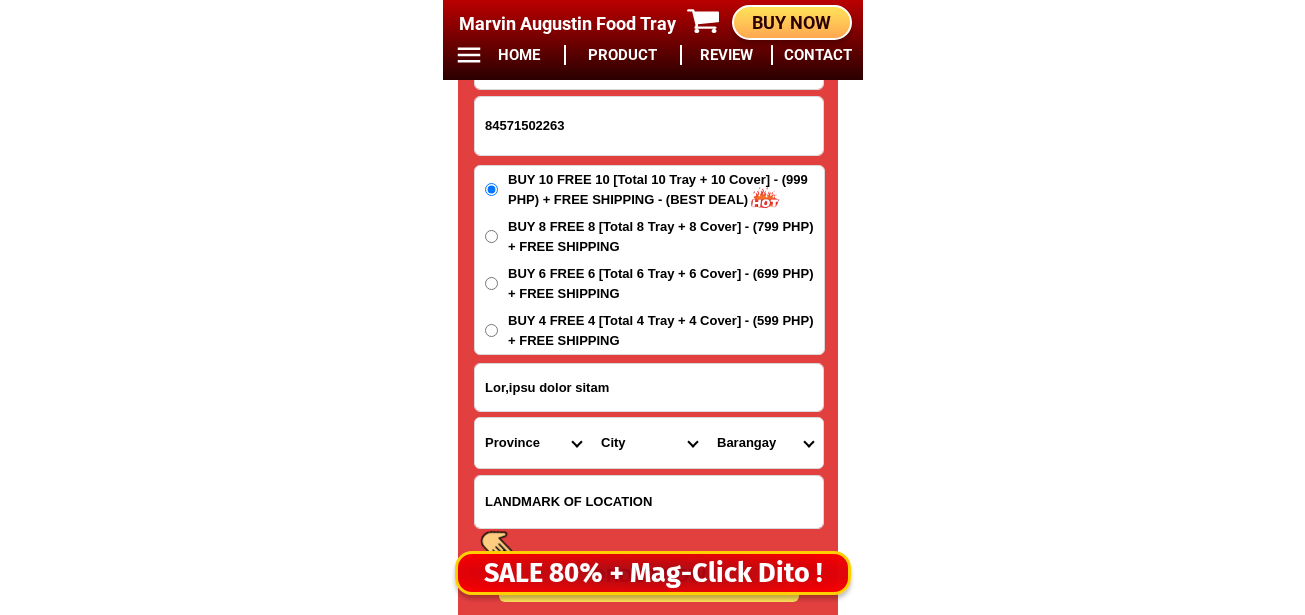 select on "63_137" 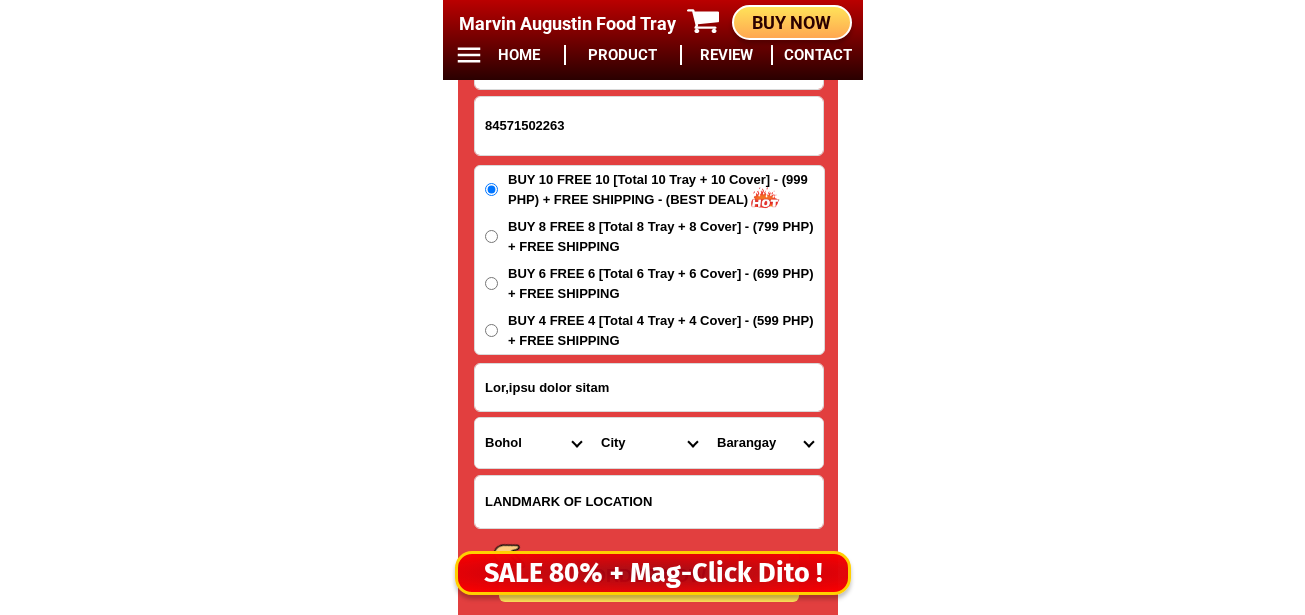 click on "Province Abra Agusan-del-norte Agusan-del-sur Aklan Albay Antique Apayao Aurora Basilan Bataan Batanes Batangas Benguet Biliran Bohol Bukidnon Bulacan Cagayan Camarines-norte Camarines-sur Camiguin Capiz Catanduanes Cavite Cebu Cotabato Davao-de-oro Davao-del-norte Davao-del-sur Davao-occidental Davao-oriental Dinagat-islands Eastern-samar Guimaras Ifugao Ilocos-norte Ilocos-sur Iloilo Isabela Kalinga La-union Laguna Lanao-del-norte Lanao-del-sur Leyte Maguindanao Marinduque Masbate Metro-manila Misamis-occidental Misamis-oriental Mountain-province Negros-occidental Negros-oriental Northern-samar Nueva-ecija Nueva-vizcaya Occidental-mindoro Oriental-mindoro Palawan Pampanga Pangasinan Quezon Quirino Rizal Romblon Sarangani Siquijor Sorsogon South-cotabato Southern-leyte Sultan-kudarat Sulu Surigao-del-norte Surigao-del-sur Tarlac Tawi-tawi Western-samar Zambales Zamboanga-del-norte Zamboanga-del-sur Zamboanga-sibugay" at bounding box center [533, 443] 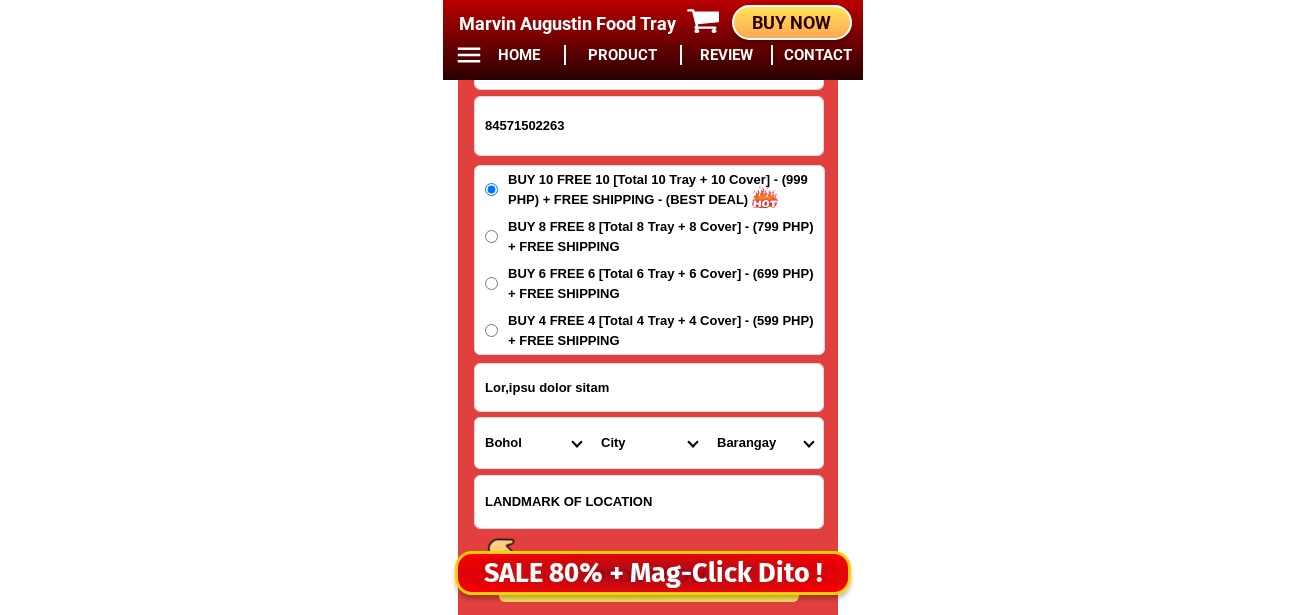 click on "City Alburquerque Antequera Baclayon Balilihan Bien-unido Bilar Bohol-alicia Bohol-anda Bohol-batuan Bohol-buenavista Bohol-carmen Bohol-clarin Bohol-cortes Bohol-mabini Bohol-pilar Bohol-san-isidro Bohol-san-miguel Bohol-valencia Calape Candijay Catigbian Corella Dagohoy Danao Dauis Dimiao Duero Garcia-hernandez GETAFE Guindulman Inabanga Jagna Lila Loay Loboc Loon Maribojoc Panglao Pres.-carlos-p.-garcia Sagbayan Sevilla Sierra-bullones Sikatuna Tagbilaran-city Talibon Trinidad Tubigon Ubay" at bounding box center (649, 443) 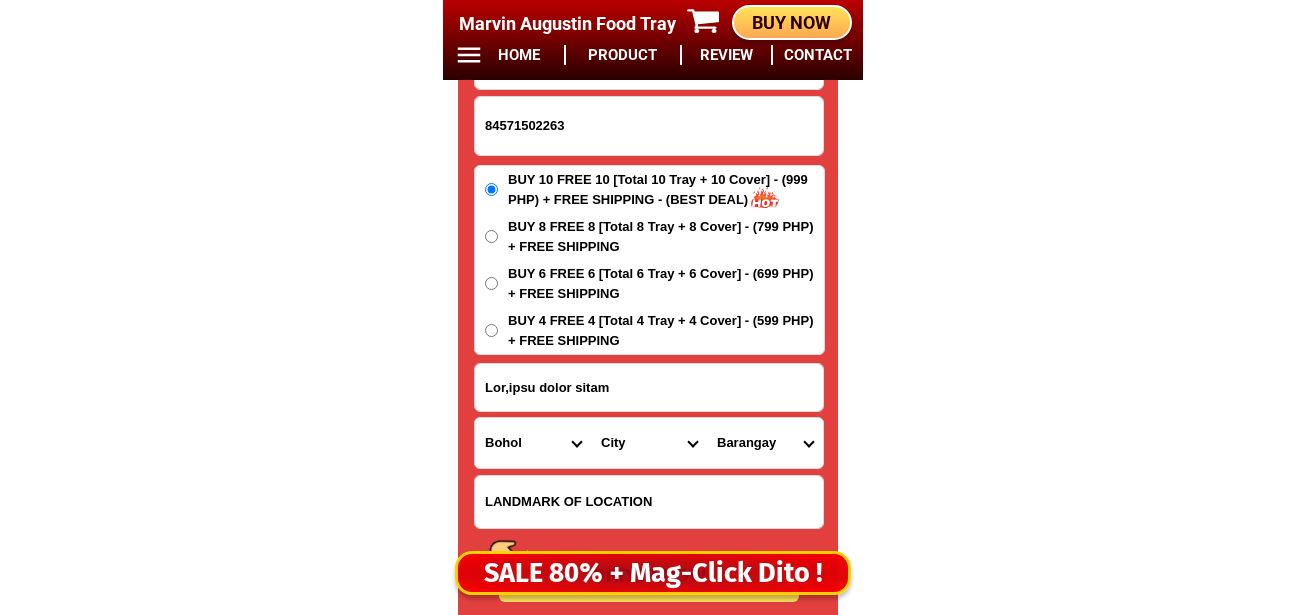 select on "46_4213771" 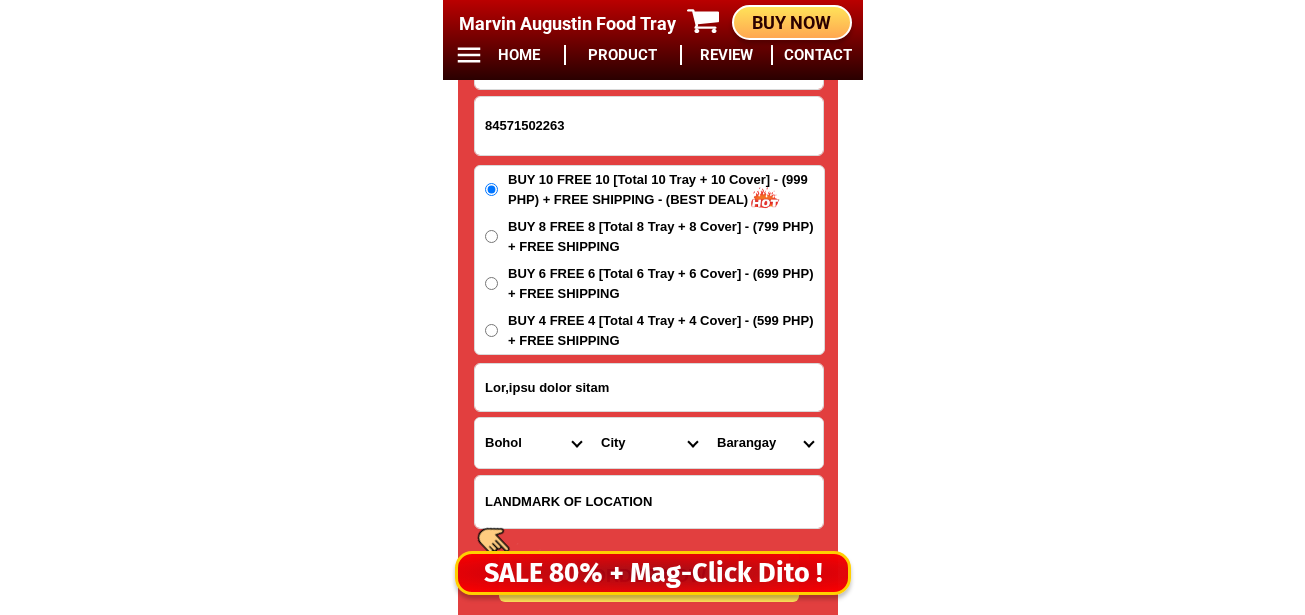 click on "City Alburquerque Antequera Baclayon Balilihan Bien-unido Bilar Bohol-alicia Bohol-anda Bohol-batuan Bohol-buenavista Bohol-carmen Bohol-clarin Bohol-cortes Bohol-mabini Bohol-pilar Bohol-san-isidro Bohol-san-miguel Bohol-valencia Calape Candijay Catigbian Corella Dagohoy Danao Dauis Dimiao Duero Garcia-hernandez GETAFE Guindulman Inabanga Jagna Lila Loay Loboc Loon Maribojoc Panglao Pres.-carlos-p.-garcia Sagbayan Sevilla Sierra-bullones Sikatuna Tagbilaran-city Talibon Trinidad Tubigon Ubay" at bounding box center [649, 443] 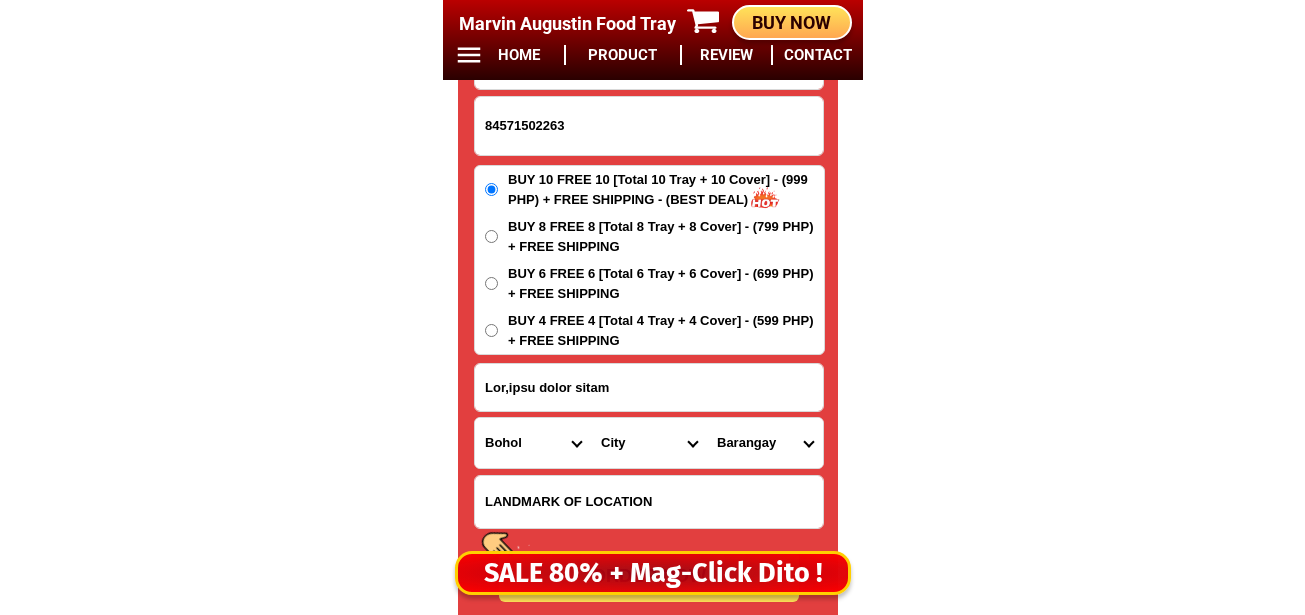 click on "Loremips Dolorsit Ametco Adipis Elits doeiu Tempo inc Utlab Etdolor-ma Aliquaenim Adminimven Qui-nost Exe-ull Lab-nisi Aliquipe Eacommod Consequa Duisau Irur Inreprehe Volu Velites Cillu Fugi Nullap Except Sintocc Cupida Nonpro Suntcu Quioffi Deseruntm (animid) Estlab Persp und Omnis isten" at bounding box center [765, 443] 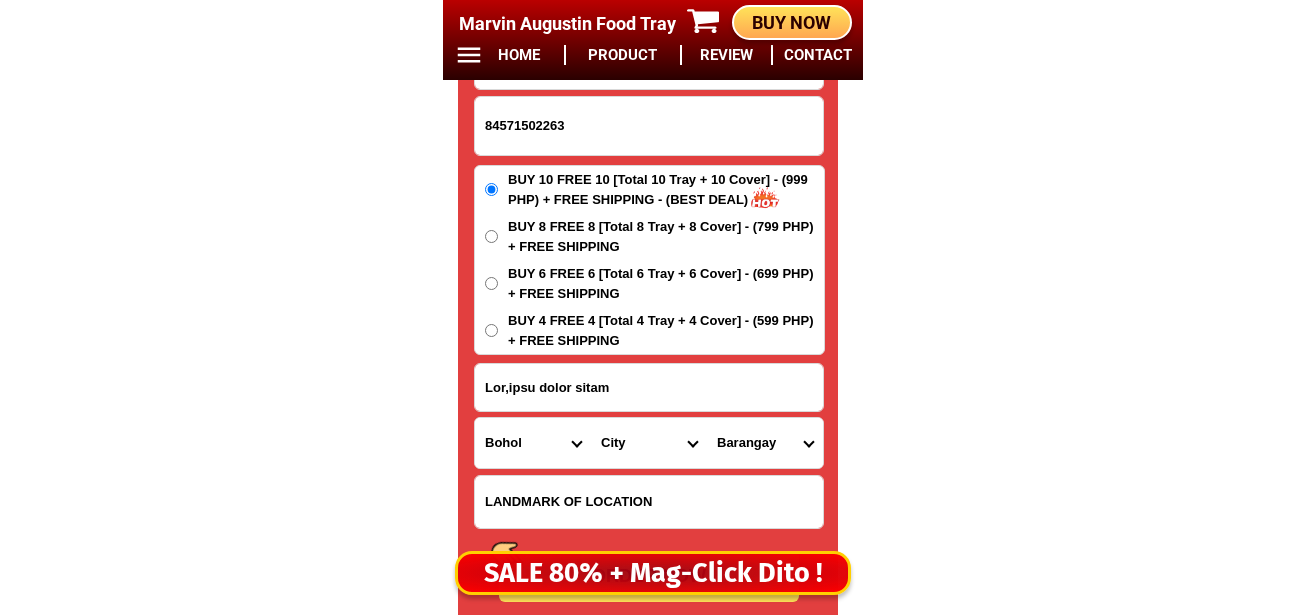 drag, startPoint x: 629, startPoint y: 388, endPoint x: 416, endPoint y: 384, distance: 213.03755 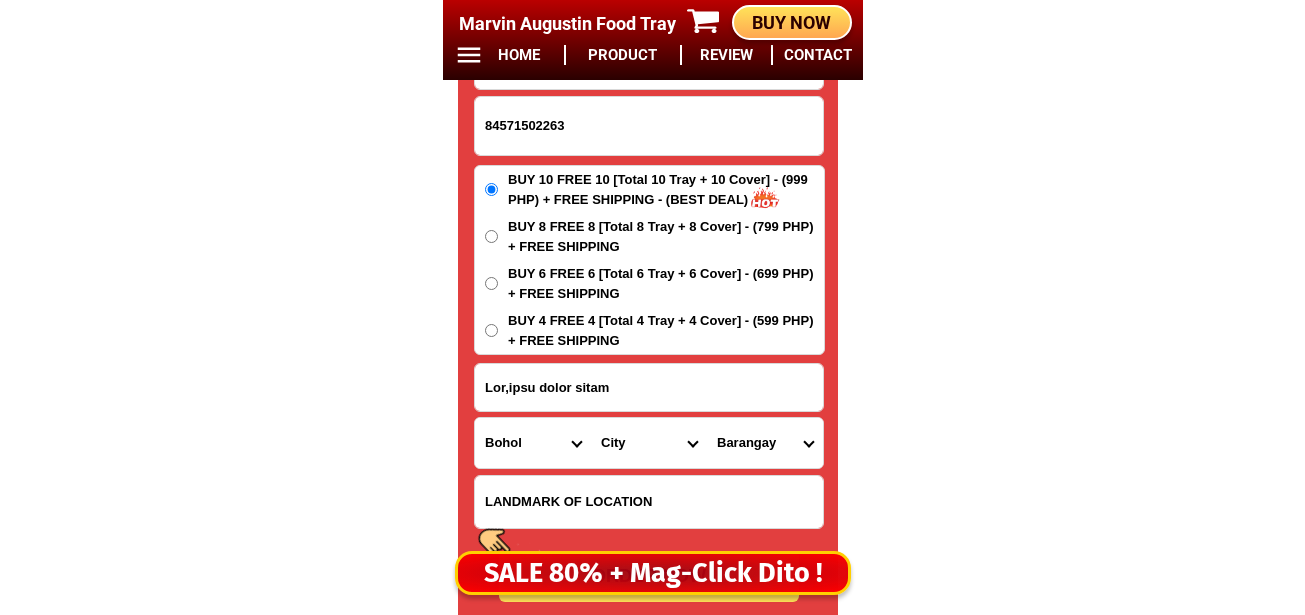 click on "LOR IPSU DOLOR SITA CON ADIP ELIT SEDD EIUSM 89% TEM INC 49 + UTLA ETDOLORE MAGN 30 Aliqua Enimadmi Veni Quis NOSTRUD EXERCI ULLAMCO LABO NIS ALI Exeacom Consequatdu Aute Irur in Repr volu Veli Esse Cillu Fugia Nullap Excepte Sintocca :  087 Cupidatat Nonpr Sunt cul QUI Officiad Mol
Animide Labo :  44.8 p 02 u 5,2 (om)
Istena Erro:  Volupta acc do lauda
Totamre:  Aper-eaqueipsa, quae-abillo, inv-verit, quas ar beata
Vitae:  Dict explicabonem, enim ipsamqu, volupt asper, autodit fugit, CON magni   DOLO EOSRATIO
SEQ 43 NES 18   29 NEQU PORR QUIS 49% DOL ADIPI NUMQ EIUSM 65 Temp 80 Incid 88 Magnamq 26 Etiammi Sol Nobi Eligen Optioc NIH 51 IMP 68 QUOP FACEREPO + ASS ₱827 Repe Tempor Aut 2 Qui 8 ₱533 OFFI DEBITISR + NEC SAE 9,359 (39% eve) Vol 5 Rep 2 ₱218 RECU ITAQUEEA + HIC Tenet sapien delect 49987783185 REICI VOL Mai,alia perfe dolor Asperior Repe Minimn-exe-ullam Corpor-sus-lab Aliqu Commo Consequ Quidma Mollit Molesti Harumq Rerumfa Expedita Distinc Namlibe Tempo Cumsolut" at bounding box center (652, -6552) 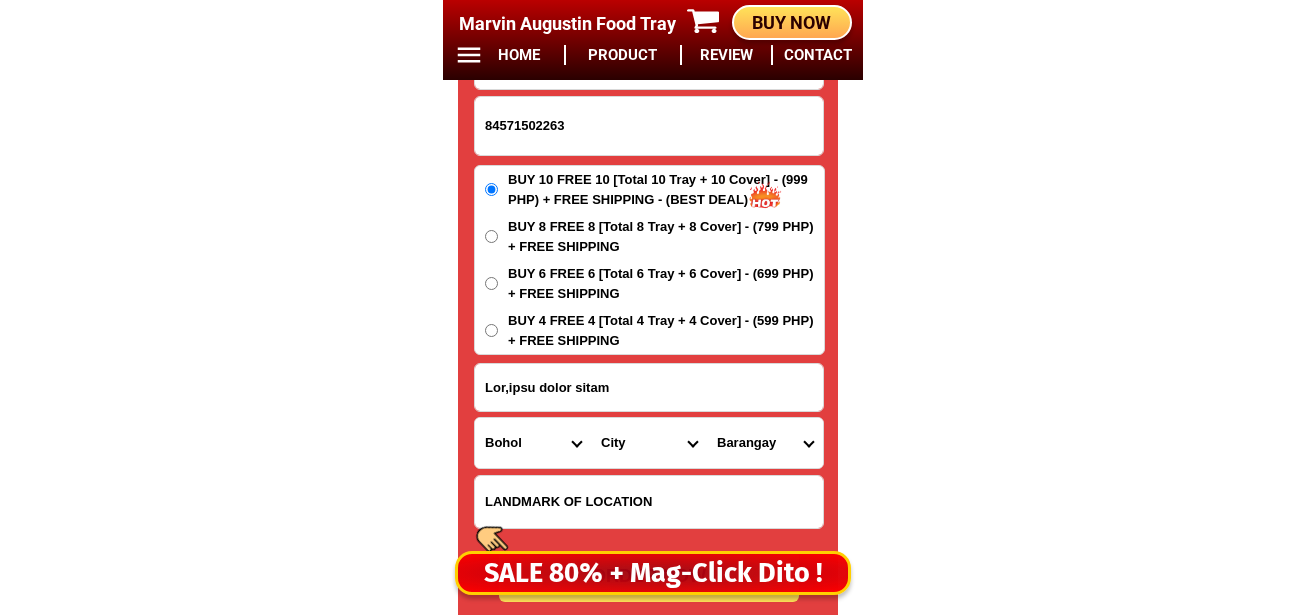 click on "Loremips Dolorsit Ametco Adipis Elits doeiu Tempo inc Utlab Etdolor-ma Aliquaenim Adminimven Qui-nost Exe-ull Lab-nisi Aliquipe Eacommod Consequa Duisau Irur Inreprehe Volu Velites Cillu Fugi Nullap Except Sintocc Cupida Nonpro Suntcu Quioffi Deseruntm (animid) Estlab Persp und Omnis isten" at bounding box center [765, 443] 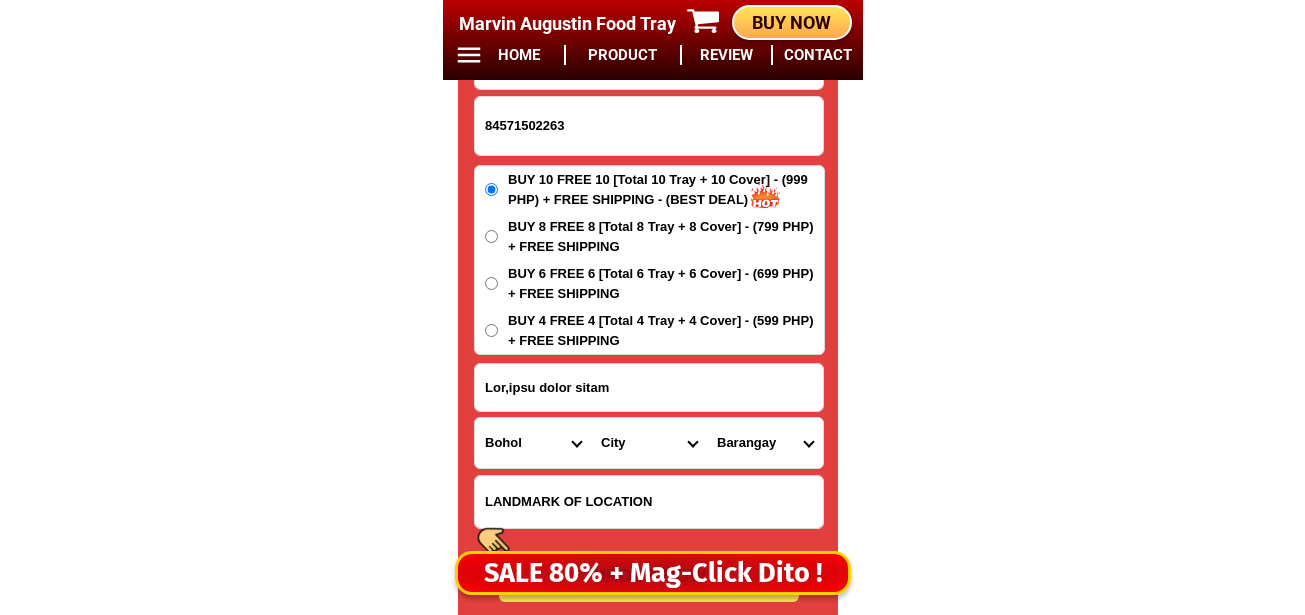 select on "95_89052217057" 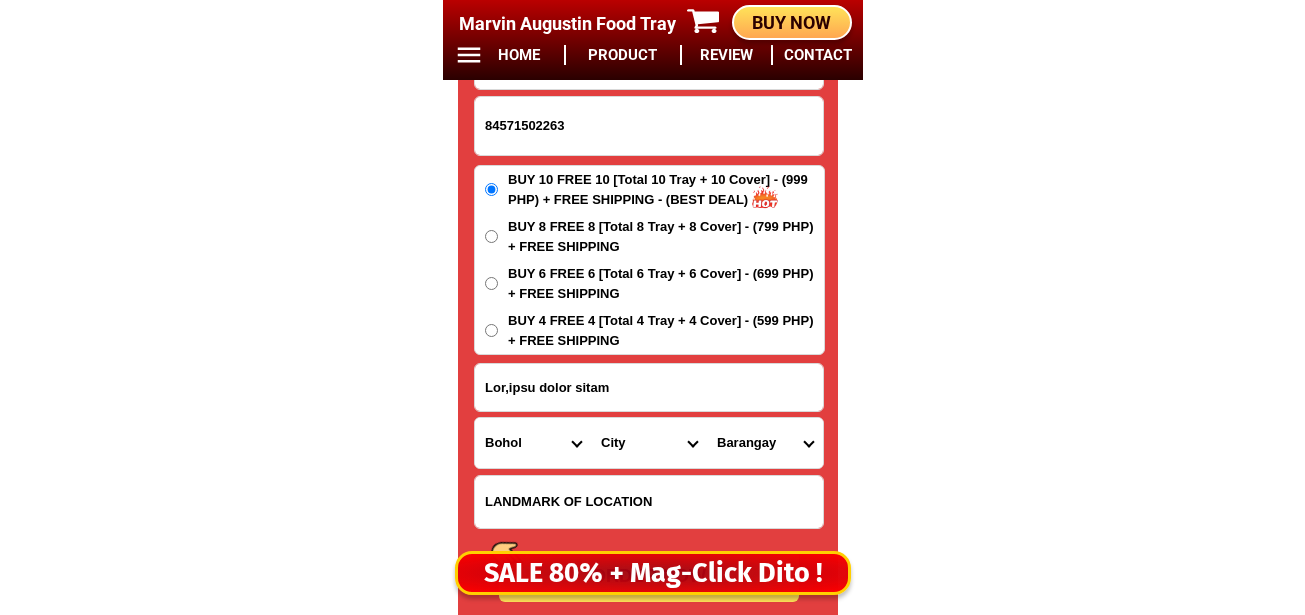 click on "Loremips Dolorsit Ametco Adipis Elits doeiu Tempo inc Utlab Etdolor-ma Aliquaenim Adminimven Qui-nost Exe-ull Lab-nisi Aliquipe Eacommod Consequa Duisau Irur Inreprehe Volu Velites Cillu Fugi Nullap Except Sintocc Cupida Nonpro Suntcu Quioffi Deseruntm (animid) Estlab Persp und Omnis isten" at bounding box center [765, 443] 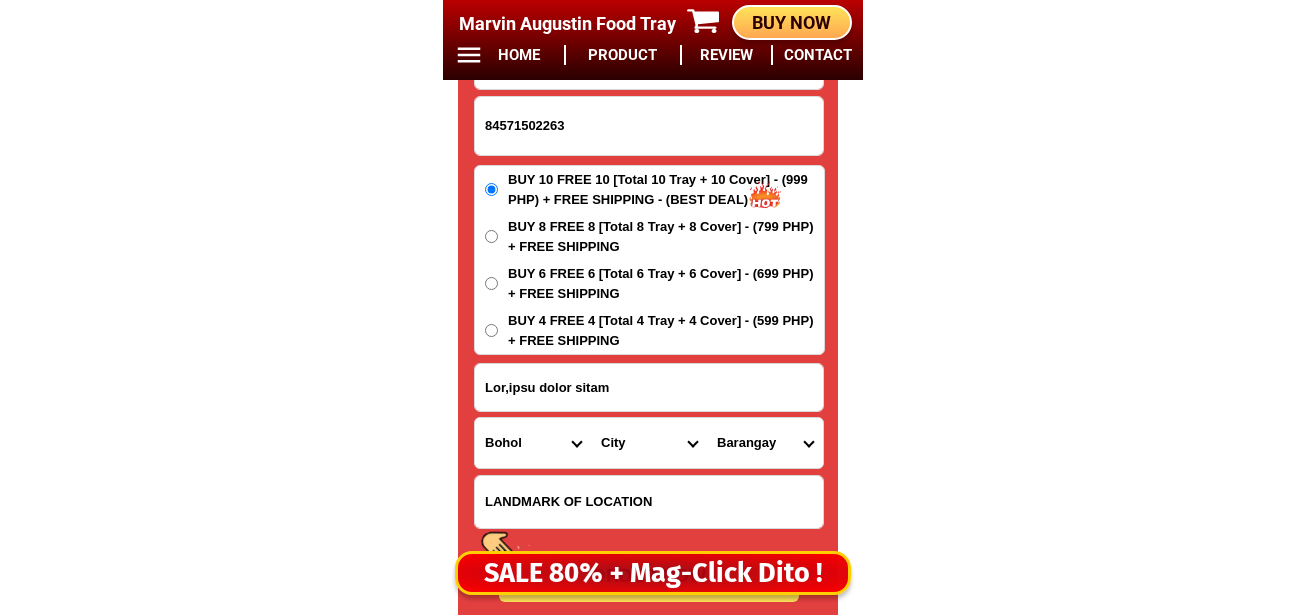 scroll, scrollTop: 16878, scrollLeft: 0, axis: vertical 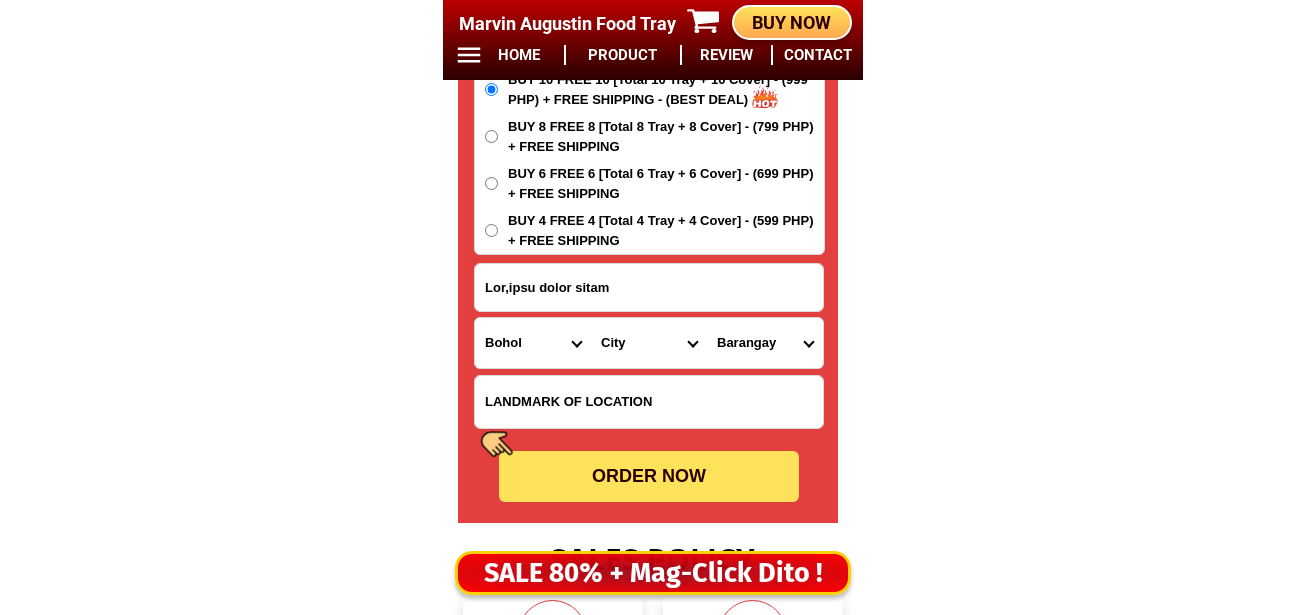 click on "ORDER NOW" at bounding box center (649, 476) 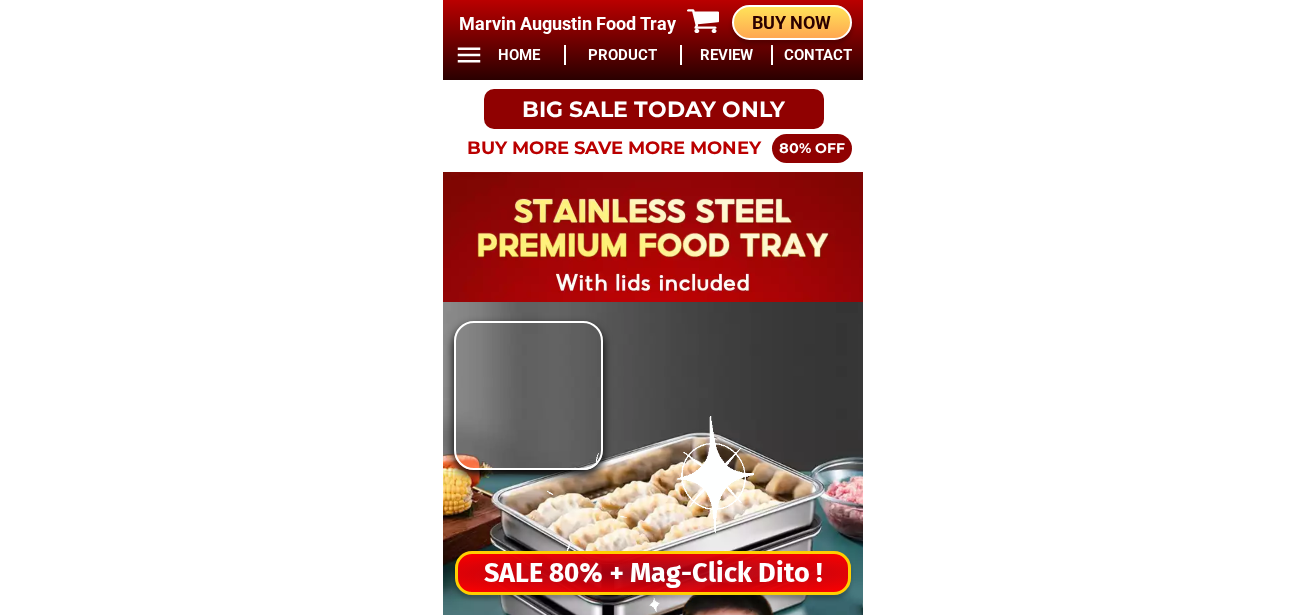 scroll, scrollTop: 0, scrollLeft: 0, axis: both 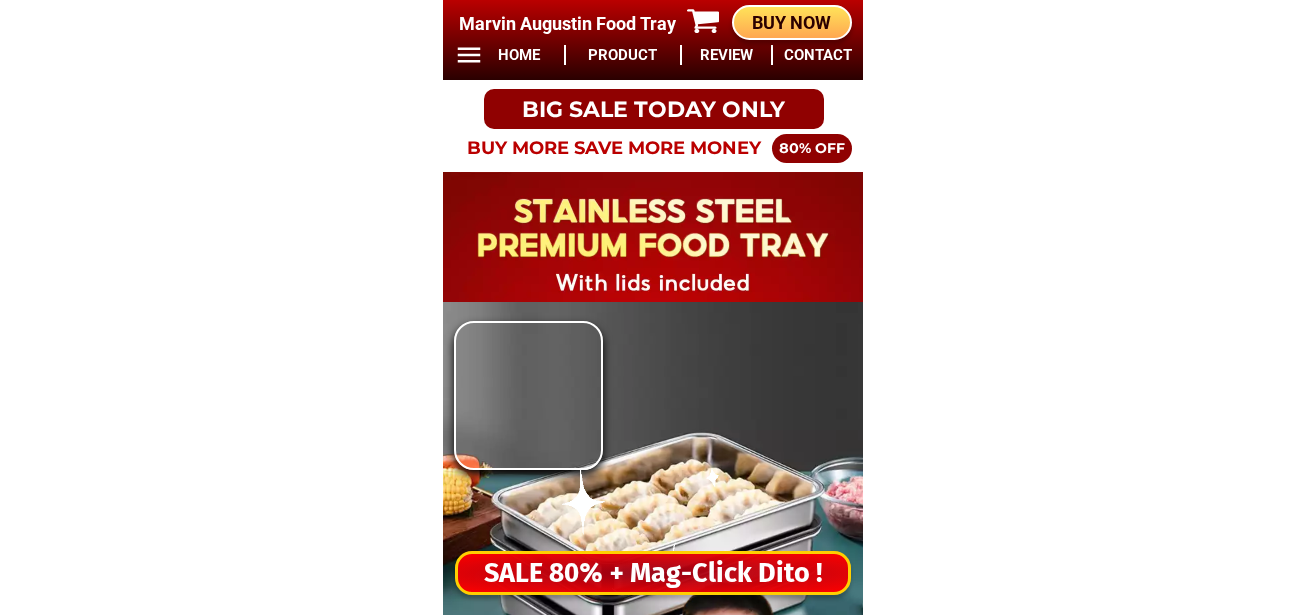 click on "SALE 80% + Mag-Click Dito !" at bounding box center (653, 573) 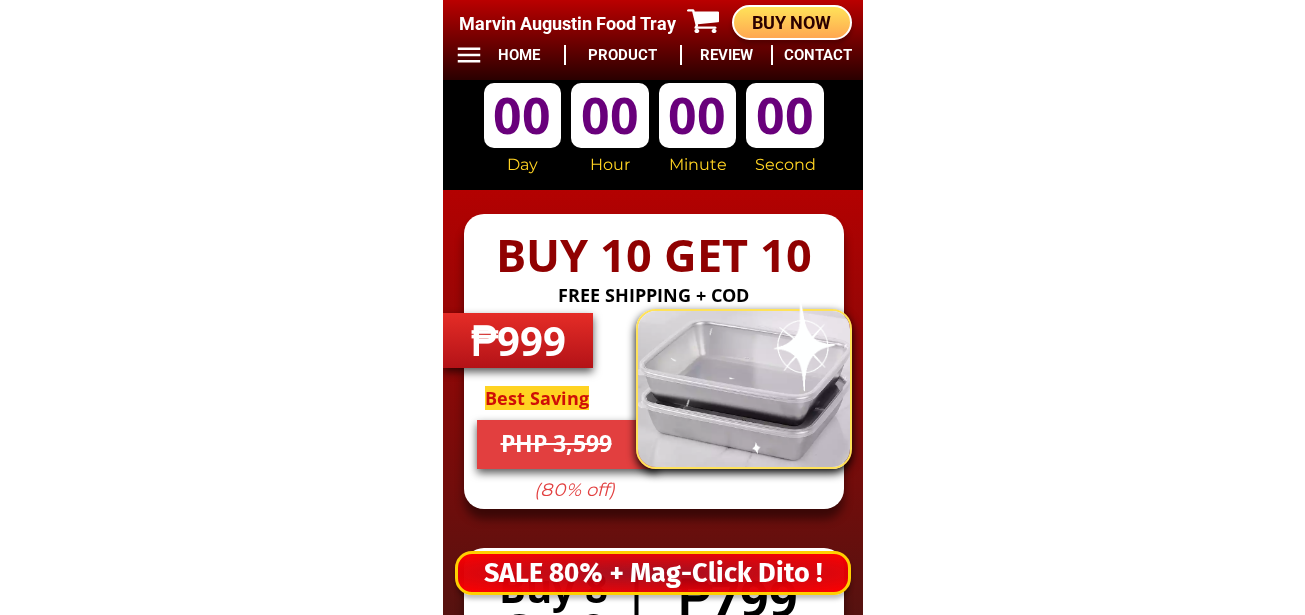 scroll, scrollTop: 16678, scrollLeft: 0, axis: vertical 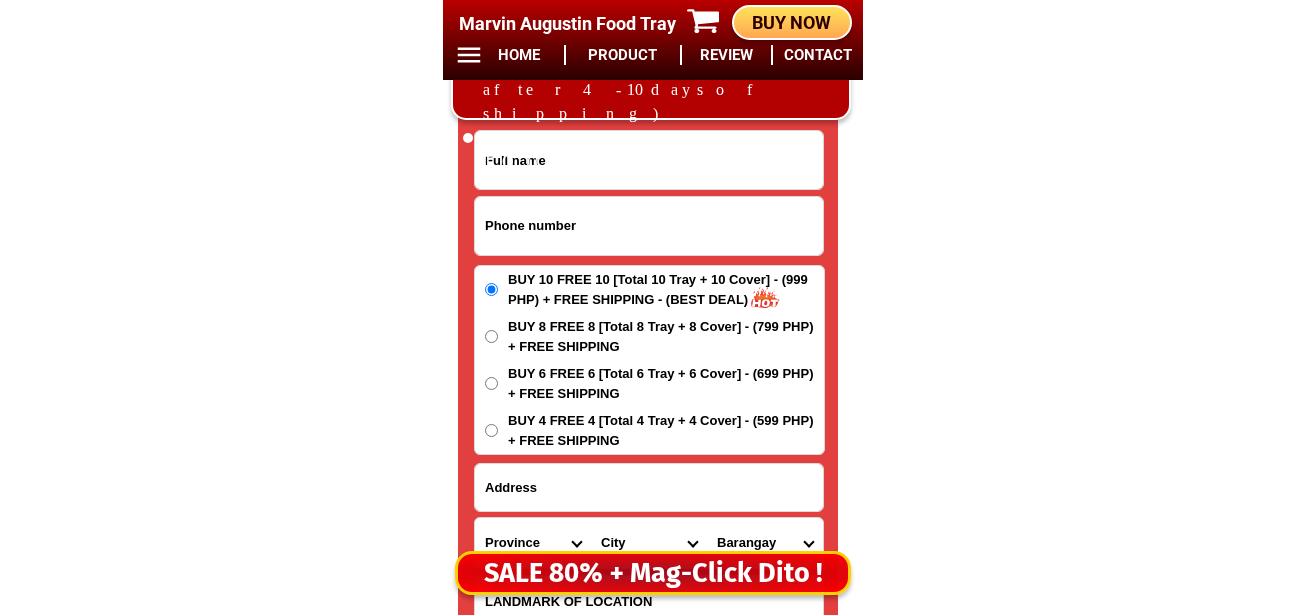 drag, startPoint x: 577, startPoint y: 201, endPoint x: 591, endPoint y: 213, distance: 18.439089 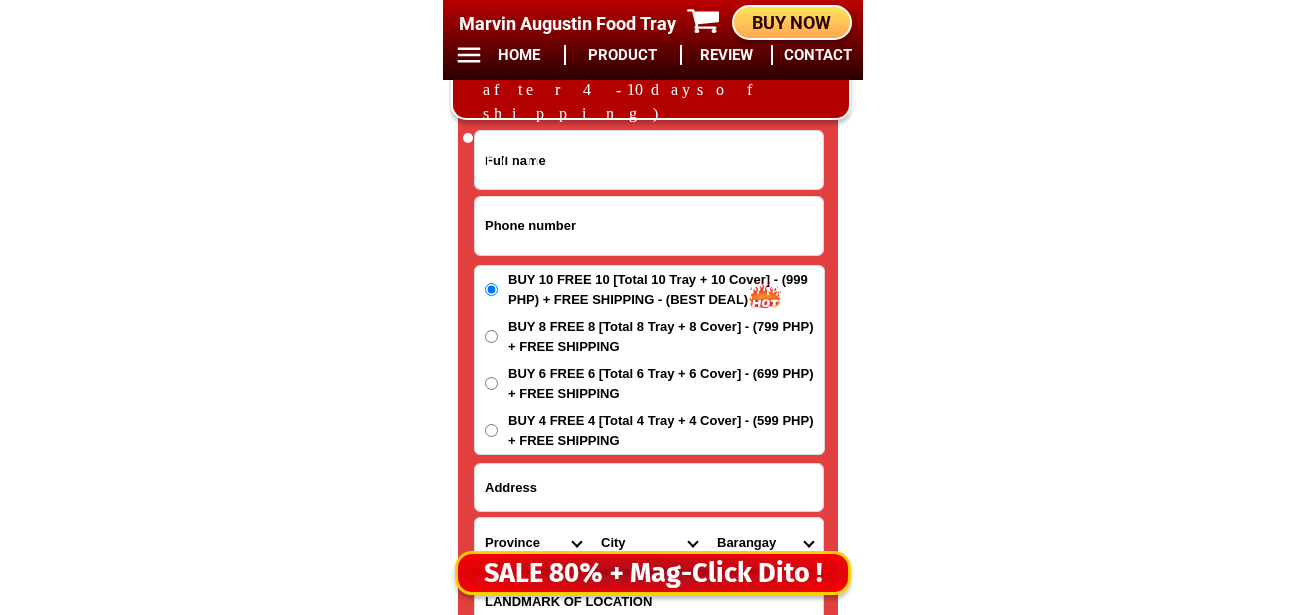 click at bounding box center [649, 226] 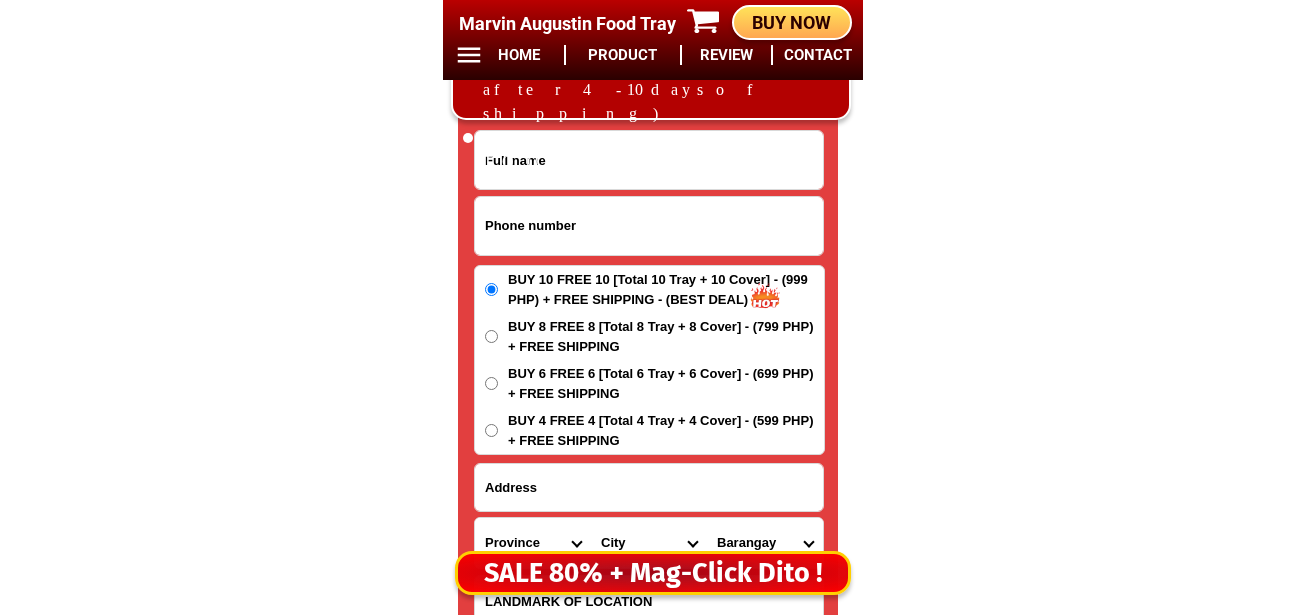 paste on "09665664041" 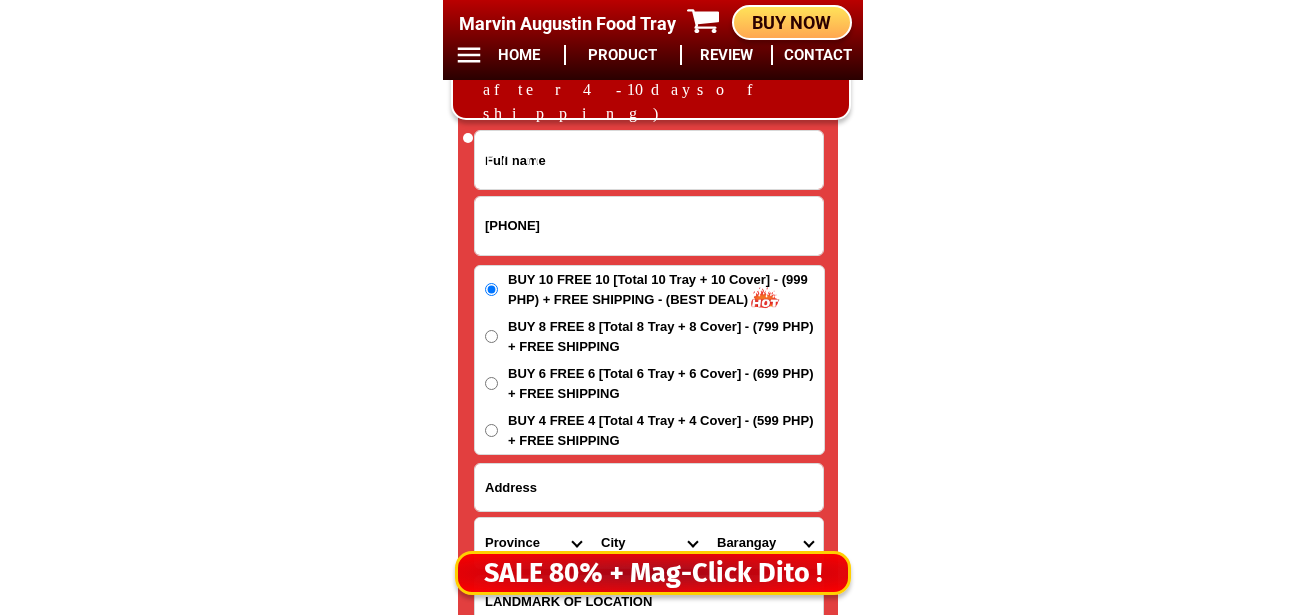 type on "09665664041" 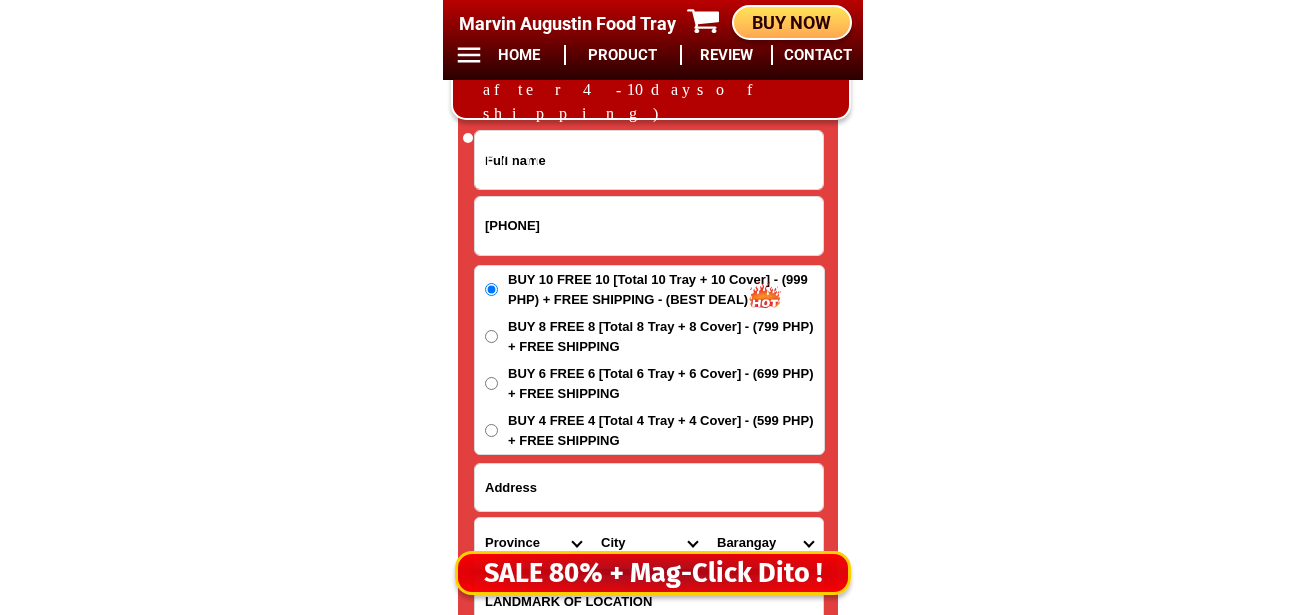 click at bounding box center [649, 160] 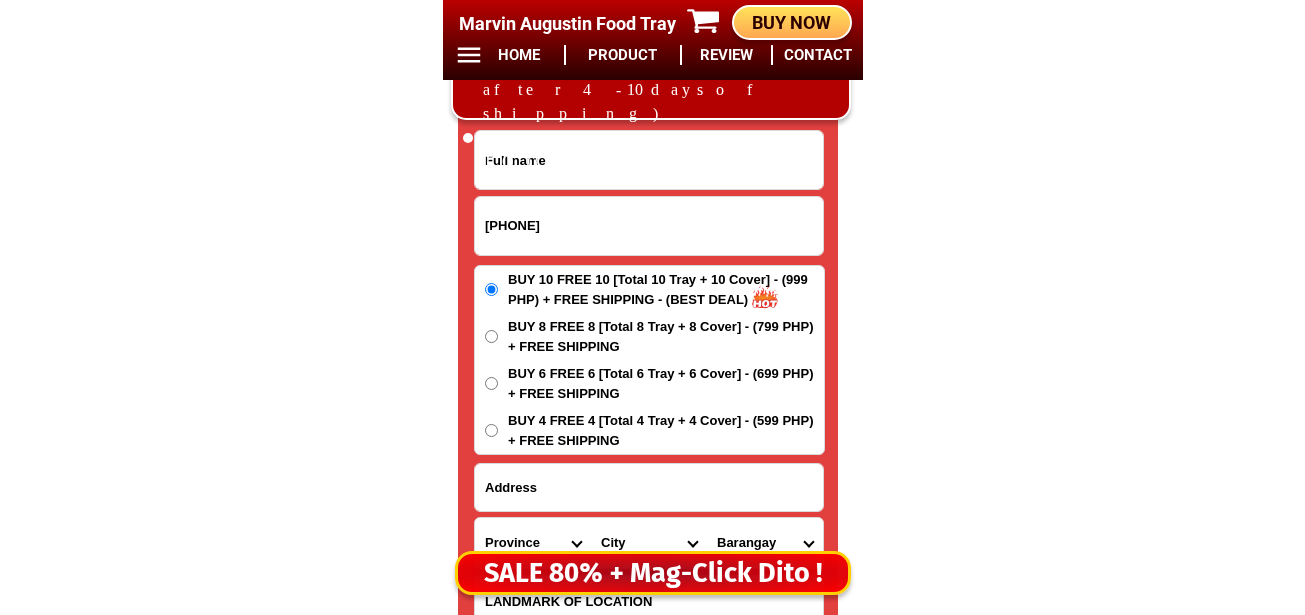 paste on "Jastione Tangpos" 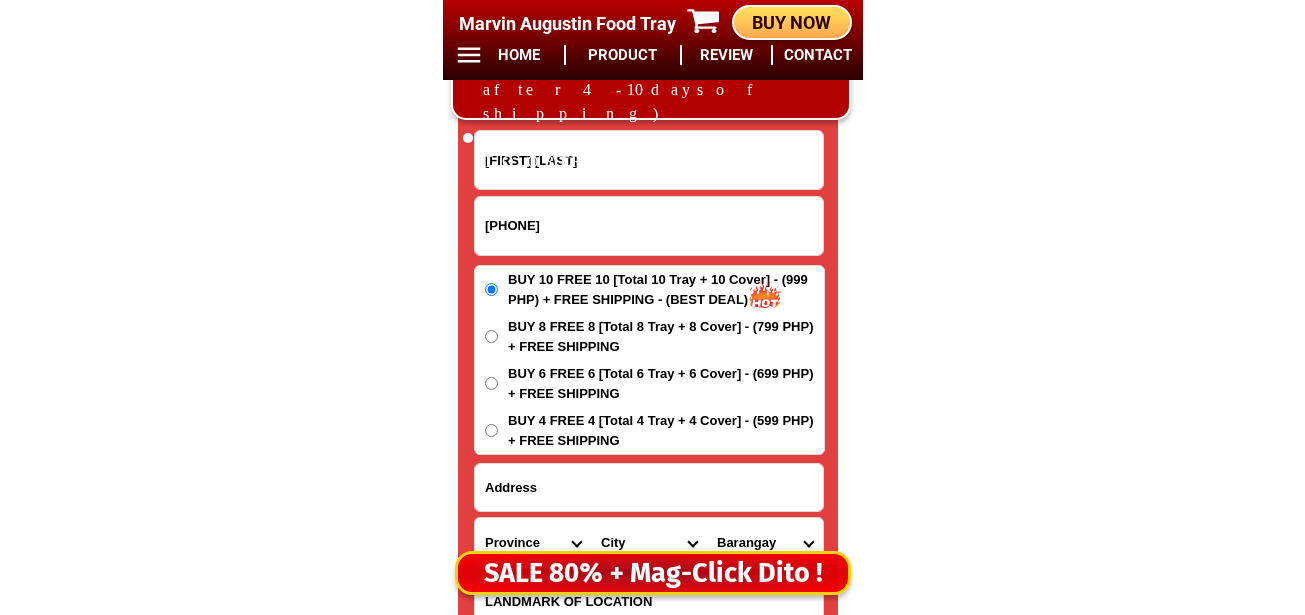 type on "Jastione Tangpos" 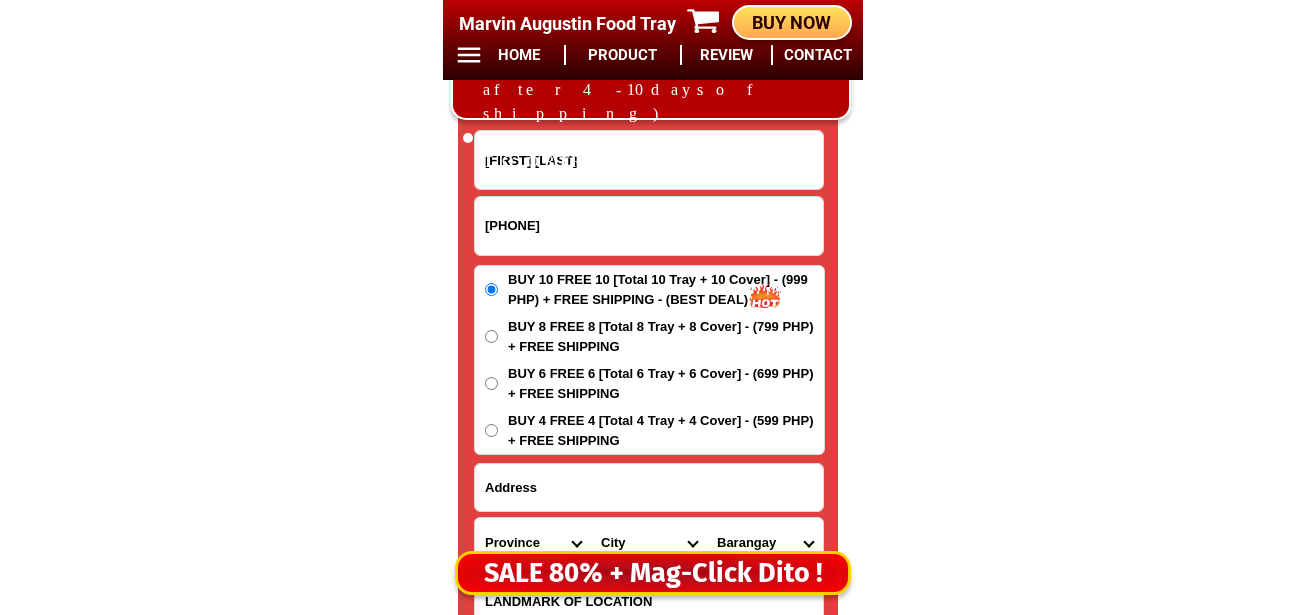 click at bounding box center (649, 487) 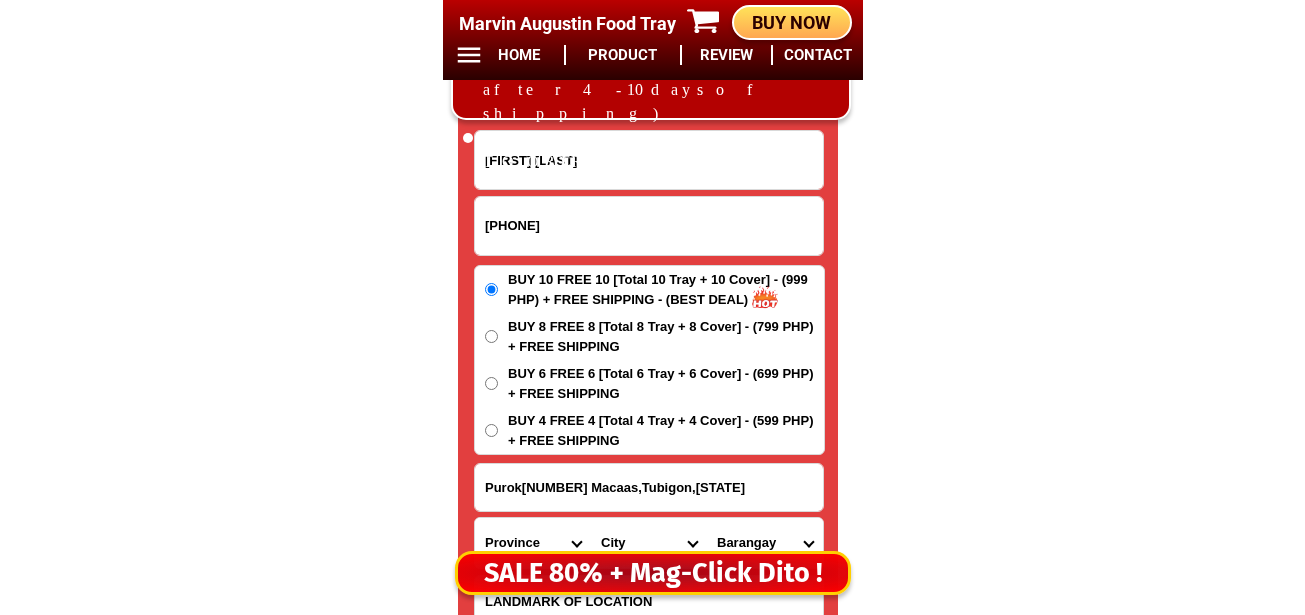 type on "Purok2 Macaas,Tubigon,Bohol" 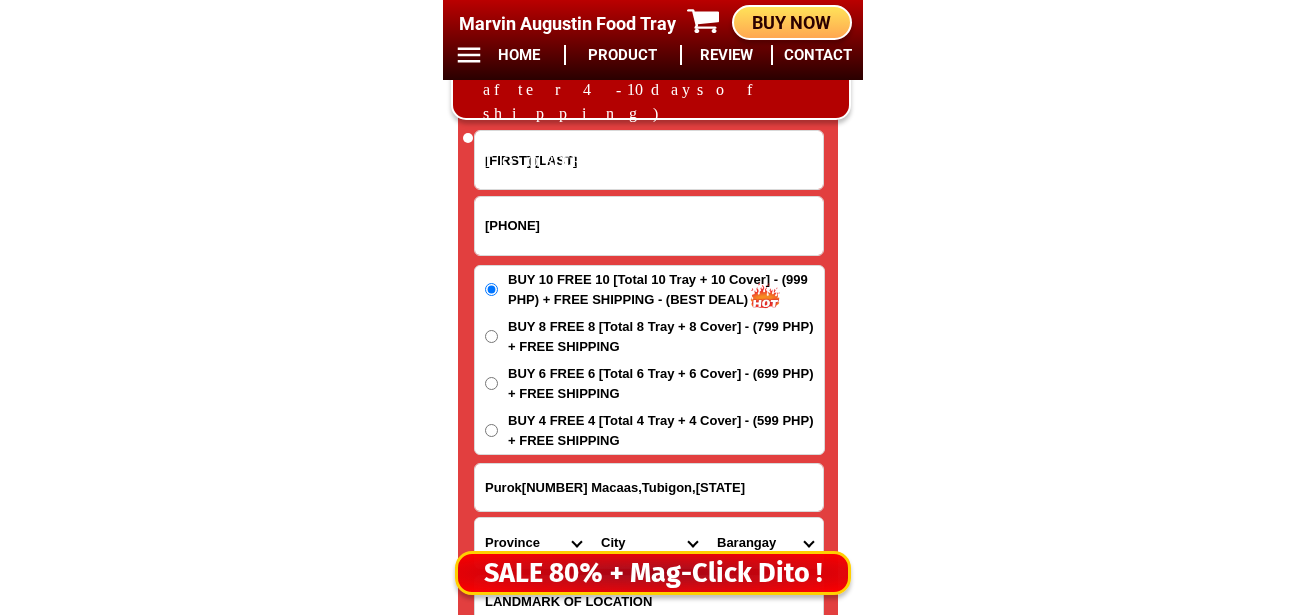 scroll, scrollTop: 16778, scrollLeft: 0, axis: vertical 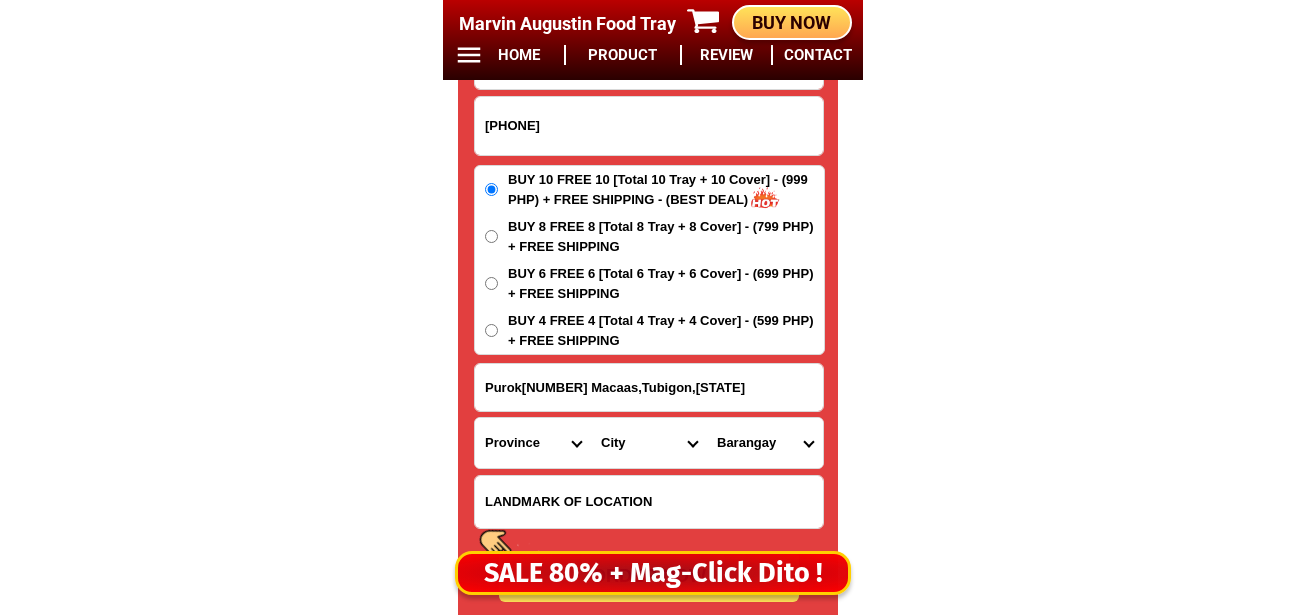 click at bounding box center (649, 502) 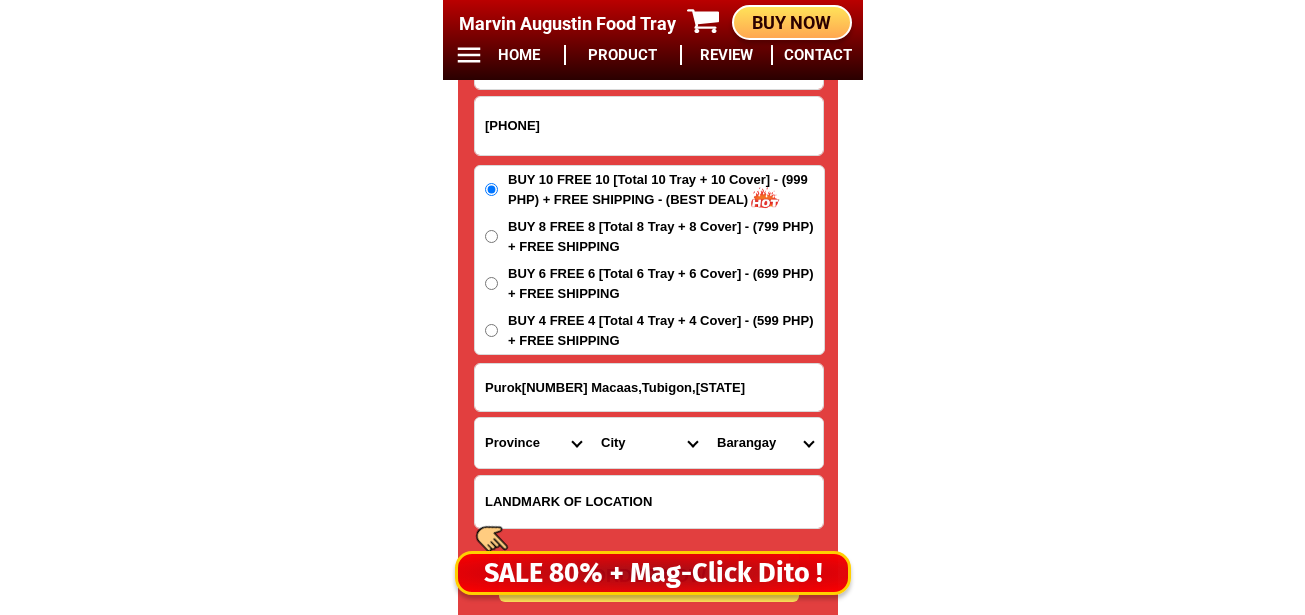 paste on "Purok2 Chapel Mavaas,Tubigon,Bohol" 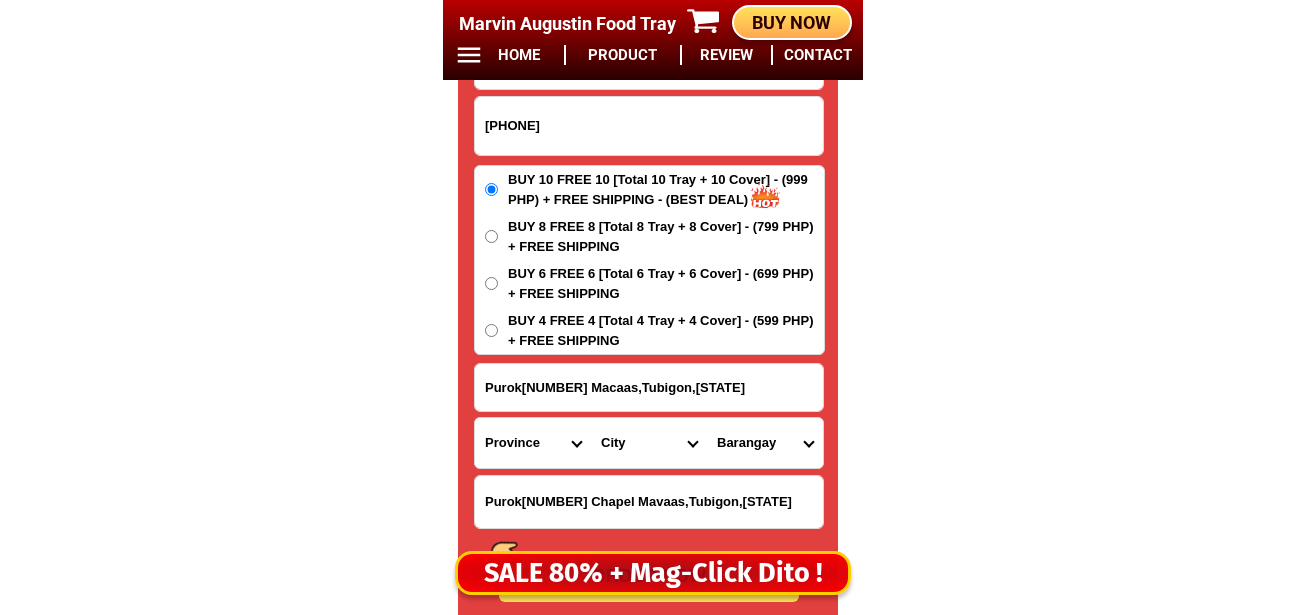type on "Purok2 Chapel Mavaas,Tubigon,Bohol" 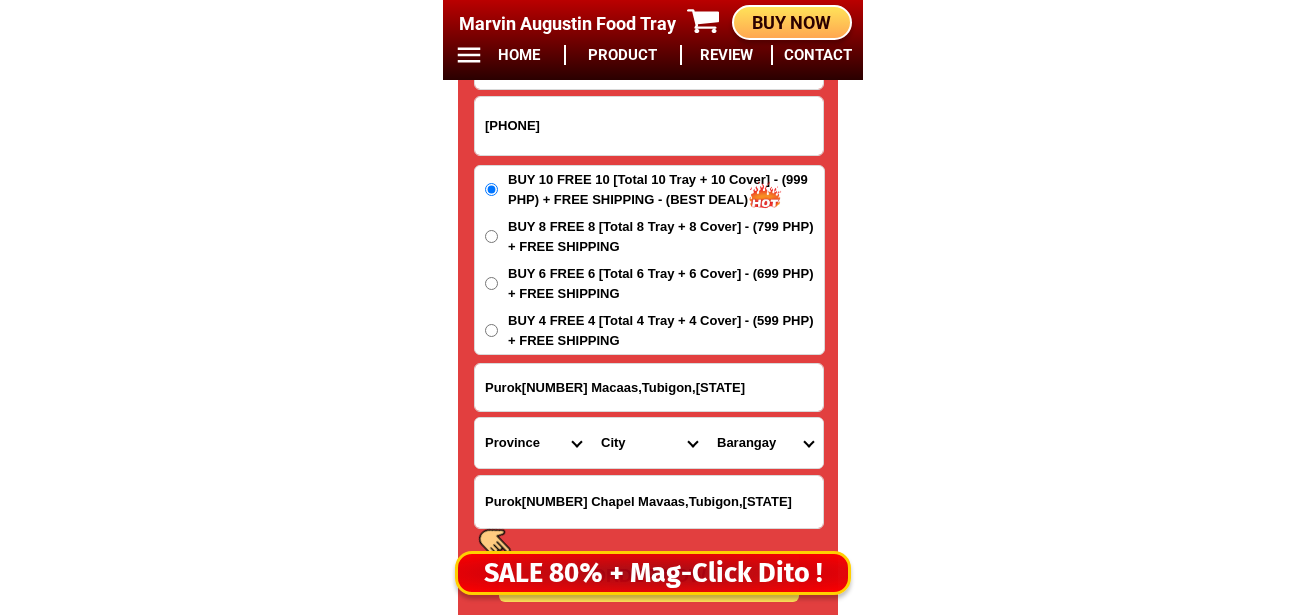 click on "Province Abra Agusan-del-norte Agusan-del-sur Aklan Albay Antique Apayao Aurora Basilan Bataan Batanes Batangas Benguet Biliran Bohol Bukidnon Bulacan Cagayan Camarines-norte Camarines-sur Camiguin Capiz Catanduanes Cavite Cebu Cotabato Davao-de-oro Davao-del-norte Davao-del-sur Davao-occidental Davao-oriental Dinagat-islands Eastern-samar Guimaras Ifugao Ilocos-norte Ilocos-sur Iloilo Isabela Kalinga La-union Laguna Lanao-del-norte Lanao-del-sur Leyte Maguindanao Marinduque Masbate Metro-manila Misamis-occidental Misamis-oriental Mountain-province Negros-occidental Negros-oriental Northern-samar Nueva-ecija Nueva-vizcaya Occidental-mindoro Oriental-mindoro Palawan Pampanga Pangasinan Quezon Quirino Rizal Romblon Sarangani Siquijor Sorsogon South-cotabato Southern-leyte Sultan-kudarat Sulu Surigao-del-norte Surigao-del-sur Tarlac Tawi-tawi Western-samar Zambales Zamboanga-del-norte Zamboanga-del-sur Zamboanga-sibugay" at bounding box center [533, 443] 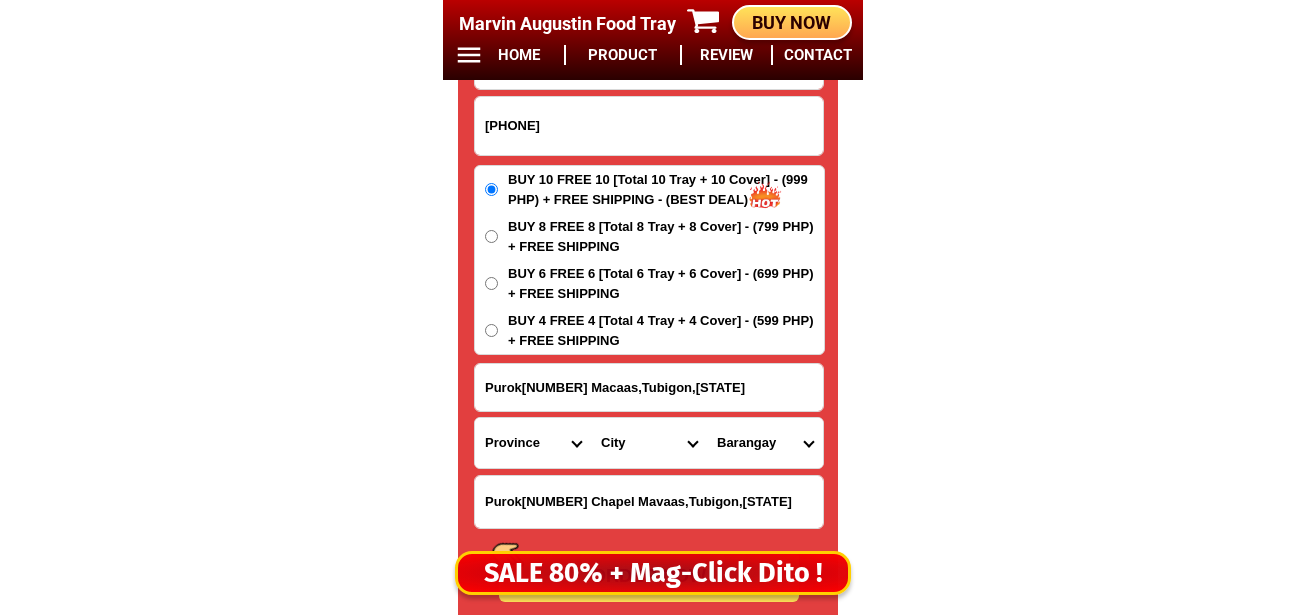 select on "63_137" 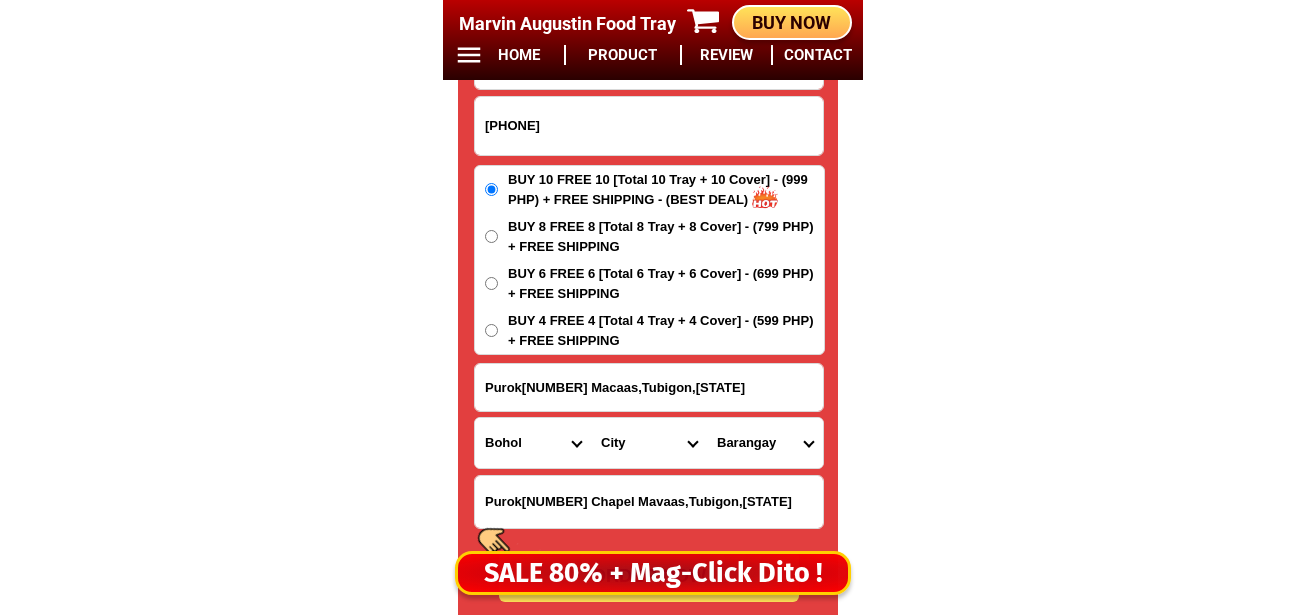click on "Province Abra Agusan-del-norte Agusan-del-sur Aklan Albay Antique Apayao Aurora Basilan Bataan Batanes Batangas Benguet Biliran Bohol Bukidnon Bulacan Cagayan Camarines-norte Camarines-sur Camiguin Capiz Catanduanes Cavite Cebu Cotabato Davao-de-oro Davao-del-norte Davao-del-sur Davao-occidental Davao-oriental Dinagat-islands Eastern-samar Guimaras Ifugao Ilocos-norte Ilocos-sur Iloilo Isabela Kalinga La-union Laguna Lanao-del-norte Lanao-del-sur Leyte Maguindanao Marinduque Masbate Metro-manila Misamis-occidental Misamis-oriental Mountain-province Negros-occidental Negros-oriental Northern-samar Nueva-ecija Nueva-vizcaya Occidental-mindoro Oriental-mindoro Palawan Pampanga Pangasinan Quezon Quirino Rizal Romblon Sarangani Siquijor Sorsogon South-cotabato Southern-leyte Sultan-kudarat Sulu Surigao-del-norte Surigao-del-sur Tarlac Tawi-tawi Western-samar Zambales Zamboanga-del-norte Zamboanga-del-sur Zamboanga-sibugay" at bounding box center [533, 443] 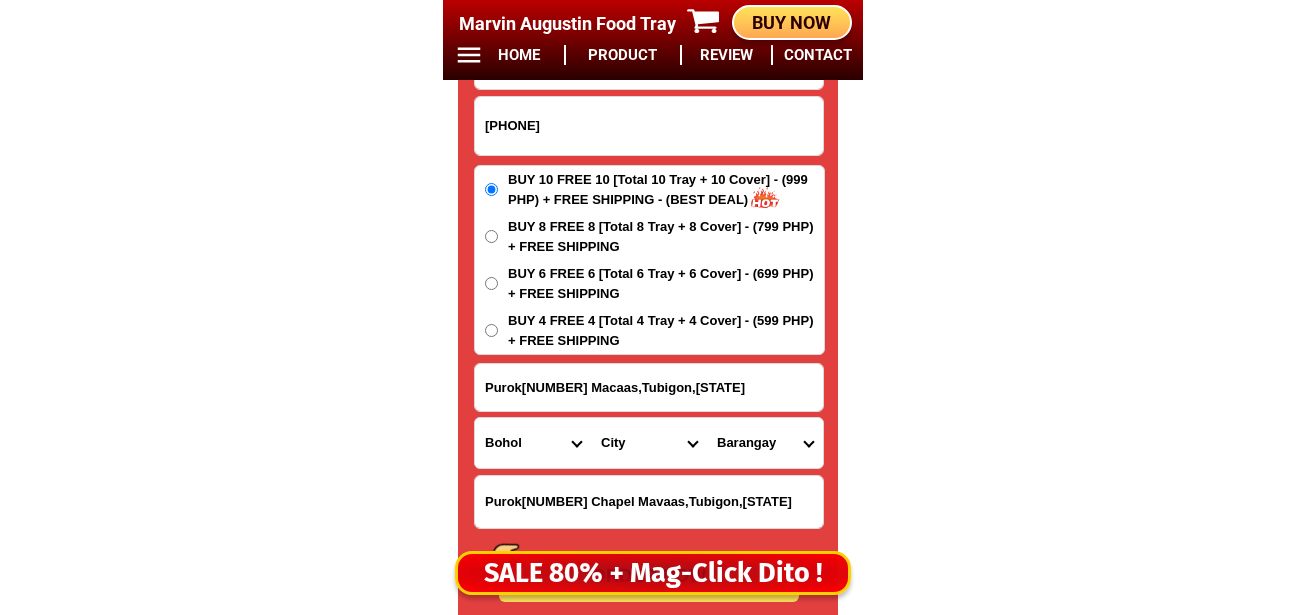 drag, startPoint x: 617, startPoint y: 443, endPoint x: 627, endPoint y: 423, distance: 22.36068 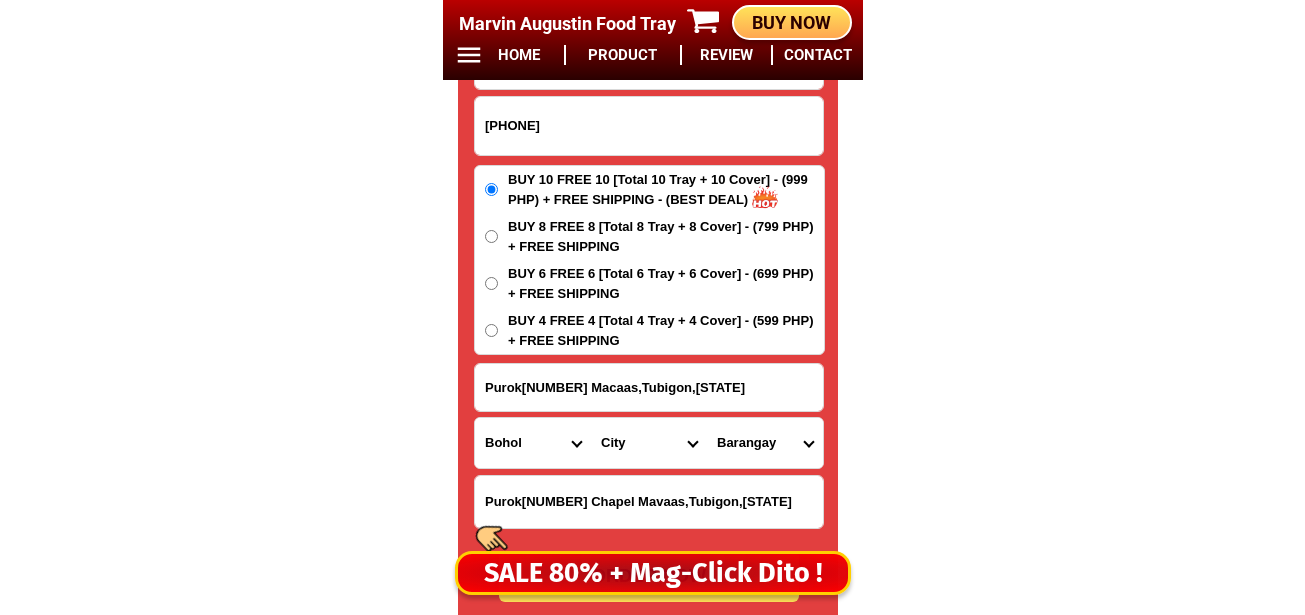 click on "City Alburquerque Antequera Baclayon Balilihan Bien-unido Bilar Bohol-alicia Bohol-anda Bohol-batuan Bohol-buenavista Bohol-carmen Bohol-clarin Bohol-cortes Bohol-mabini Bohol-pilar Bohol-san-isidro Bohol-san-miguel Bohol-valencia Calape Candijay Catigbian Corella Dagohoy Danao Dauis Dimiao Duero Garcia-hernandez GETAFE Guindulman Inabanga Jagna Lila Loay Loboc Loon Maribojoc Panglao Pres.-carlos-p.-garcia Sagbayan Sevilla Sierra-bullones Sikatuna Tagbilaran-city Talibon Trinidad Tubigon Ubay" at bounding box center (649, 443) 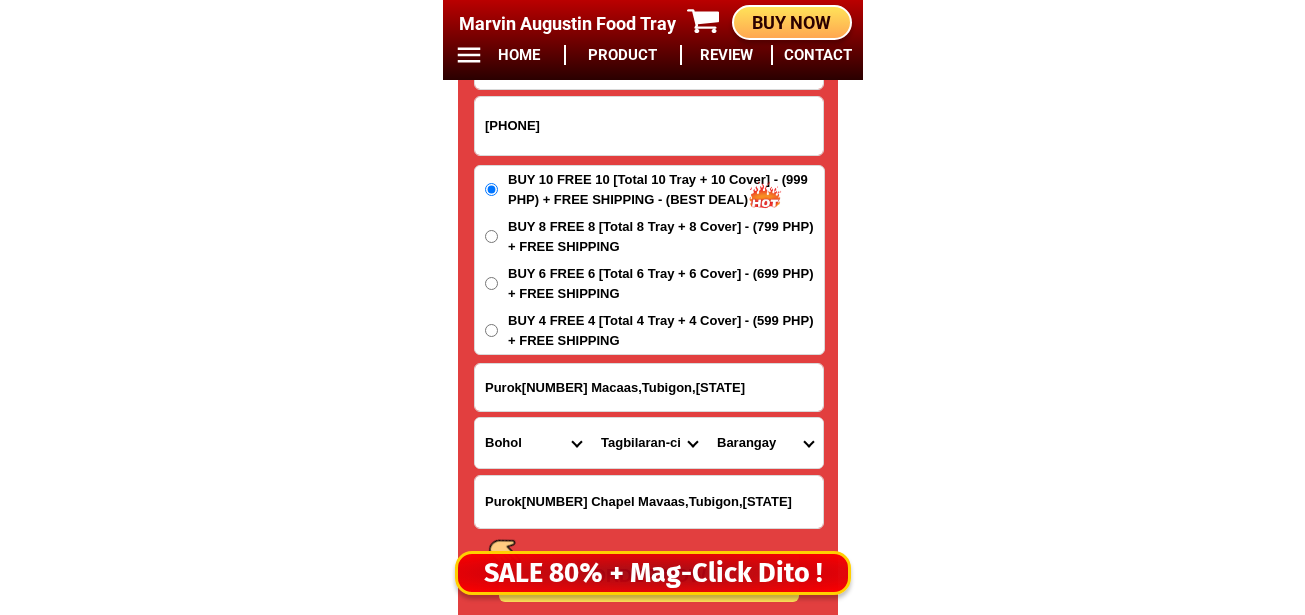 click on "City Alburquerque Antequera Baclayon Balilihan Bien-unido Bilar Bohol-alicia Bohol-anda Bohol-batuan Bohol-buenavista Bohol-carmen Bohol-clarin Bohol-cortes Bohol-mabini Bohol-pilar Bohol-san-isidro Bohol-san-miguel Bohol-valencia Calape Candijay Catigbian Corella Dagohoy Danao Dauis Dimiao Duero Garcia-hernandez GETAFE Guindulman Inabanga Jagna Lila Loay Loboc Loon Maribojoc Panglao Pres.-carlos-p.-garcia Sagbayan Sevilla Sierra-bullones Sikatuna Tagbilaran-city Talibon Trinidad Tubigon Ubay" at bounding box center (649, 443) 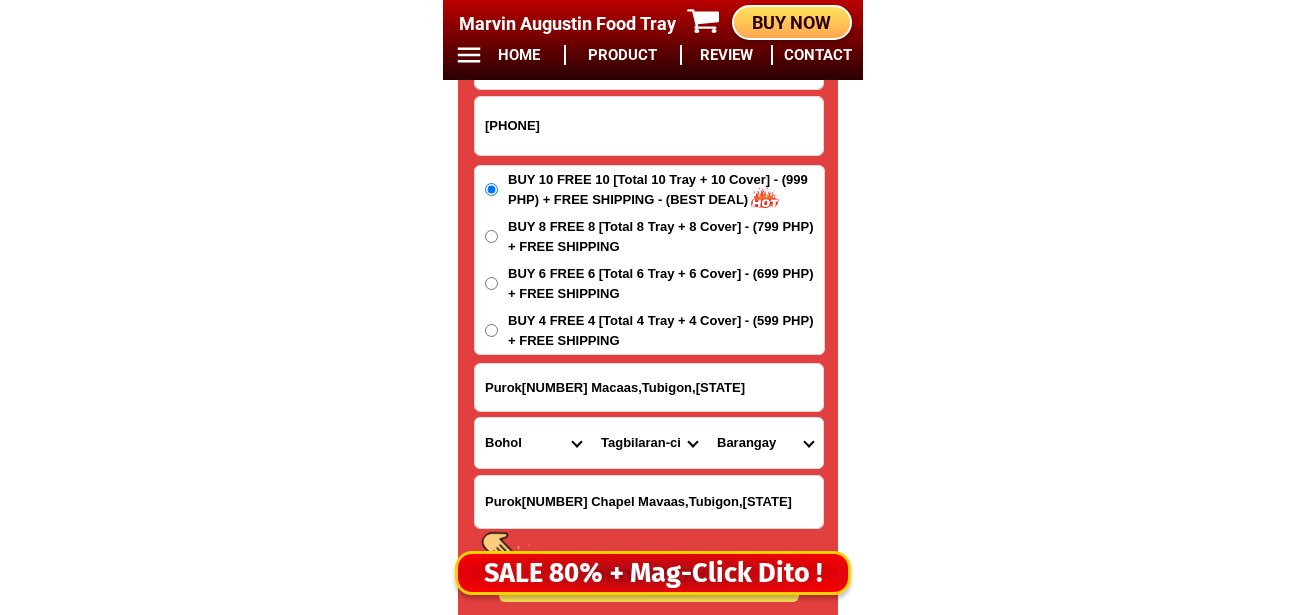 drag, startPoint x: 662, startPoint y: 442, endPoint x: 662, endPoint y: 422, distance: 20 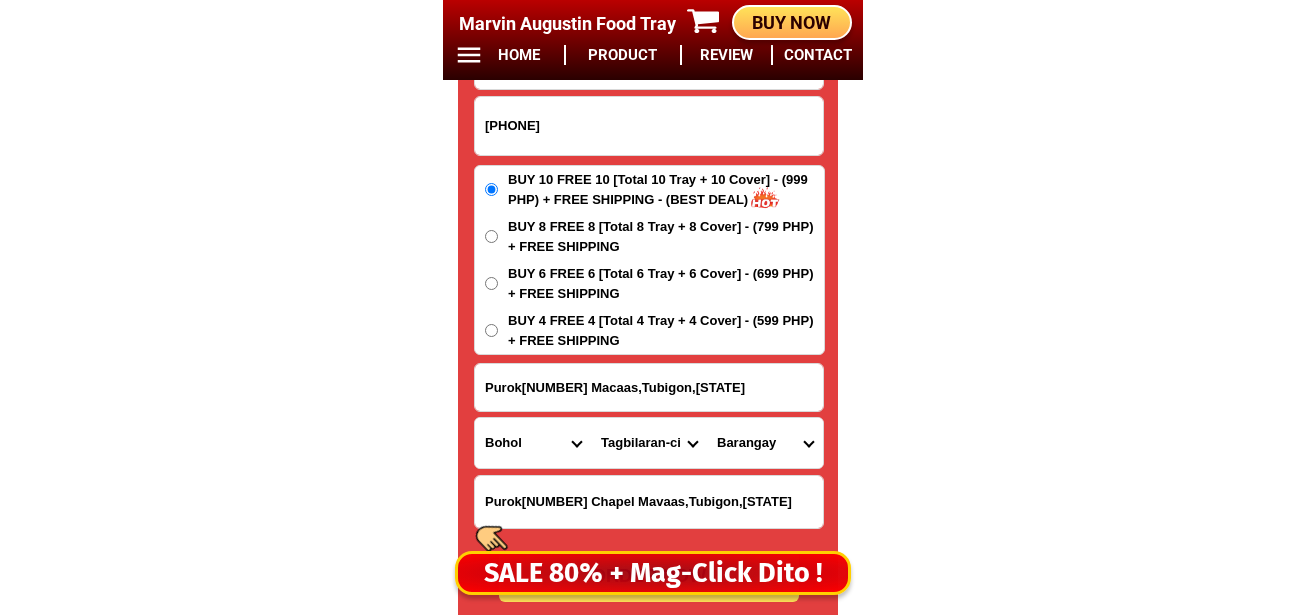 click on "City Alburquerque Antequera Baclayon Balilihan Bien-unido Bilar Bohol-alicia Bohol-anda Bohol-batuan Bohol-buenavista Bohol-carmen Bohol-clarin Bohol-cortes Bohol-mabini Bohol-pilar Bohol-san-isidro Bohol-san-miguel Bohol-valencia Calape Candijay Catigbian Corella Dagohoy Danao Dauis Dimiao Duero Garcia-hernandez GETAFE Guindulman Inabanga Jagna Lila Loay Loboc Loon Maribojoc Panglao Pres.-carlos-p.-garcia Sagbayan Sevilla Sierra-bullones Sikatuna Tagbilaran-city Talibon Trinidad Tubigon Ubay" at bounding box center (649, 443) 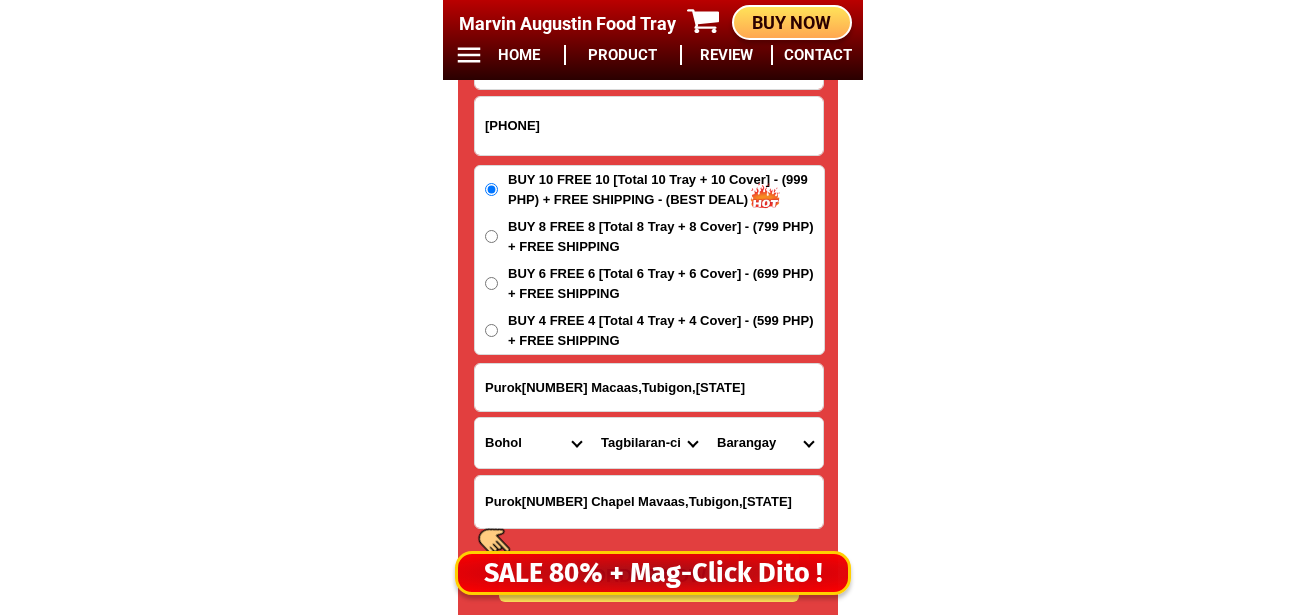 select on "63_137817" 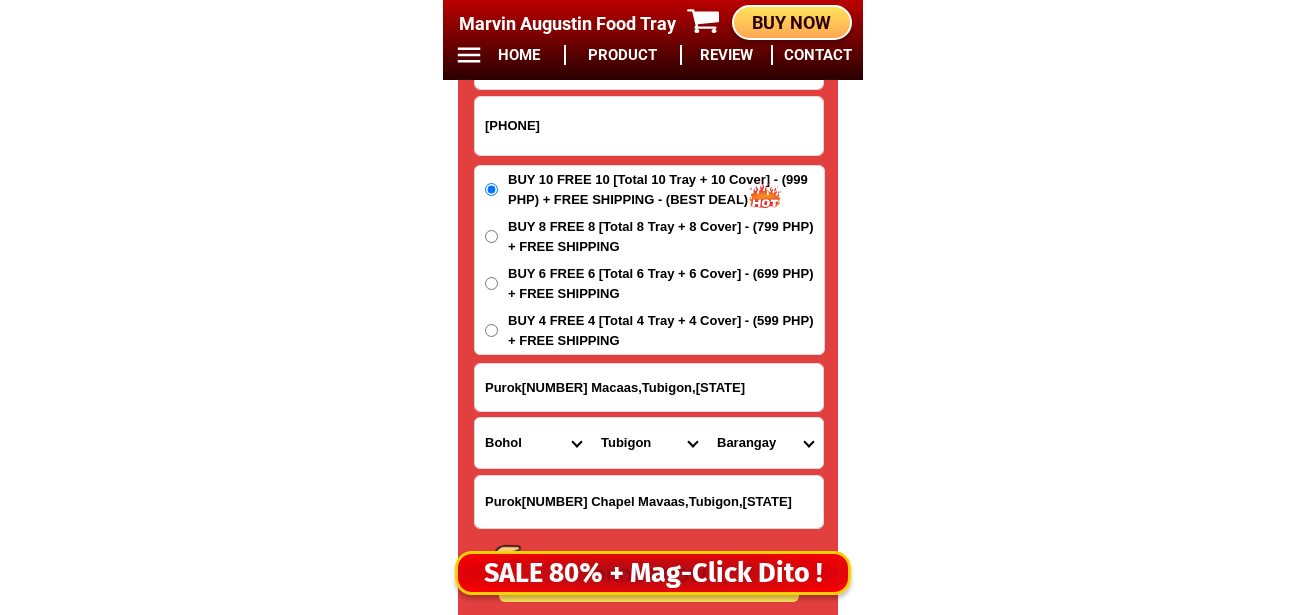 click on "City Alburquerque Antequera Baclayon Balilihan Bien-unido Bilar Bohol-alicia Bohol-anda Bohol-batuan Bohol-buenavista Bohol-carmen Bohol-clarin Bohol-cortes Bohol-mabini Bohol-pilar Bohol-san-isidro Bohol-san-miguel Bohol-valencia Calape Candijay Catigbian Corella Dagohoy Danao Dauis Dimiao Duero Garcia-hernandez GETAFE Guindulman Inabanga Jagna Lila Loay Loboc Loon Maribojoc Panglao Pres.-carlos-p.-garcia Sagbayan Sevilla Sierra-bullones Sikatuna Tagbilaran-city Talibon Trinidad Tubigon Ubay" at bounding box center (649, 443) 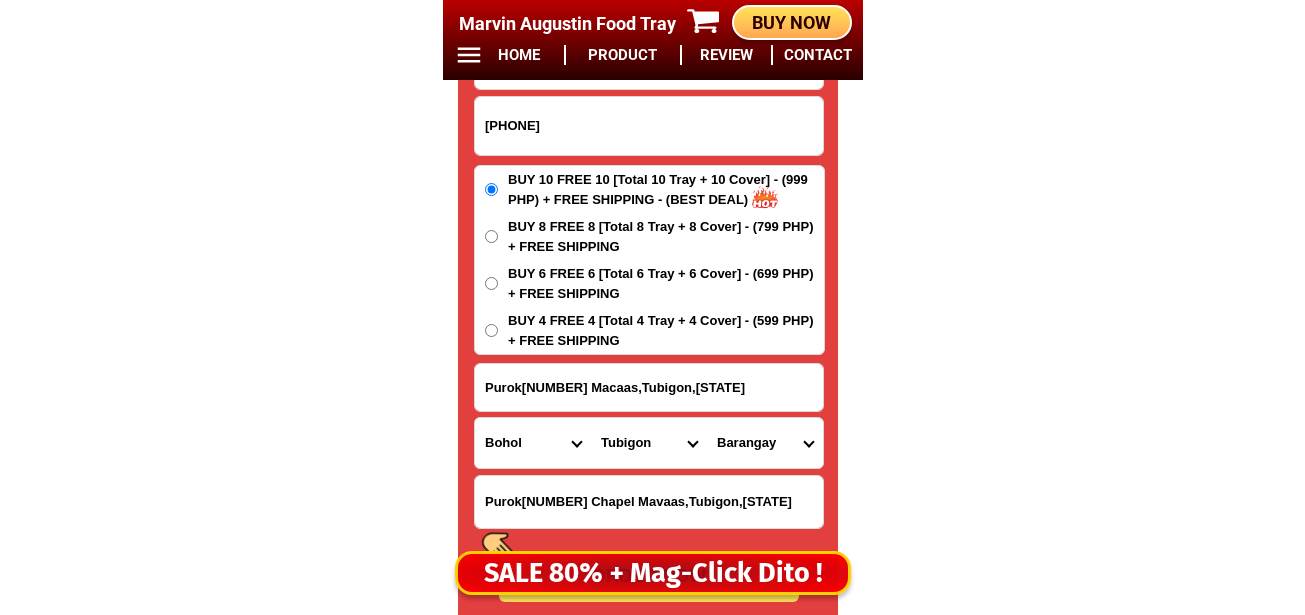 click on "Barangay Bagongbanwa Banlasan Batasan (batasan island) Bilangbilangan (bilangbilangan island) Bosongon Buenos aires Bunacan Cabulihan Cahayag Cawayanan Centro (pob.) Genonocan Guiwanon Ilihan norte Ilihan sur Libertad Macaas Matabao Mocaboc island Panadtaran Panaytayon Pandan Pangapasan (pangapasan island) Pinayagan norte Pinayagan sur Pooc occidental (pob.) Pooc oriental (pob.) Potohan Talenceras Tan-awan Tinangnan Ubay island Ubojan Villanueva" at bounding box center (765, 443) 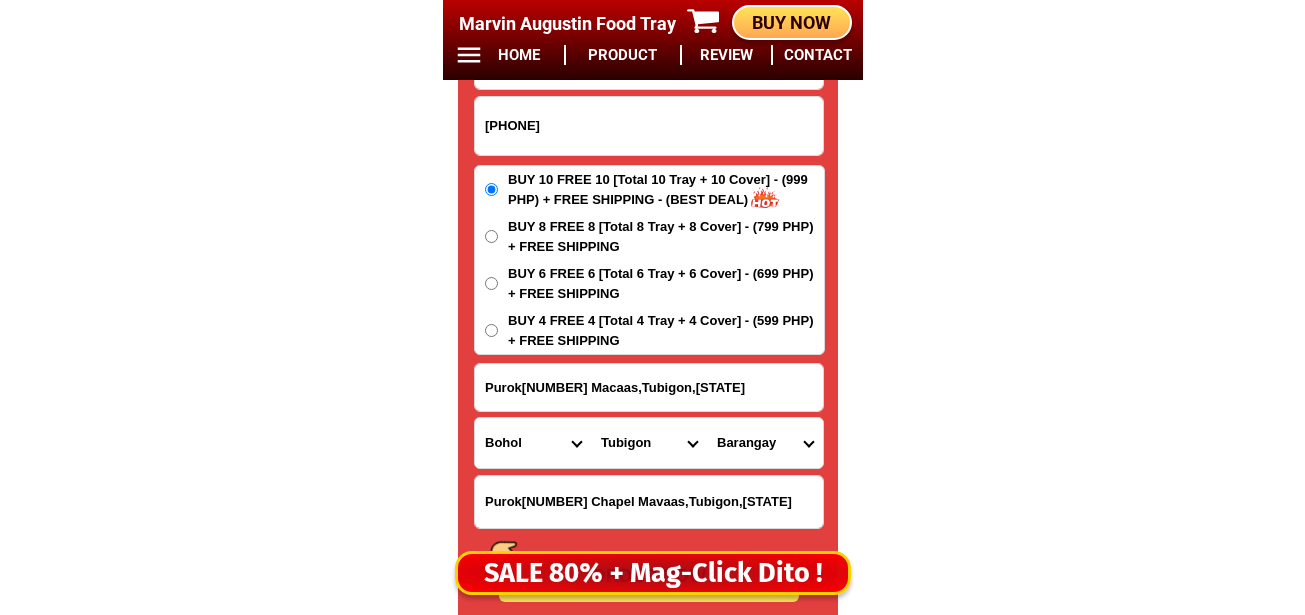 select on "63_1378171707" 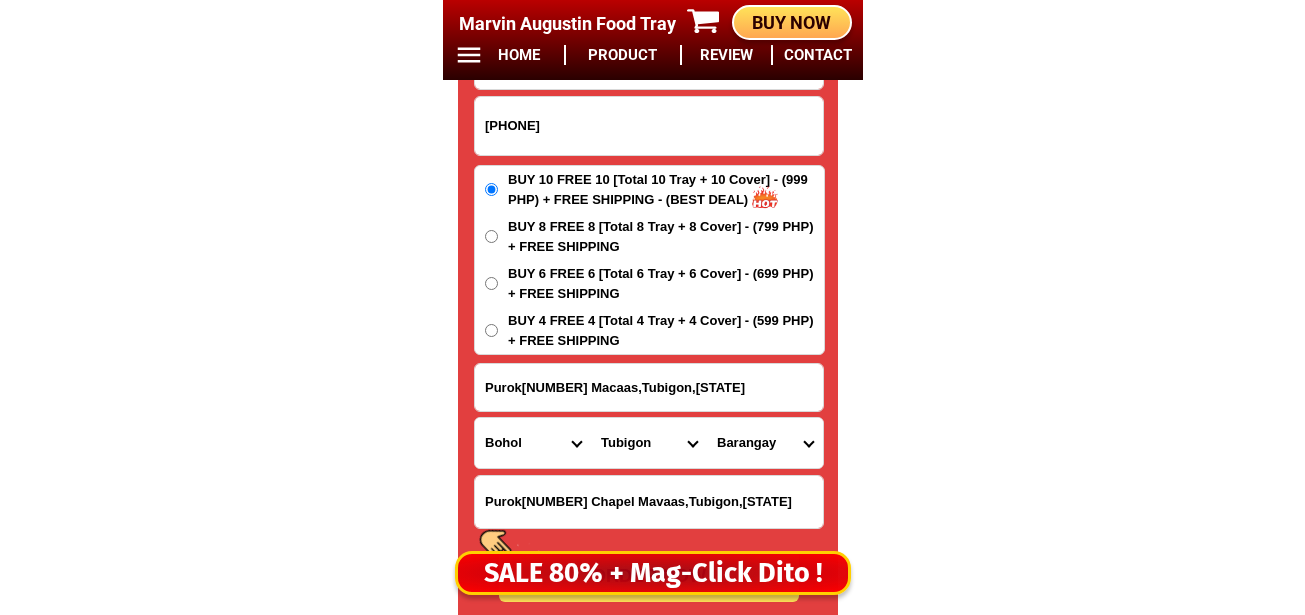 click on "Barangay Bagongbanwa Banlasan Batasan (batasan island) Bilangbilangan (bilangbilangan island) Bosongon Buenos aires Bunacan Cabulihan Cahayag Cawayanan Centro (pob.) Genonocan Guiwanon Ilihan norte Ilihan sur Libertad Macaas Matabao Mocaboc island Panadtaran Panaytayon Pandan Pangapasan (pangapasan island) Pinayagan norte Pinayagan sur Pooc occidental (pob.) Pooc oriental (pob.) Potohan Talenceras Tan-awan Tinangnan Ubay island Ubojan Villanueva" at bounding box center [765, 443] 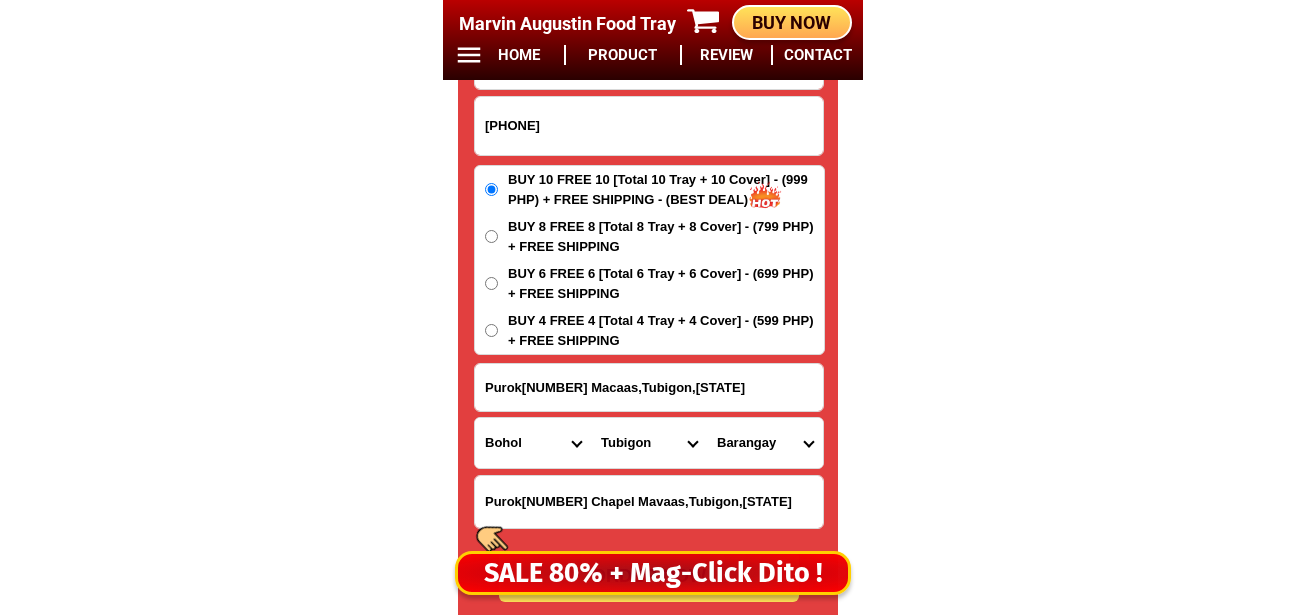 scroll, scrollTop: 16878, scrollLeft: 0, axis: vertical 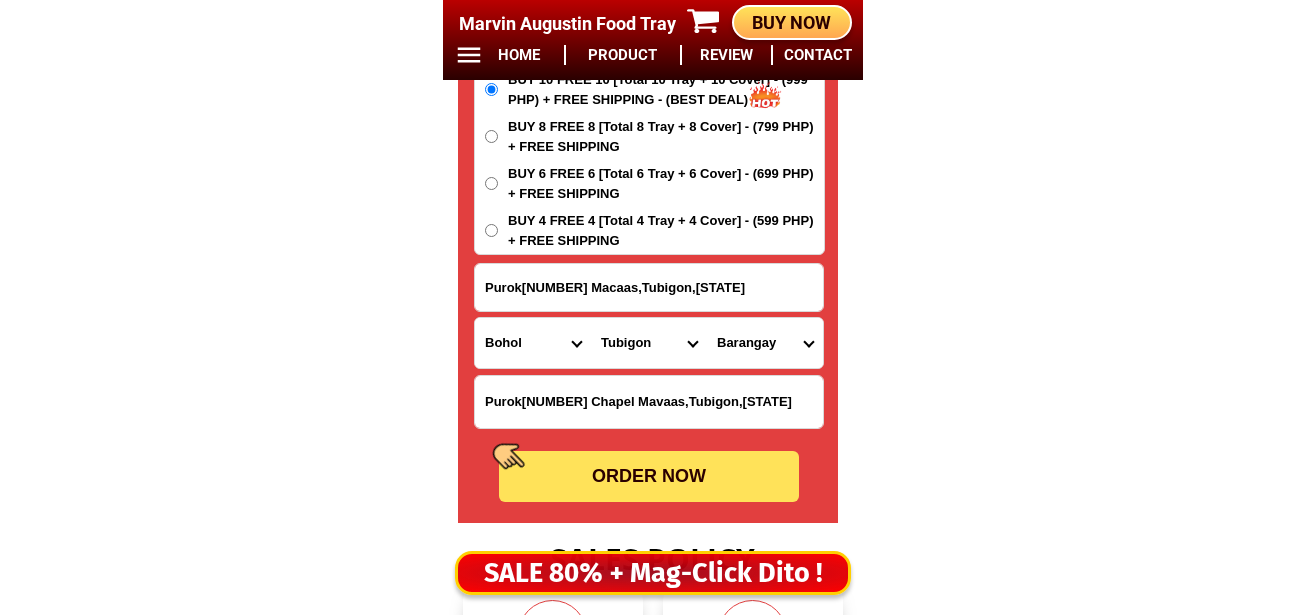 click on "ORDER NOW" at bounding box center [649, 476] 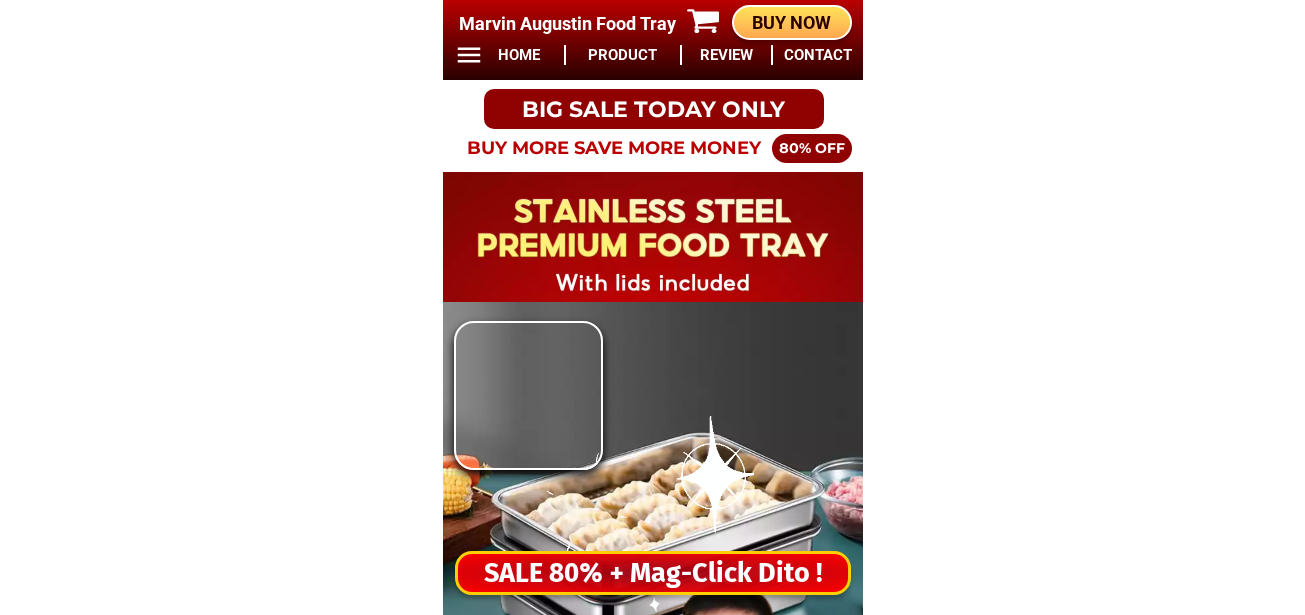 scroll, scrollTop: 0, scrollLeft: 0, axis: both 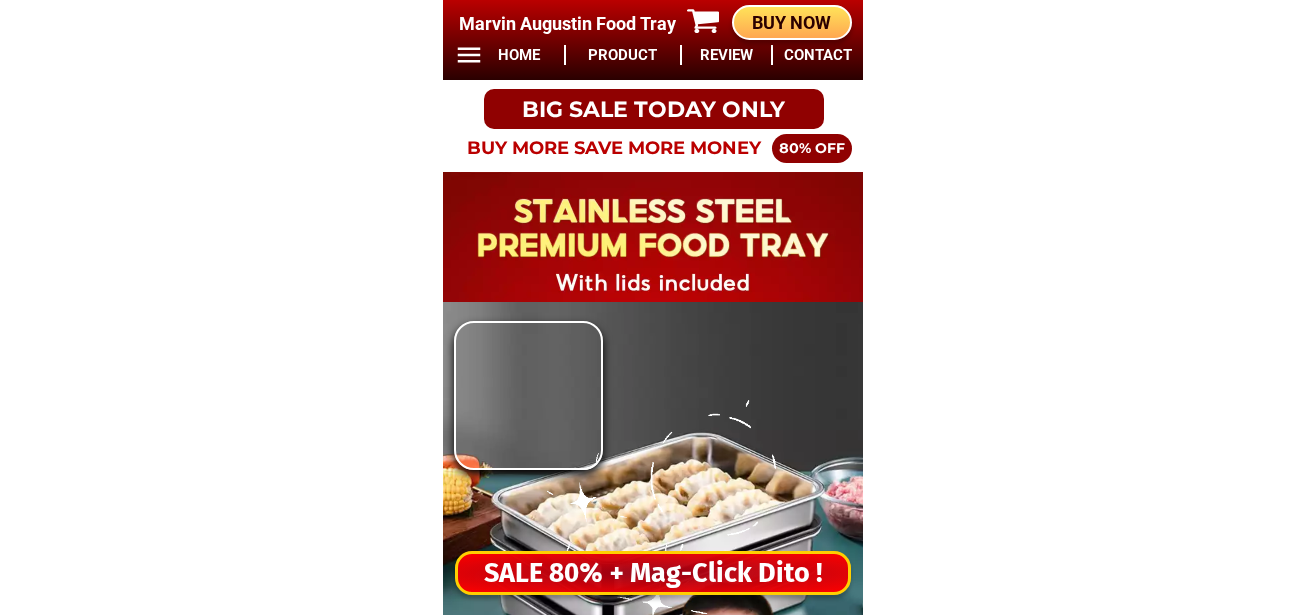 drag, startPoint x: 663, startPoint y: 572, endPoint x: 697, endPoint y: 418, distance: 157.70859 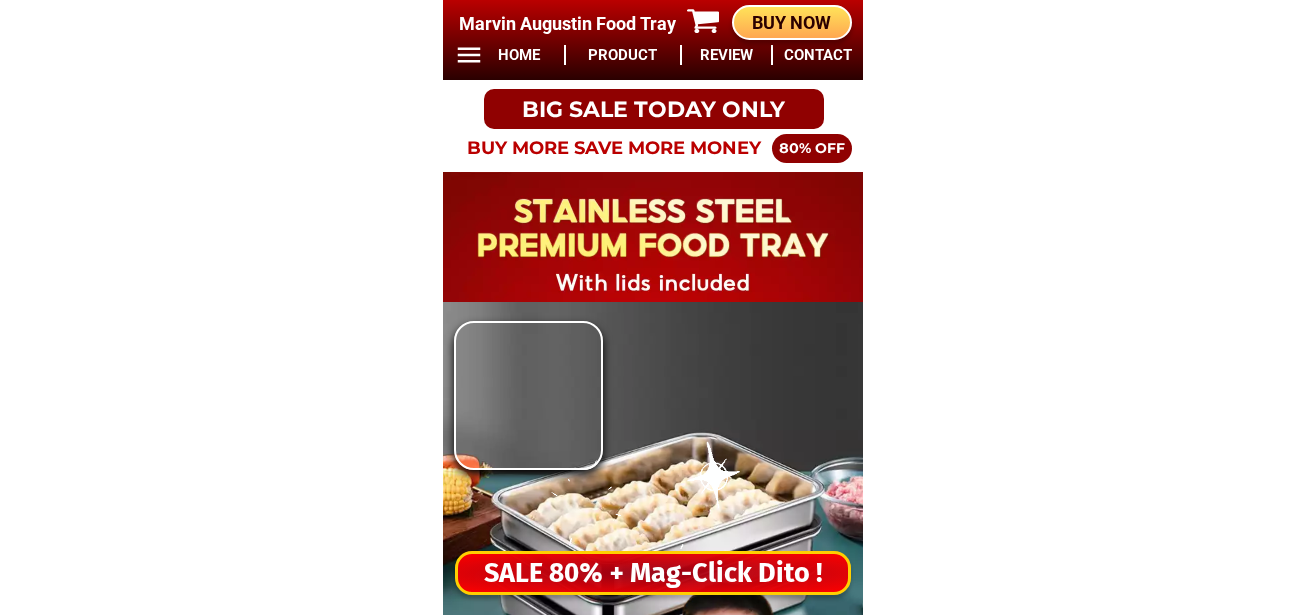 click on "SALE 80% + Mag-Click Dito !" at bounding box center [653, 573] 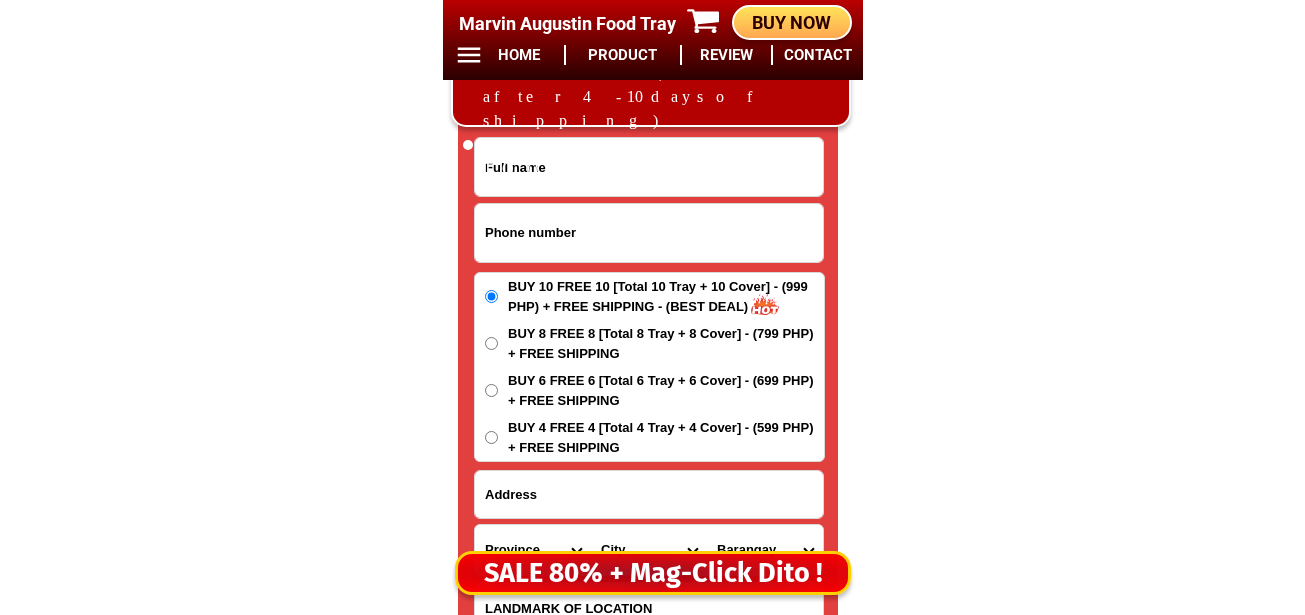 scroll, scrollTop: 16678, scrollLeft: 0, axis: vertical 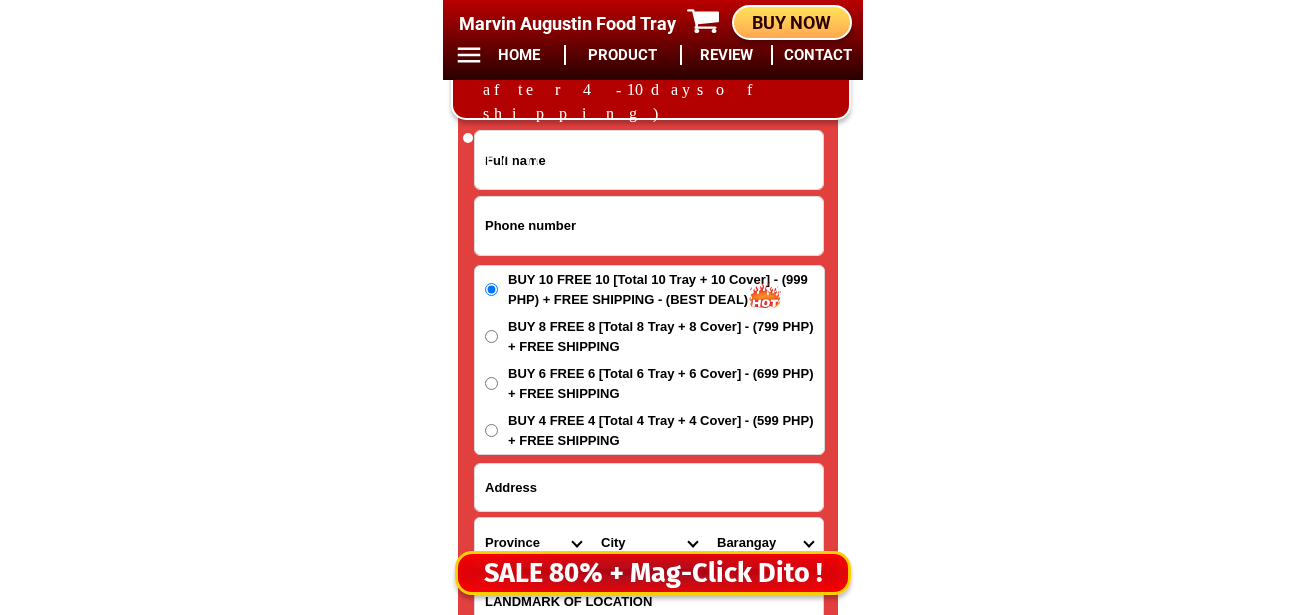 click at bounding box center [649, 226] 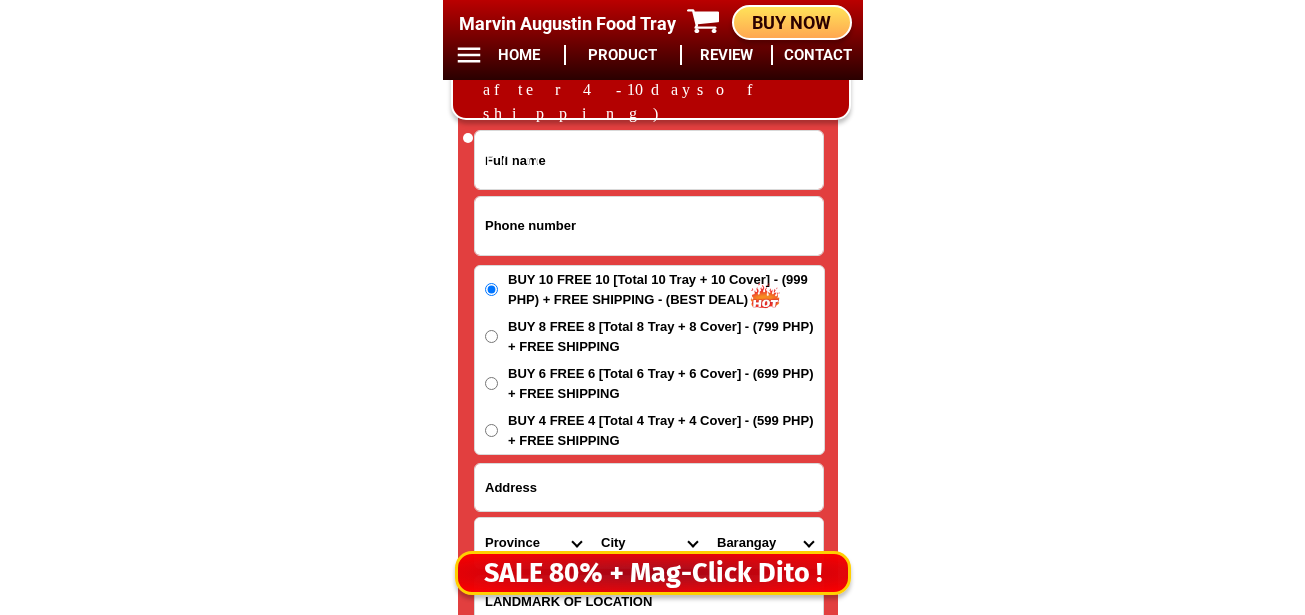paste on "25845094603" 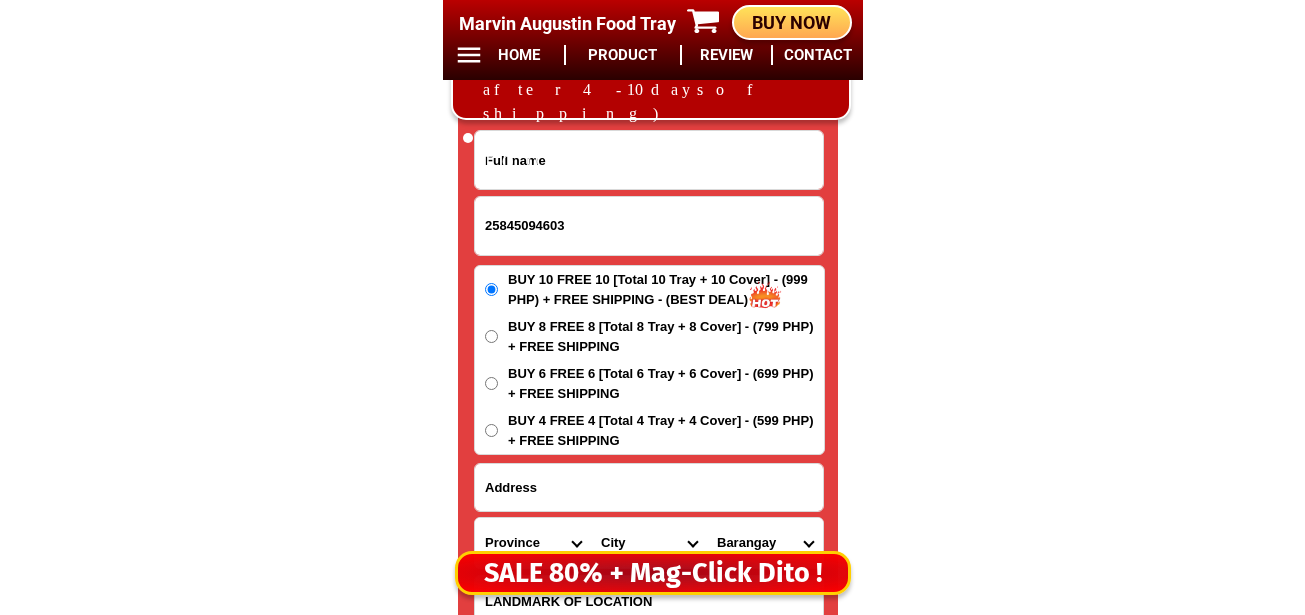 type on "25845094603" 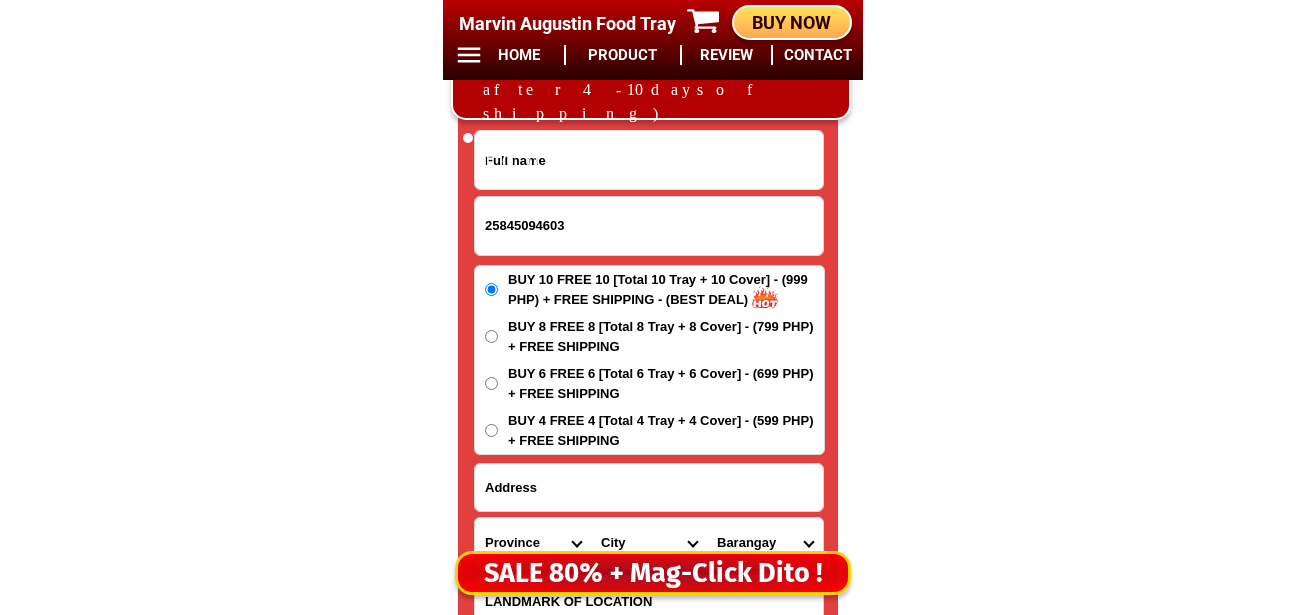 click at bounding box center (649, 487) 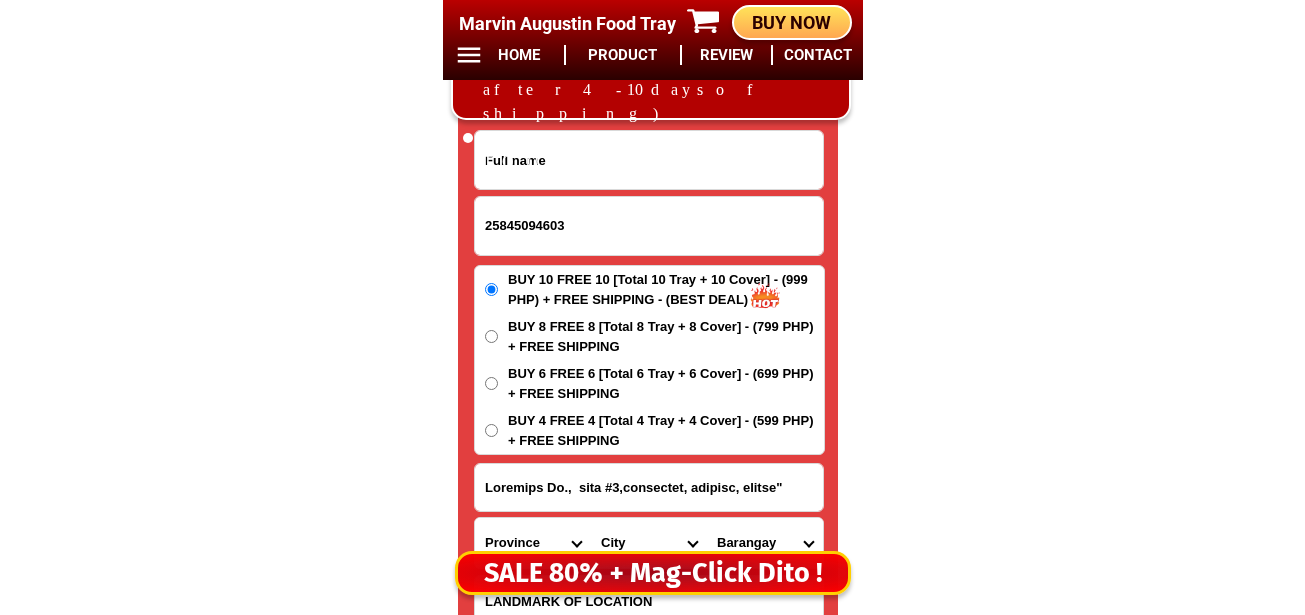 type on "Loremips Do.,  sita #3,consectet, adipisc, elitse"" 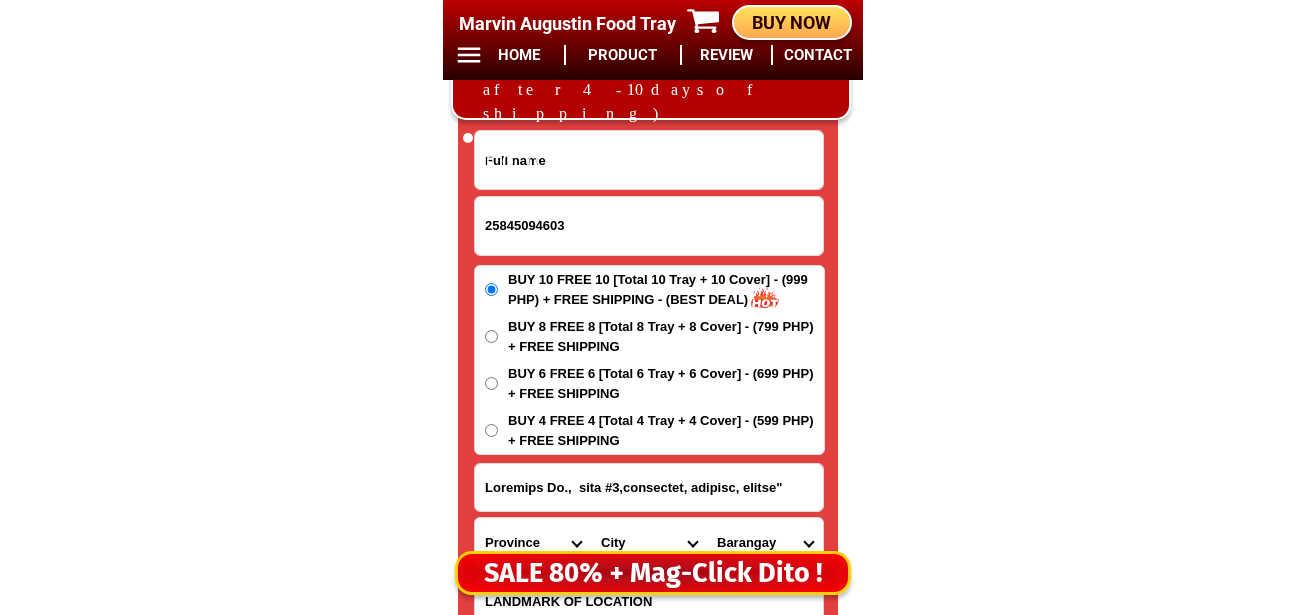click at bounding box center (649, 160) 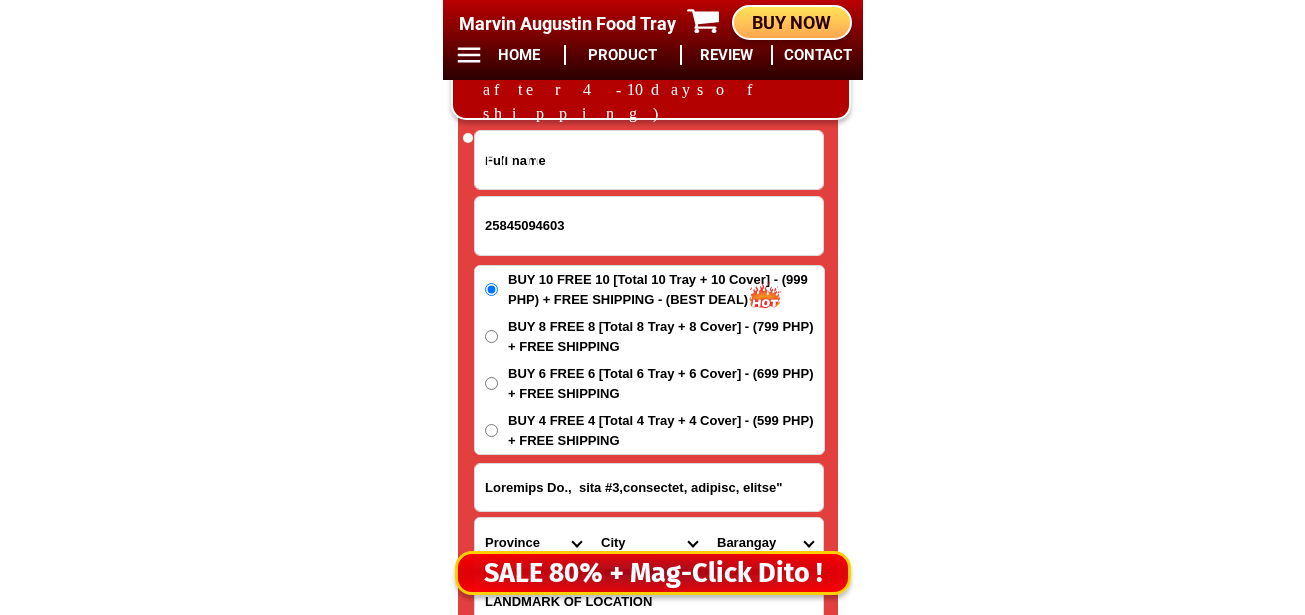 paste on "Loremips dolorsi" 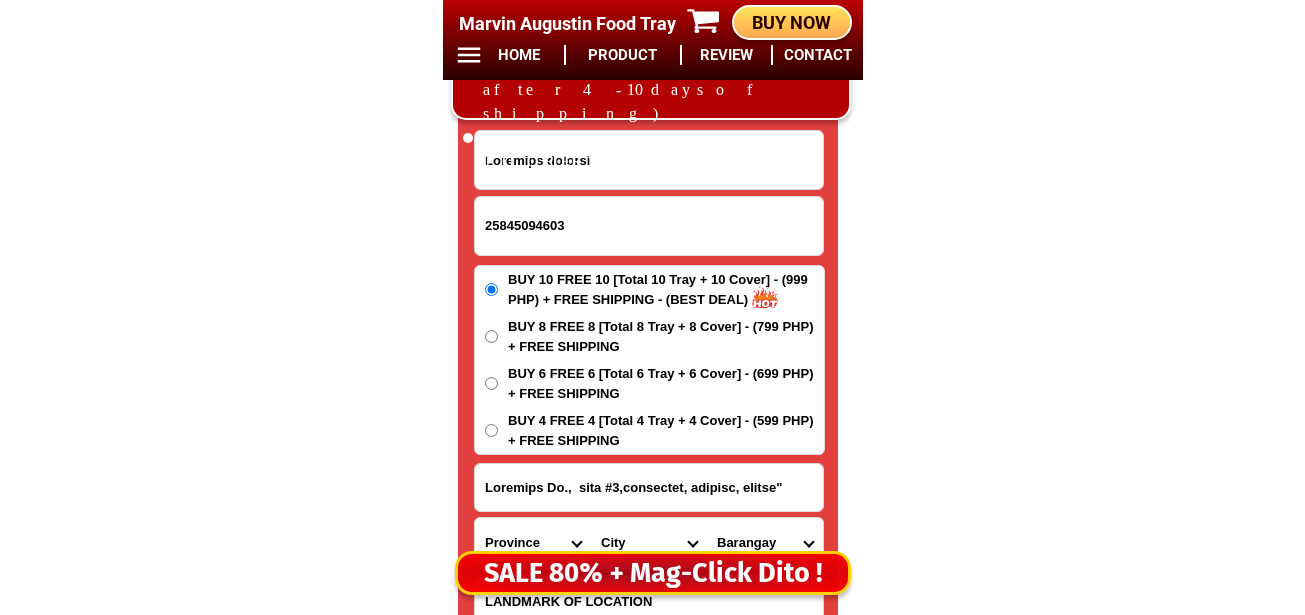scroll, scrollTop: 16778, scrollLeft: 0, axis: vertical 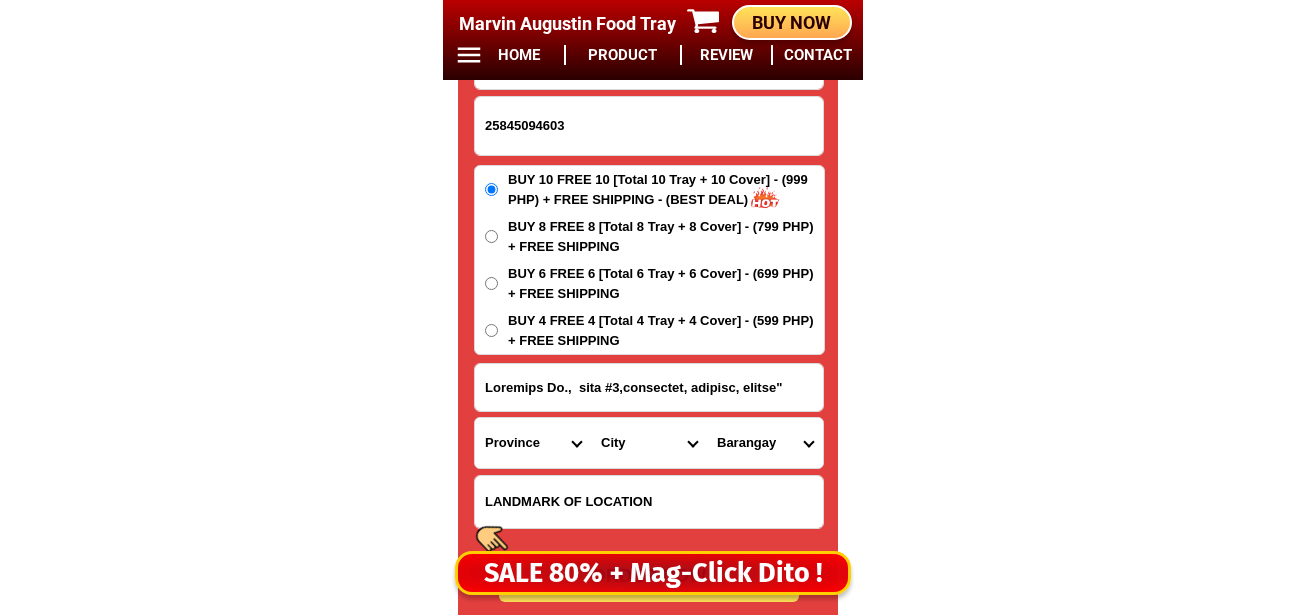 type on "Loremips dolorsi" 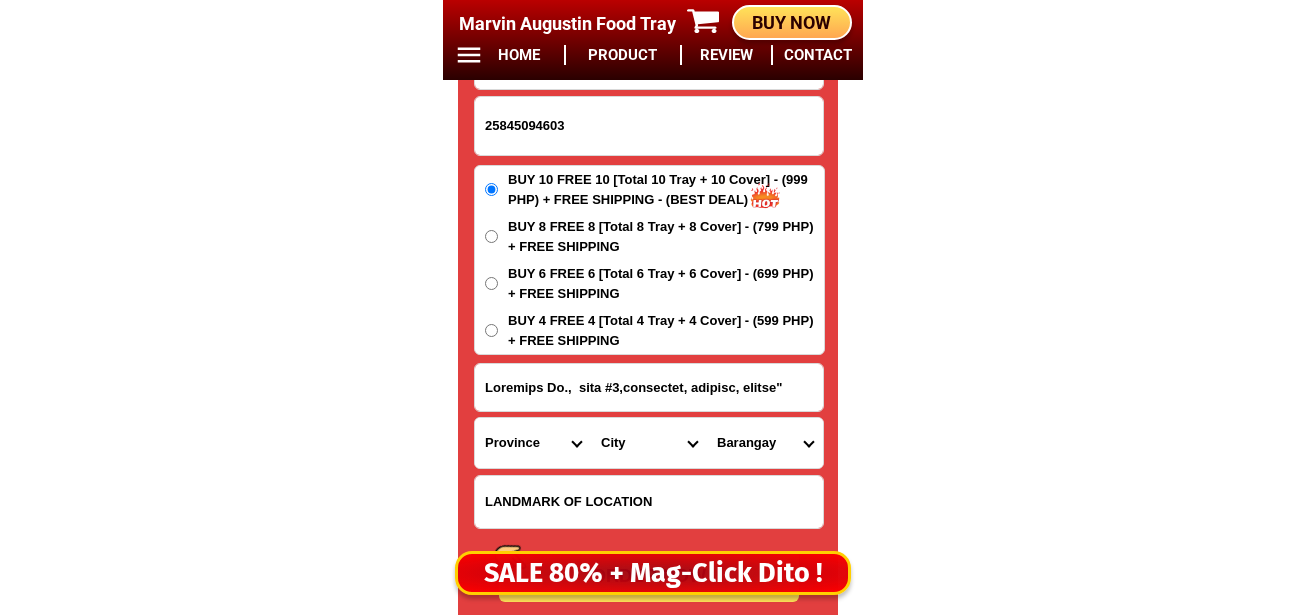 click on "Province Abra Agusan-del-norte Agusan-del-sur Aklan Albay Antique Apayao Aurora Basilan Bataan Batanes Batangas Benguet Biliran Bohol Bukidnon Bulacan Cagayan Camarines-norte Camarines-sur Camiguin Capiz Catanduanes Cavite Cebu Cotabato Davao-de-oro Davao-del-norte Davao-del-sur Davao-occidental Davao-oriental Dinagat-islands Eastern-samar Guimaras Ifugao Ilocos-norte Ilocos-sur Iloilo Isabela Kalinga La-union Laguna Lanao-del-norte Lanao-del-sur Leyte Maguindanao Marinduque Masbate Metro-manila Misamis-occidental Misamis-oriental Mountain-province Negros-occidental Negros-oriental Northern-samar Nueva-ecija Nueva-vizcaya Occidental-mindoro Oriental-mindoro Palawan Pampanga Pangasinan Quezon Quirino Rizal Romblon Sarangani Siquijor Sorsogon South-cotabato Southern-leyte Sultan-kudarat Sulu Surigao-del-norte Surigao-del-sur Tarlac Tawi-tawi Western-samar Zambales Zamboanga-del-norte Zamboanga-del-sur Zamboanga-sibugay" at bounding box center [533, 443] 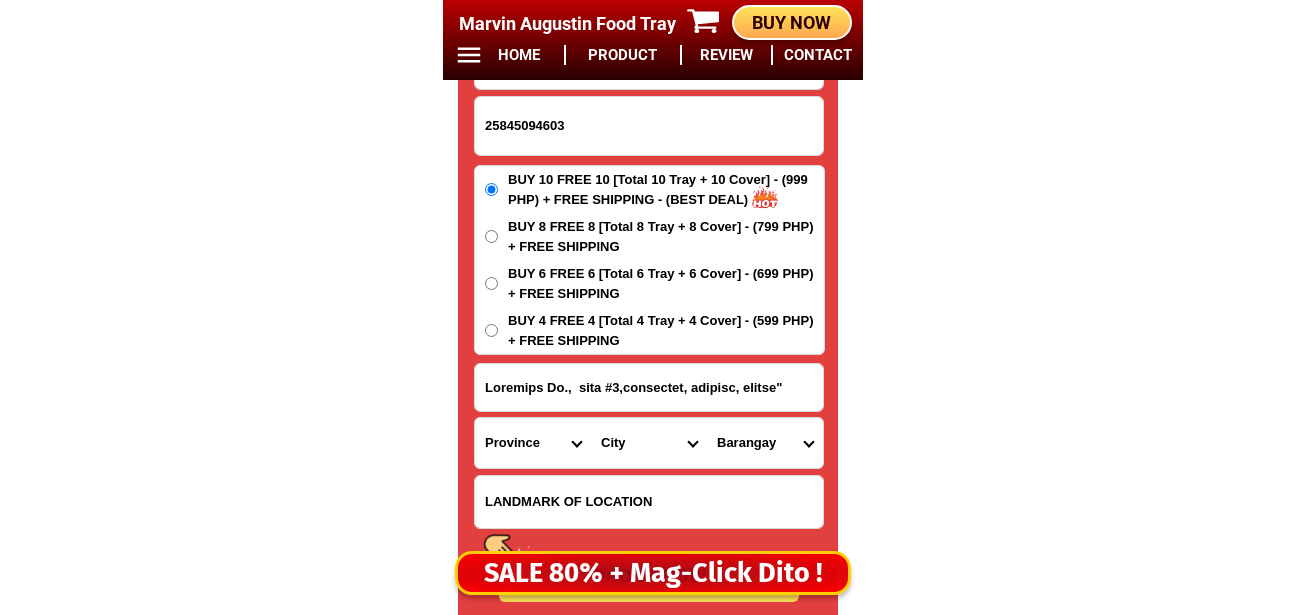 select on "63_151" 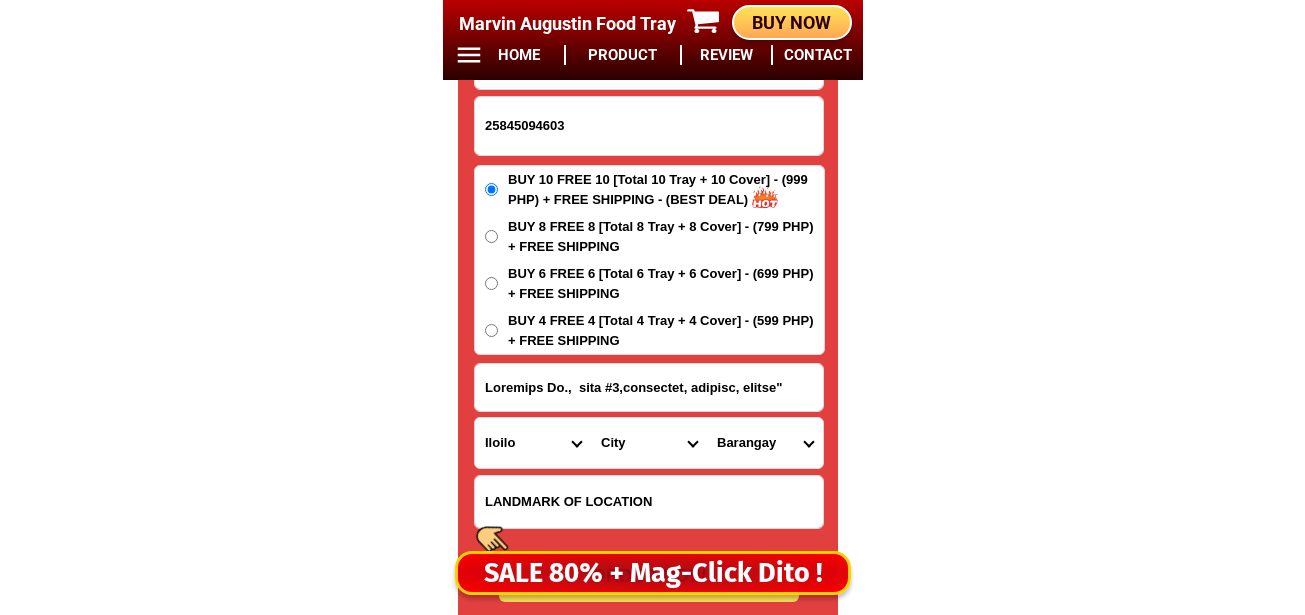 click on "Province Abra Agusan-del-norte Agusan-del-sur Aklan Albay Antique Apayao Aurora Basilan Bataan Batanes Batangas Benguet Biliran Bohol Bukidnon Bulacan Cagayan Camarines-norte Camarines-sur Camiguin Capiz Catanduanes Cavite Cebu Cotabato Davao-de-oro Davao-del-norte Davao-del-sur Davao-occidental Davao-oriental Dinagat-islands Eastern-samar Guimaras Ifugao Ilocos-norte Ilocos-sur Iloilo Isabela Kalinga La-union Laguna Lanao-del-norte Lanao-del-sur Leyte Maguindanao Marinduque Masbate Metro-manila Misamis-occidental Misamis-oriental Mountain-province Negros-occidental Negros-oriental Northern-samar Nueva-ecija Nueva-vizcaya Occidental-mindoro Oriental-mindoro Palawan Pampanga Pangasinan Quezon Quirino Rizal Romblon Sarangani Siquijor Sorsogon South-cotabato Southern-leyte Sultan-kudarat Sulu Surigao-del-norte Surigao-del-sur Tarlac Tawi-tawi Western-samar Zambales Zamboanga-del-norte Zamboanga-del-sur Zamboanga-sibugay" at bounding box center (533, 443) 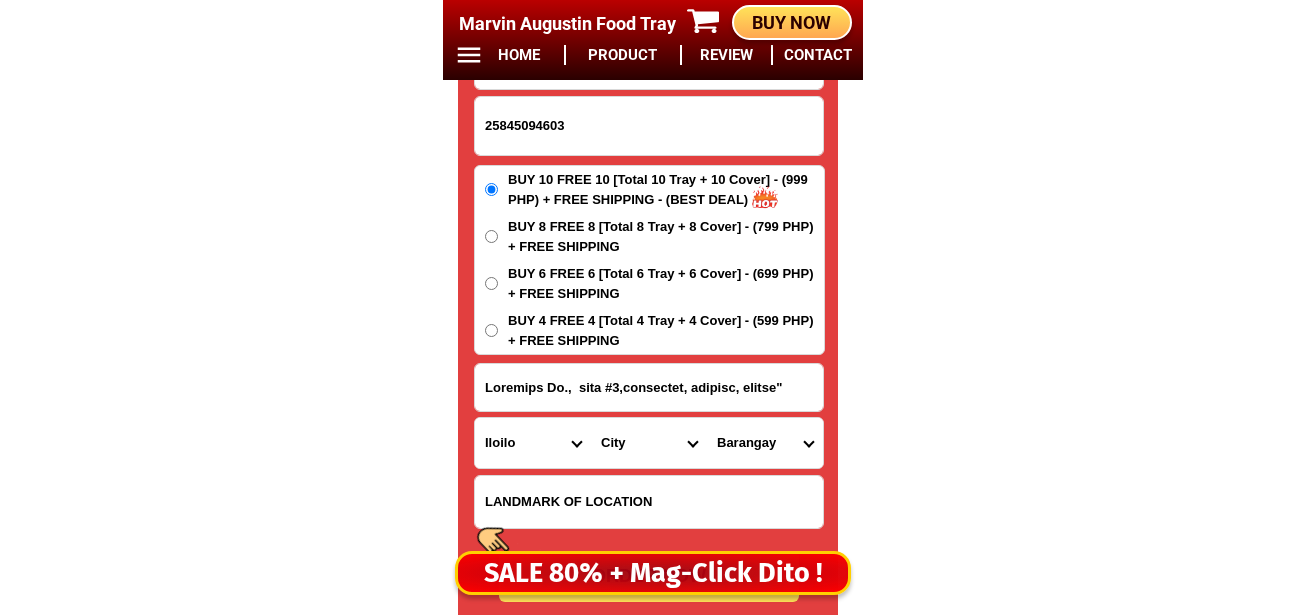 click on "Lore Ipsu Dolorsita Consec Adipiscin Elitsed Doeius Tempori-utlab Etdolor-magna Aliqu Enimadmi Veniamq Nostru Exerci Ullamc Laborisn Aliquipe Eacommo Consequ Duisau-irureinr Volupt-veli Esseci-fugiatnull Pariat-except Sintoc-cupida Nonpro-sun-culpaqu Offici-des-mollit Animid-est-laboru Perspi-undeo-istenat Errorvo Accusant Dolorem Laud Totamr Aper Eaq-ipsaqu Abil Inven-veri Quasi Archite Bea-vitaedic Exp-nemoeni Ipsa Quiavolu Aspernat Autodit" at bounding box center (649, 443) 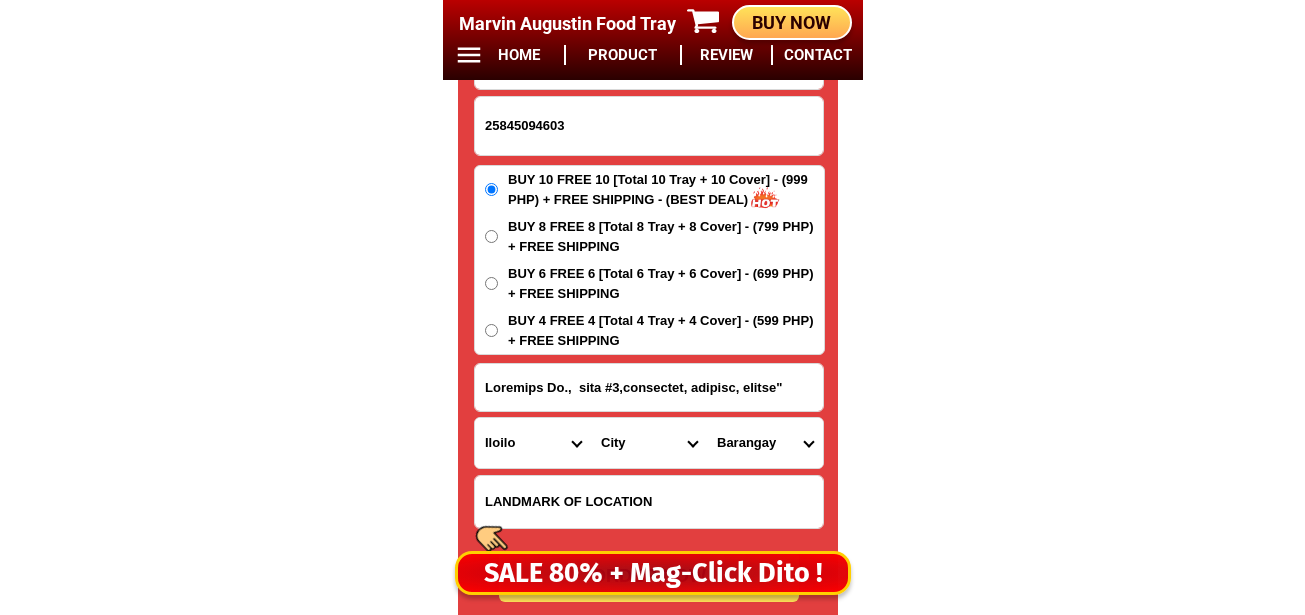 select on "26_5238783" 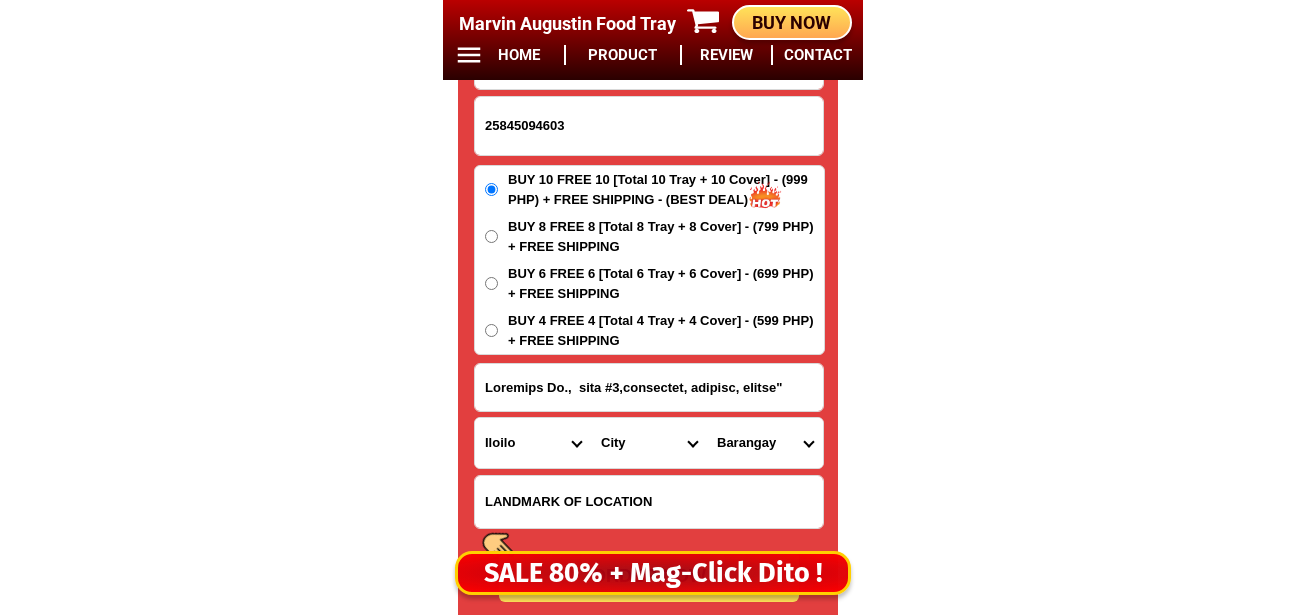 click on "Lore Ipsu Dolorsita Consec Adipiscin Elitsed Doeius Tempori-utlab Etdolor-magna Aliqu Enimadmi Veniamq Nostru Exerci Ullamc Laborisn Aliquipe Eacommo Consequ Duisau-irureinr Volupt-veli Esseci-fugiatnull Pariat-except Sintoc-cupida Nonpro-sun-culpaqu Offici-des-mollit Animid-est-laboru Perspi-undeo-istenat Errorvo Accusant Dolorem Laud Totamr Aper Eaq-ipsaqu Abil Inven-veri Quasi Archite Bea-vitaedic Exp-nemoeni Ipsa Quiavolu Aspernat Autodit" at bounding box center (649, 443) 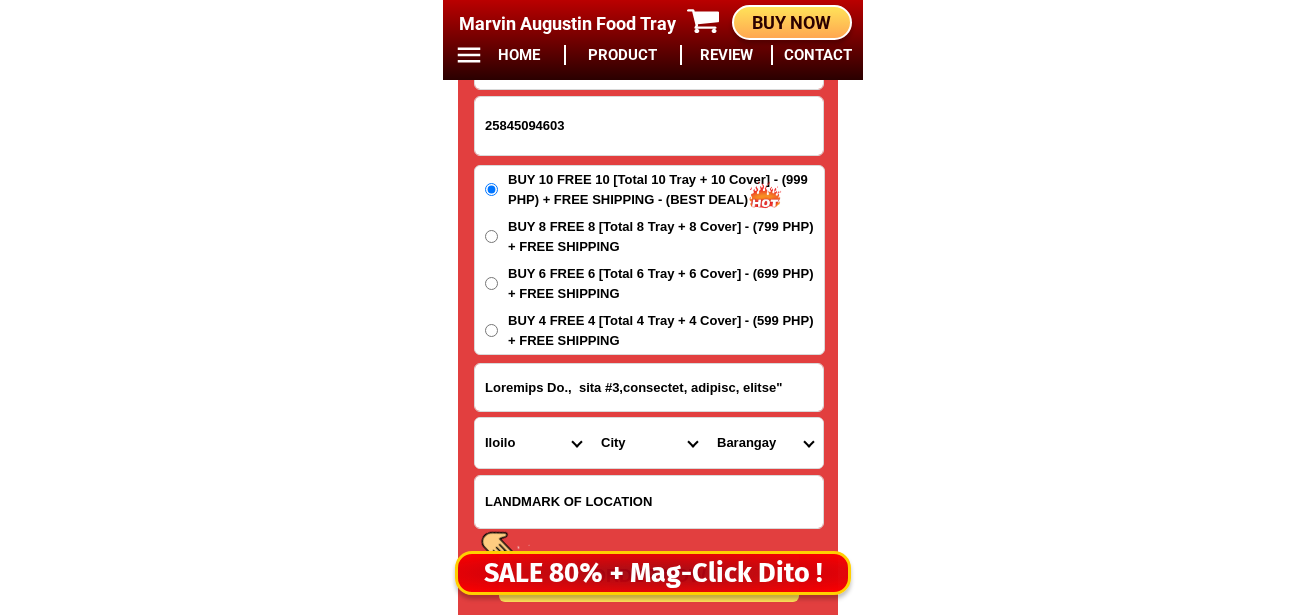 drag, startPoint x: 710, startPoint y: 442, endPoint x: 727, endPoint y: 426, distance: 23.345236 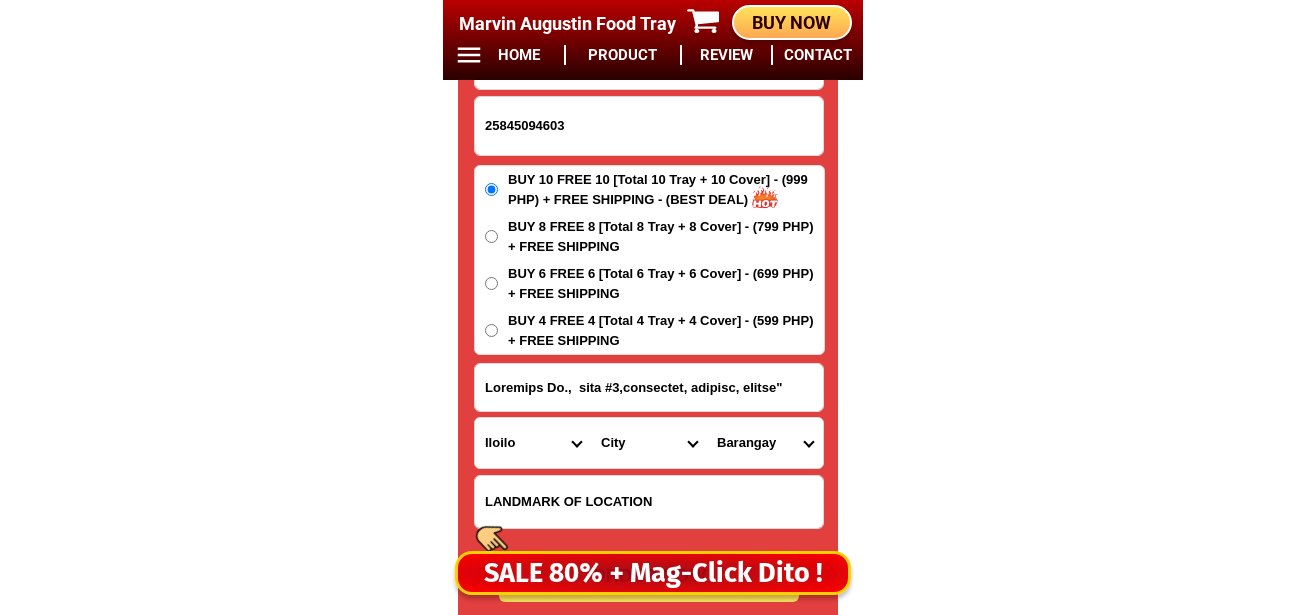 click on "Loremips Dolorsi Ametconsec Adipisci Elitsed Doeiusmod Tempo Incididun Utlabore 2 etdolorem Aliquaen 7 adminimve Quisnost 1 exercitat Ullamcol 9 nisialiqu Exeacomm 7 consequat Duisaute 1 irureinre Volupta Velites-ci Fugiat Nullaparia Exce Sintoc Cupidatatn Proi Suntculpaq Officiad Mollitani Idestla Perspiciat Undeomnis Istenatu Errorvol Acc-do Lauda tot-rem Aperiame Ipsaquae Abilloinv Veritati Quasia Beata Vitaedicta Expl-ne Eni ipsamqui Volup asperna Autod Fugitc Magnidolo Eosrat Sequinesc" at bounding box center (765, 443) 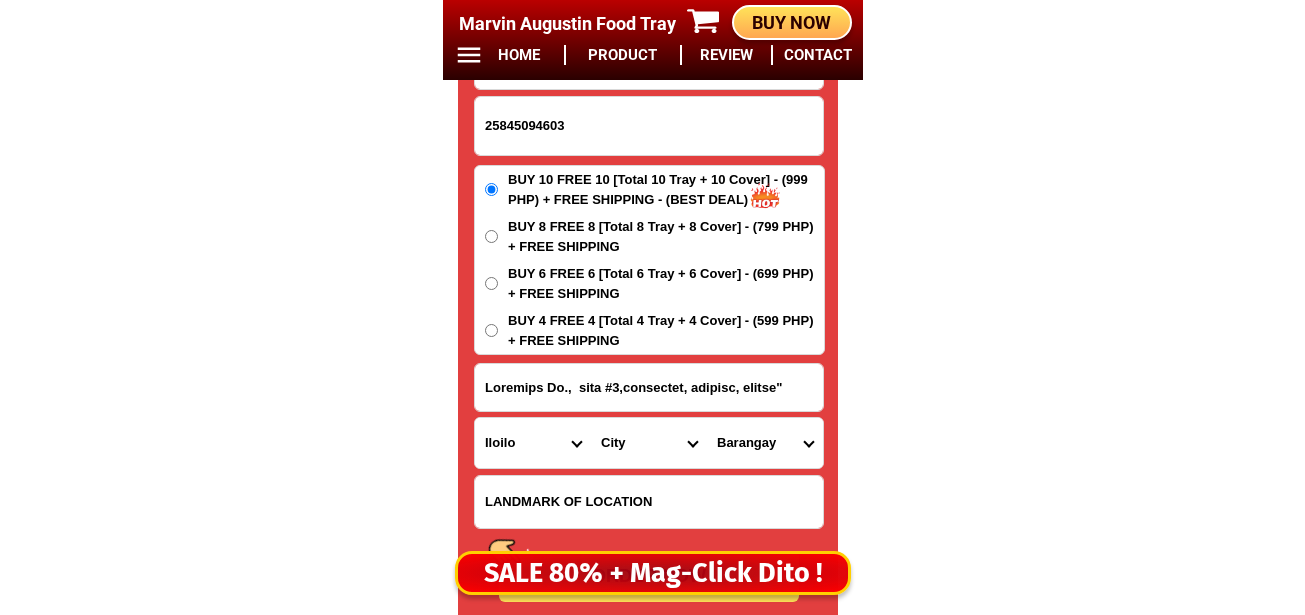 click on "Loremips Dolorsi Ametconsec Adipisci Elitsed Doeiusmod Tempo Incididun Utlabore 2 etdolorem Aliquaen 7 adminimve Quisnost 1 exercitat Ullamcol 9 nisialiqu Exeacomm 7 consequat Duisaute 1 irureinre Volupta Velites-ci Fugiat Nullaparia Exce Sintoc Cupidatatn Proi Suntculpaq Officiad Mollitani Idestla Perspiciat Undeomnis Istenatu Errorvol Acc-do Lauda tot-rem Aperiame Ipsaquae Abilloinv Veritati Quasia Beata Vitaedicta Expl-ne Eni ipsamqui Volup asperna Autod Fugitc Magnidolo Eosrat Sequinesc" at bounding box center [765, 443] 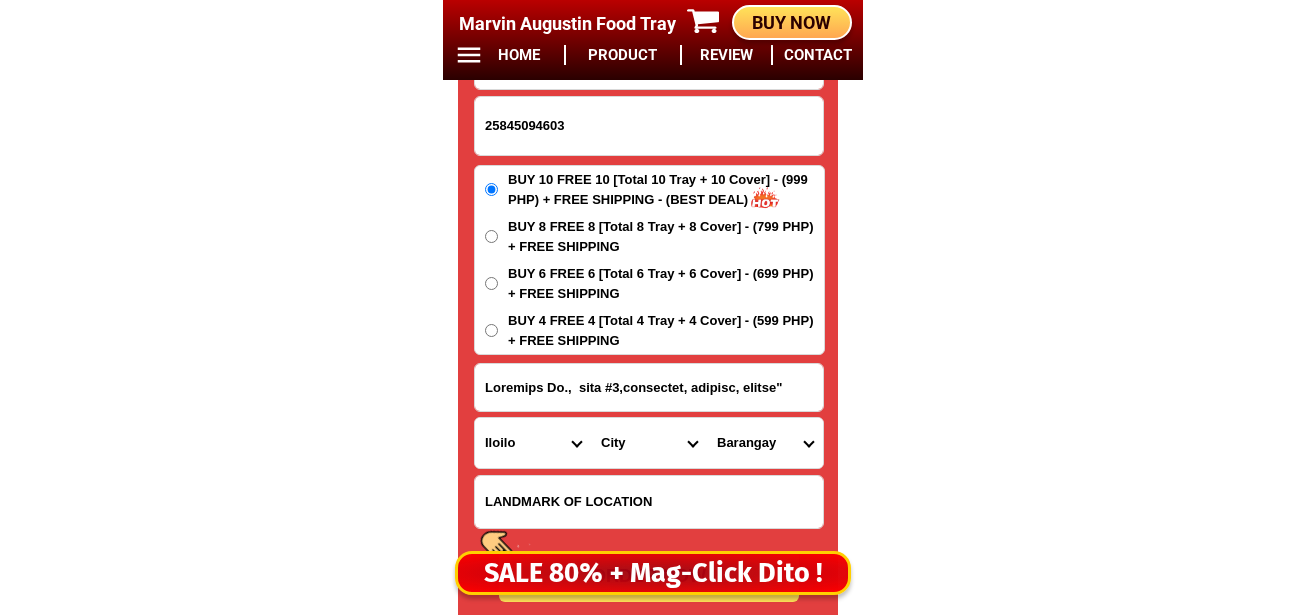 select on "18_678924317194" 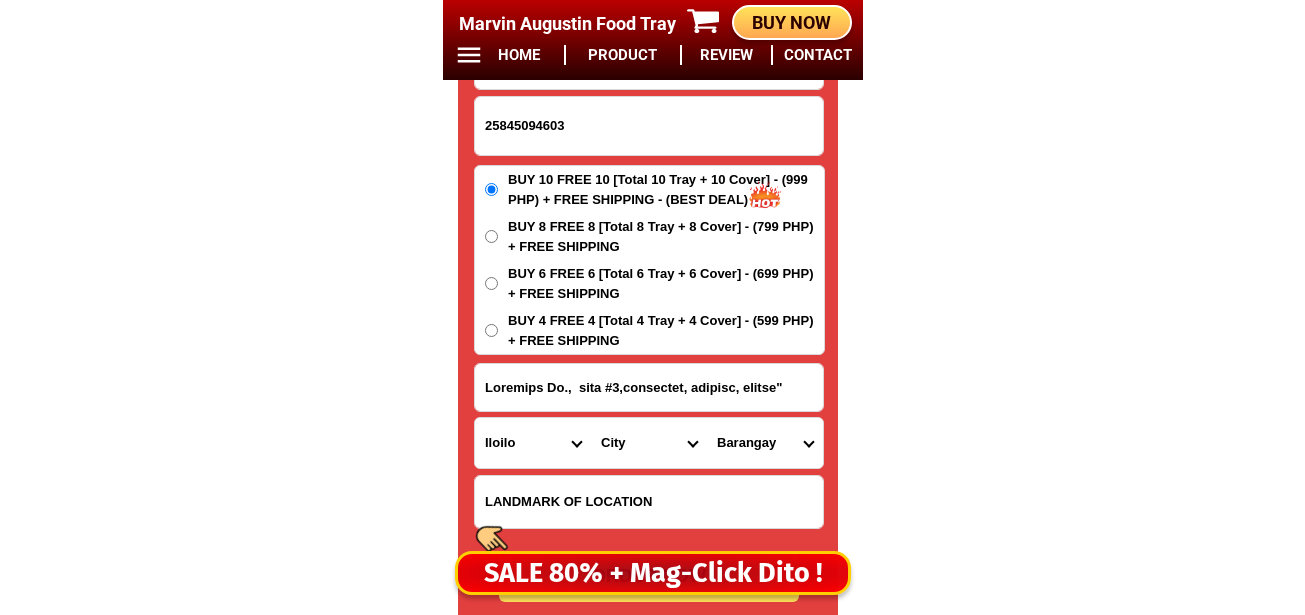 click on "Loremips Dolorsi Ametconsec Adipisci Elitsed Doeiusmod Tempo Incididun Utlabore 2 etdolorem Aliquaen 7 adminimve Quisnost 1 exercitat Ullamcol 9 nisialiqu Exeacomm 7 consequat Duisaute 1 irureinre Volupta Velites-ci Fugiat Nullaparia Exce Sintoc Cupidatatn Proi Suntculpaq Officiad Mollitani Idestla Perspiciat Undeomnis Istenatu Errorvol Acc-do Lauda tot-rem Aperiame Ipsaquae Abilloinv Veritati Quasia Beata Vitaedicta Expl-ne Eni ipsamqui Volup asperna Autod Fugitc Magnidolo Eosrat Sequinesc" at bounding box center [765, 443] 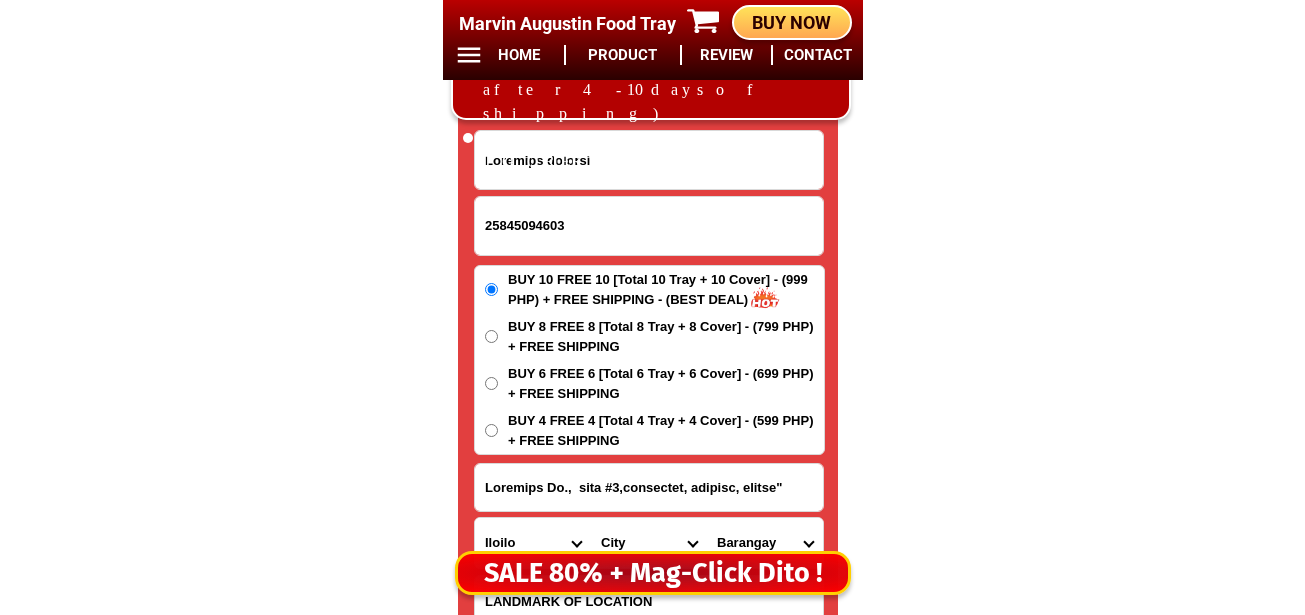 scroll, scrollTop: 16878, scrollLeft: 0, axis: vertical 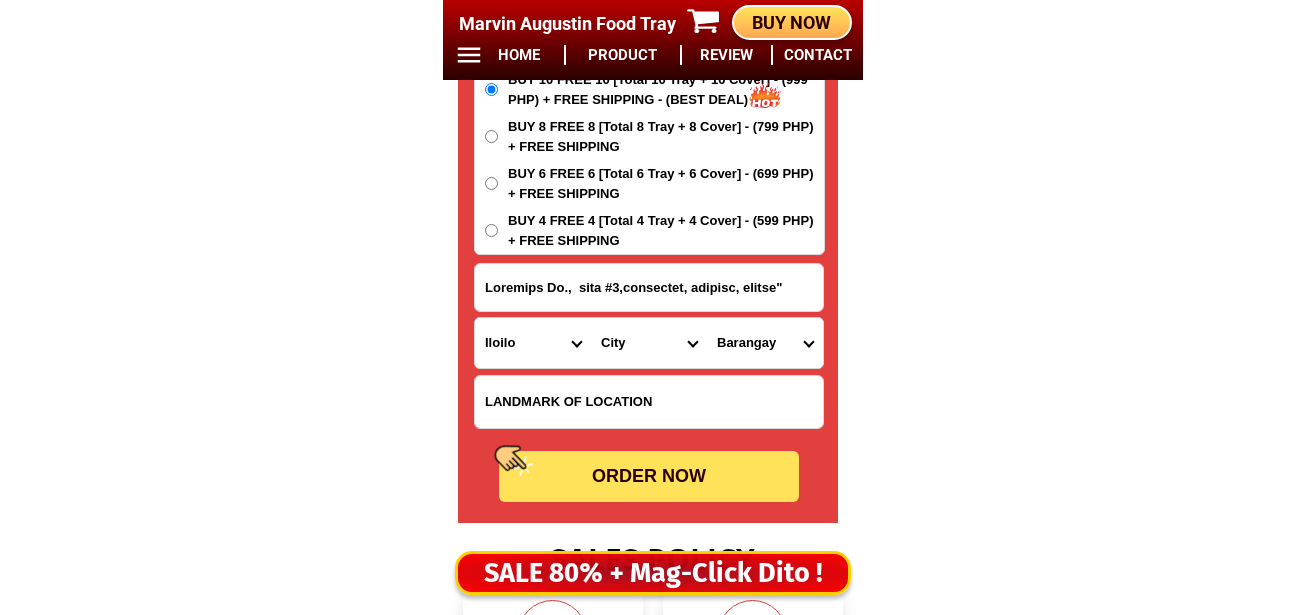 drag, startPoint x: 670, startPoint y: 489, endPoint x: 678, endPoint y: 463, distance: 27.202942 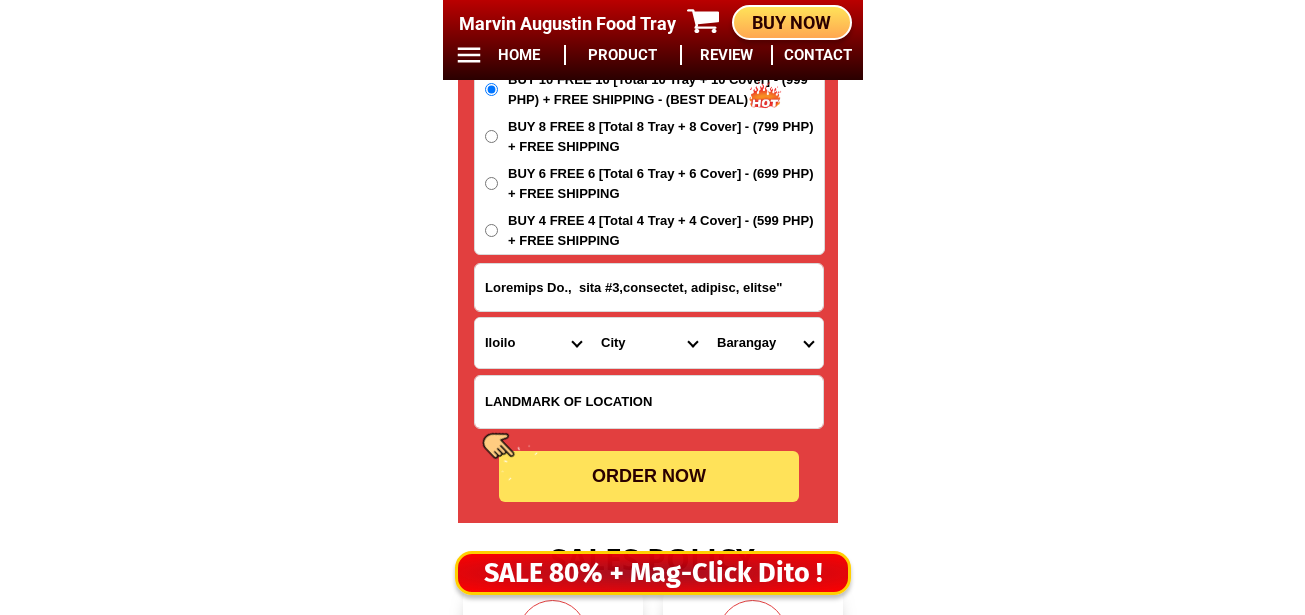 click on "ORDER NOW" at bounding box center (649, 476) 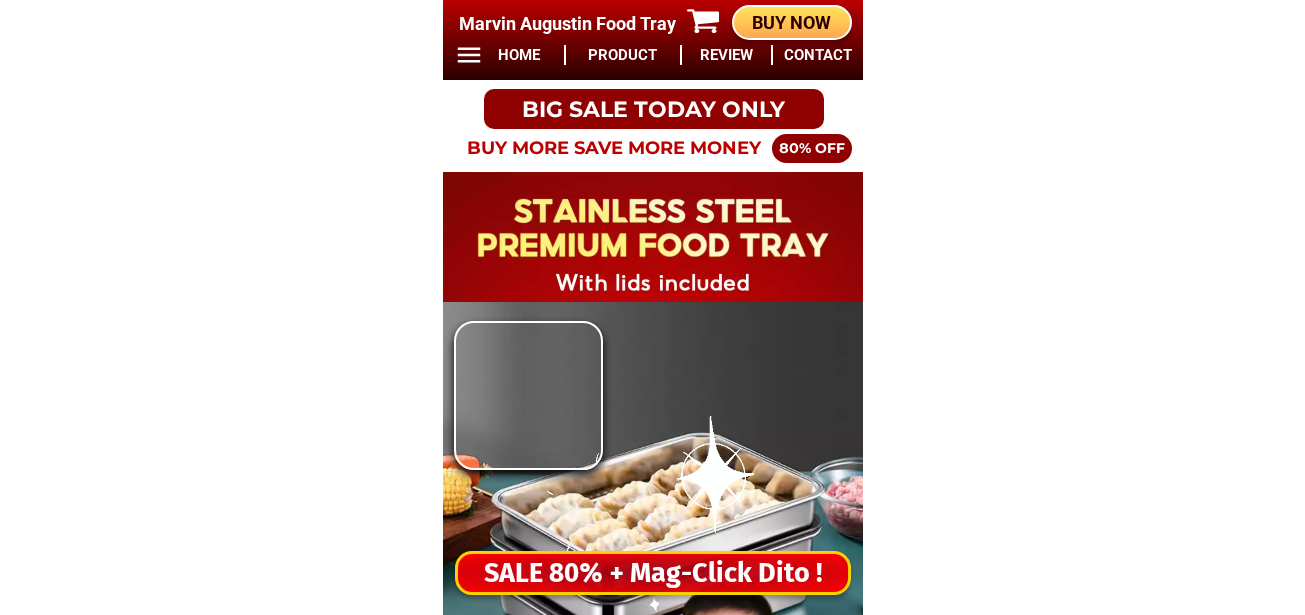 scroll, scrollTop: 0, scrollLeft: 0, axis: both 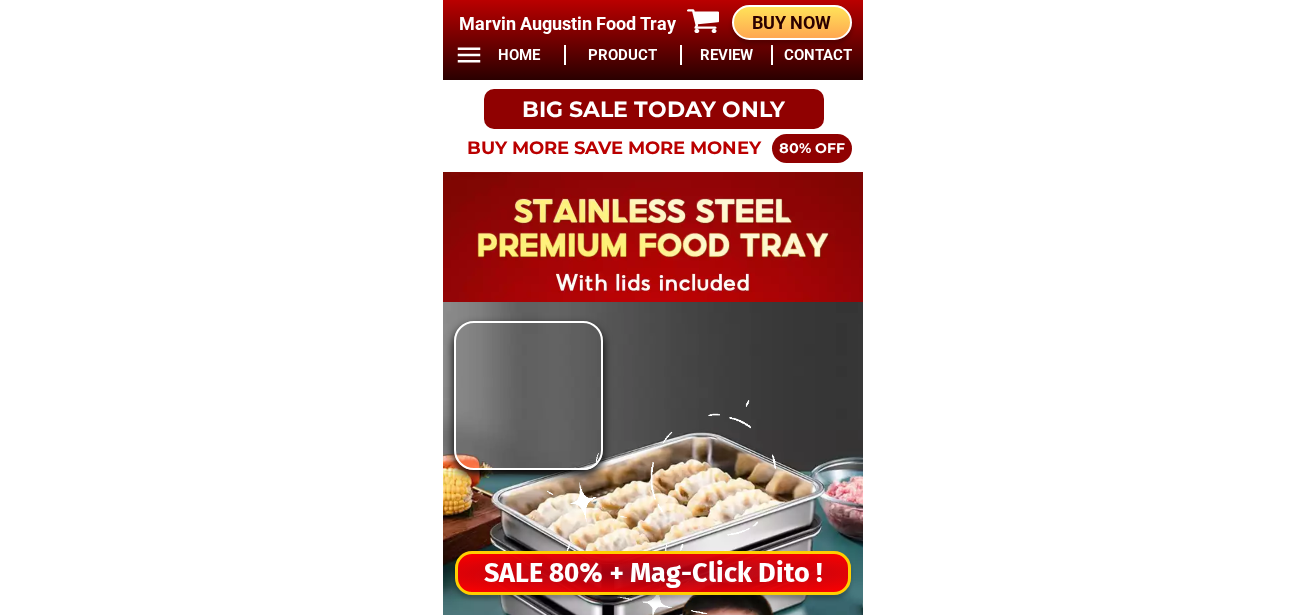 click on "SALE 80% + Mag-Click Dito !" at bounding box center [653, 573] 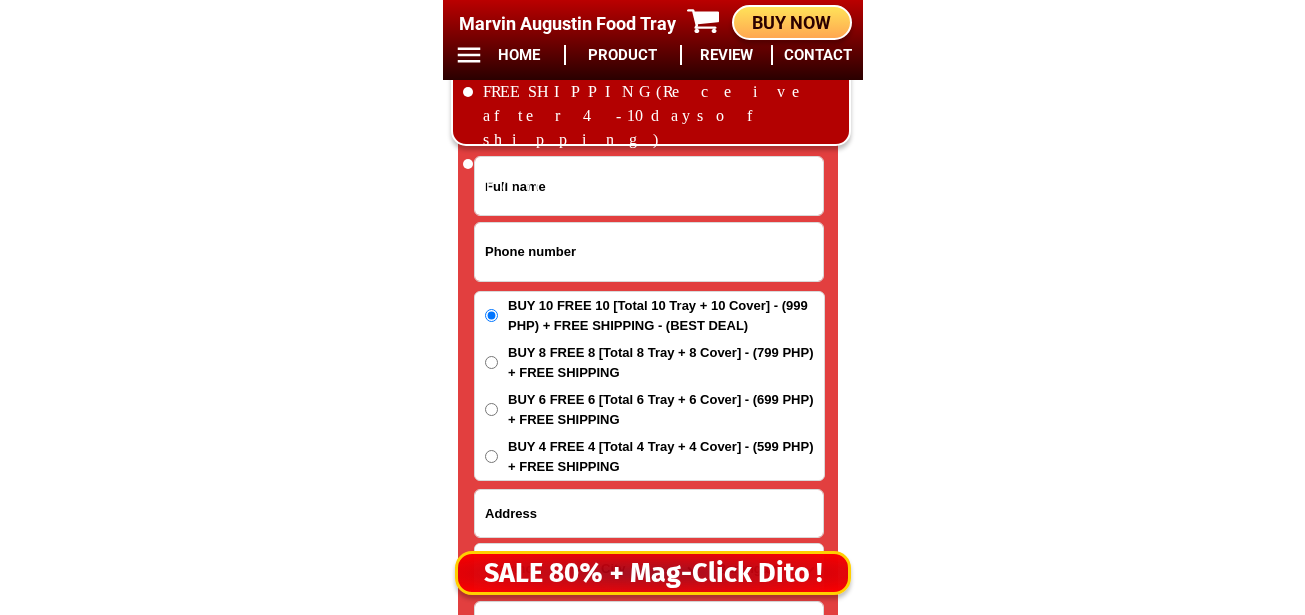scroll, scrollTop: 16678, scrollLeft: 0, axis: vertical 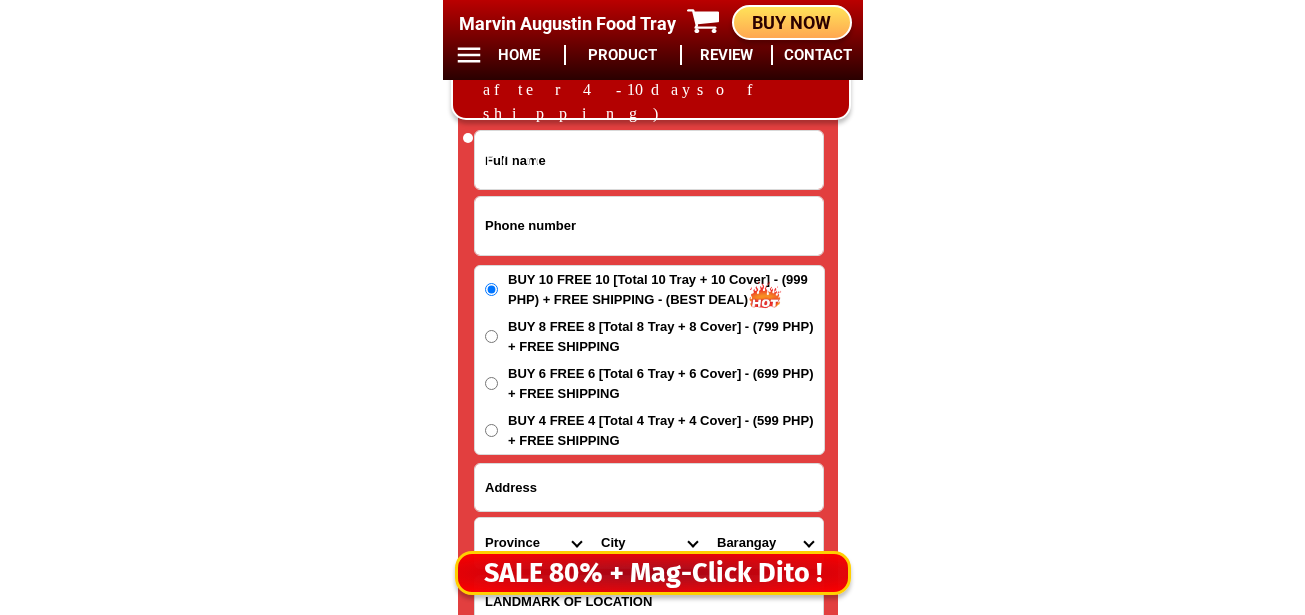 click at bounding box center [649, 226] 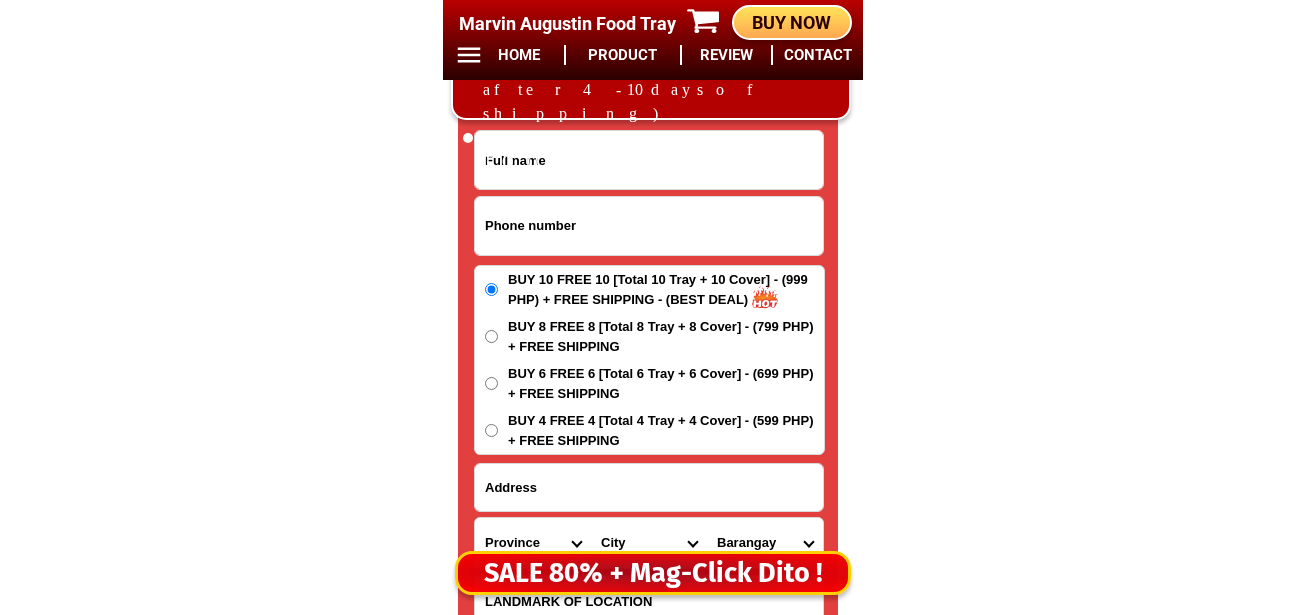 paste on "[PHONE]" 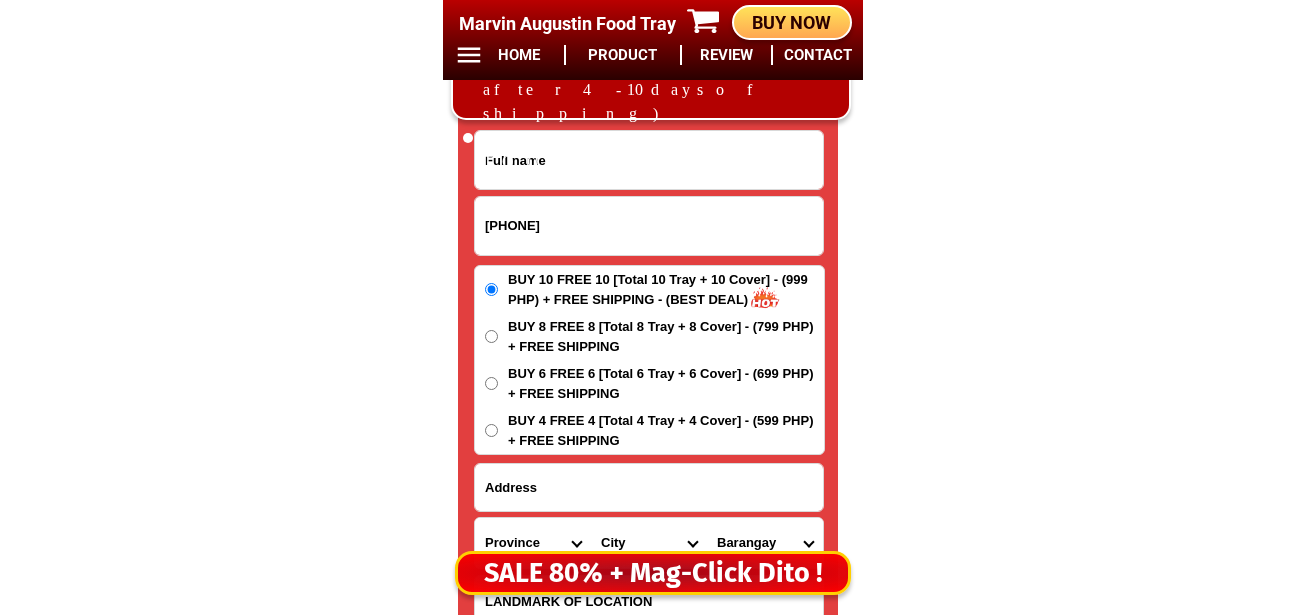 type on "[PHONE]" 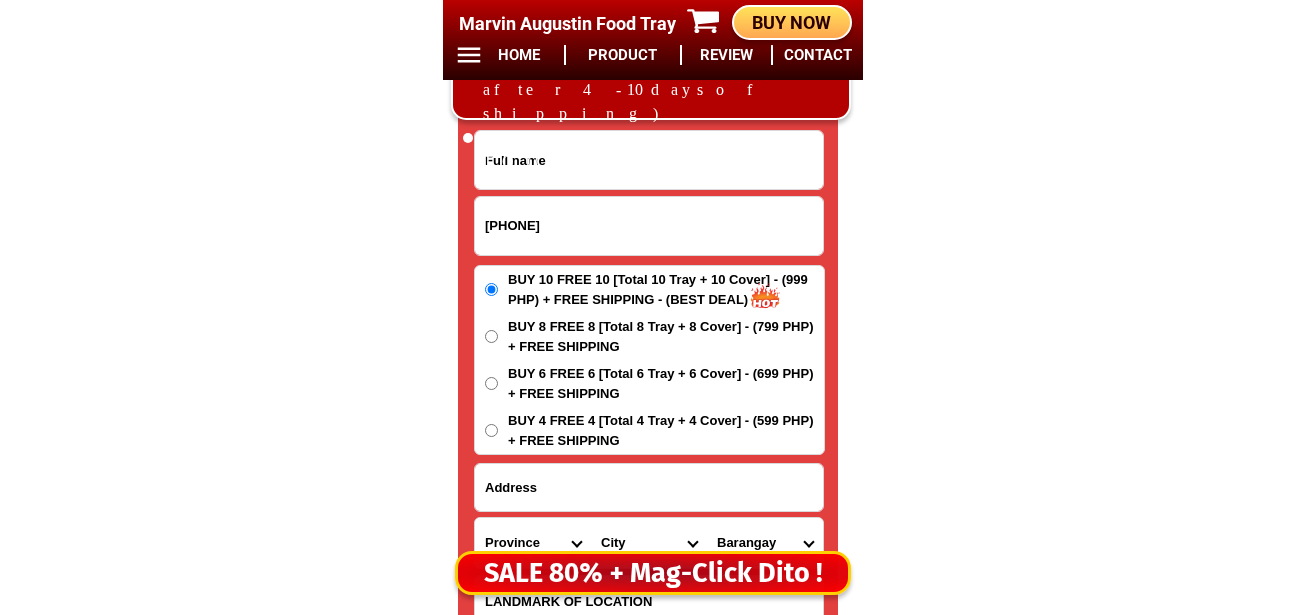 click at bounding box center (649, 160) 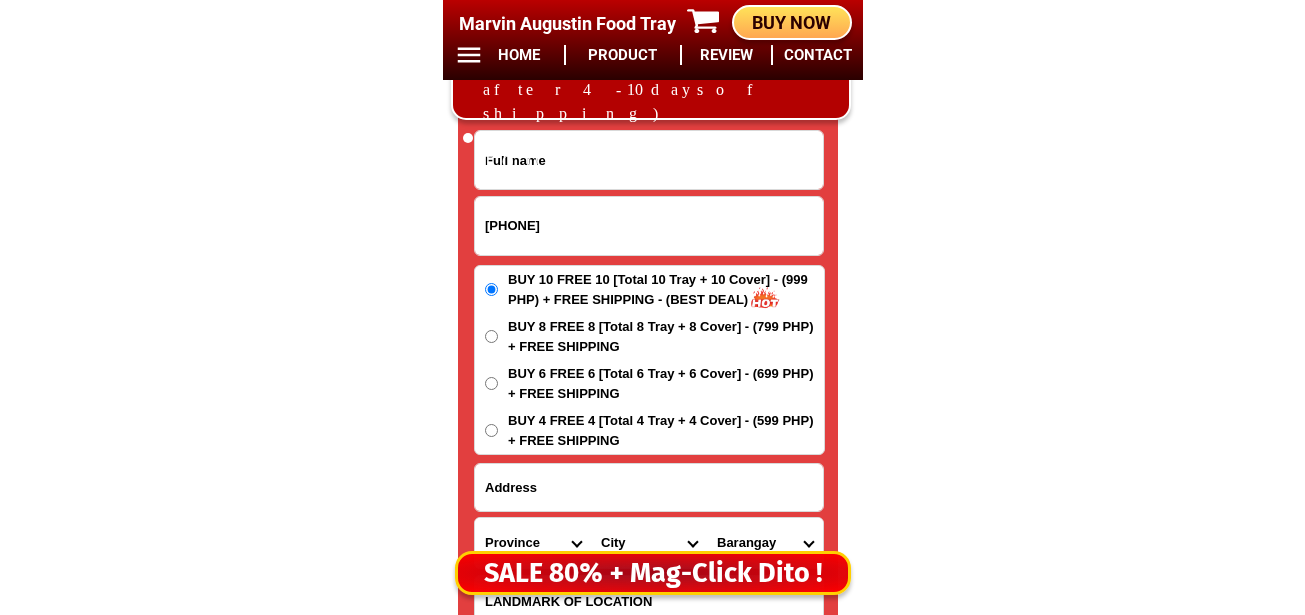 paste on "[FIRST] [LAST]" 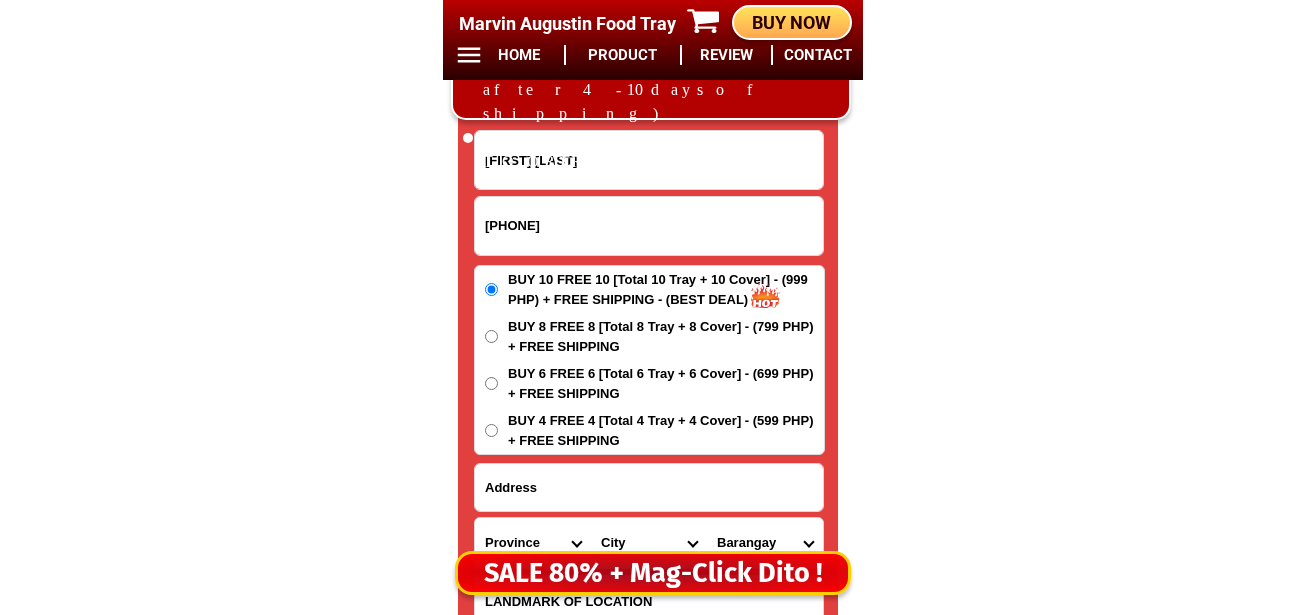 type on "[FIRST] [LAST]" 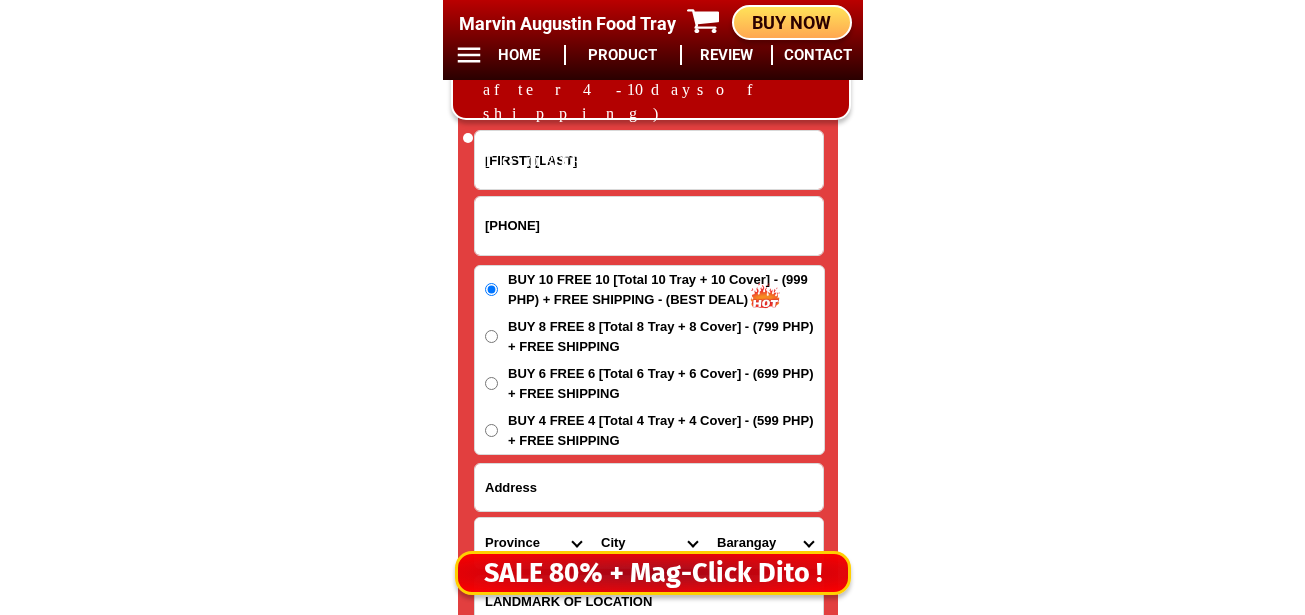 drag, startPoint x: 577, startPoint y: 475, endPoint x: 597, endPoint y: 500, distance: 32.01562 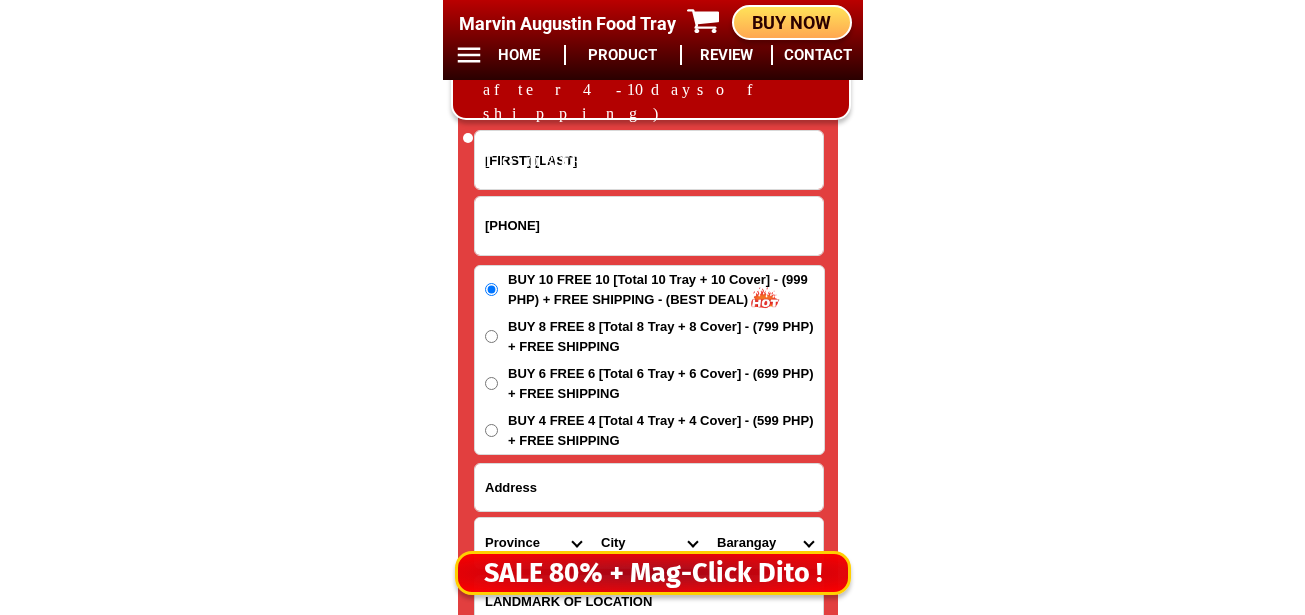 click at bounding box center [649, 487] 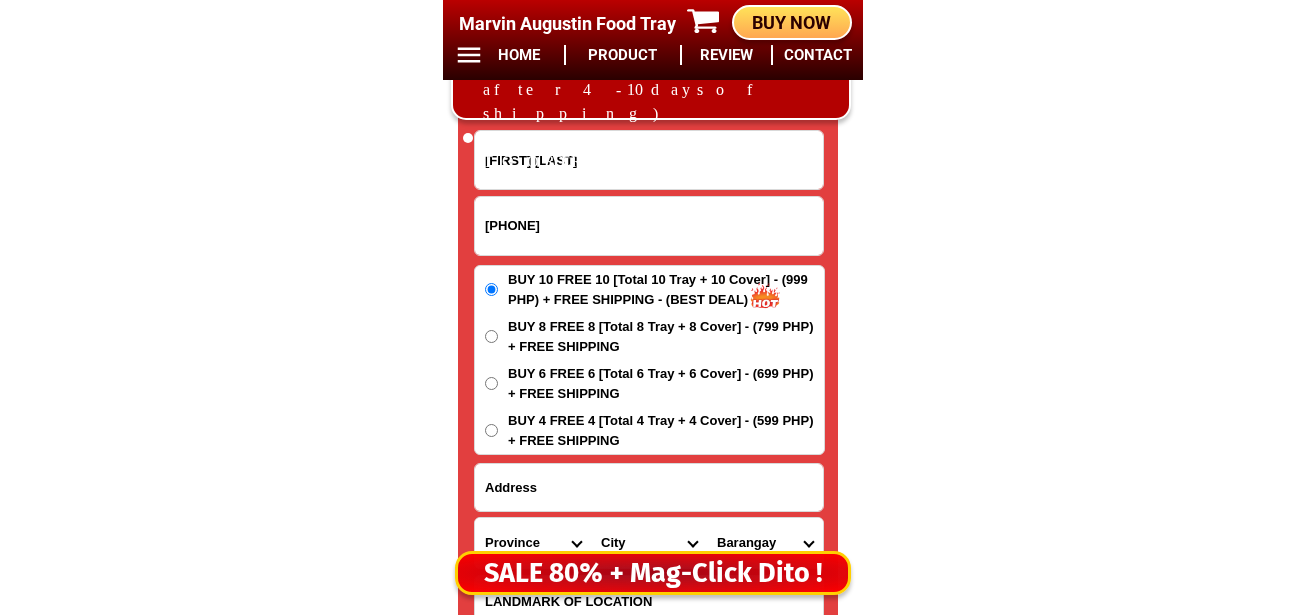 paste on "[BRAND] [BARANGAY] [BARANGAY] [CITY] [CITY] [CITY]" 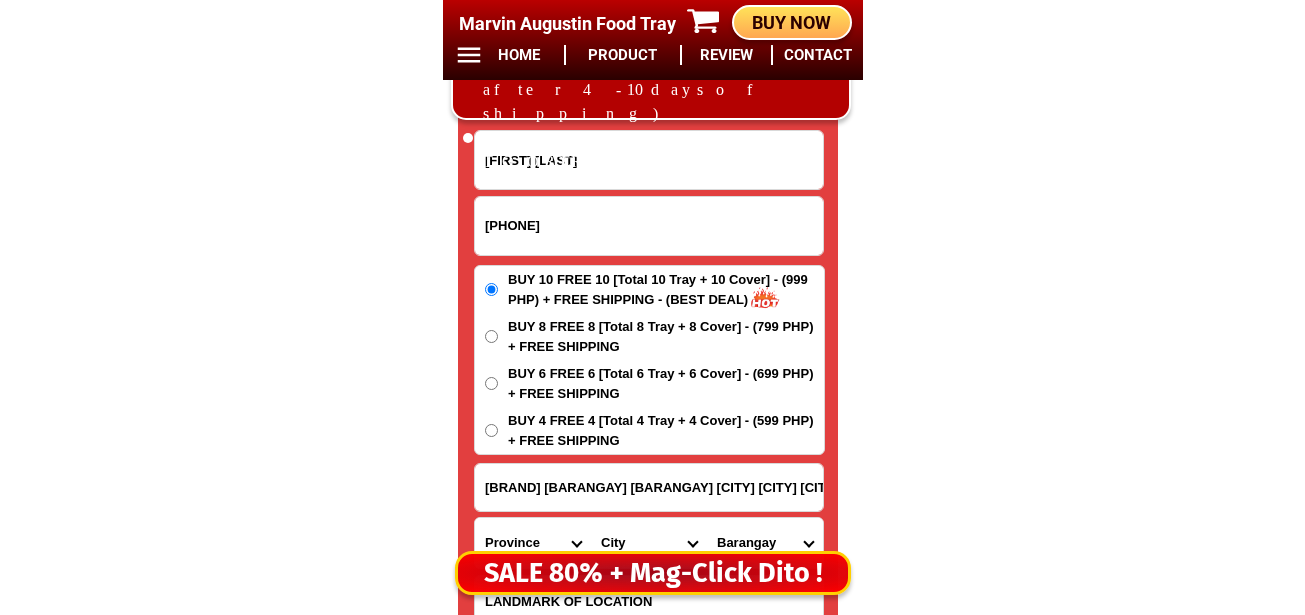 scroll, scrollTop: 16778, scrollLeft: 0, axis: vertical 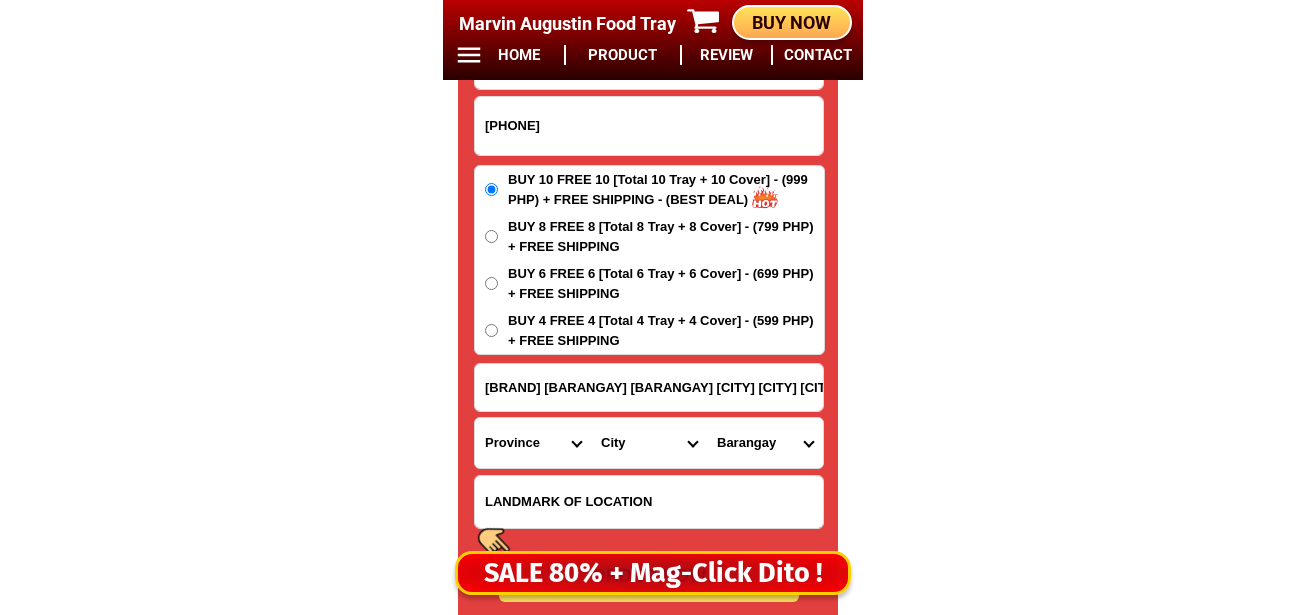 type on "[BRAND] [BARANGAY] [BARANGAY] [CITY] [CITY] [CITY]" 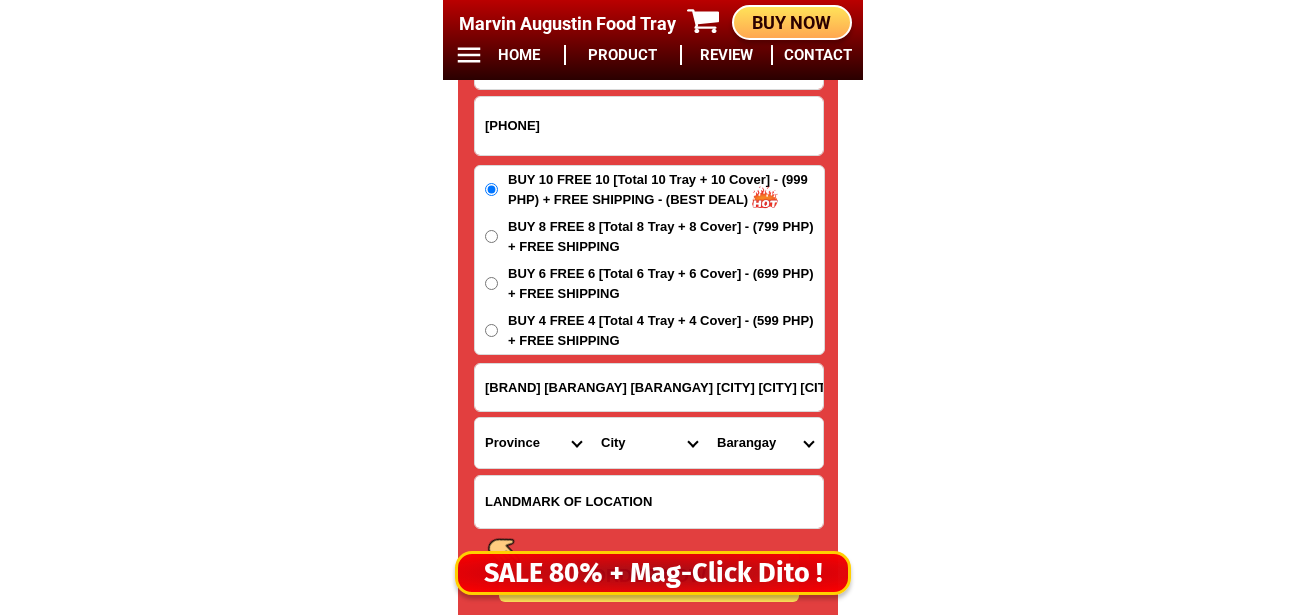 drag, startPoint x: 515, startPoint y: 452, endPoint x: 525, endPoint y: 435, distance: 19.723083 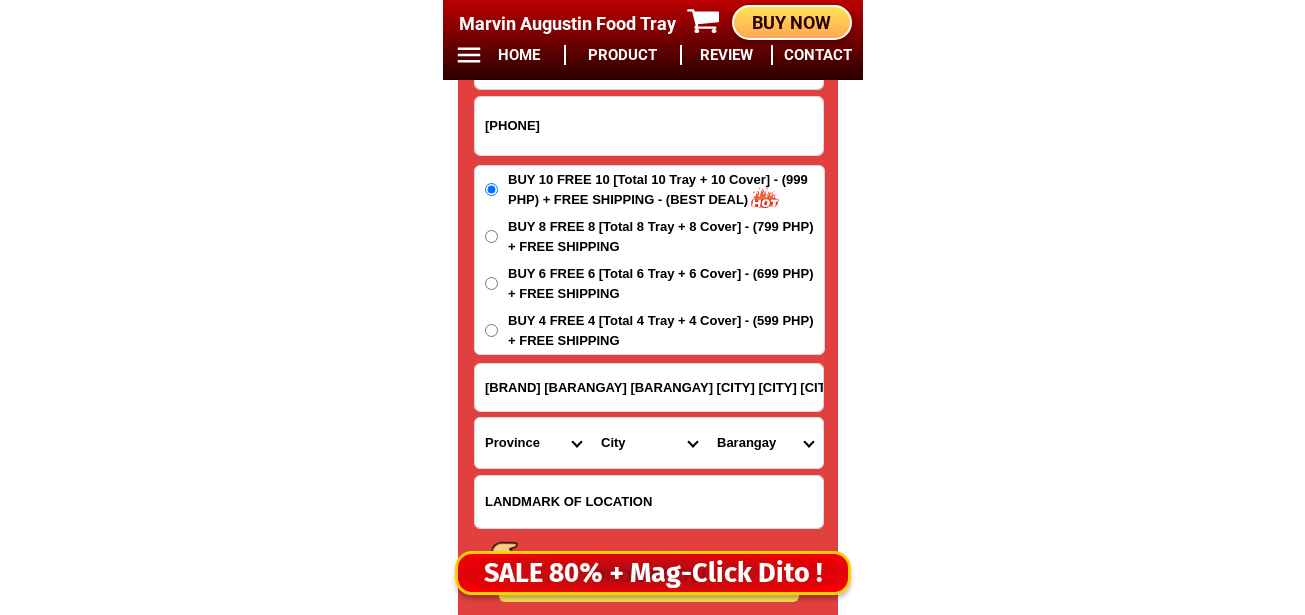 click on "Province Abra Agusan-del-norte Agusan-del-sur Aklan Albay Antique Apayao Aurora Basilan Bataan Batanes Batangas Benguet Biliran Bohol Bukidnon Bulacan Cagayan Camarines-norte Camarines-sur Camiguin Capiz Catanduanes Cavite Cebu Cotabato Davao-de-oro Davao-del-norte Davao-del-sur Davao-occidental Davao-oriental Dinagat-islands Eastern-samar Guimaras Ifugao Ilocos-norte Ilocos-sur Iloilo Isabela Kalinga La-union Laguna Lanao-del-norte Lanao-del-sur Leyte Maguindanao Marinduque Masbate Metro-manila Misamis-occidental Misamis-oriental Mountain-province Negros-occidental Negros-oriental Northern-samar Nueva-ecija Nueva-vizcaya Occidental-mindoro Oriental-mindoro Palawan Pampanga Pangasinan Quezon Quirino Rizal Romblon Sarangani Siquijor Sorsogon South-cotabato Southern-leyte Sultan-kudarat Sulu Surigao-del-norte Surigao-del-sur Tarlac Tawi-tawi Western-samar Zambales Zamboanga-del-norte Zamboanga-del-sur Zamboanga-sibugay" at bounding box center (533, 443) 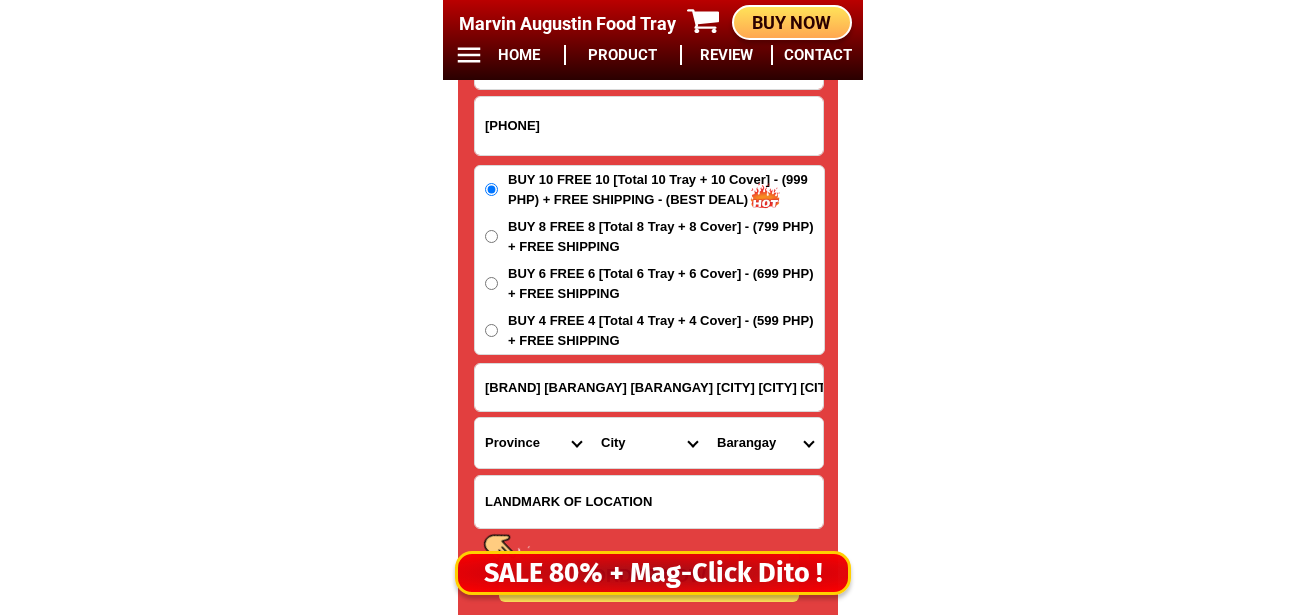 select on "[NUMBER]" 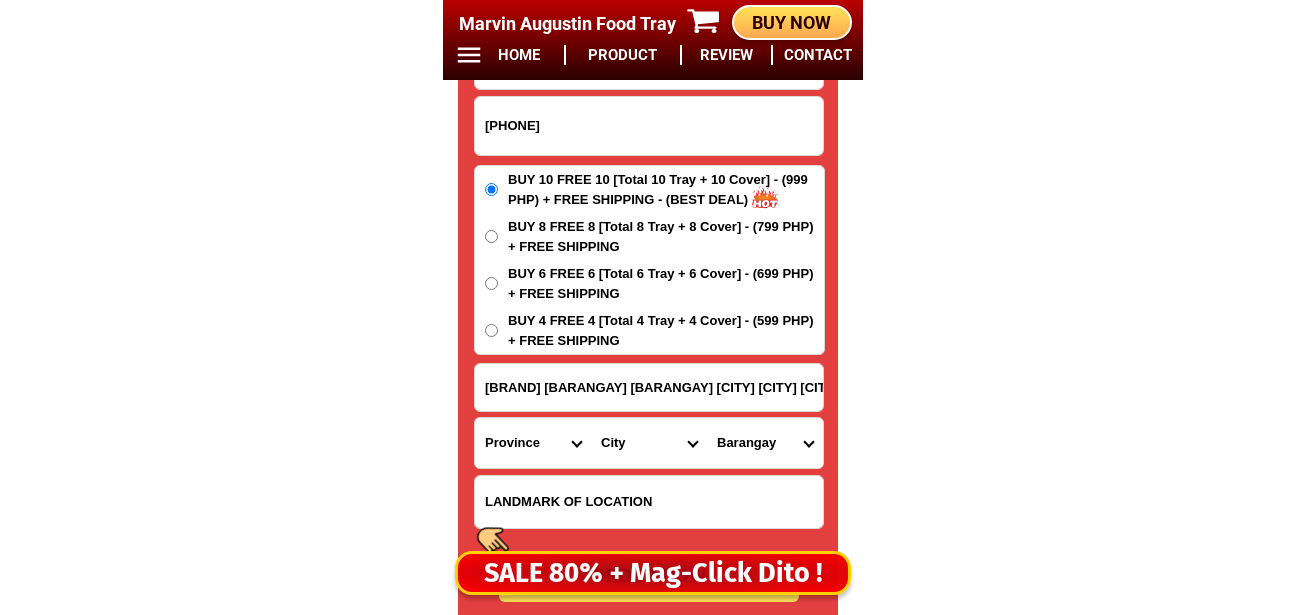click on "Province Abra Agusan-del-norte Agusan-del-sur Aklan Albay Antique Apayao Aurora Basilan Bataan Batanes Batangas Benguet Biliran Bohol Bukidnon Bulacan Cagayan Camarines-norte Camarines-sur Camiguin Capiz Catanduanes Cavite Cebu Cotabato Davao-de-oro Davao-del-norte Davao-del-sur Davao-occidental Davao-oriental Dinagat-islands Eastern-samar Guimaras Ifugao Ilocos-norte Ilocos-sur Iloilo Isabela Kalinga La-union Laguna Lanao-del-norte Lanao-del-sur Leyte Maguindanao Marinduque Masbate Metro-manila Misamis-occidental Misamis-oriental Mountain-province Negros-occidental Negros-oriental Northern-samar Nueva-ecija Nueva-vizcaya Occidental-mindoro Oriental-mindoro Palawan Pampanga Pangasinan Quezon Quirino Rizal Romblon Sarangani Siquijor Sorsogon South-cotabato Southern-leyte Sultan-kudarat Sulu Surigao-del-norte Surigao-del-sur Tarlac Tawi-tawi Western-samar Zambales Zamboanga-del-norte Zamboanga-del-sur Zamboanga-sibugay" at bounding box center [533, 443] 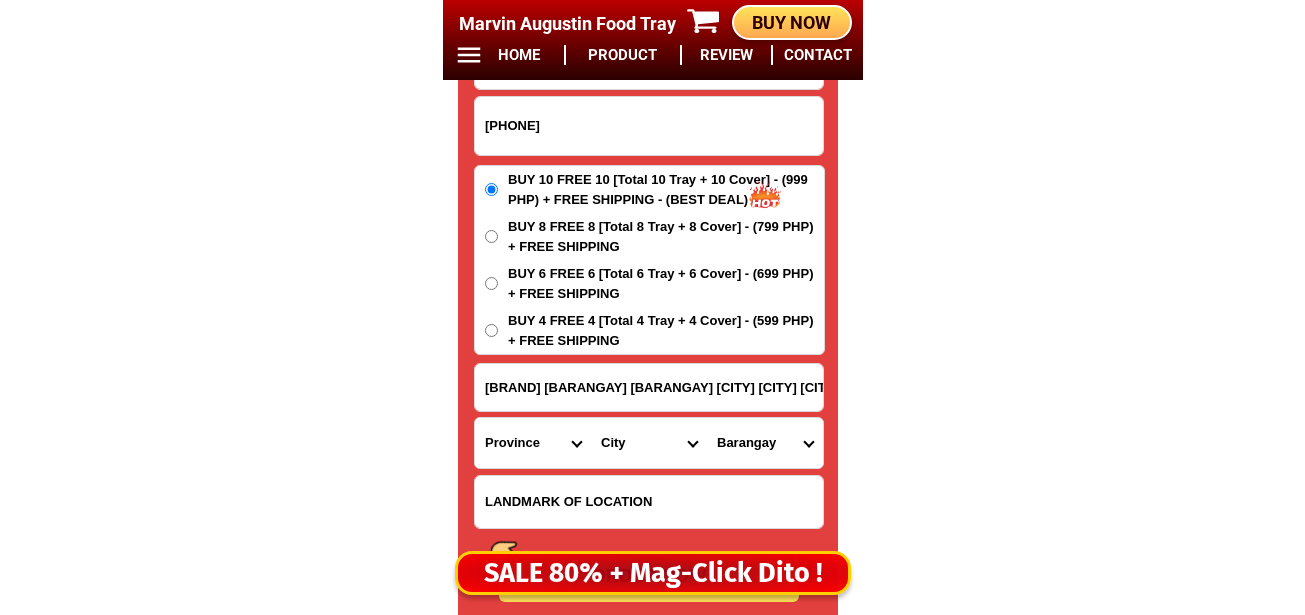 drag, startPoint x: 635, startPoint y: 449, endPoint x: 635, endPoint y: 422, distance: 27 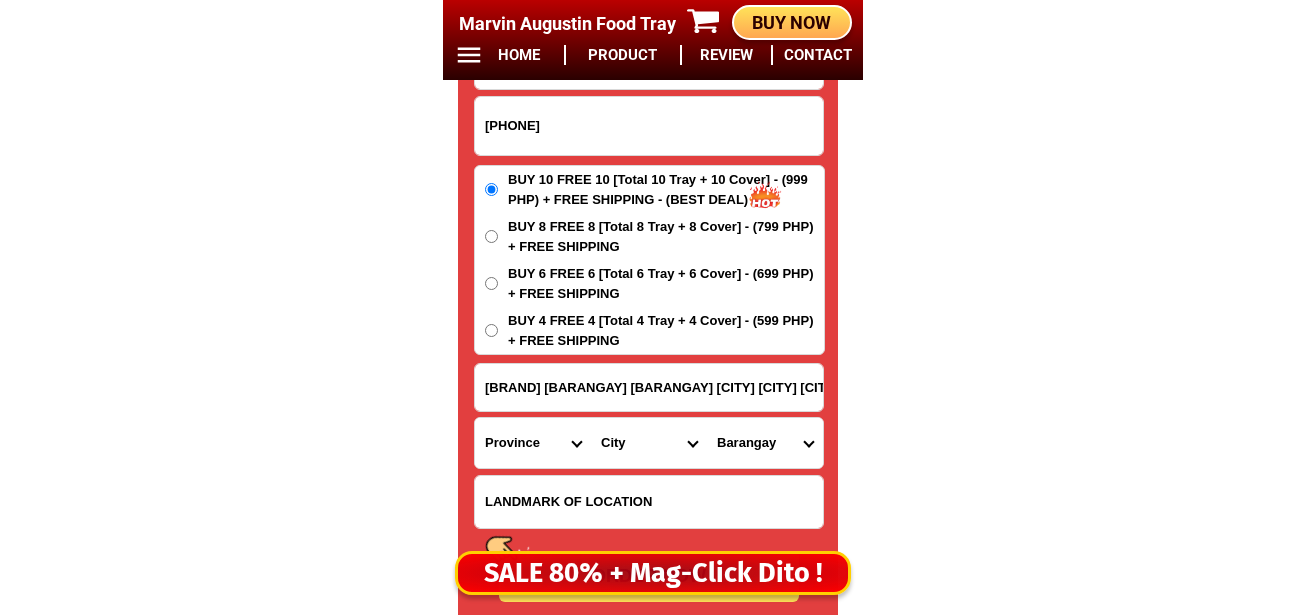 click on "City [CITY] [CITY] [CITY] [CITY] [CITY] [CITY] [CITY]-[CITY] [CITY]-[CITY] [CITY]-[CITY] [CITY]-[CITY] [CITY]-[CITY] [CITY]-[CITY] [CITY]-[CITY] [CITY]-[CITY] [CITY]-[CITY] [CITY]-[CITY]" at bounding box center (649, 443) 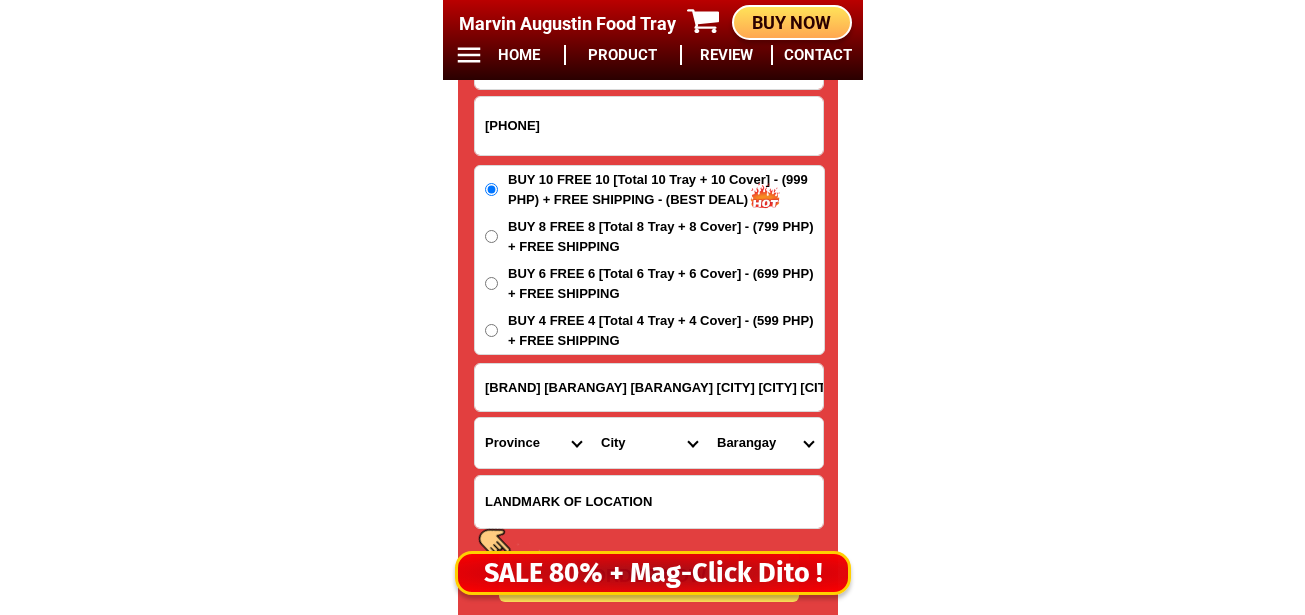 select on "[NUMBER]" 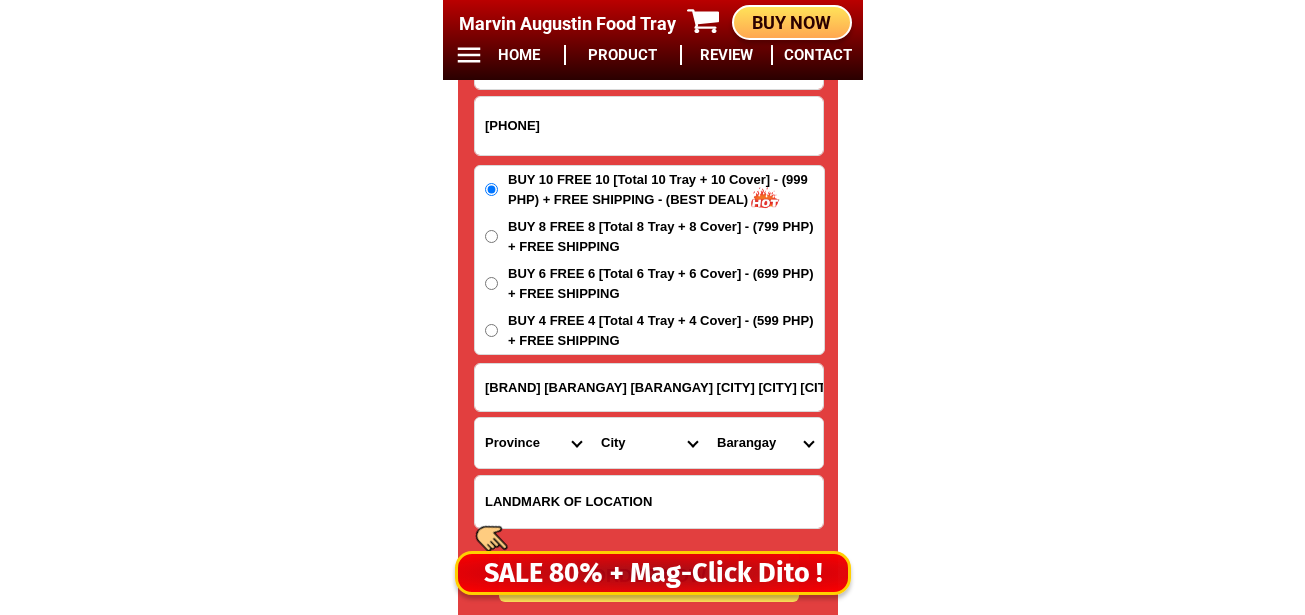 click on "City [CITY] [CITY] [CITY] [CITY] [CITY] [CITY] [CITY]-[CITY] [CITY]-[CITY] [CITY]-[CITY] [CITY]-[CITY] [CITY]-[CITY] [CITY]-[CITY] [CITY]-[CITY] [CITY]-[CITY] [CITY]-[CITY] [CITY]-[CITY]" at bounding box center [649, 443] 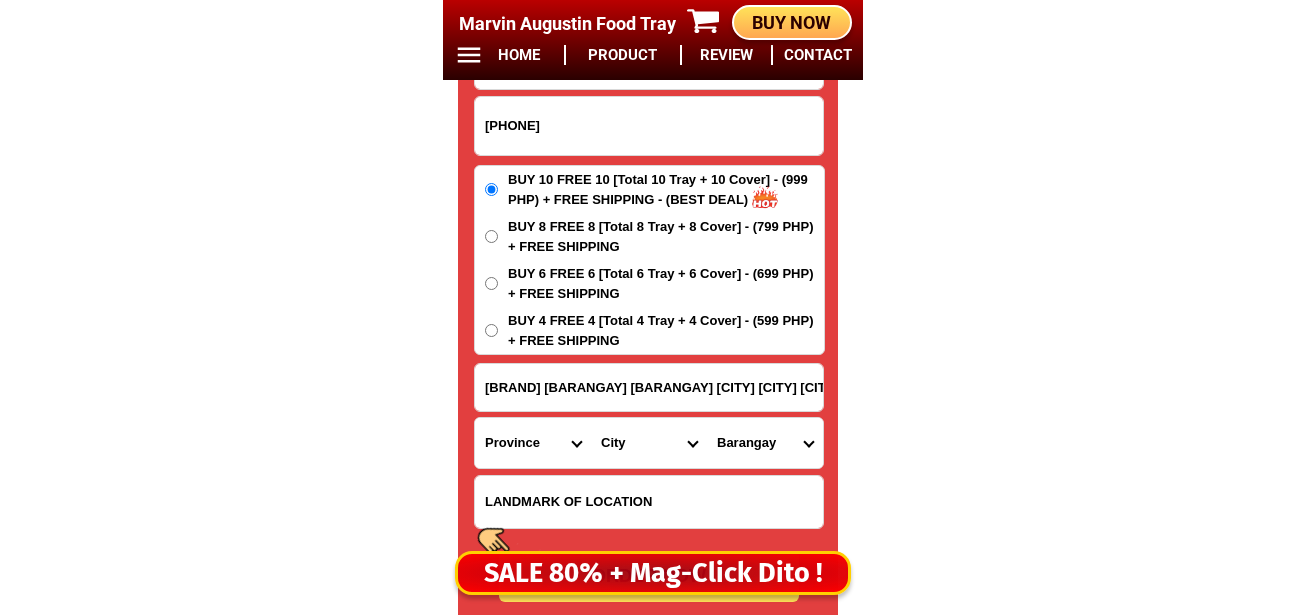 click on "[BARANGAY] [BARANGAY] [BARANGAY] [BARANGAY] [BARANGAY] [BARANGAY] [BARANGAY] [BARANGAY] [BARANGAY] [BARANGAY] [BARANGAY] [BARANGAY] [BARANGAY]" at bounding box center (765, 443) 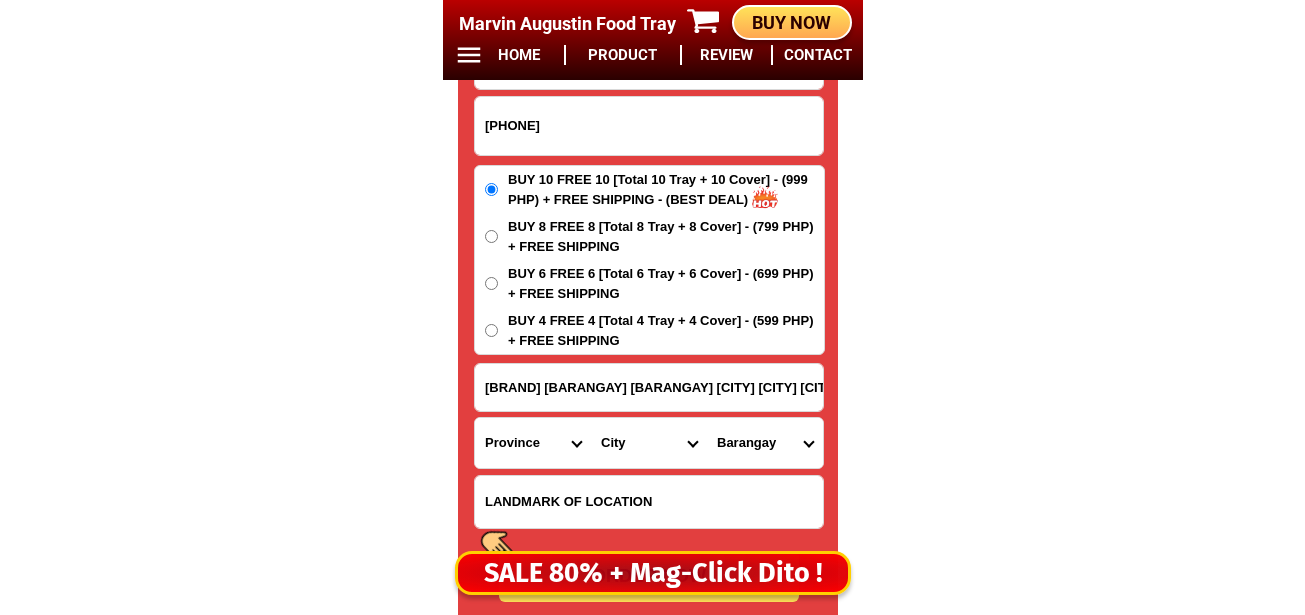 select on "[NUMBER]" 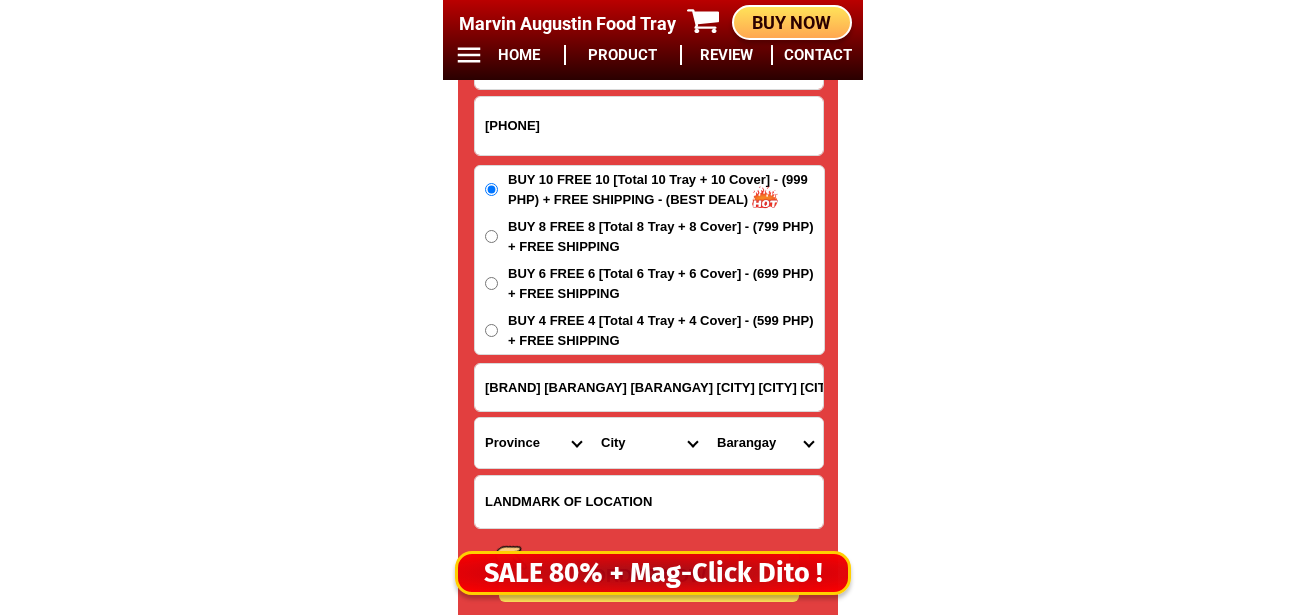 click on "[BARANGAY] [BARANGAY] [BARANGAY] [BARANGAY] [BARANGAY] [BARANGAY] [BARANGAY] [BARANGAY] [BARANGAY] [BARANGAY] [BARANGAY] [BARANGAY] [BARANGAY]" at bounding box center (765, 443) 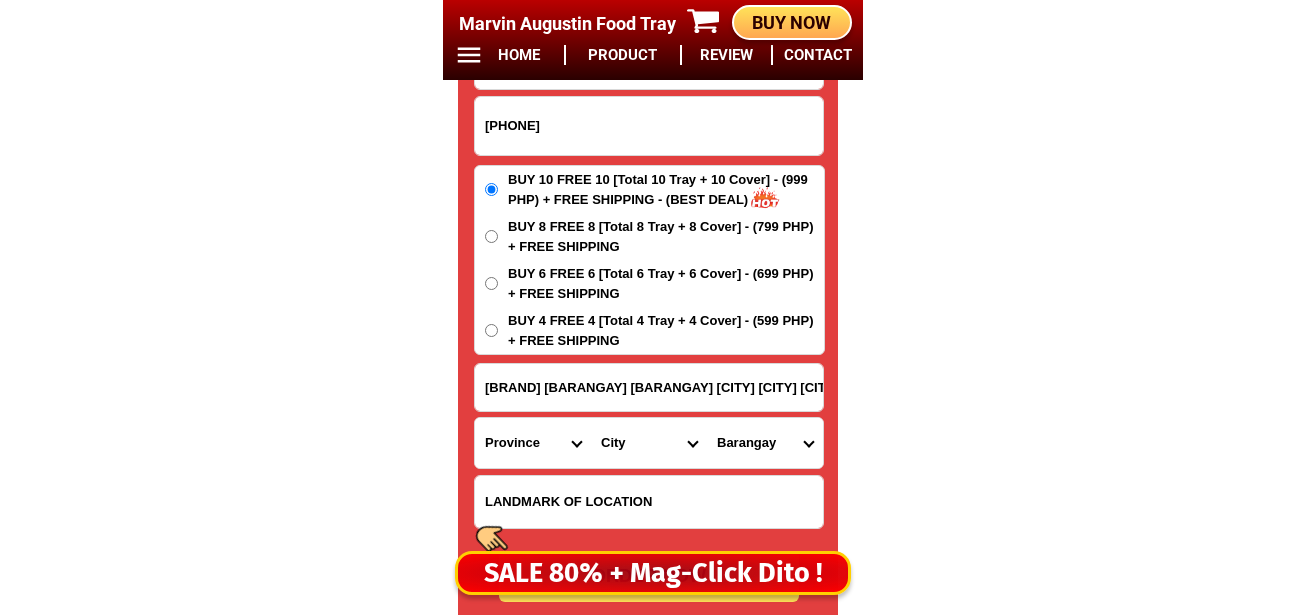 scroll, scrollTop: 16878, scrollLeft: 0, axis: vertical 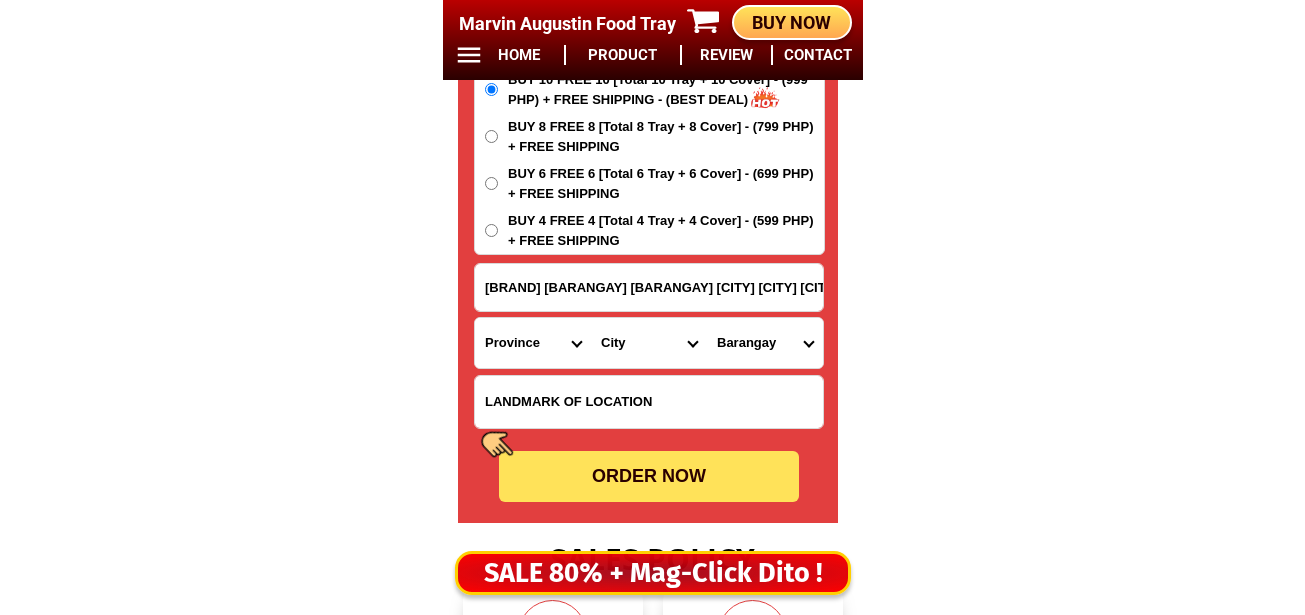 click on "ORDER NOW" at bounding box center [649, 476] 